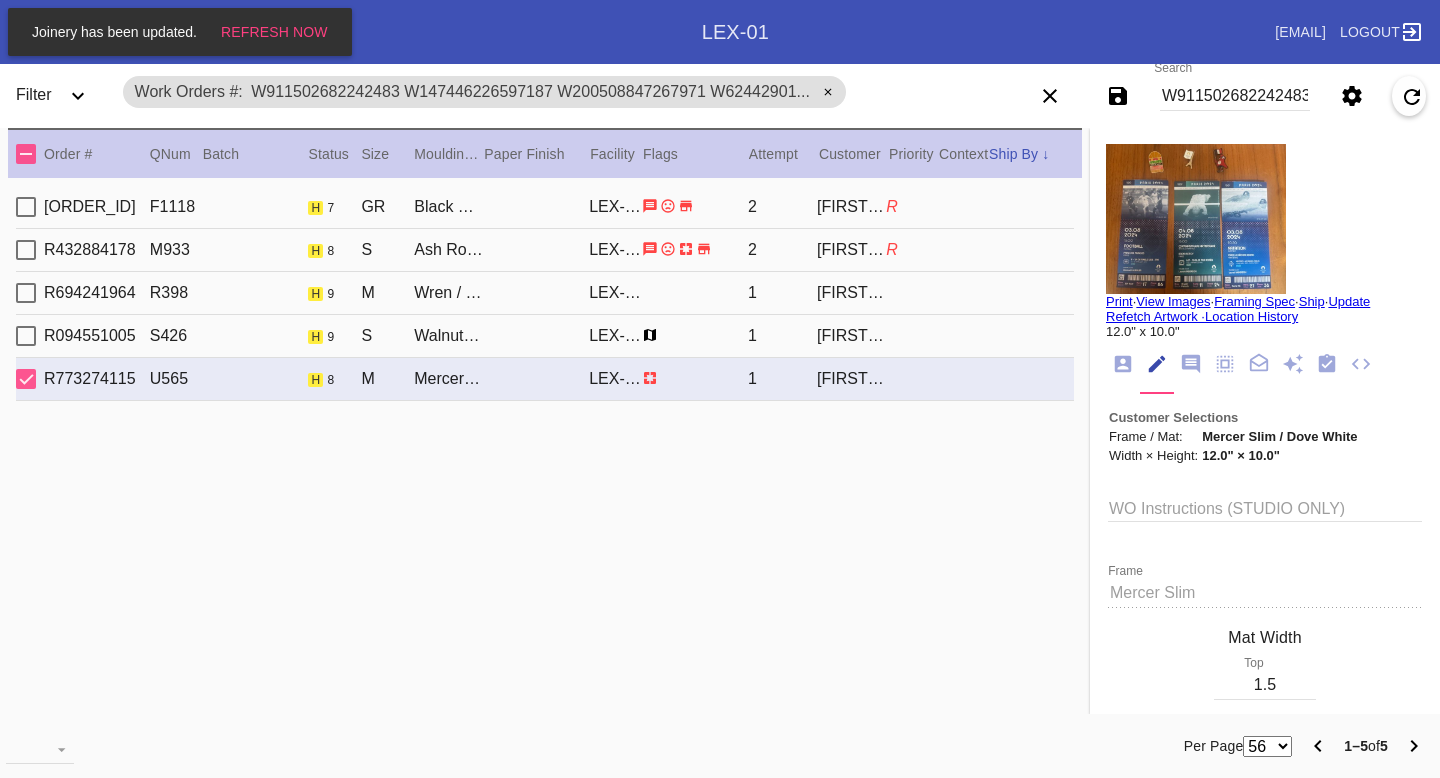 scroll, scrollTop: 0, scrollLeft: 0, axis: both 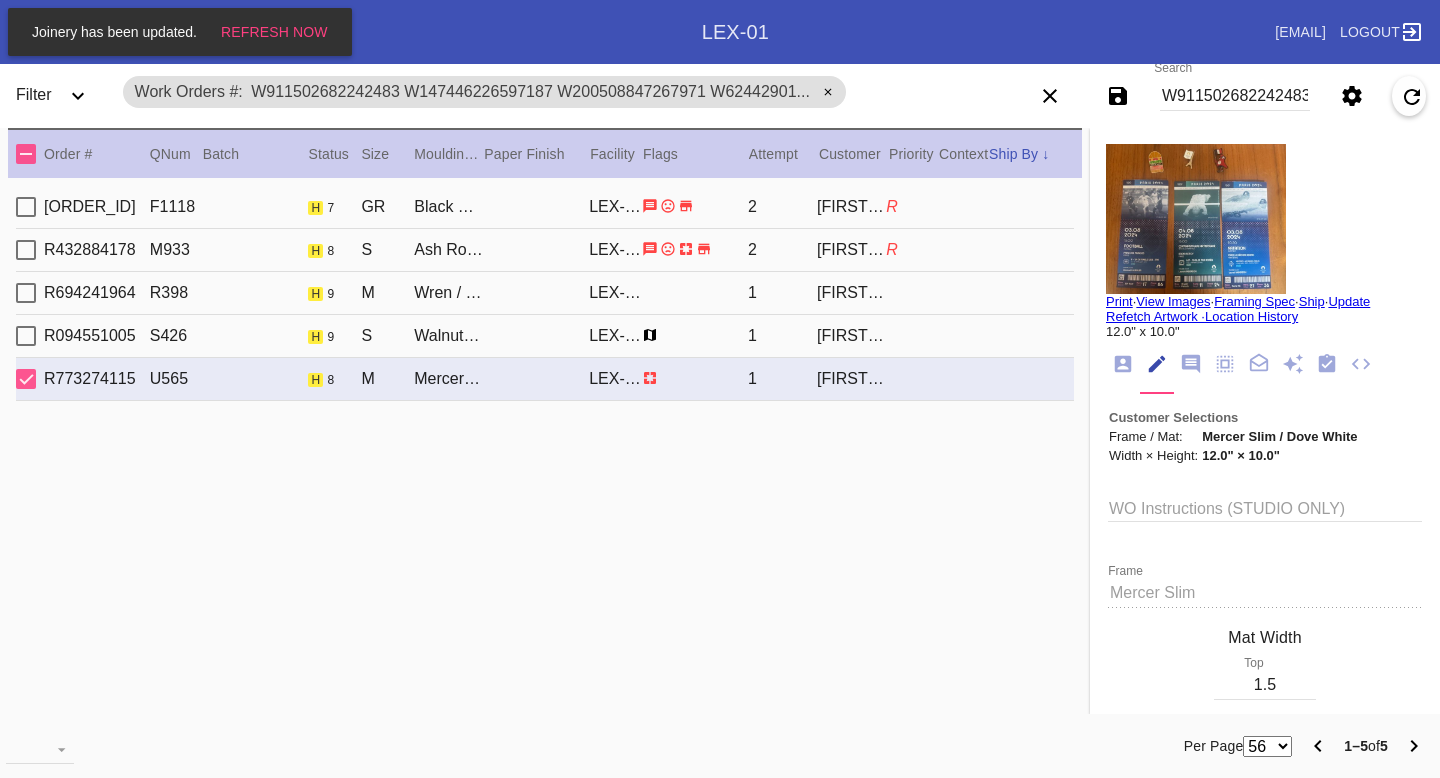 click on "[ORDER_ID] [LINE_ITEM] h   9 M Wren / Off-White LEX-01 1 [FIRST] [LAST]" at bounding box center (545, 293) 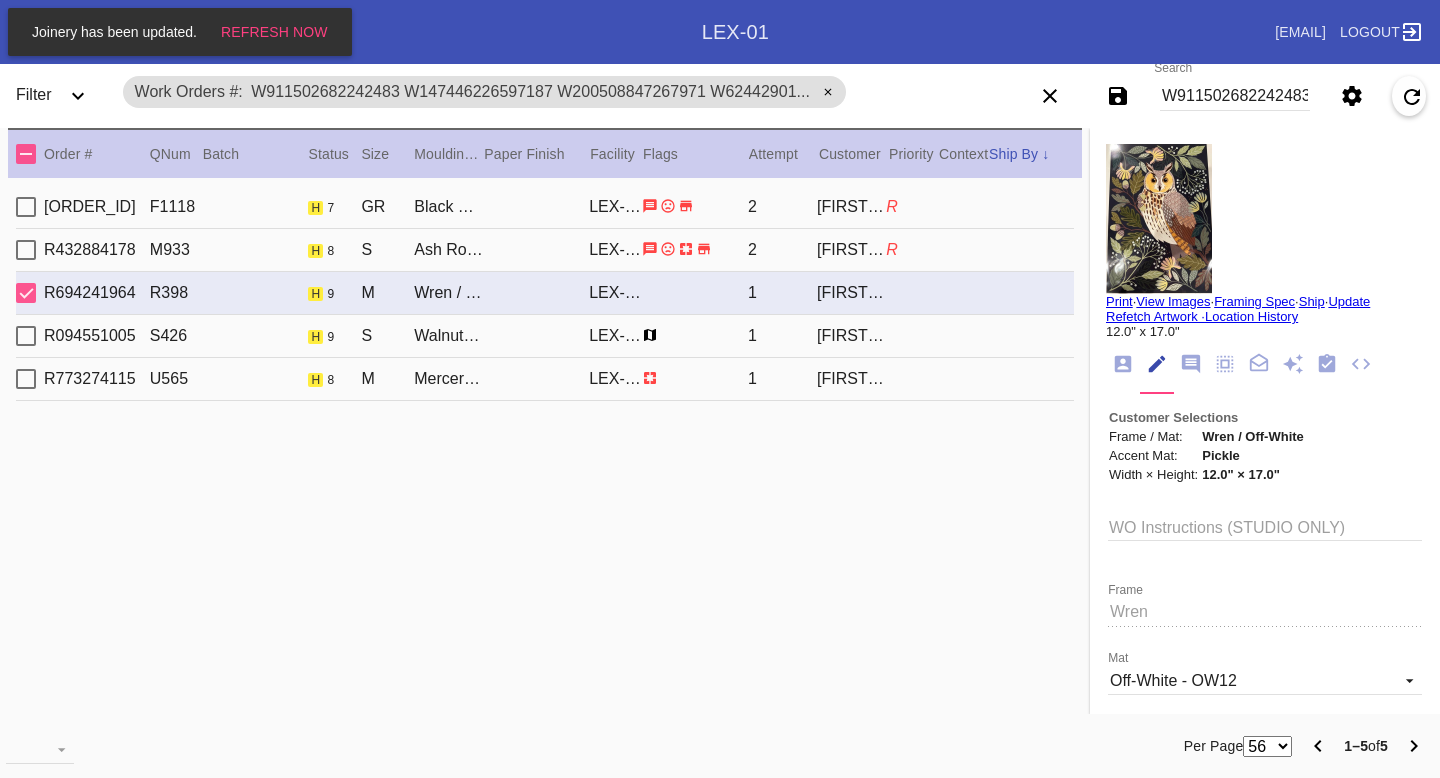 click on "Ali Grogan" at bounding box center [851, 207] 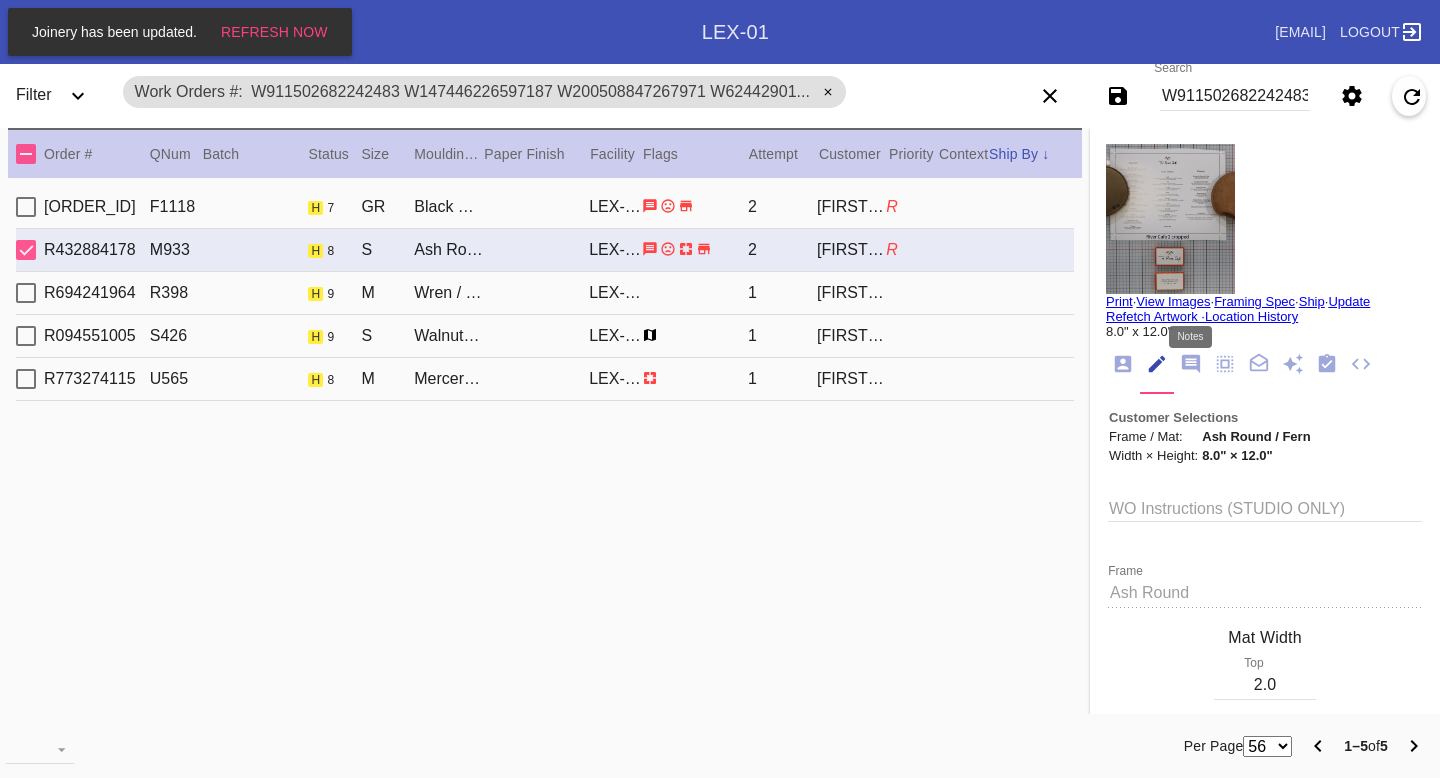 click at bounding box center (1191, 364) 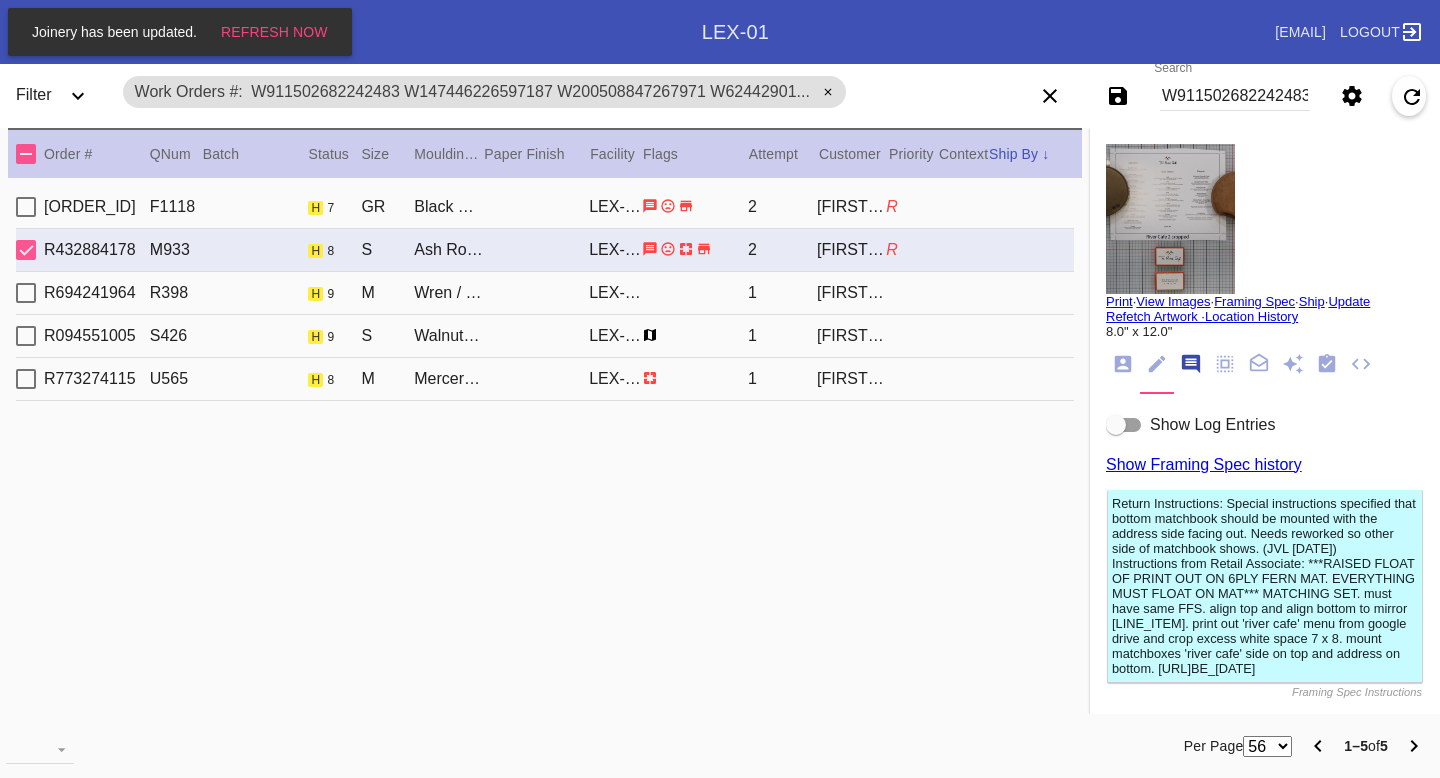 scroll, scrollTop: 123, scrollLeft: 0, axis: vertical 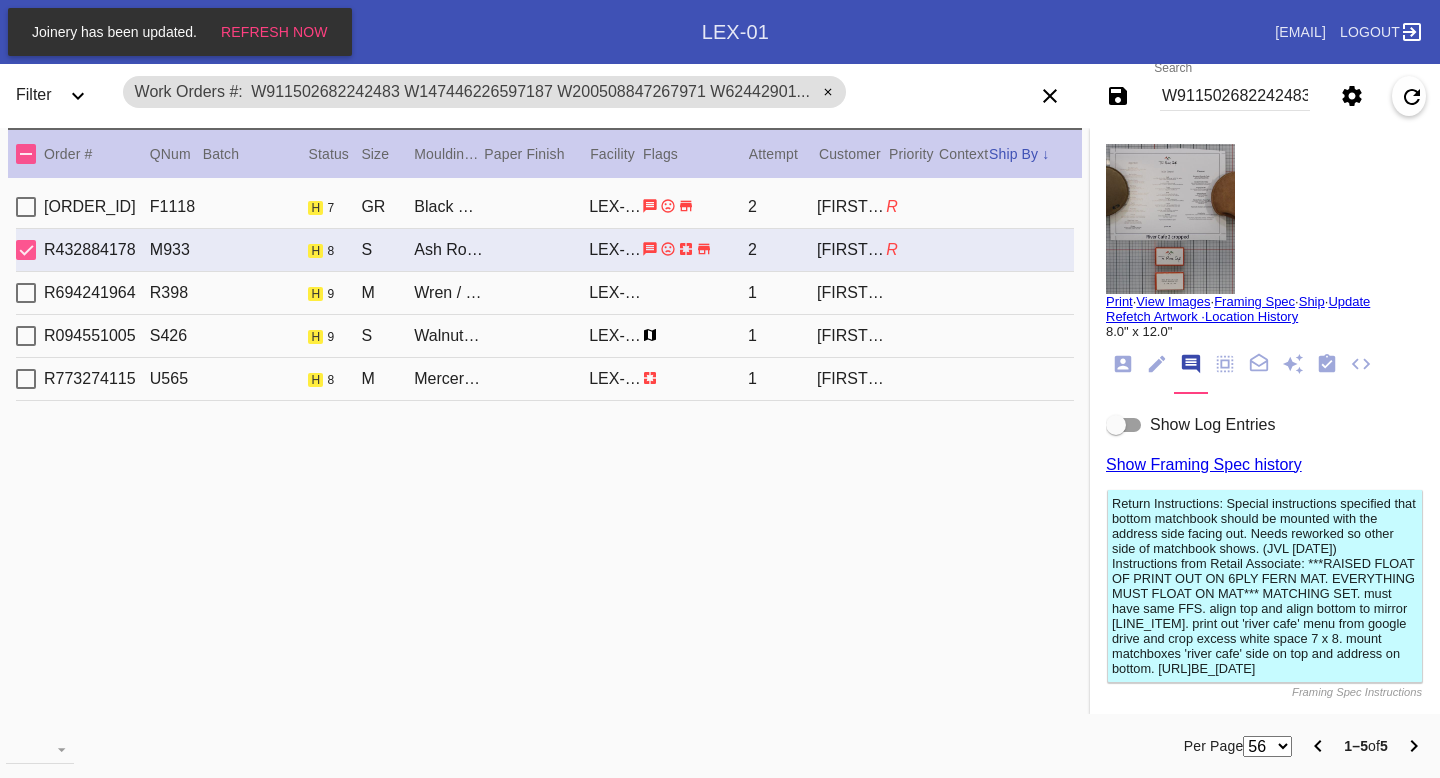 click at bounding box center [1170, 219] 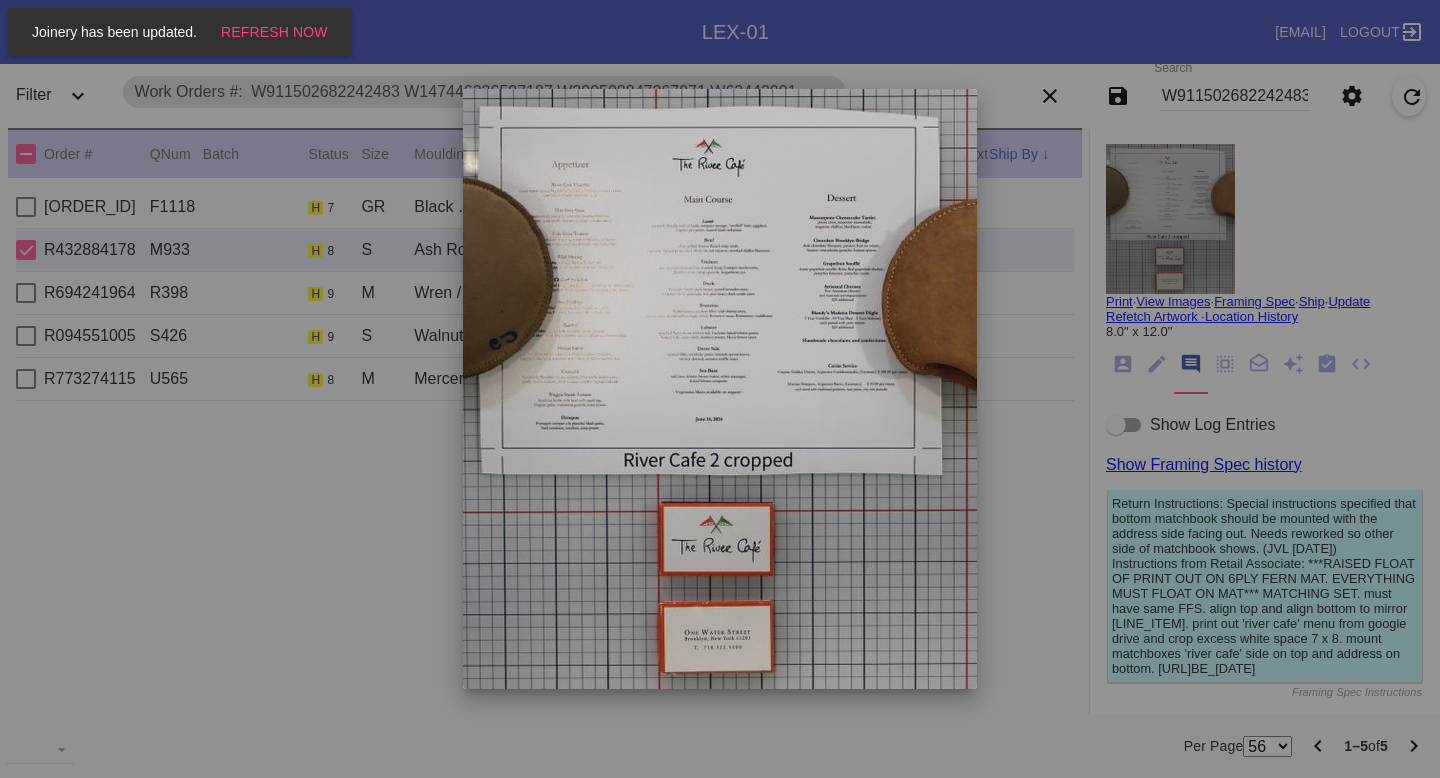 click at bounding box center [720, 389] 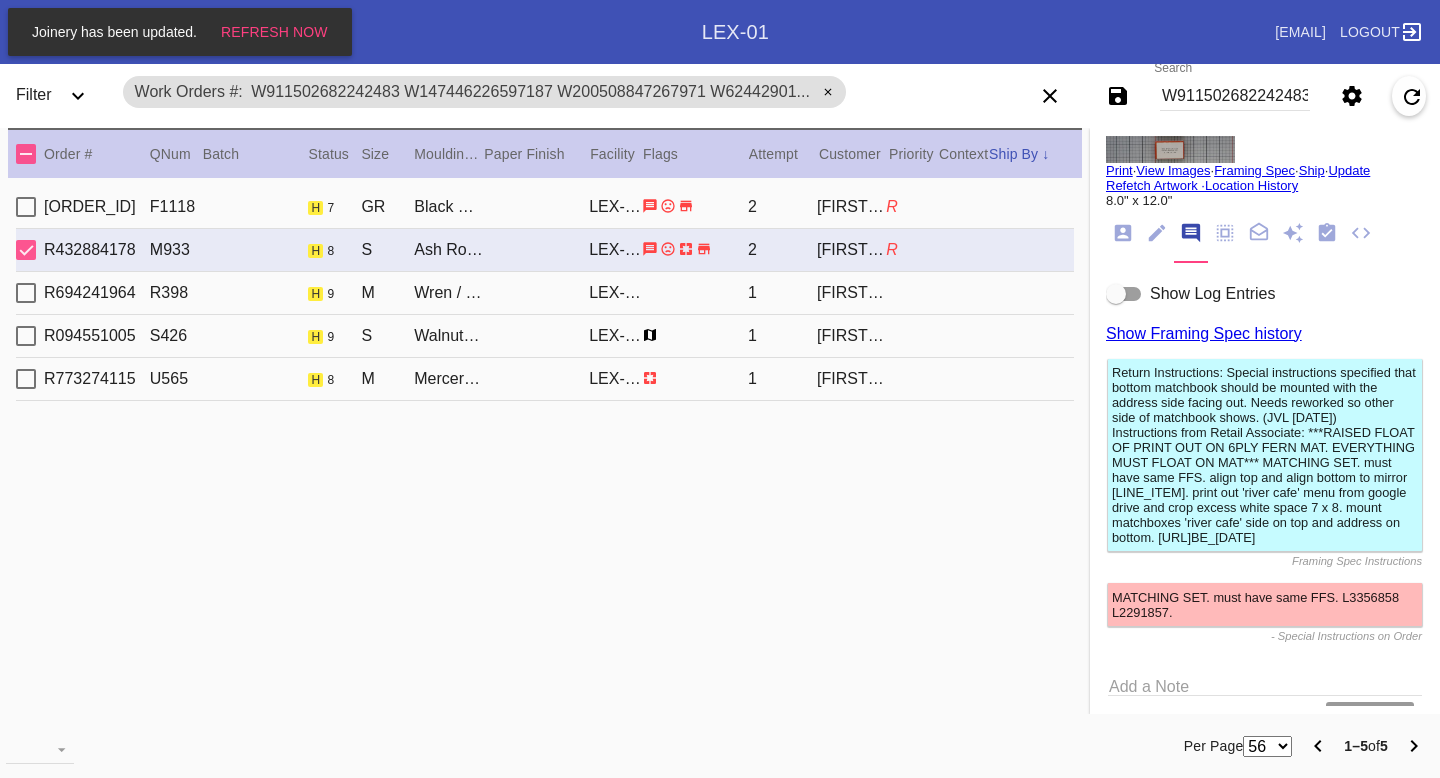 scroll, scrollTop: 132, scrollLeft: 0, axis: vertical 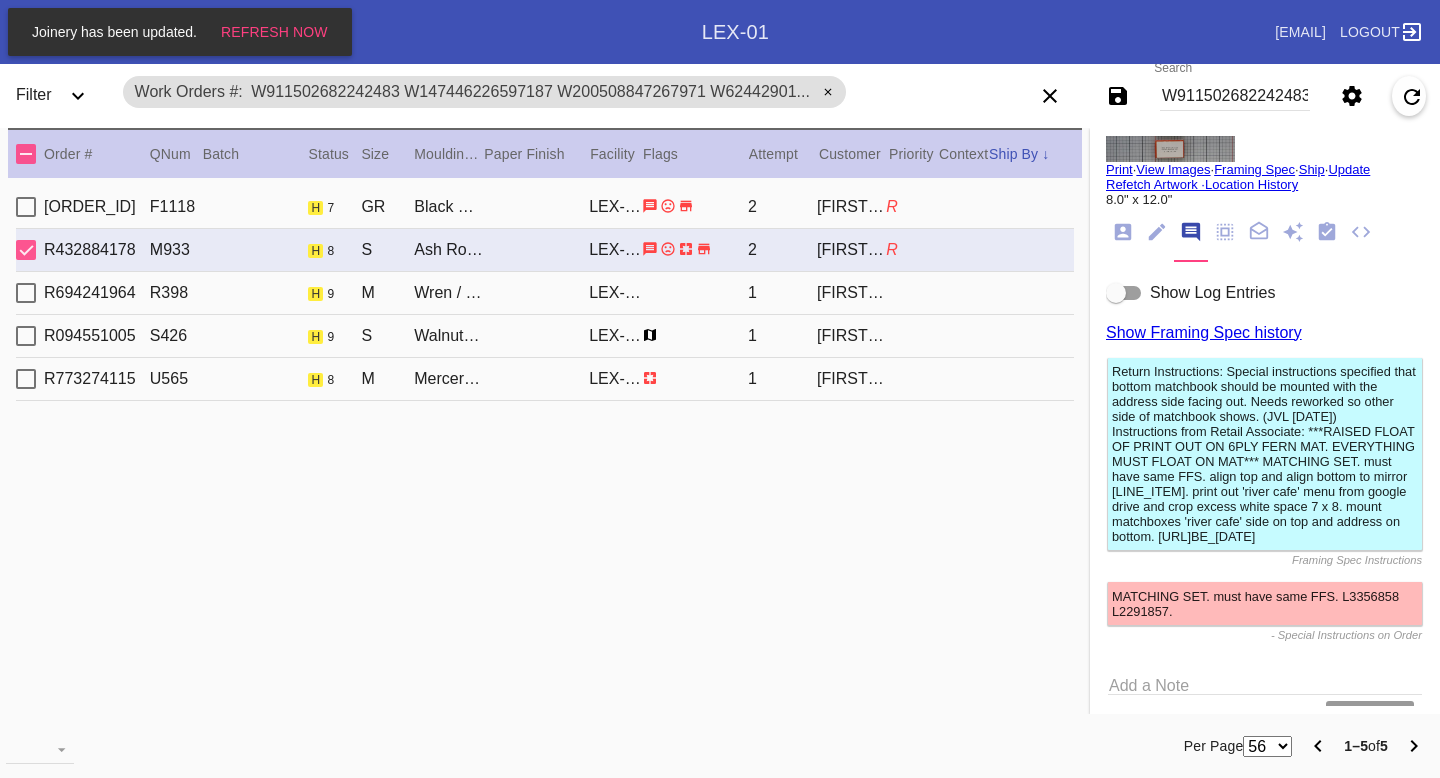 drag, startPoint x: 1112, startPoint y: 557, endPoint x: 1183, endPoint y: 572, distance: 72.56721 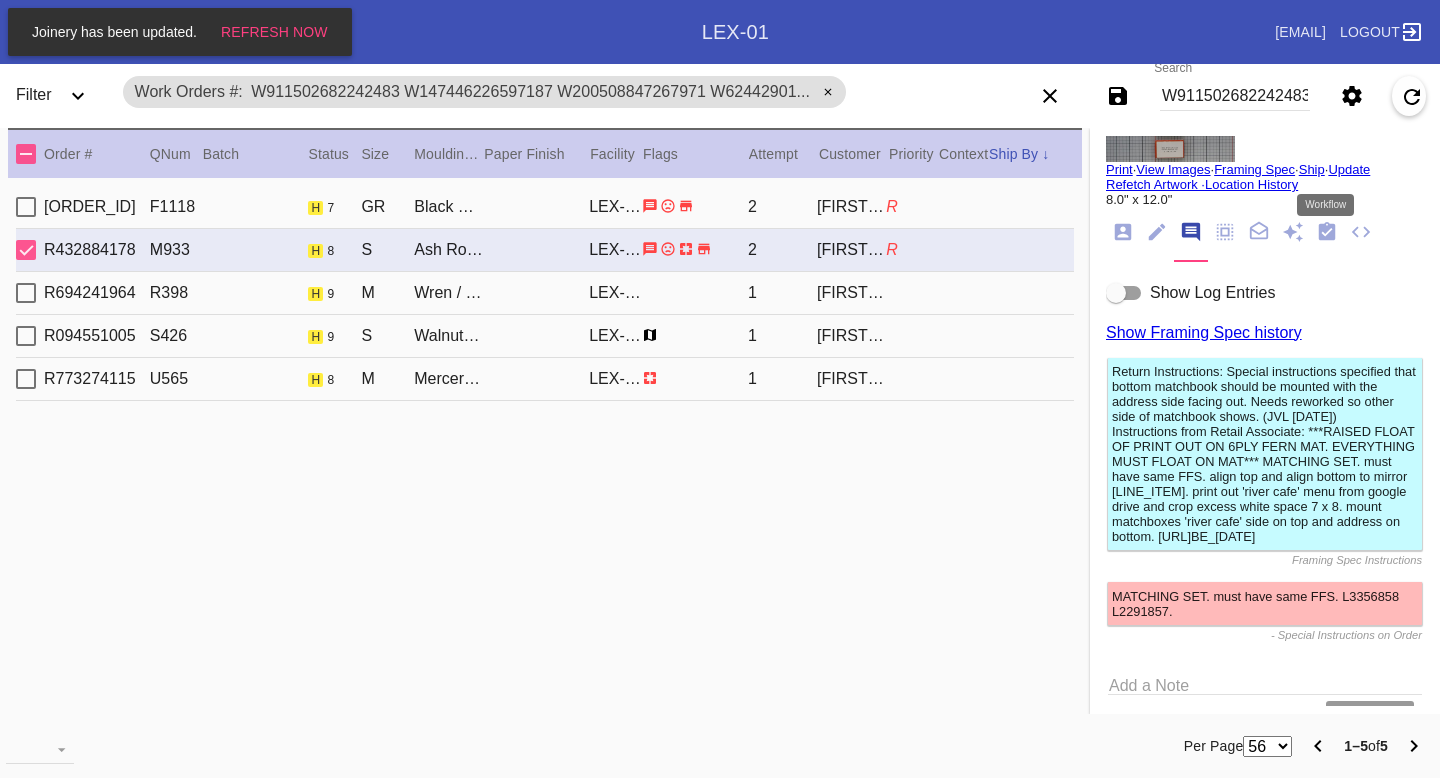 click at bounding box center [1327, 231] 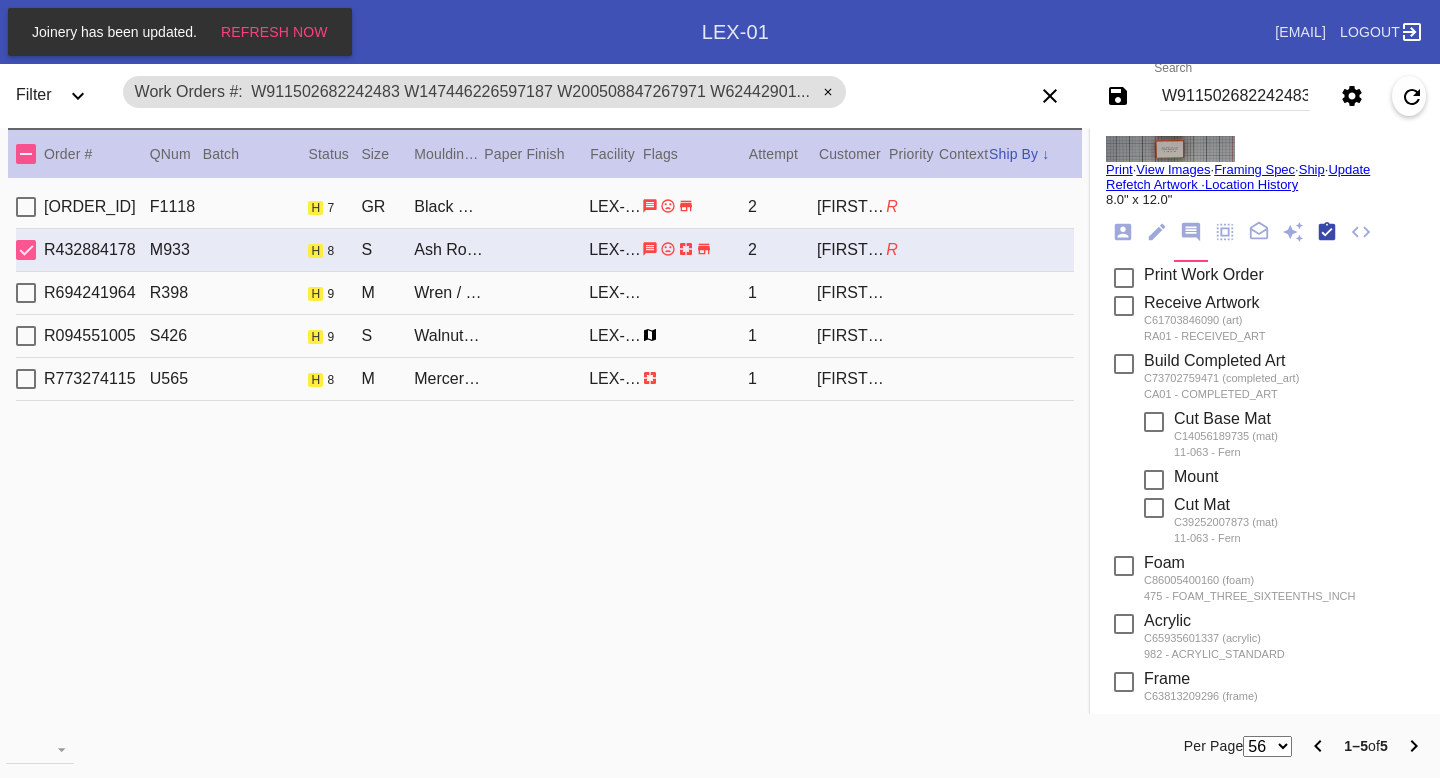 scroll, scrollTop: 320, scrollLeft: 0, axis: vertical 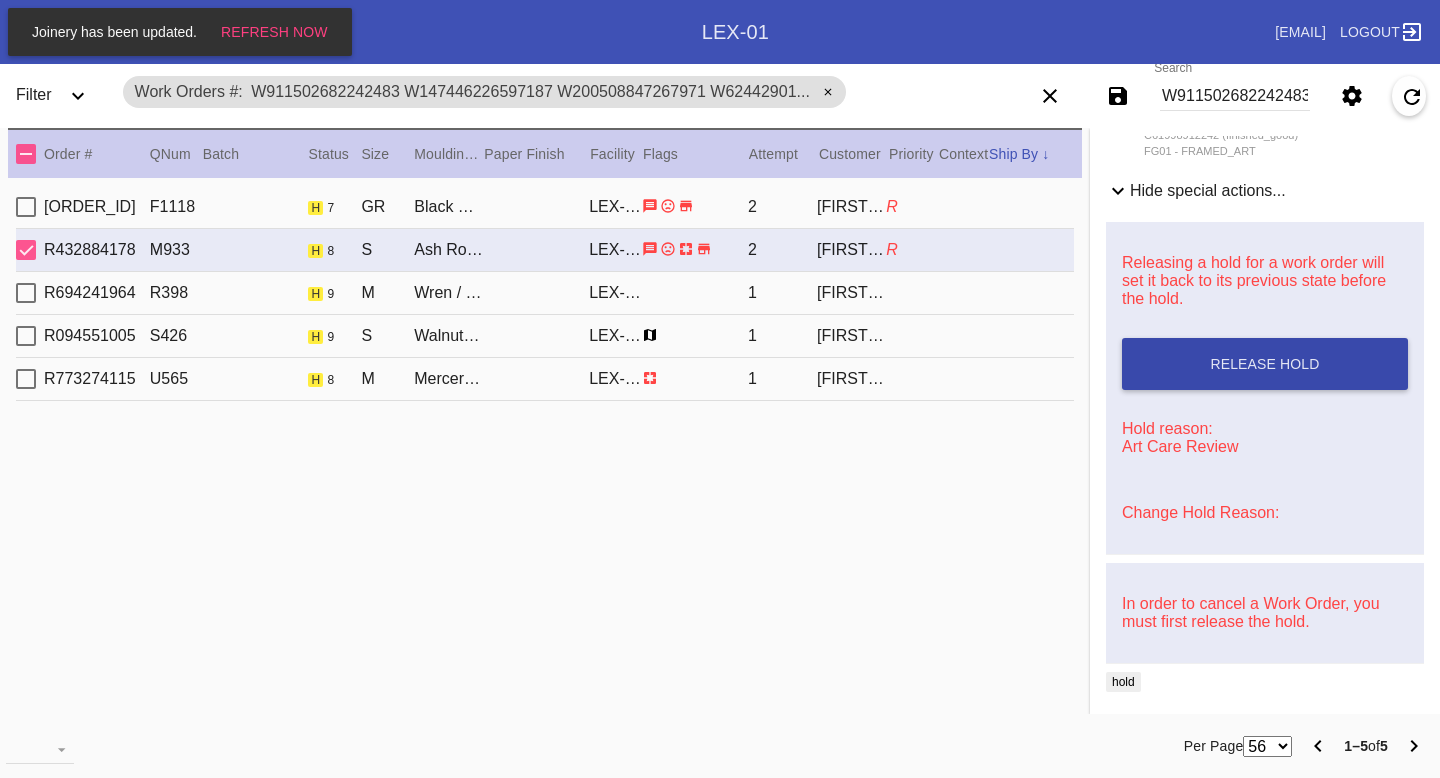 click on "Release Hold" at bounding box center [1265, 364] 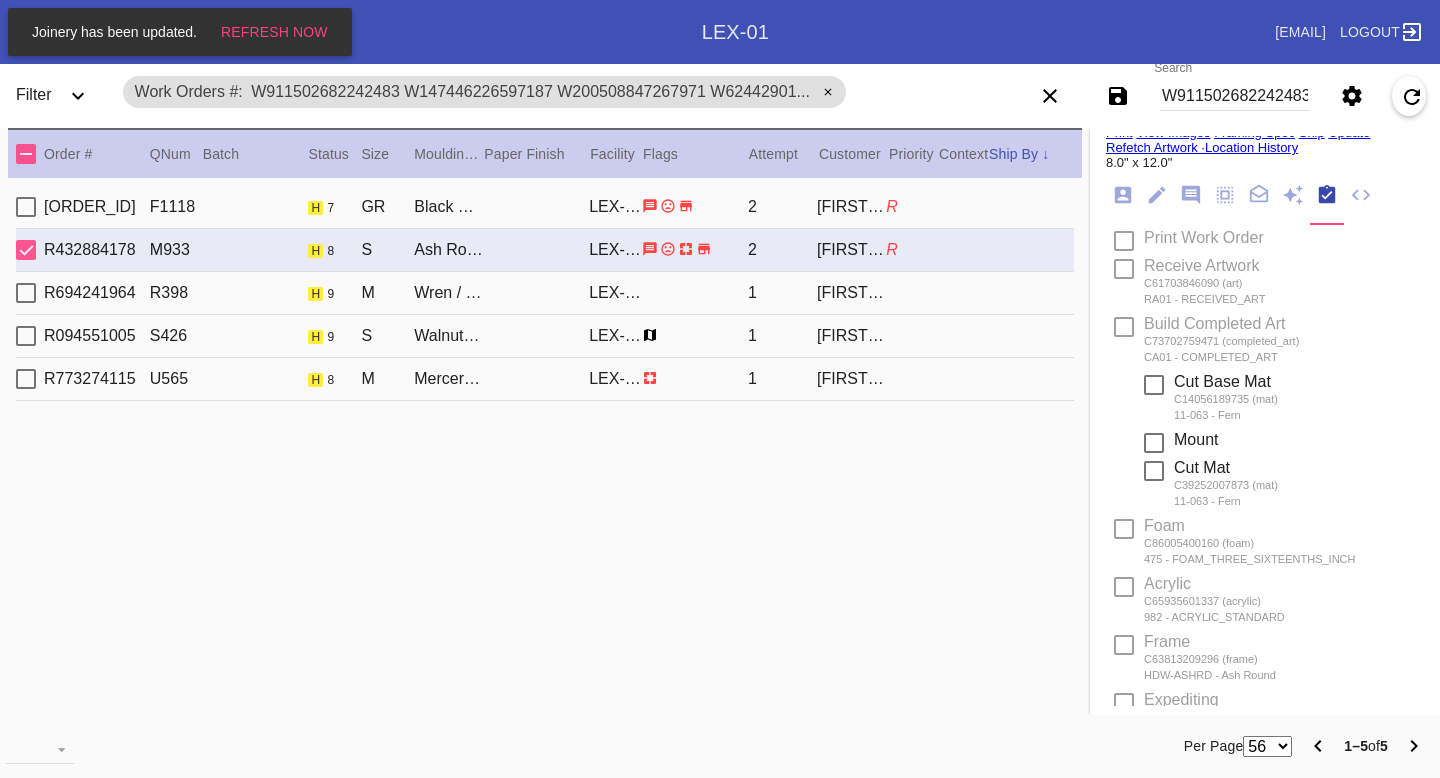 scroll, scrollTop: 0, scrollLeft: 0, axis: both 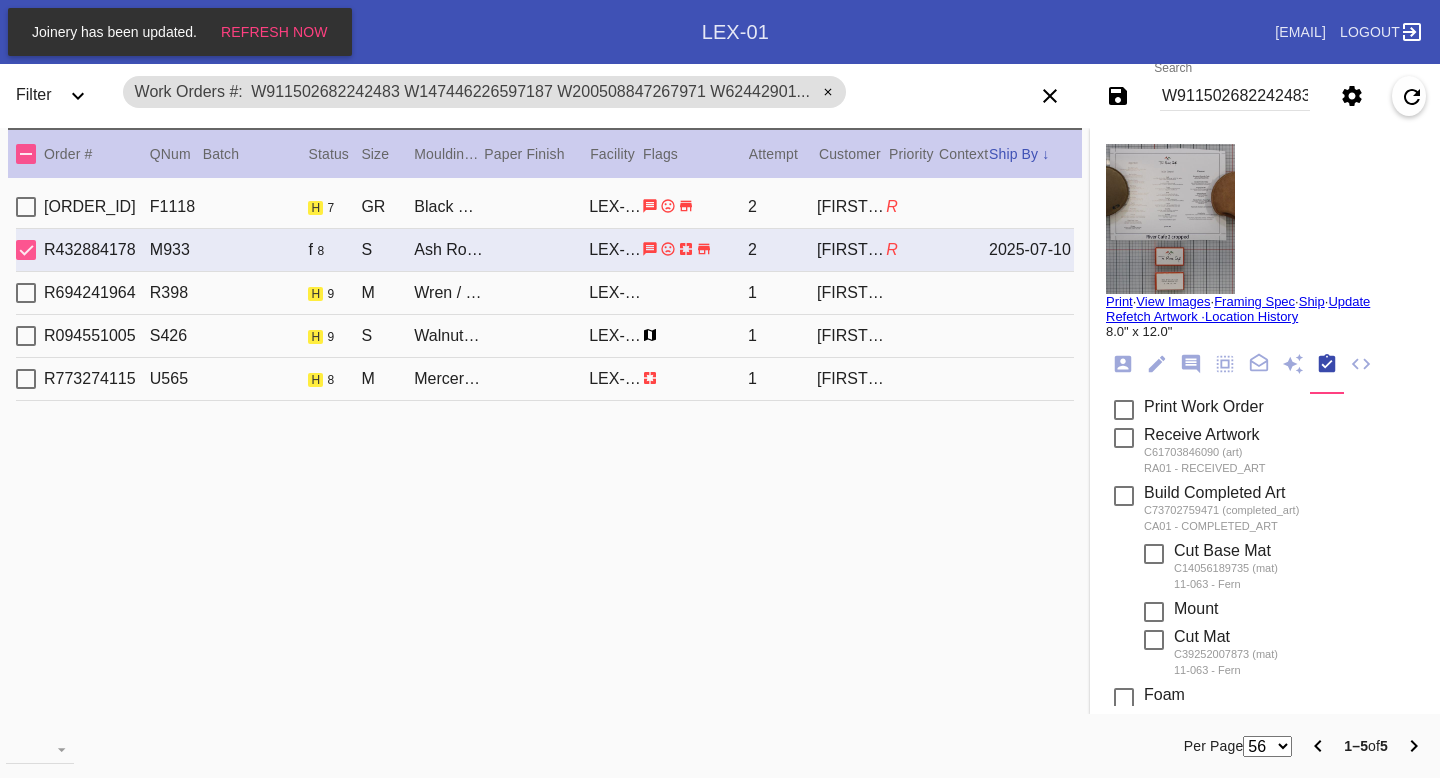 click on "Print" at bounding box center [1119, 301] 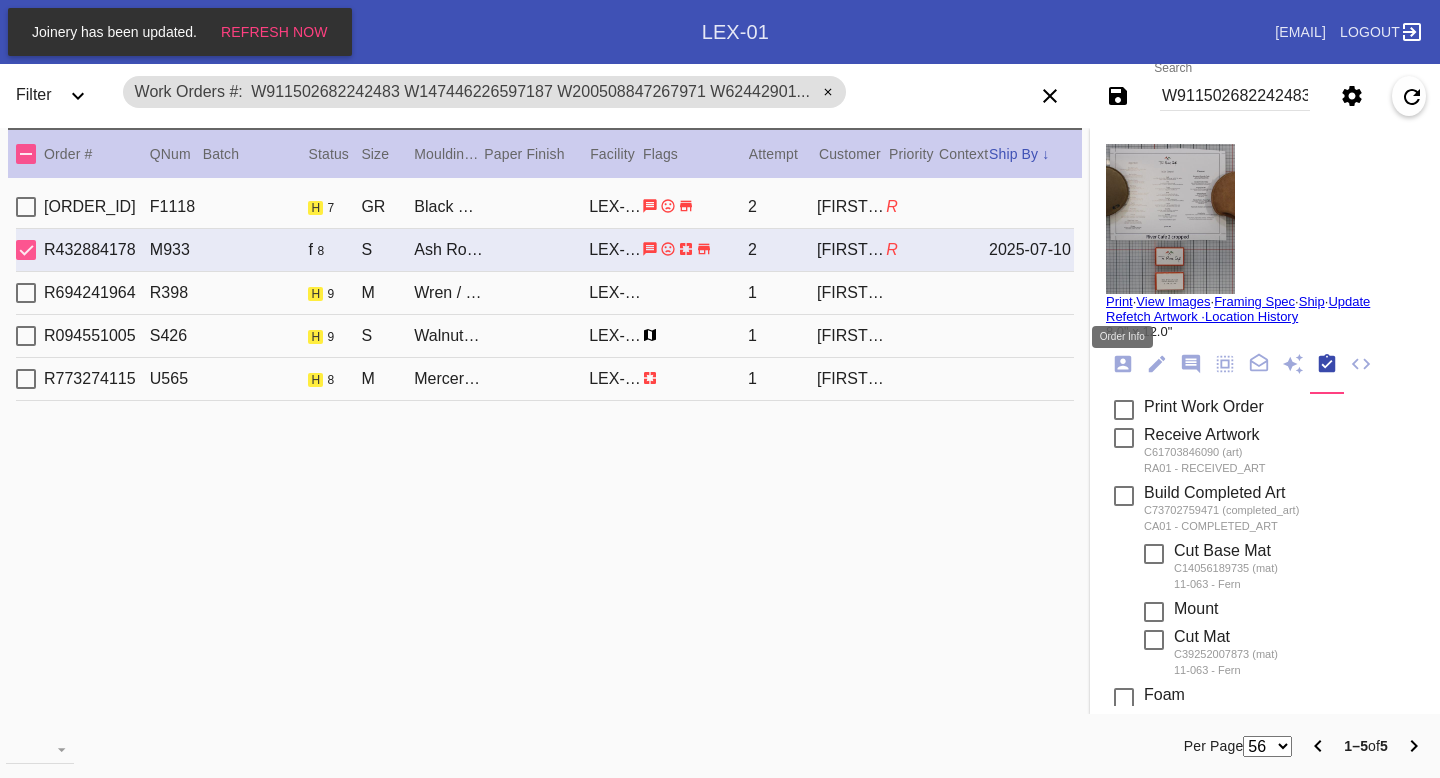 click at bounding box center (1123, 364) 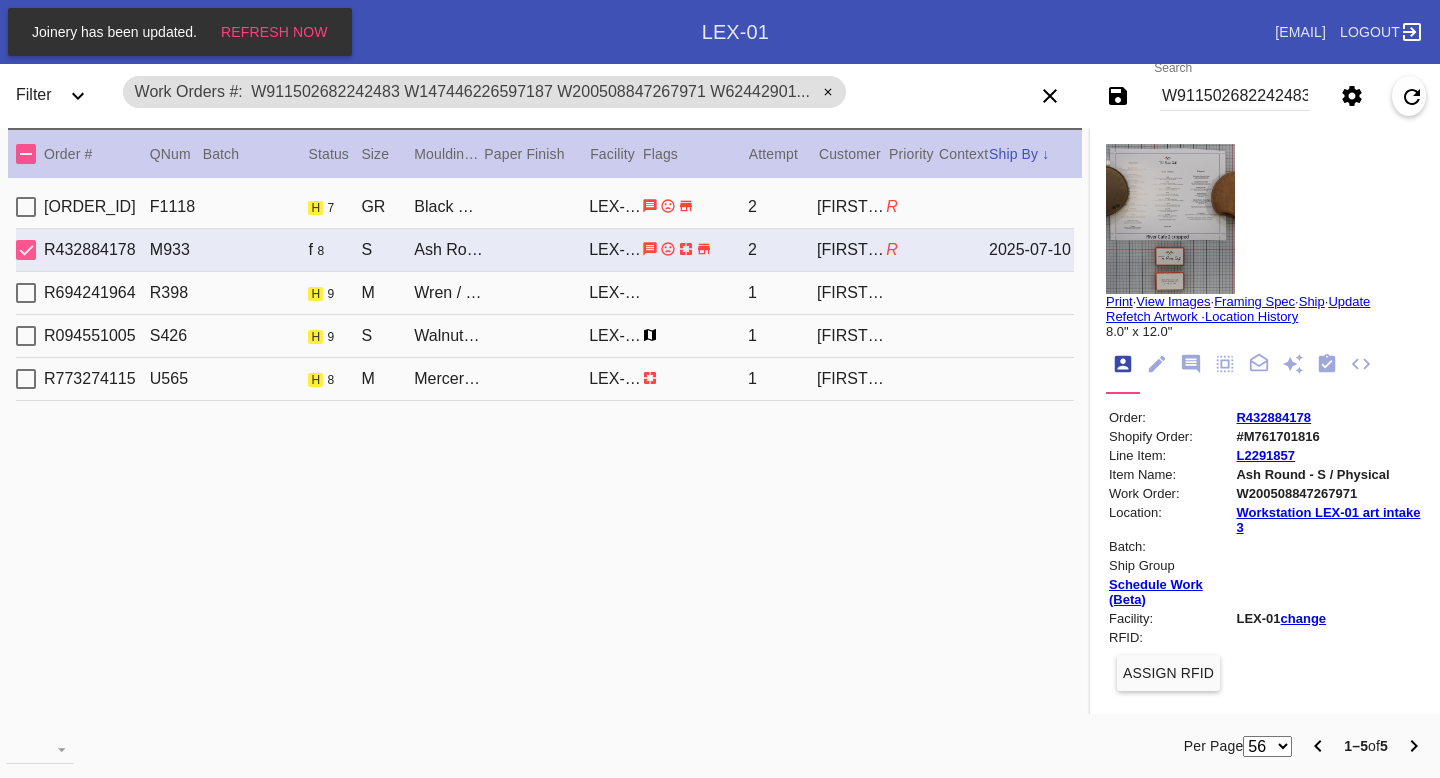 click on "R694241964 R398 h   9 M Wren / Off-White LEX-01 1 Mary Jean Wallace" at bounding box center (545, 293) 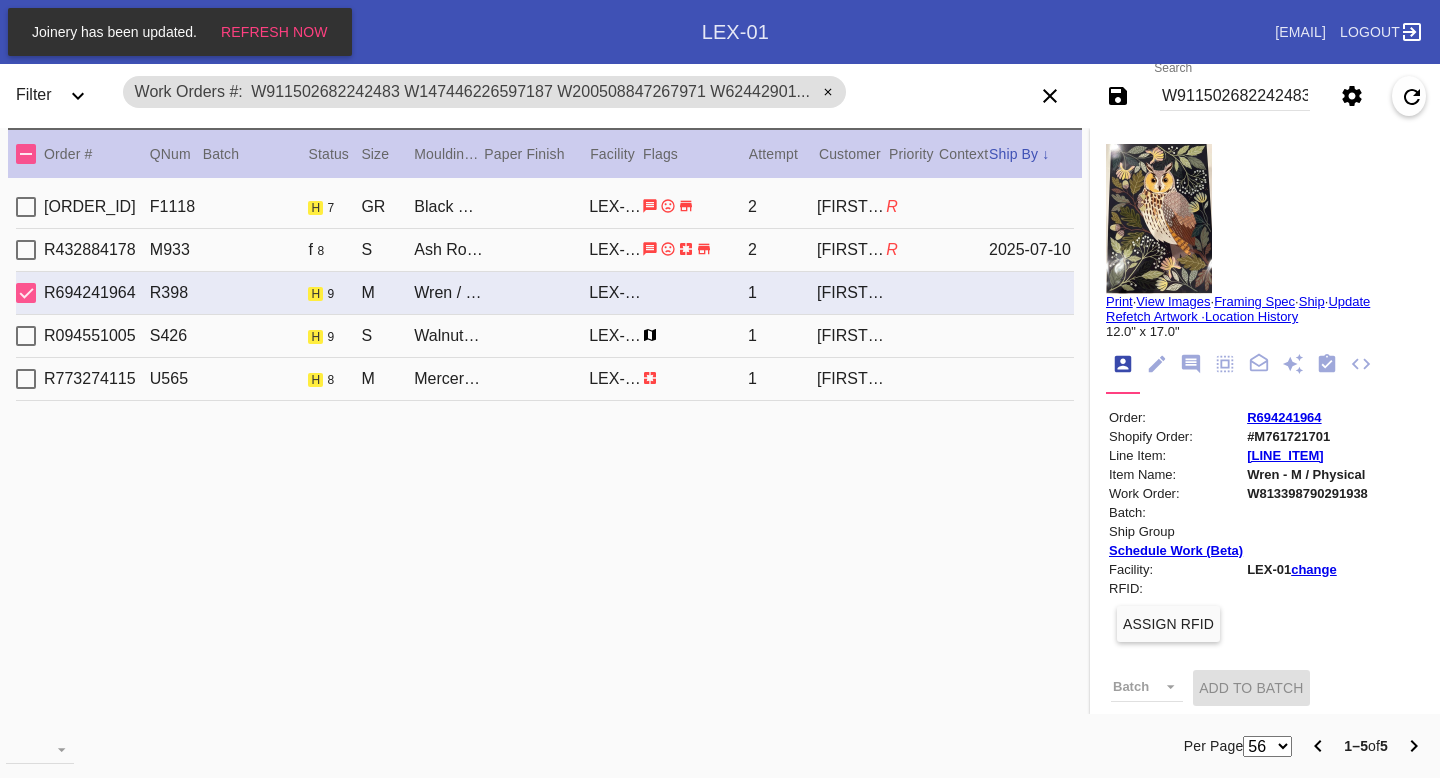 click at bounding box center [1159, 219] 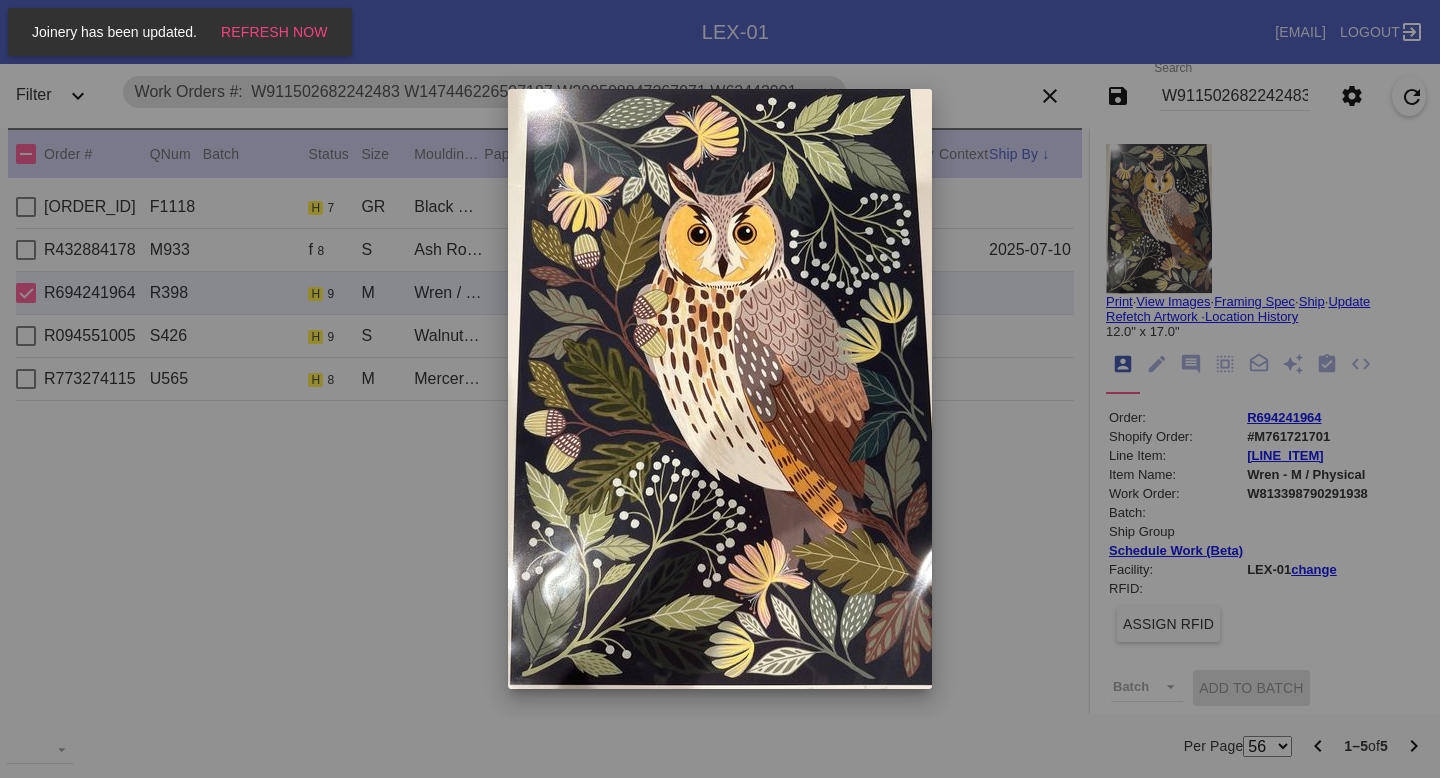 click at bounding box center (720, 389) 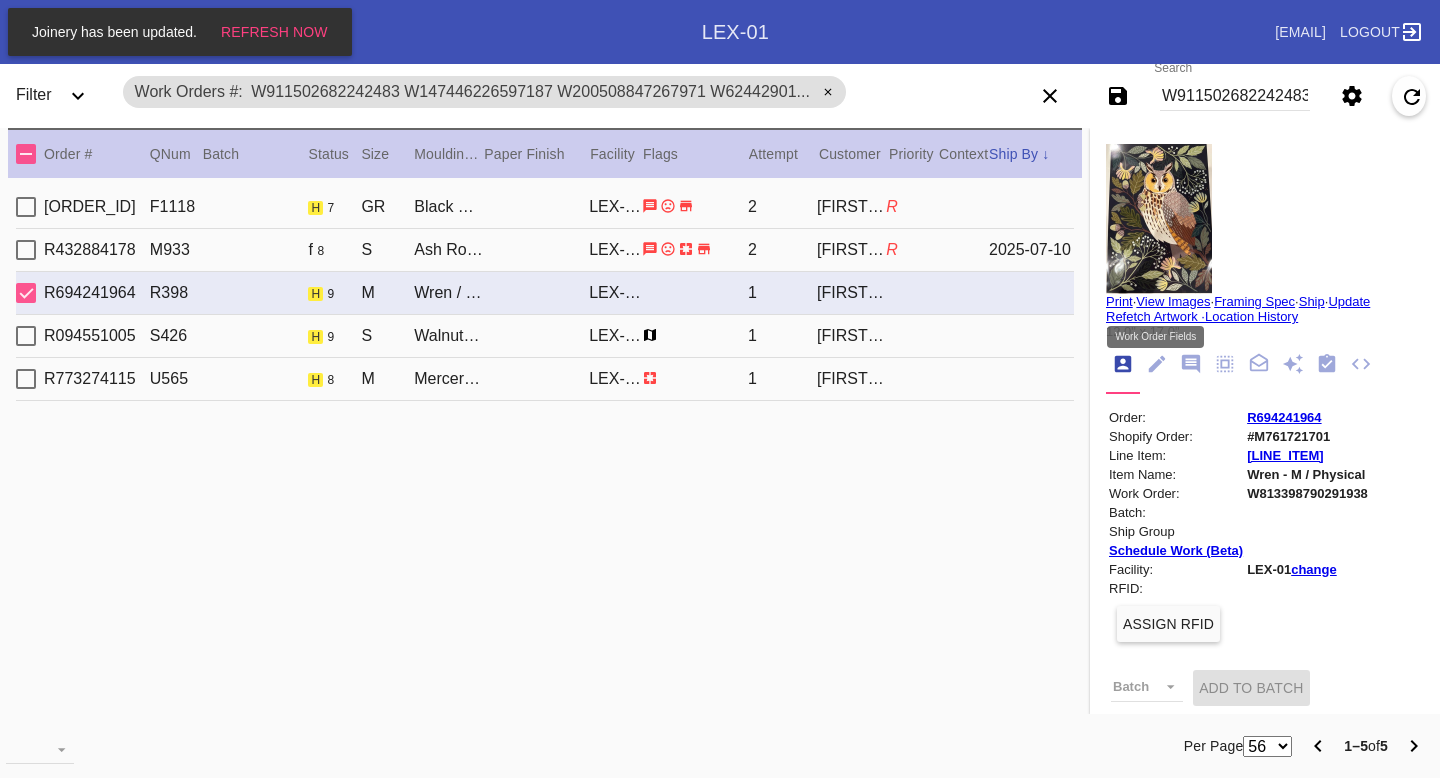click at bounding box center (1156, 365) 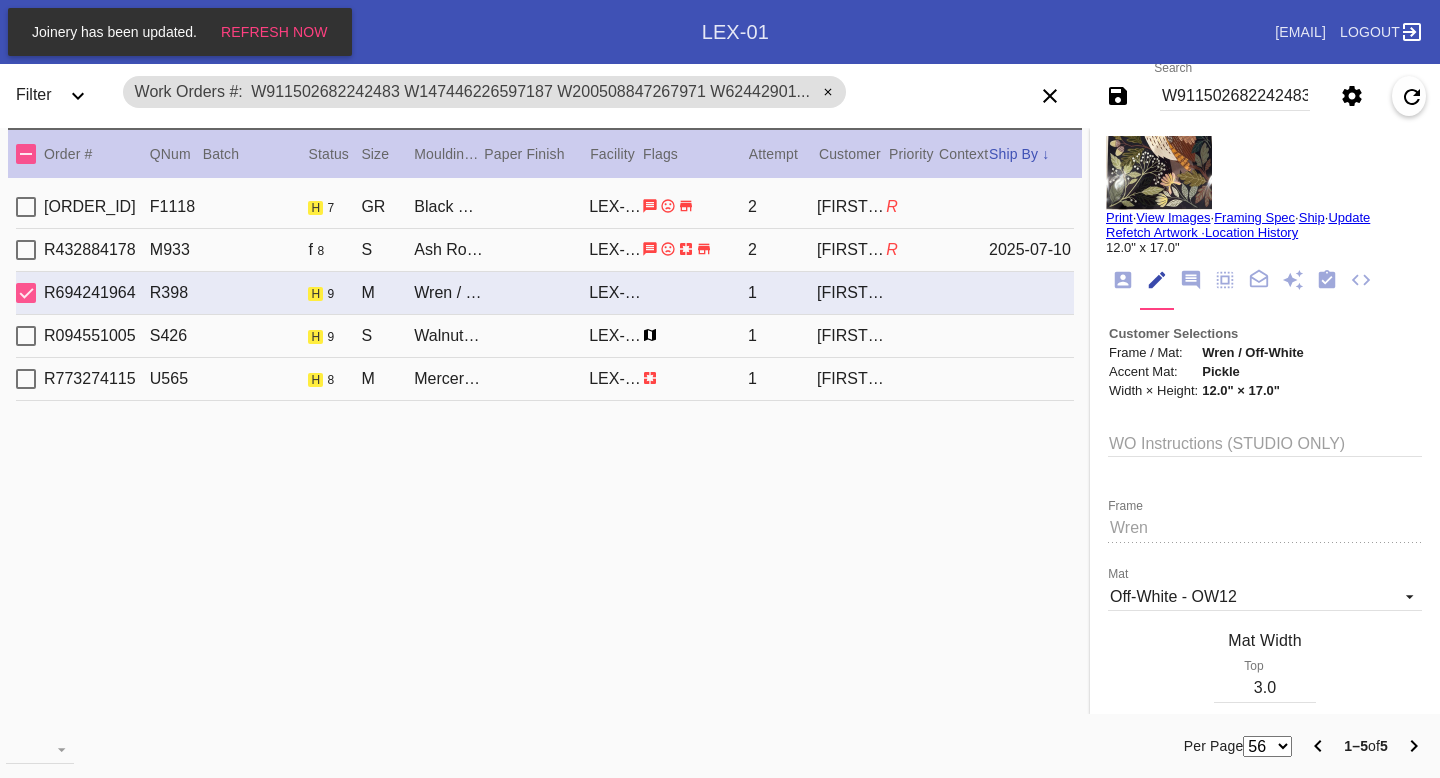 scroll, scrollTop: 78, scrollLeft: 0, axis: vertical 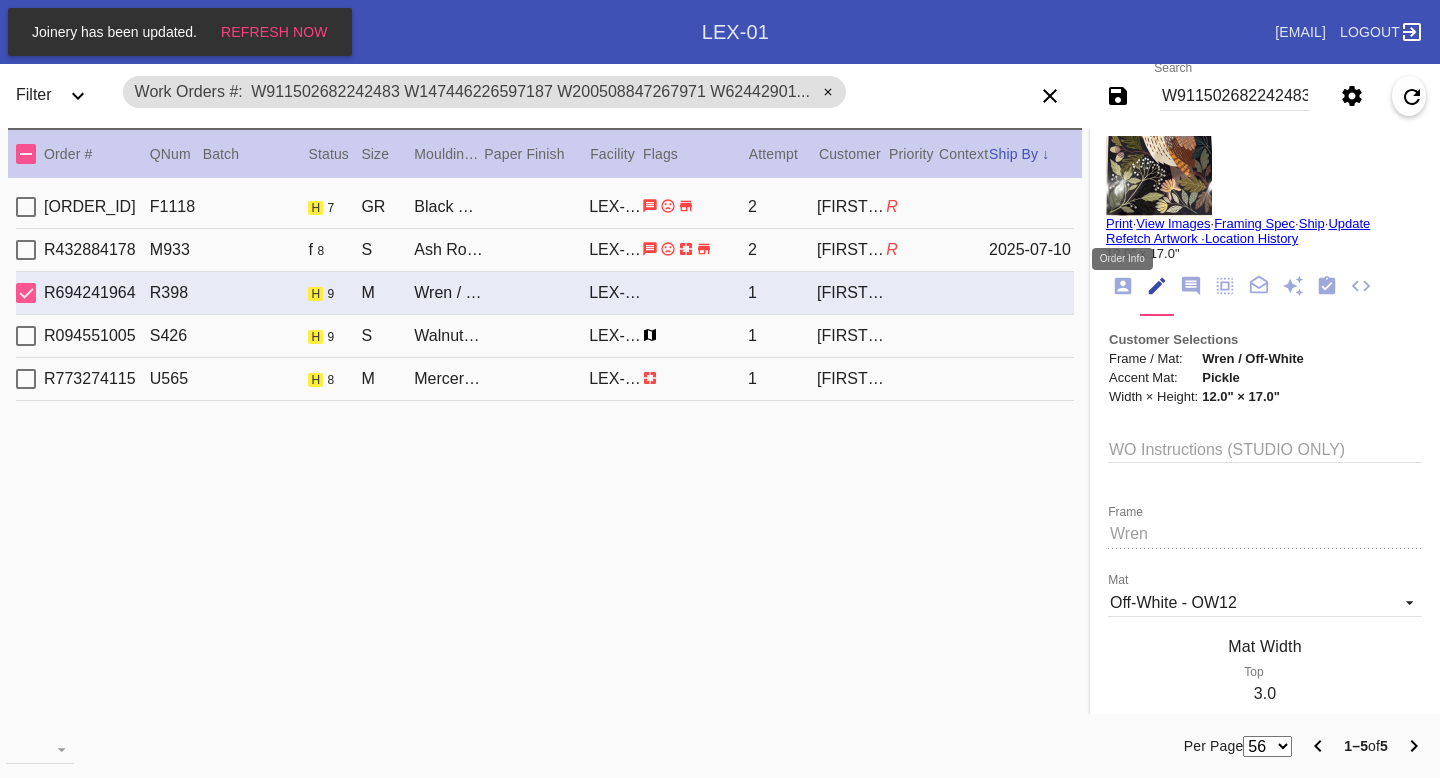 click at bounding box center (1123, 286) 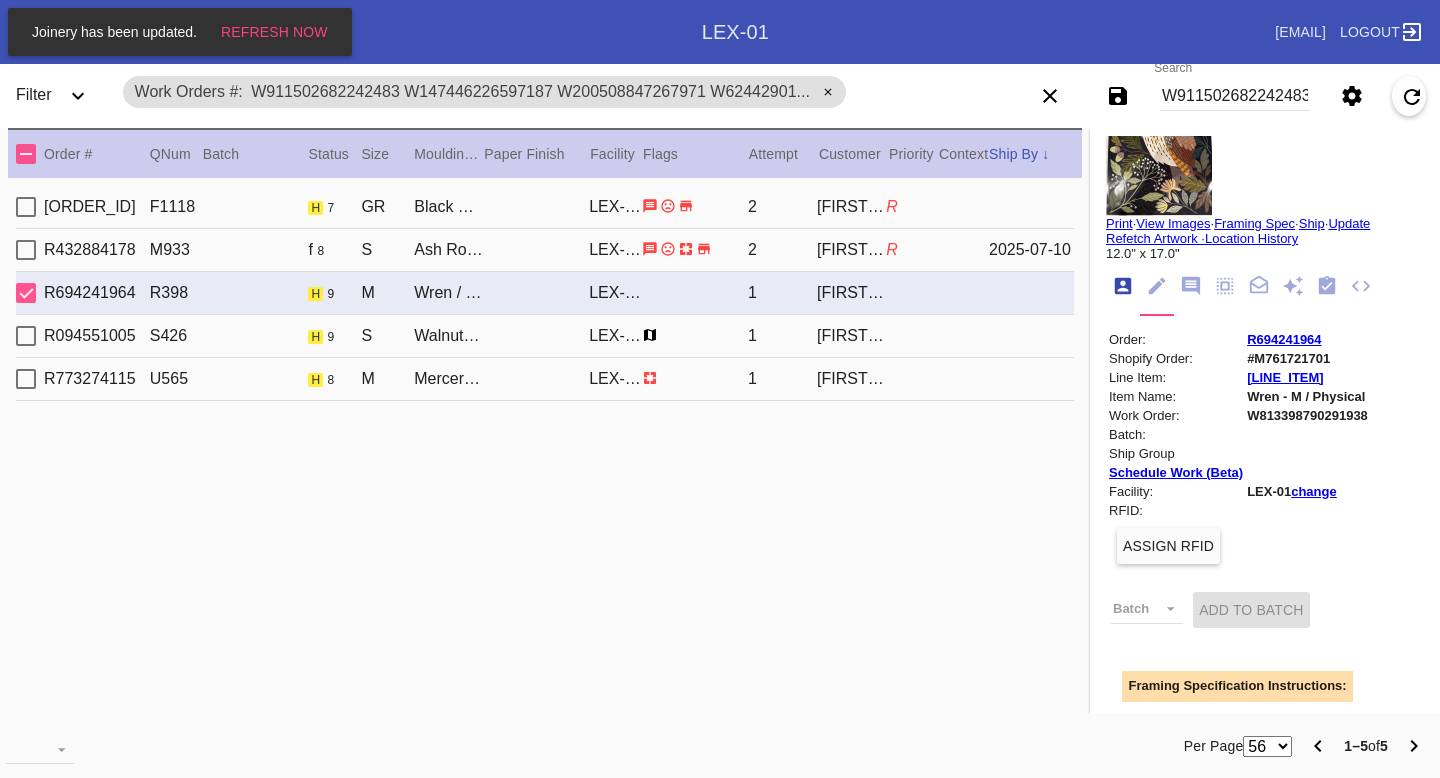 scroll, scrollTop: 24, scrollLeft: 0, axis: vertical 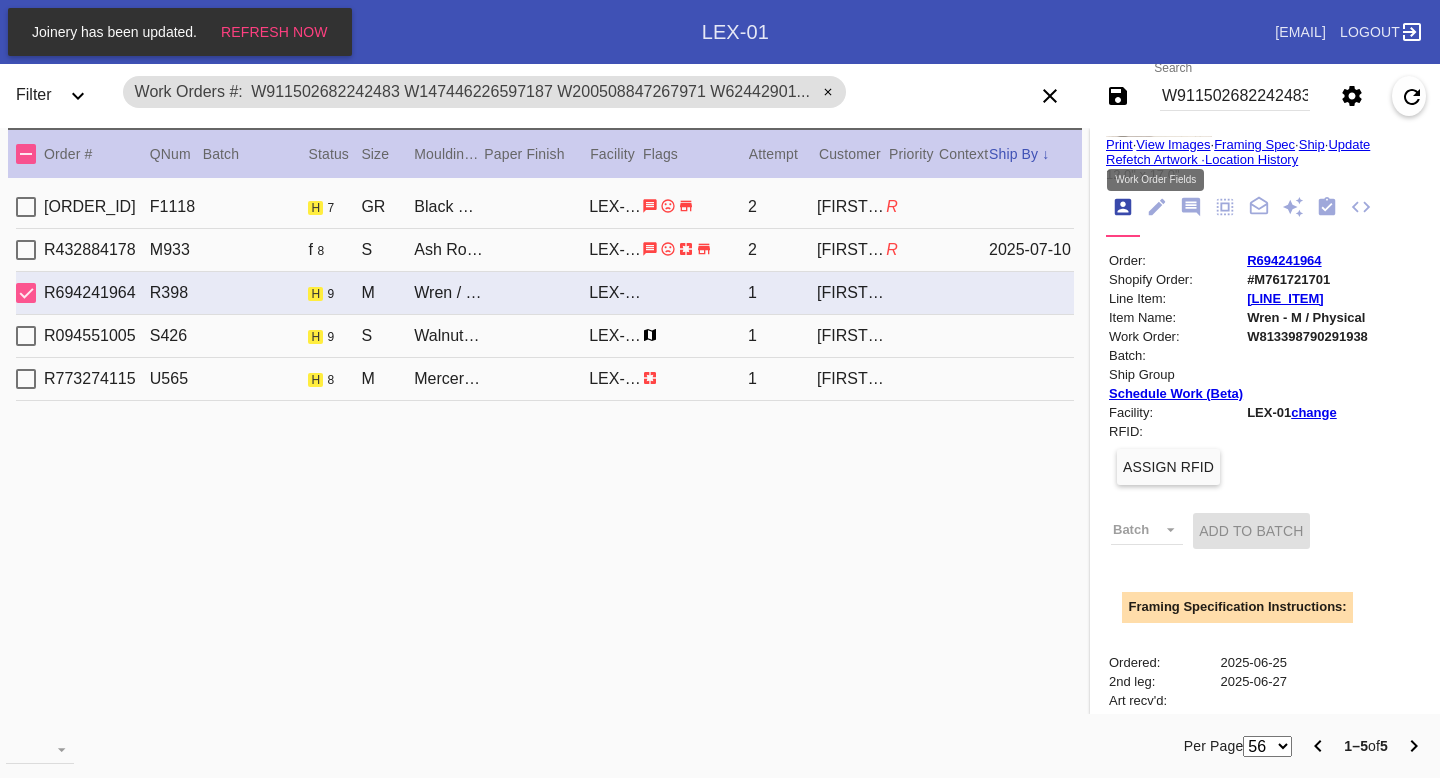 click at bounding box center (1157, 207) 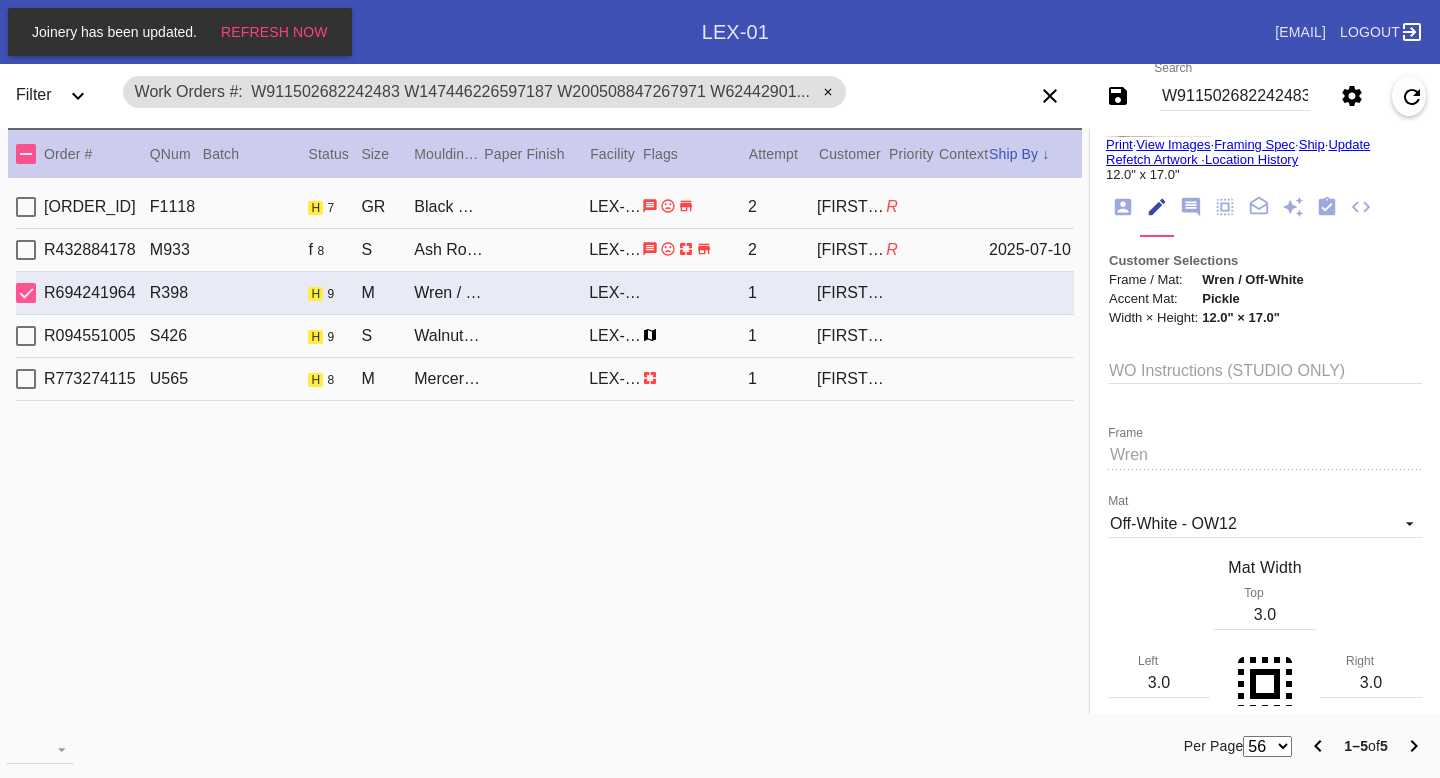 click on "Ed Trousil" at bounding box center [851, 207] 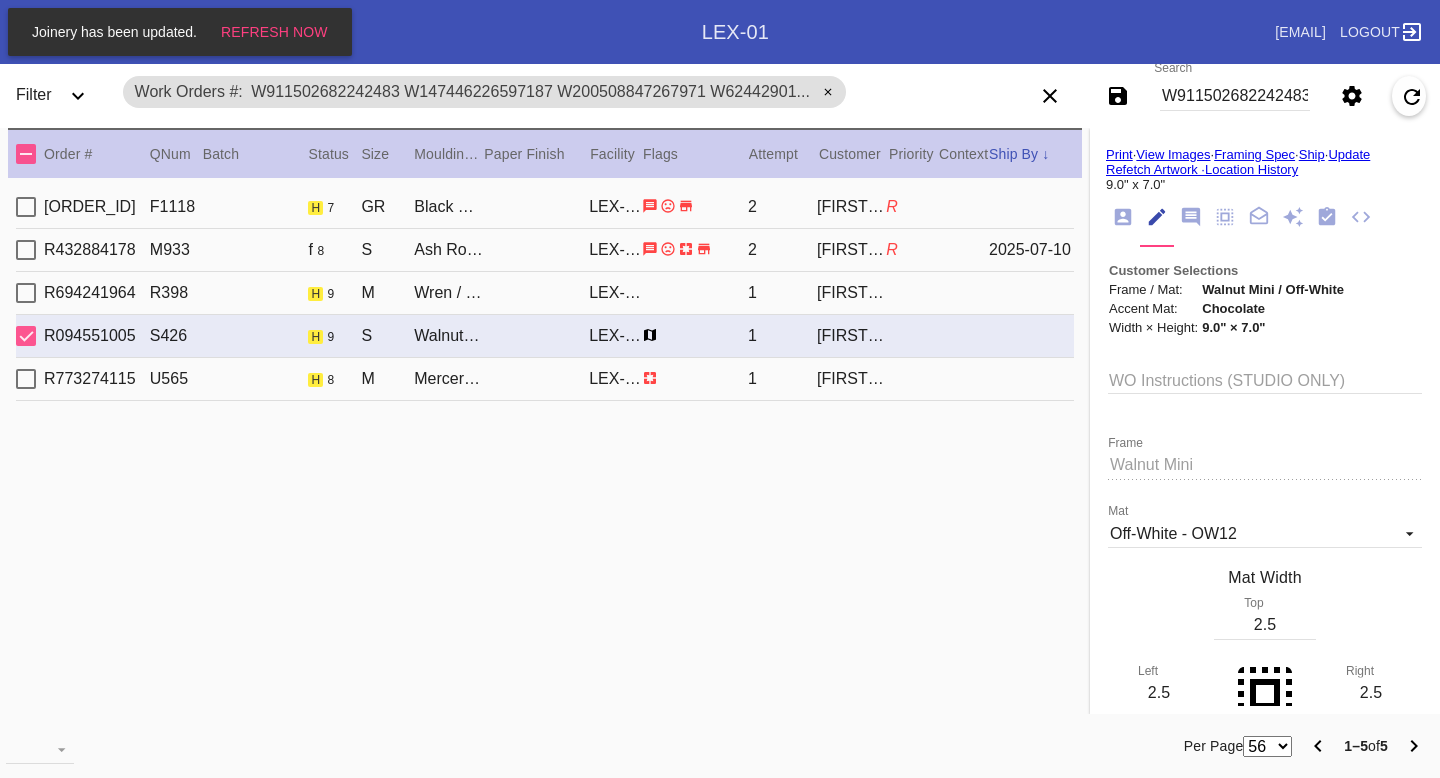 scroll, scrollTop: 0, scrollLeft: 0, axis: both 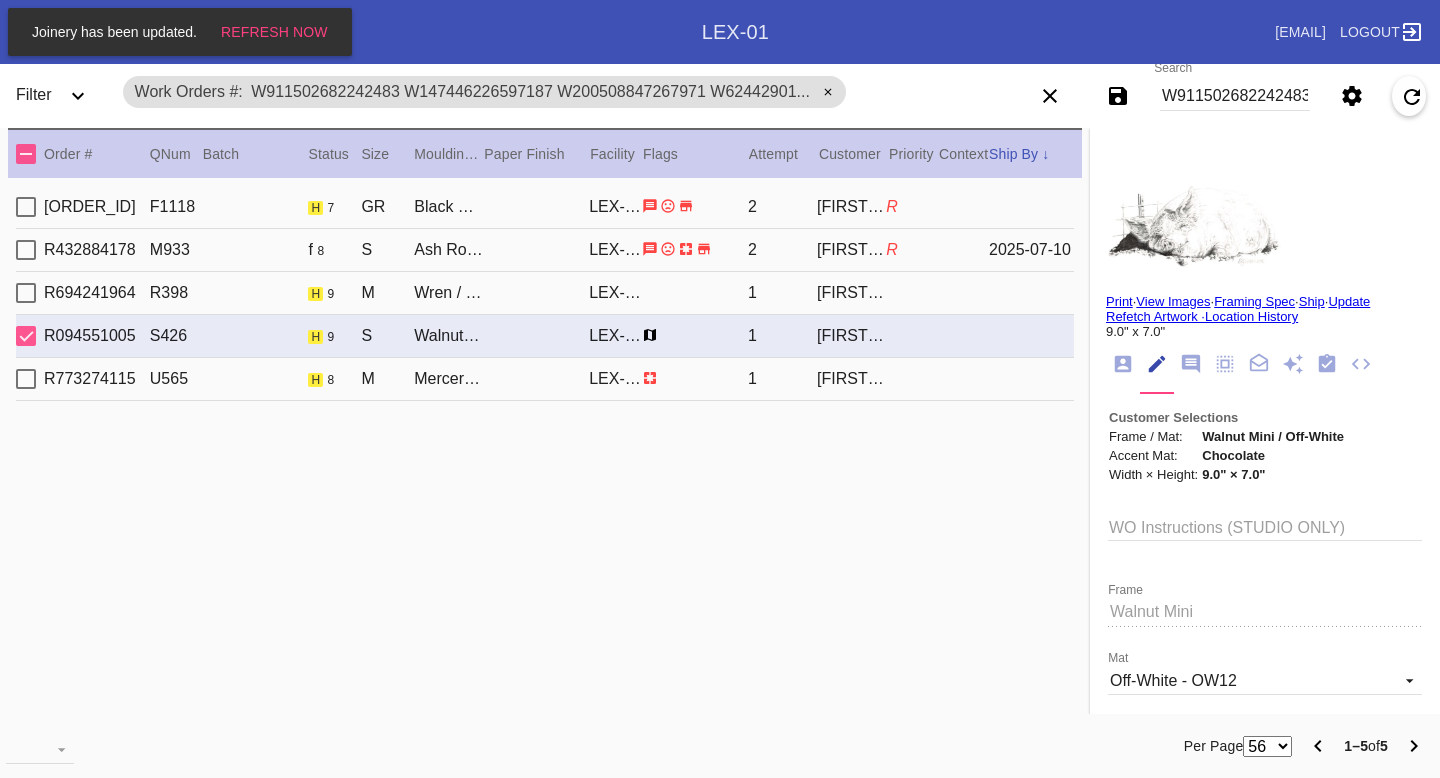 click at bounding box center (1123, 364) 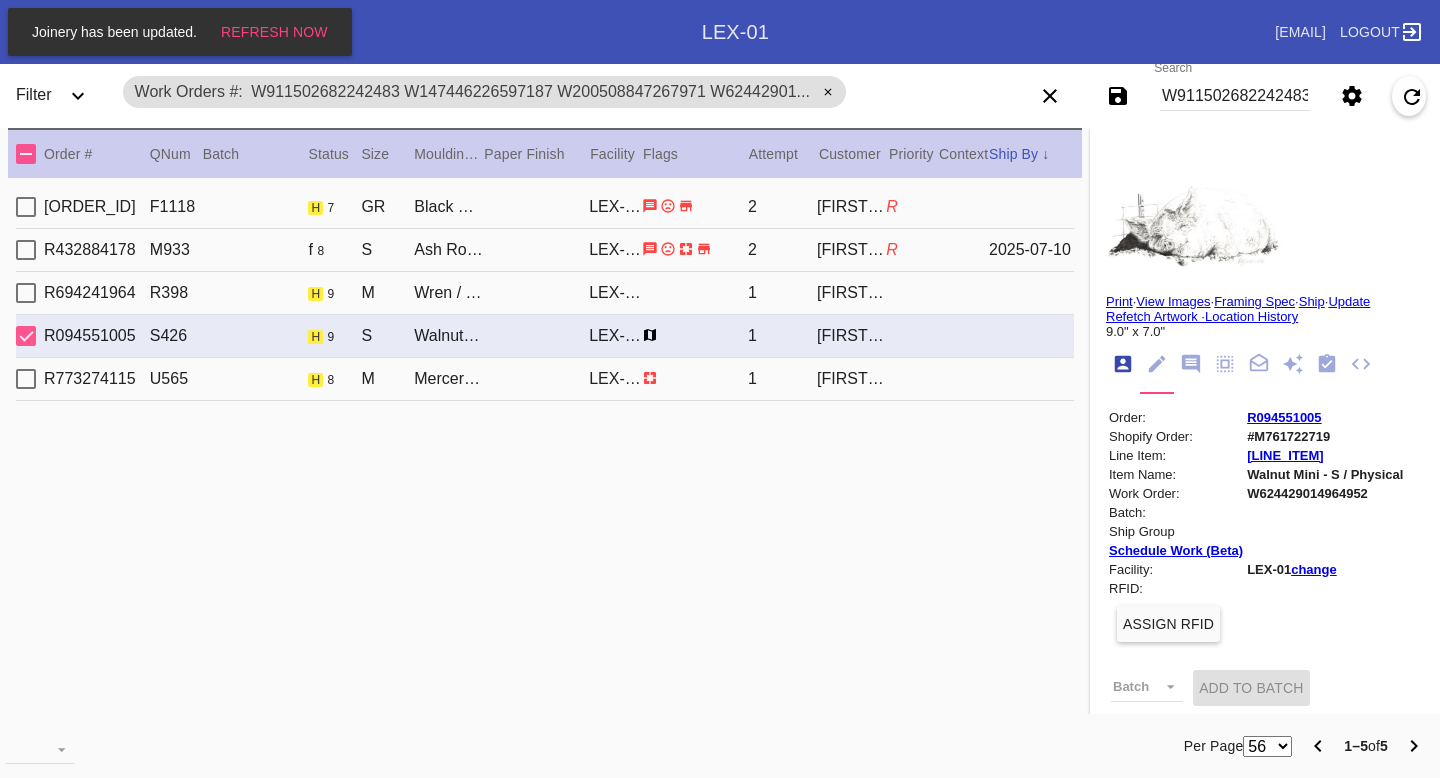 scroll, scrollTop: 24, scrollLeft: 0, axis: vertical 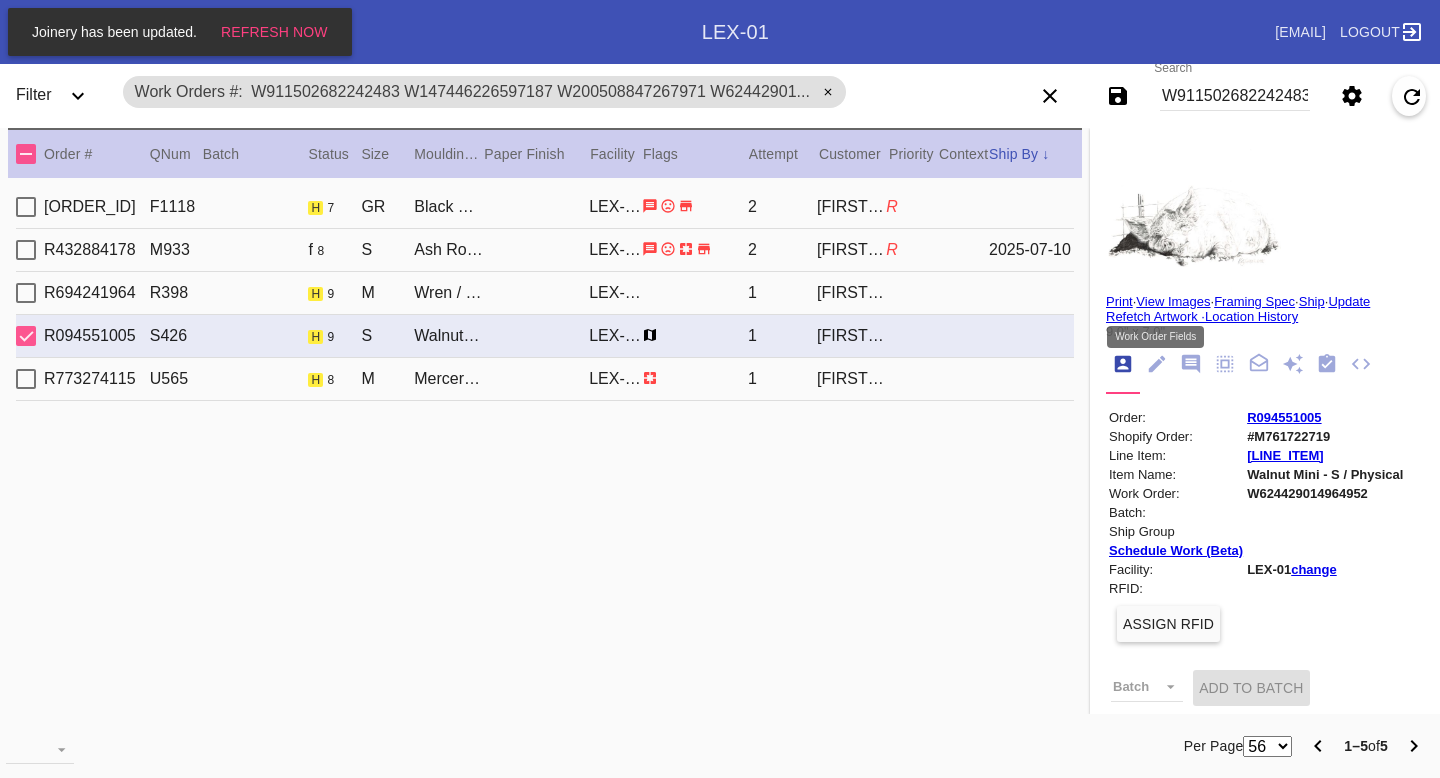 click at bounding box center (1157, 364) 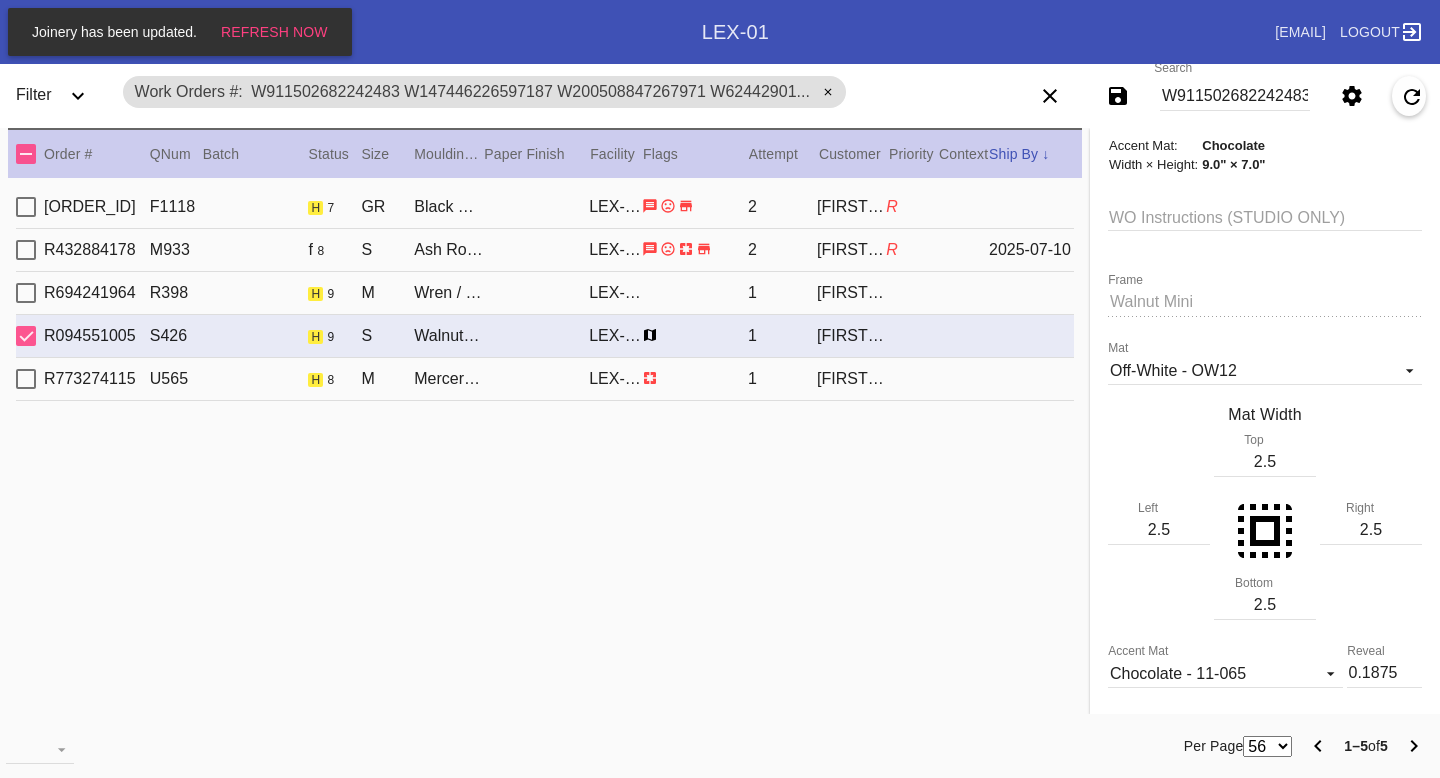 scroll, scrollTop: 315, scrollLeft: 0, axis: vertical 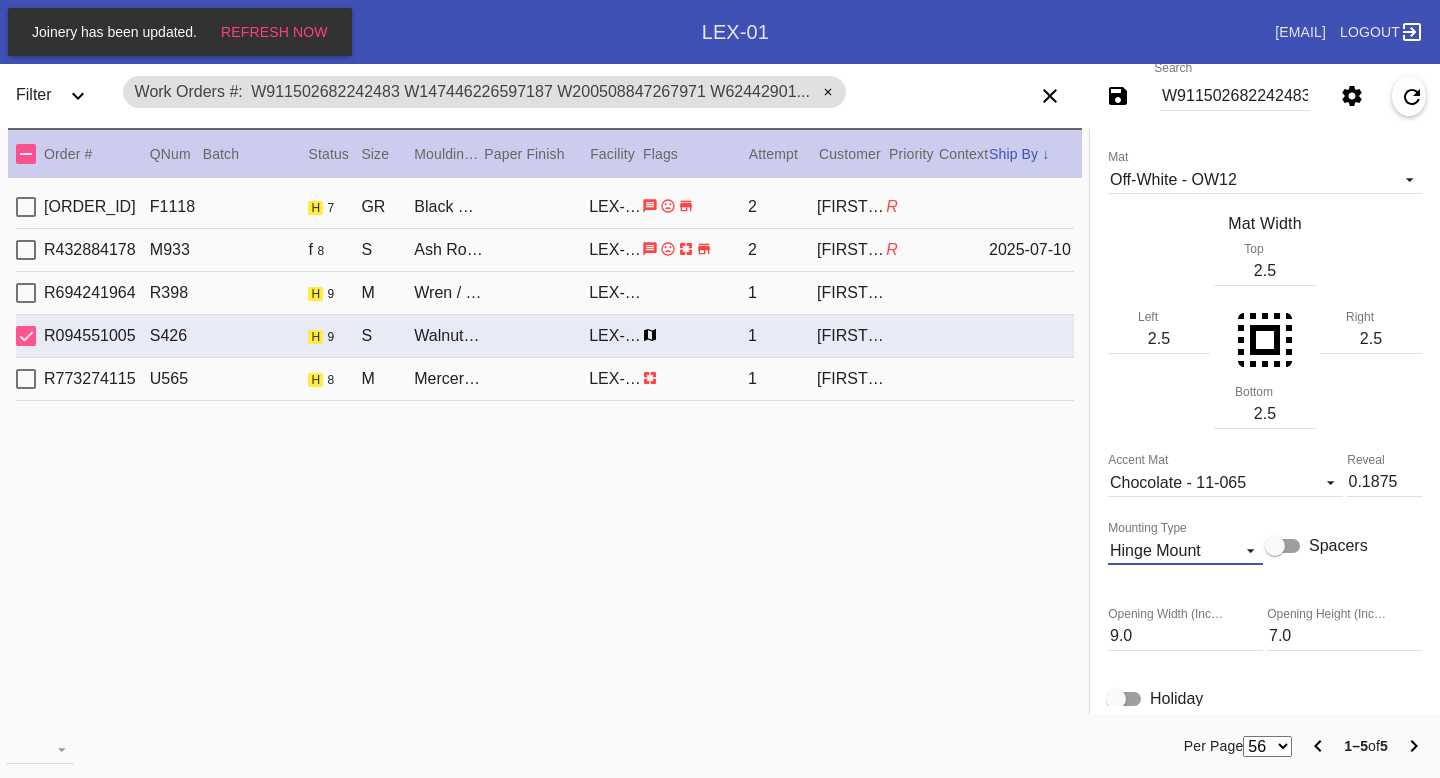 click on "Hinge Mount" at bounding box center (1169, 551) 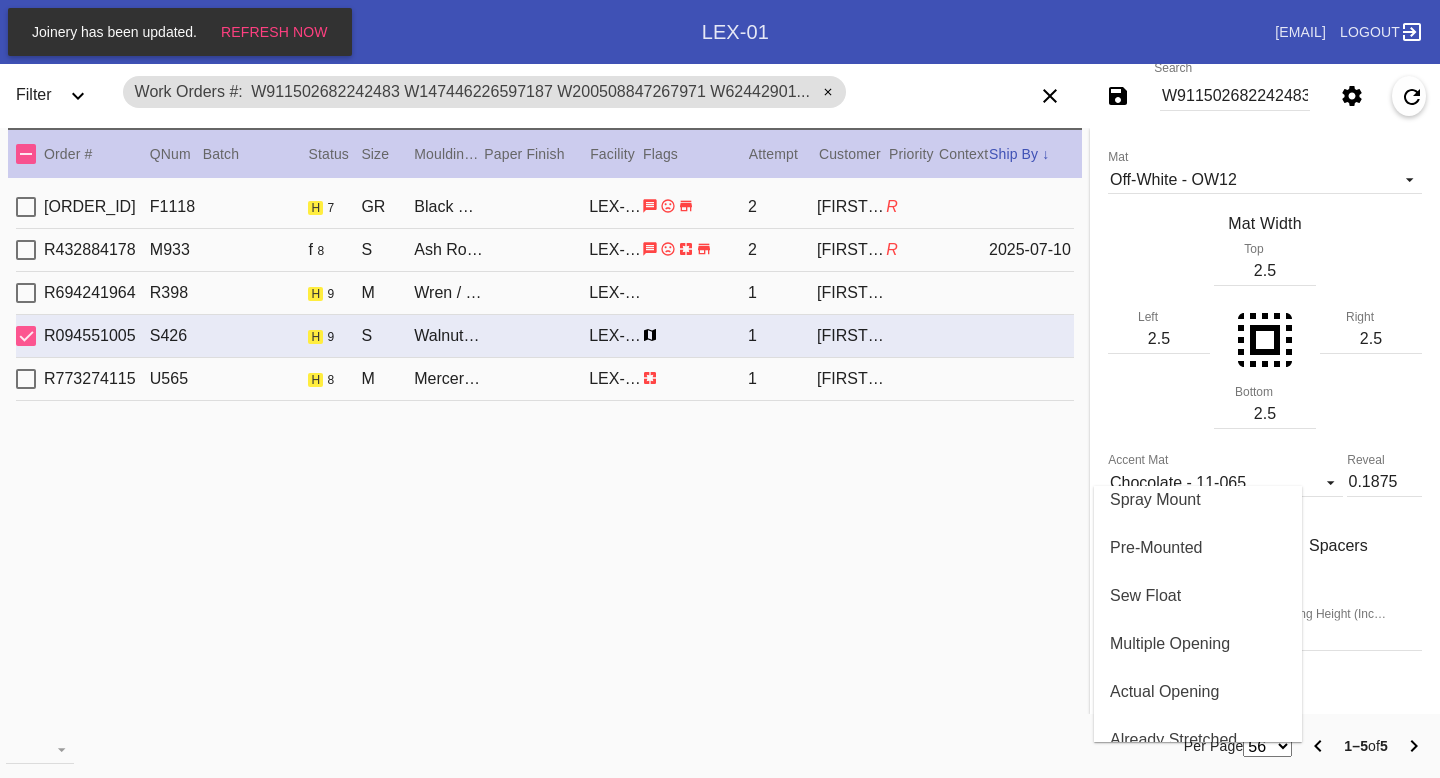 scroll, scrollTop: 704, scrollLeft: 0, axis: vertical 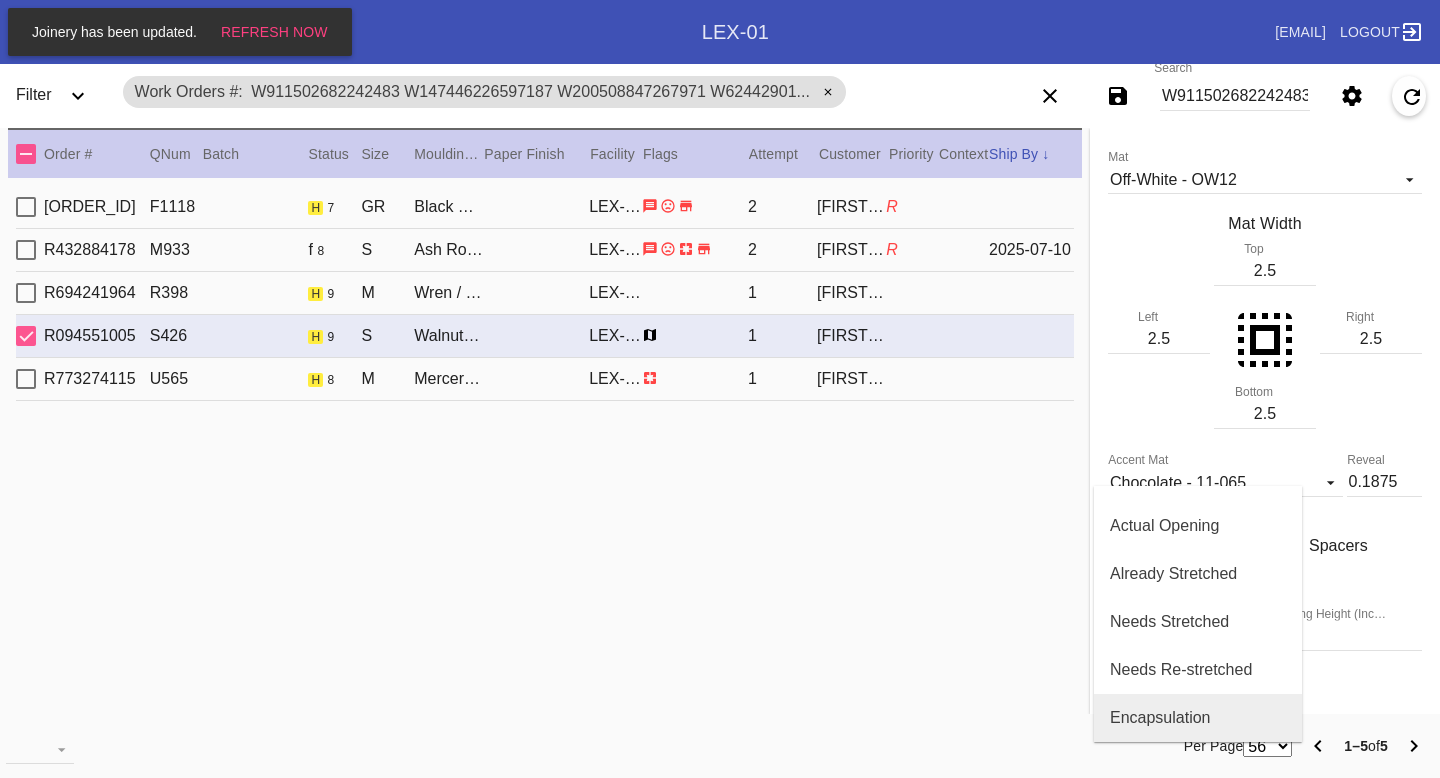 click on "Encapsulation" at bounding box center (1160, 718) 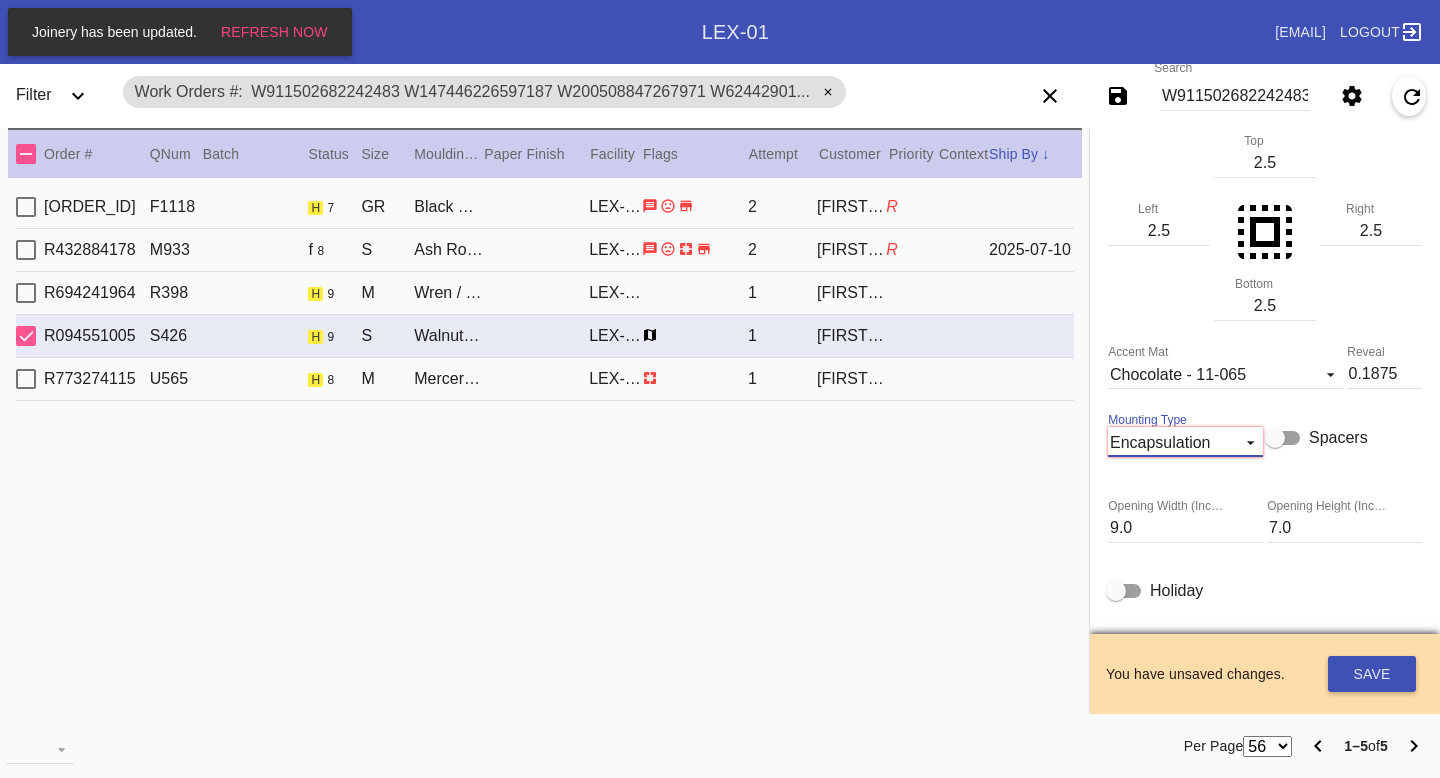 scroll, scrollTop: 613, scrollLeft: 0, axis: vertical 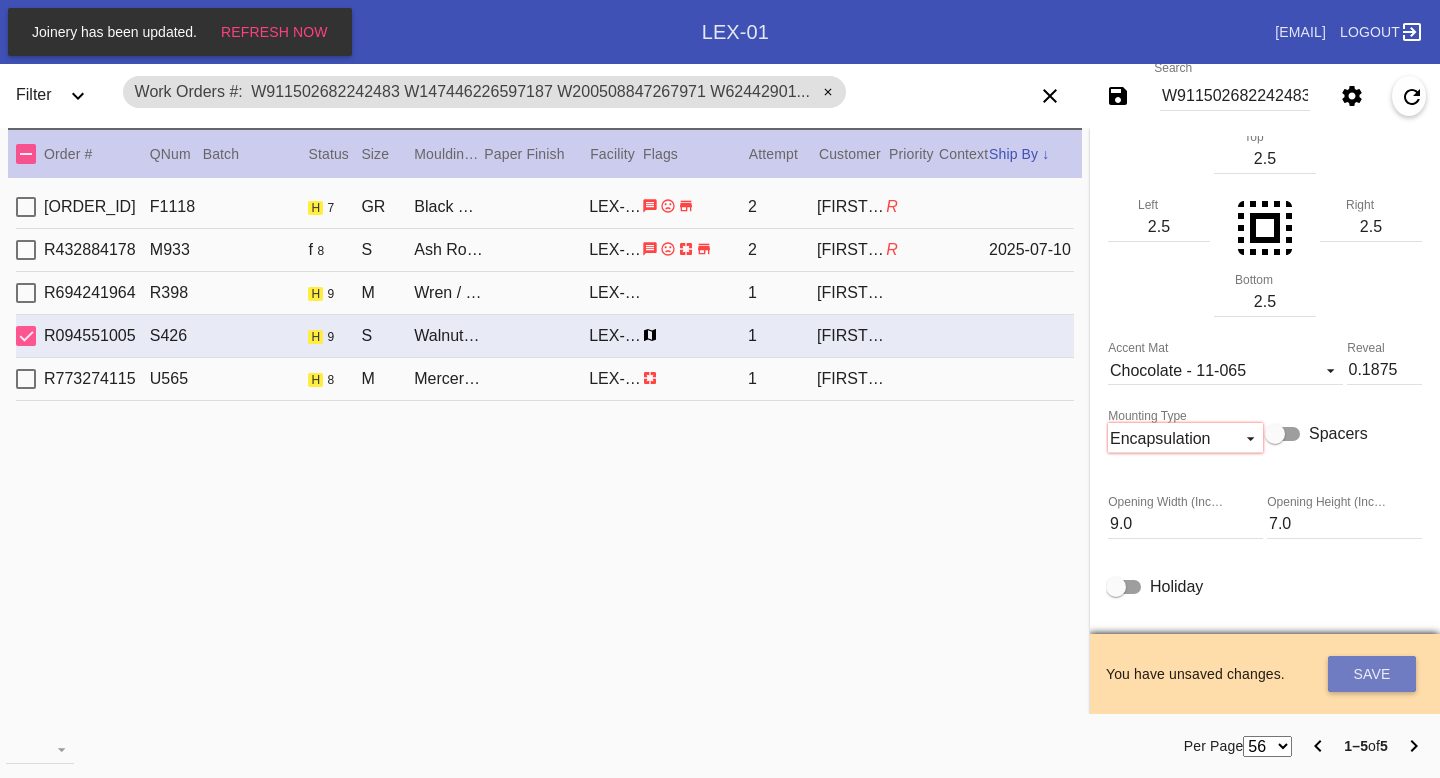 click on "Save" at bounding box center (1372, 674) 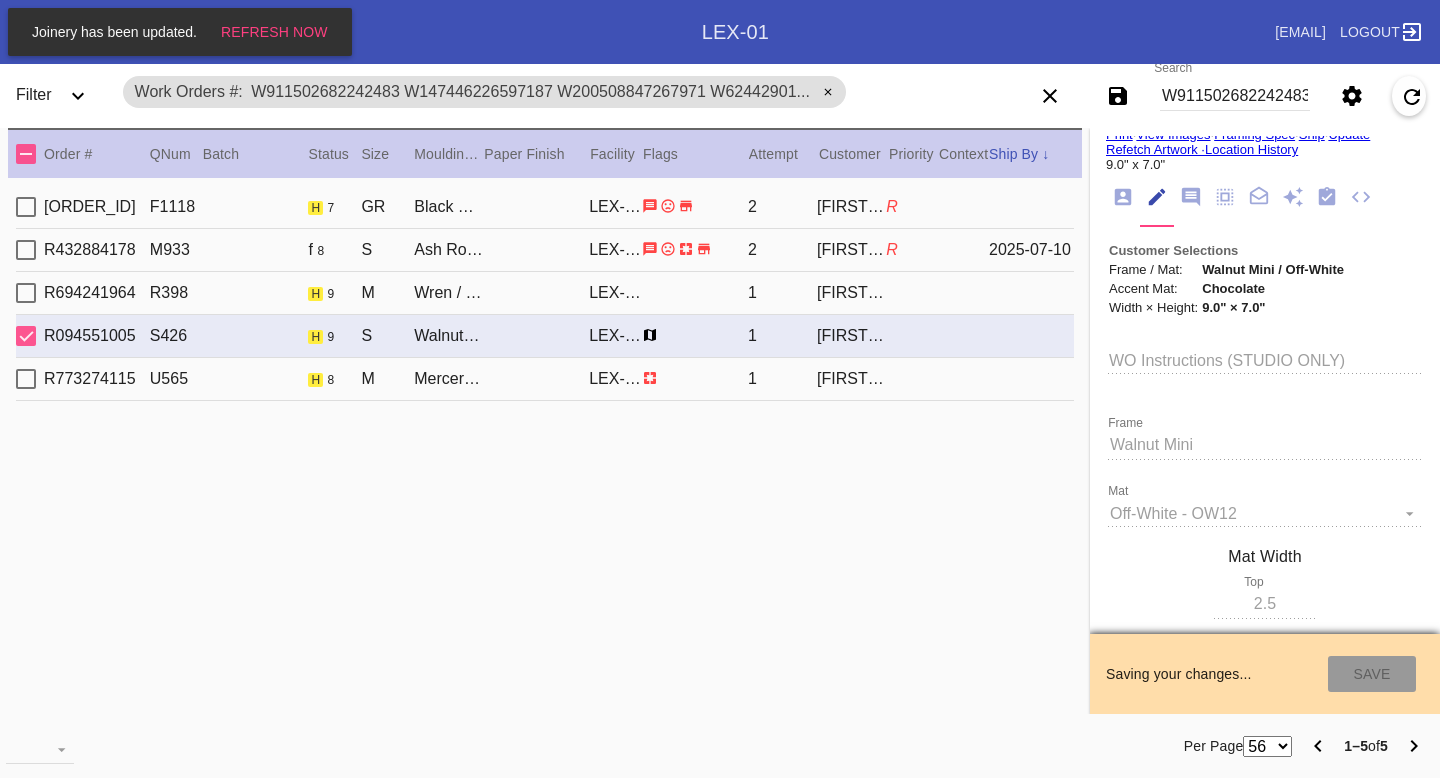 scroll, scrollTop: 0, scrollLeft: 0, axis: both 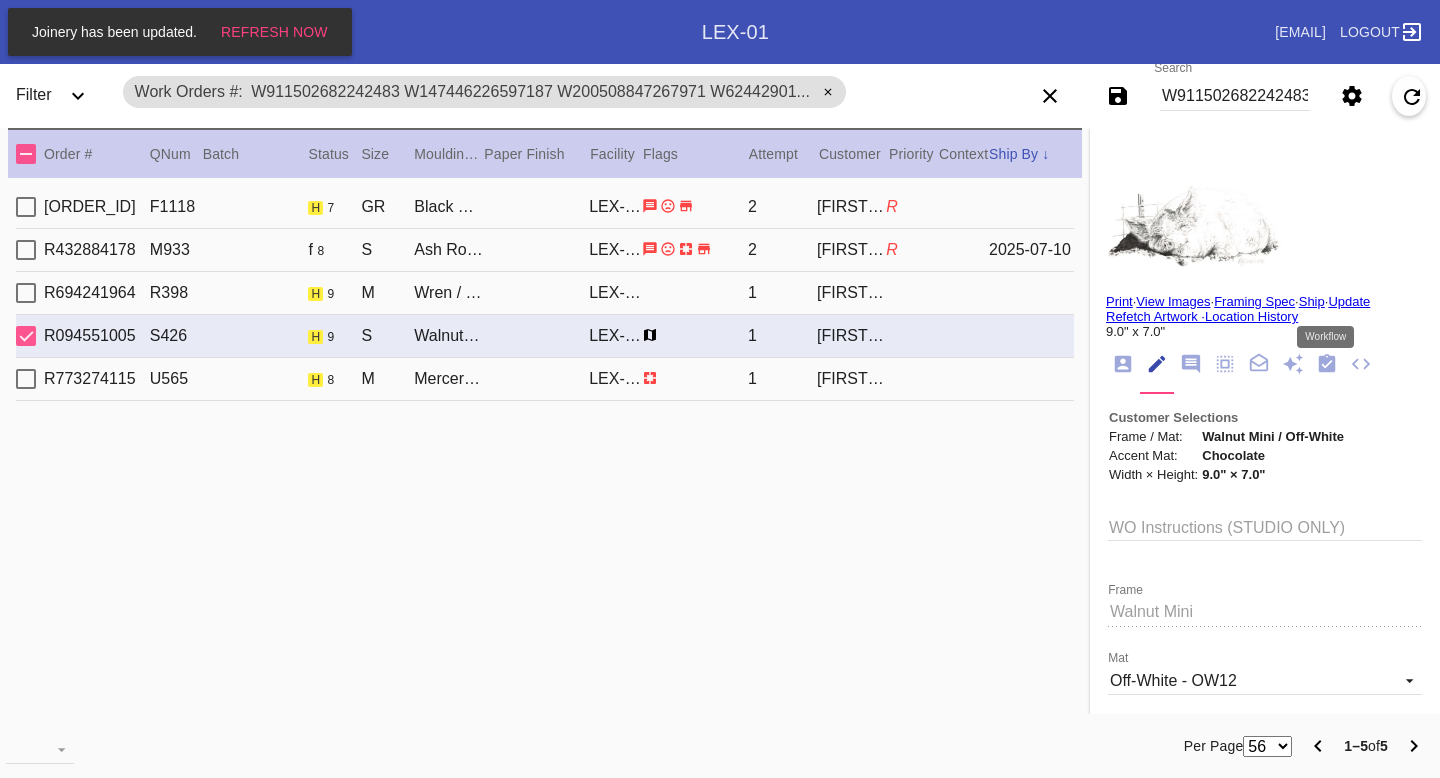 click at bounding box center (1327, 364) 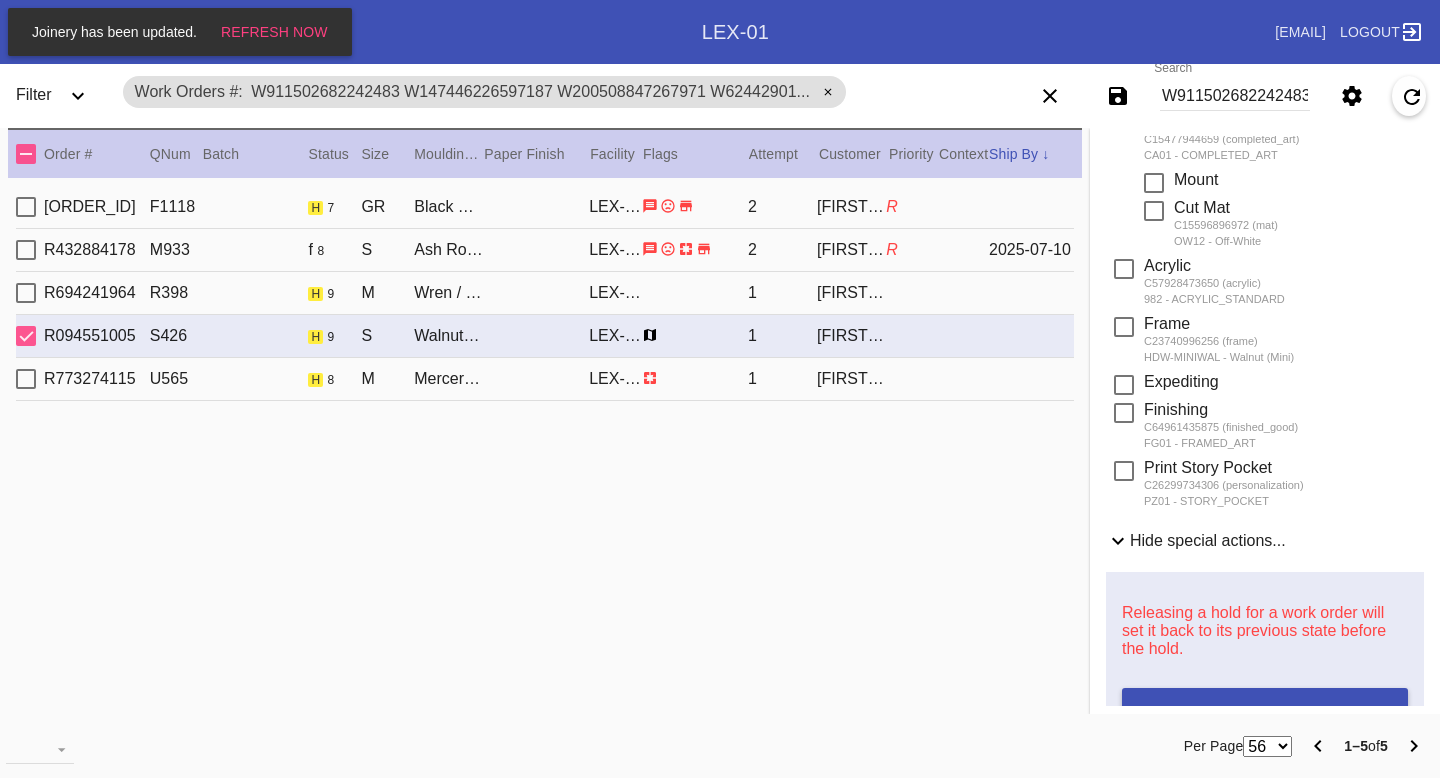 scroll, scrollTop: 799, scrollLeft: 0, axis: vertical 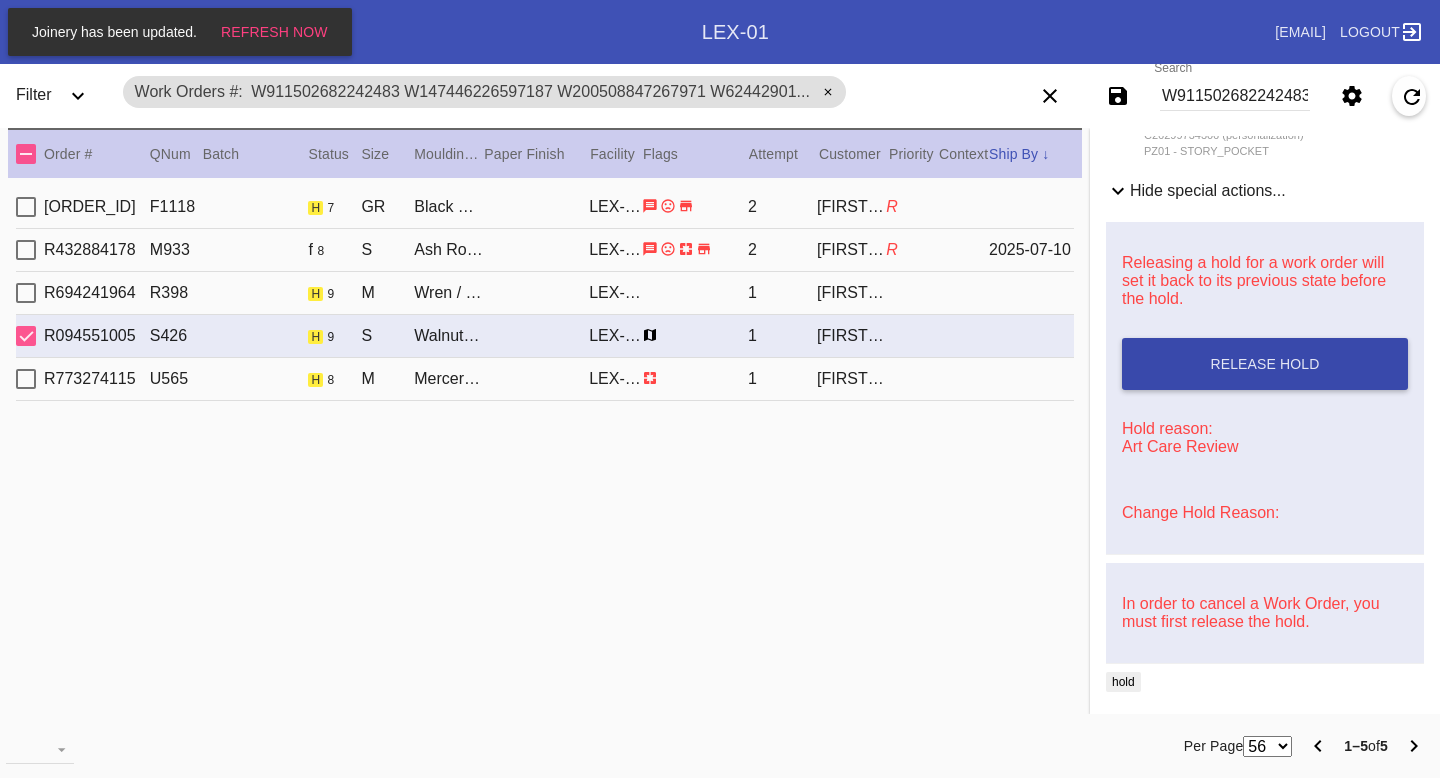 click on "Release Hold" at bounding box center (1264, 364) 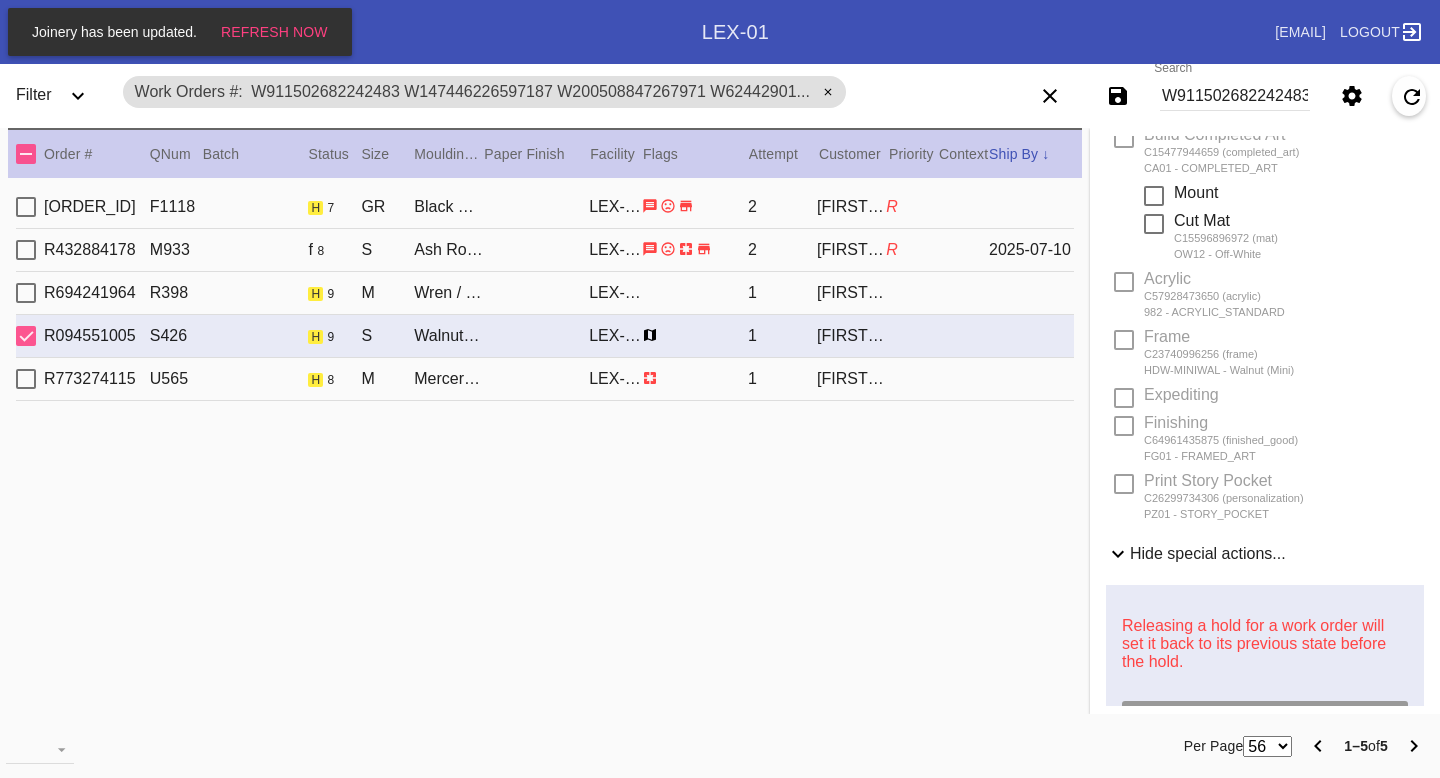 scroll, scrollTop: 0, scrollLeft: 0, axis: both 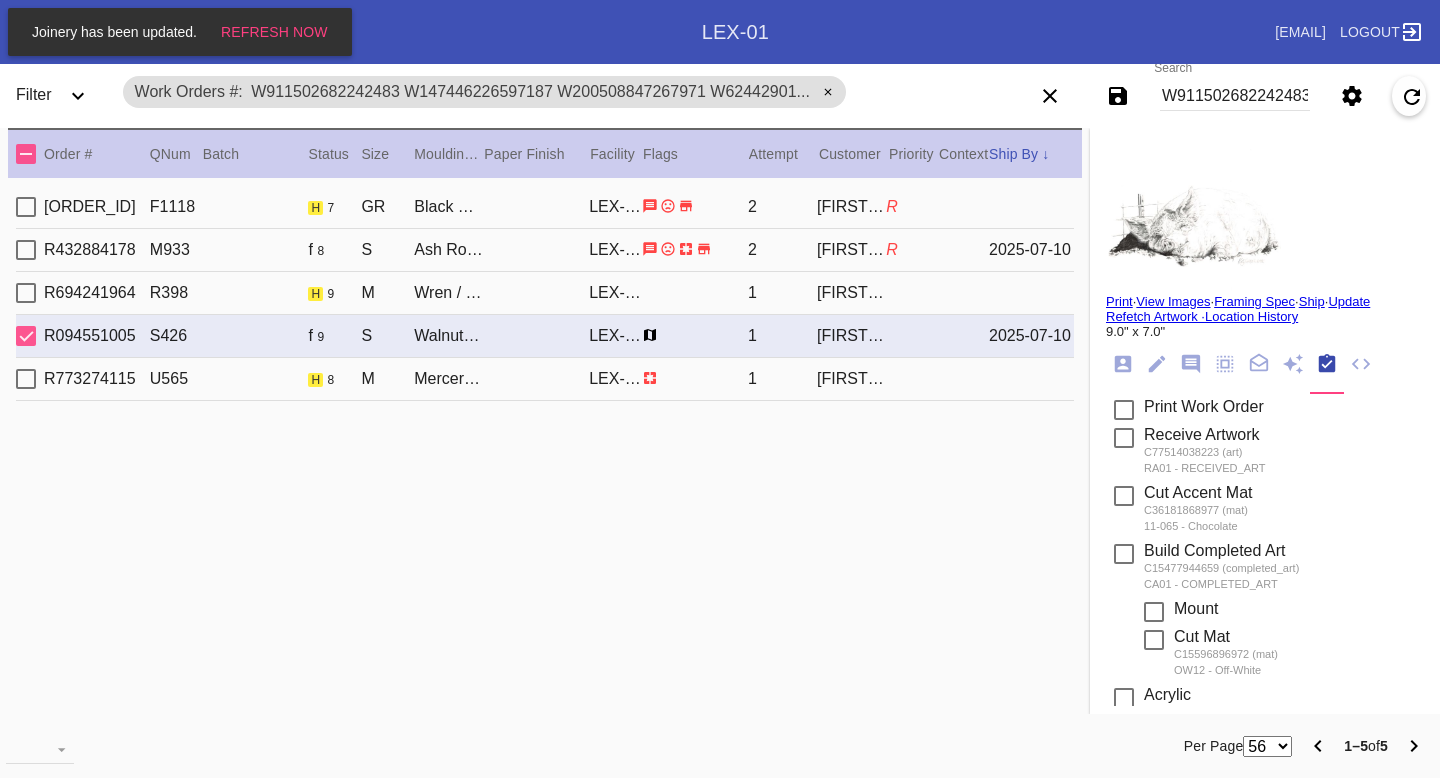 click on "Print" at bounding box center (1119, 301) 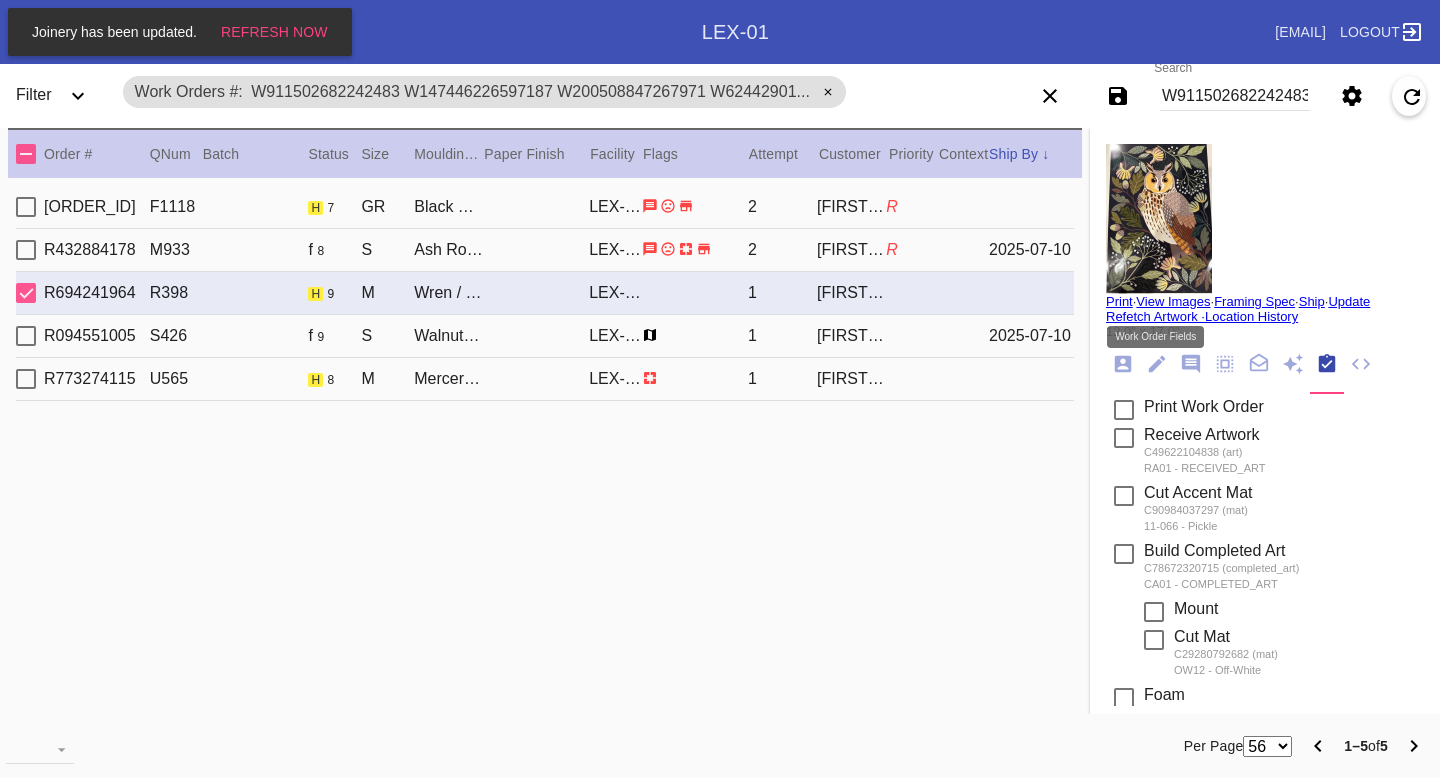 click at bounding box center [1157, 364] 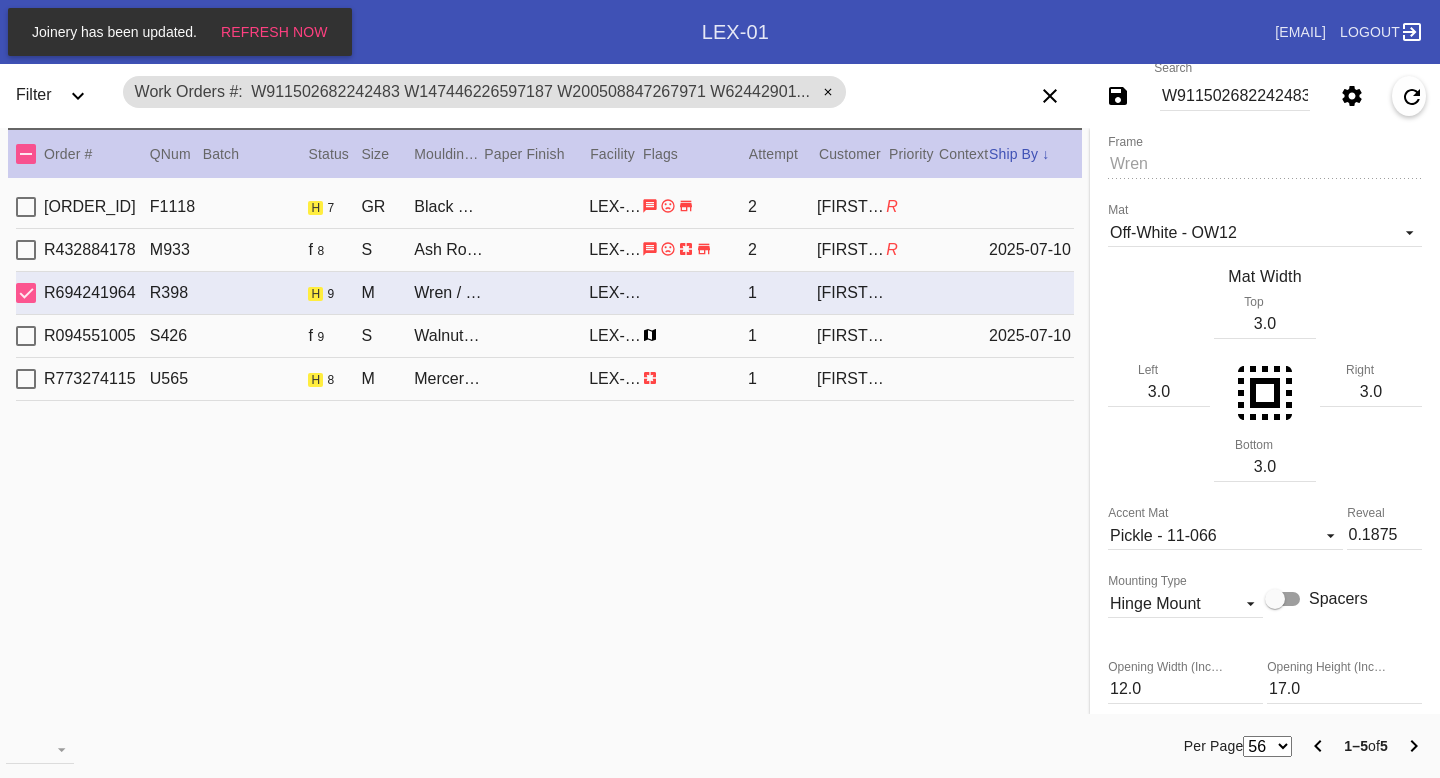 scroll, scrollTop: 452, scrollLeft: 0, axis: vertical 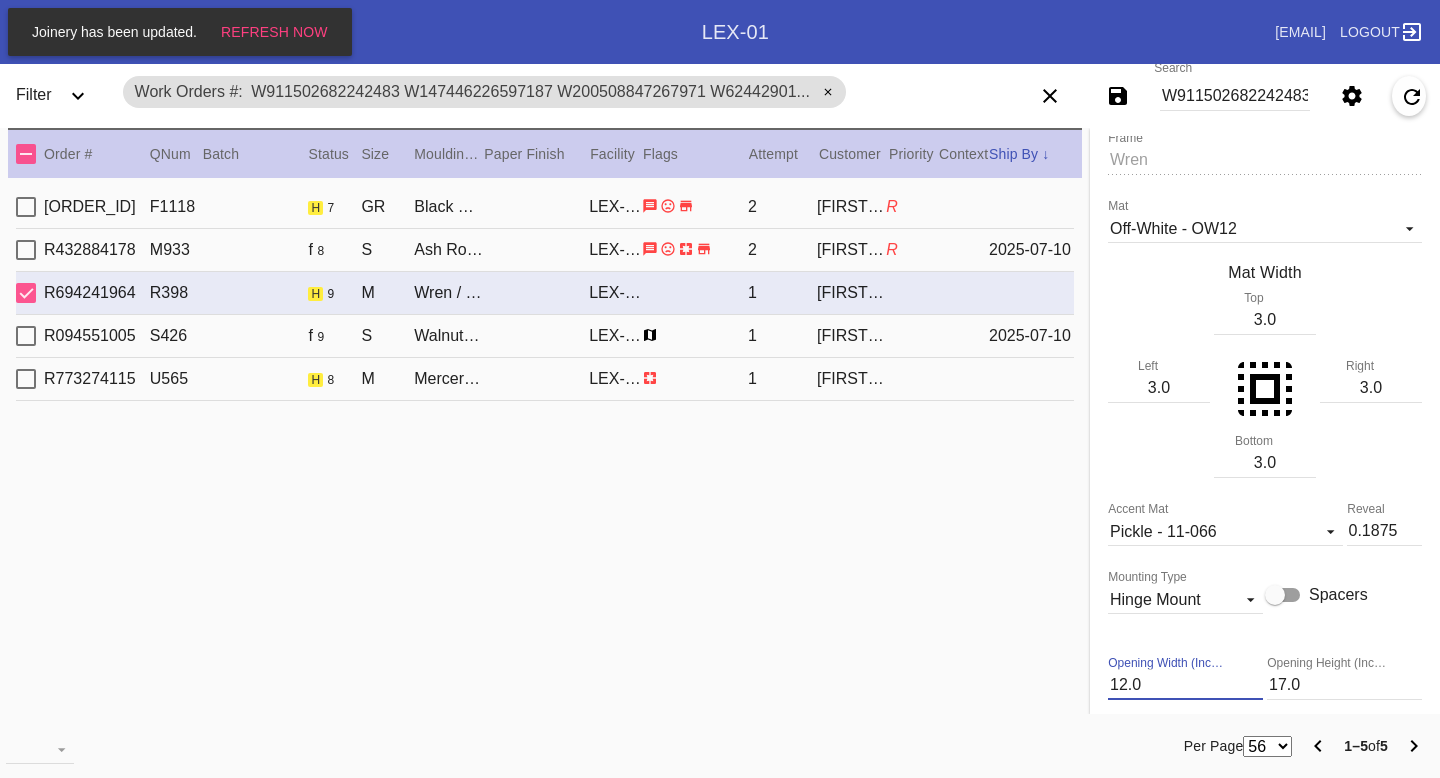 click on "12.0" at bounding box center [1185, 685] 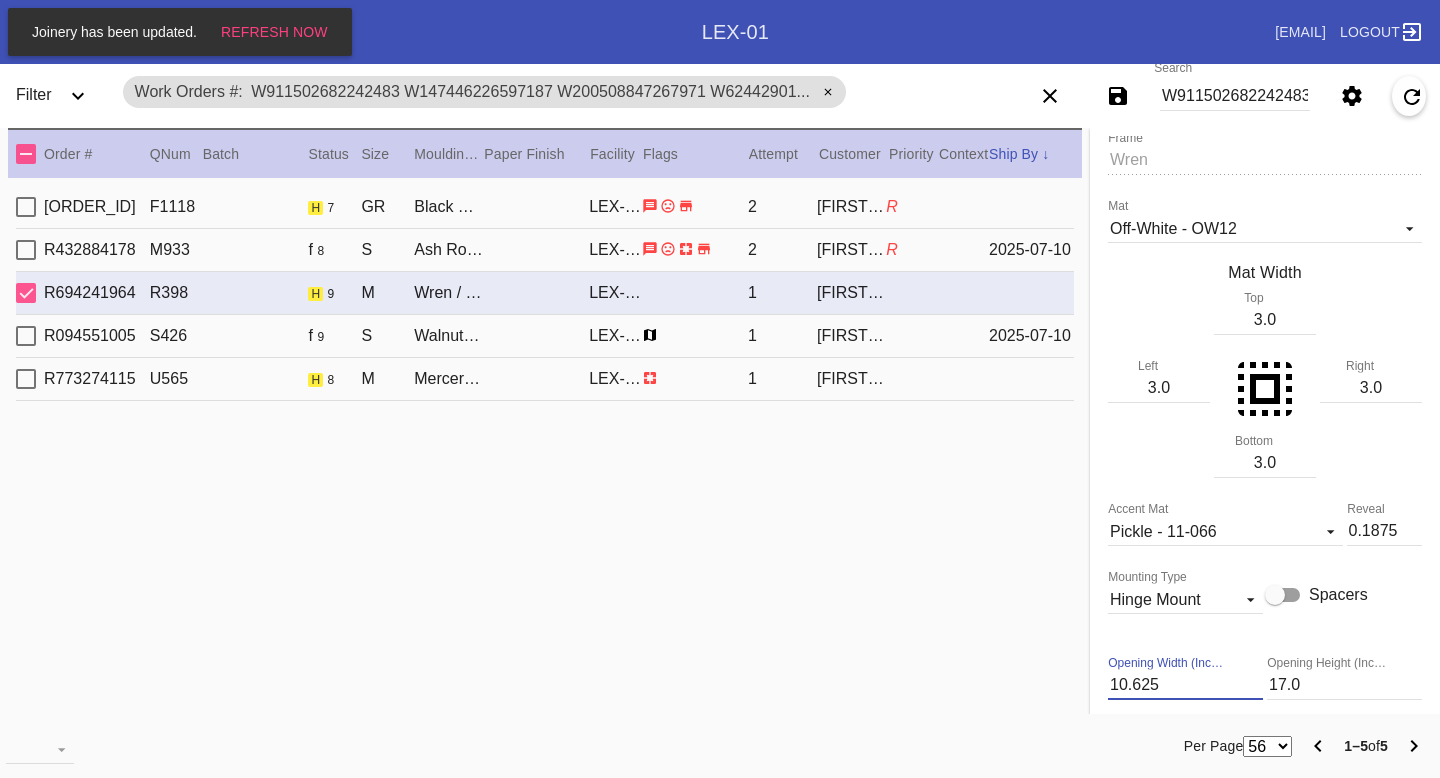 type on "10.625" 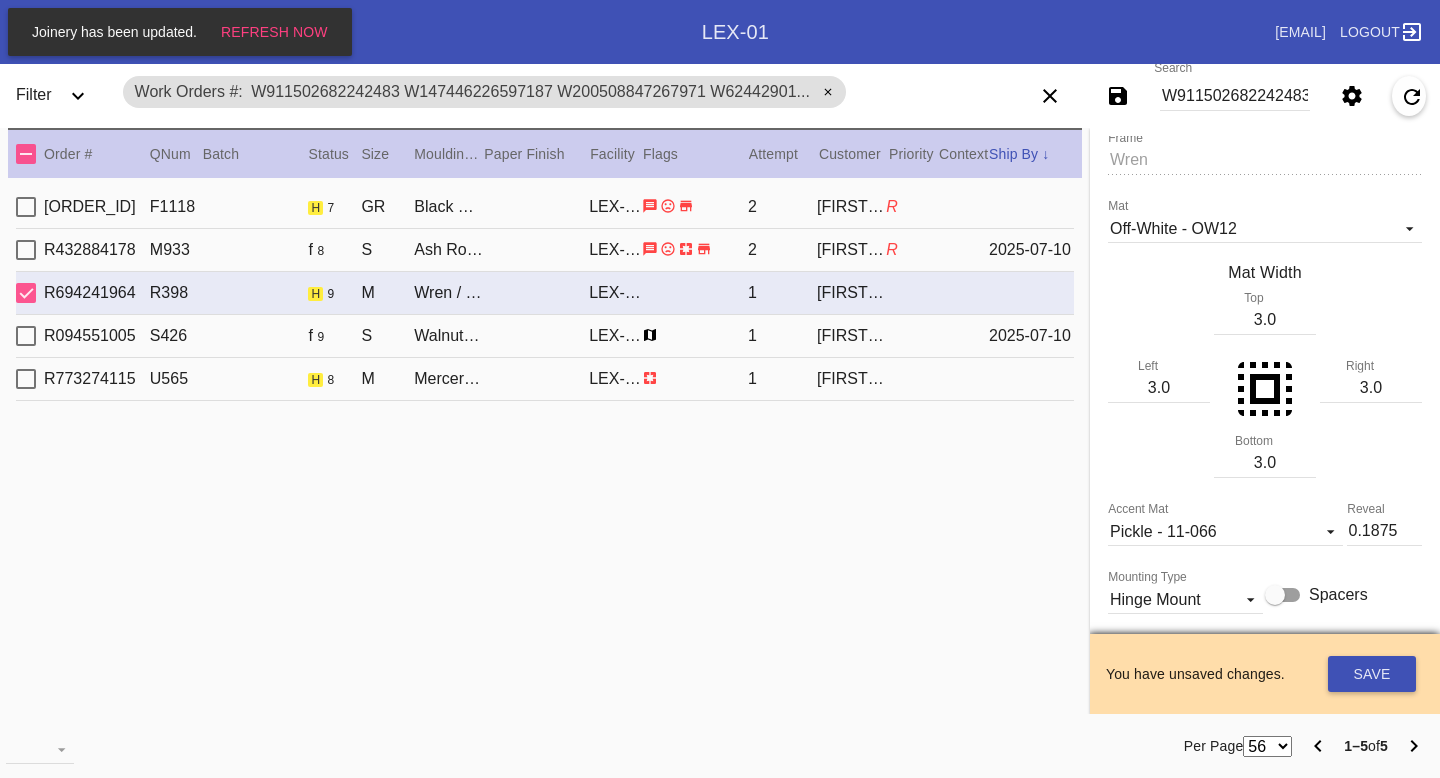 click on "Select a Work Order Print  ·  View Images  ·  Framing Spec  ·  Ship  ·  Update   Refetch Artwork ·  Location History 12.0" x 17.0"                                 Order: R694241964 Shopify Order: #M761721701 Line Item: L8204927 Item Name: Wren - M / Physical Work Order: W813398790291938 Batch: Ship Group Schedule Work (Beta) Facility: LEX-01  change RFID:
Assign RFID
Batch Batch New Batch LEX01-250606-006 () LEX01-250531-009 () LEX01-250327-001 () LEX01-250325-001 () LEX01-250319-006 () LEX01-250306-004 () LEX01-250220-010 () LEX01-250219-008 () LEX01-250211-016 () LEX01-250211-012 () LEX01-250121-012 () LEX01-241224-002 () LEX01-241119-022 () LEX01-241119-014 () LEX01-241021-002 () LEX01-241017-003 () LEX01-241014-006 () LEX01-241003-002 () LEX01-210426-026 () LEX01-210412-039 () LEX01-210313-028 () LEX01-210228-001 () LEX01-210124-003 () LEX01-201218-082 () 200616-38 () 191125-107 () Add to Batch Line Item Instructions:" at bounding box center [1265, 421] 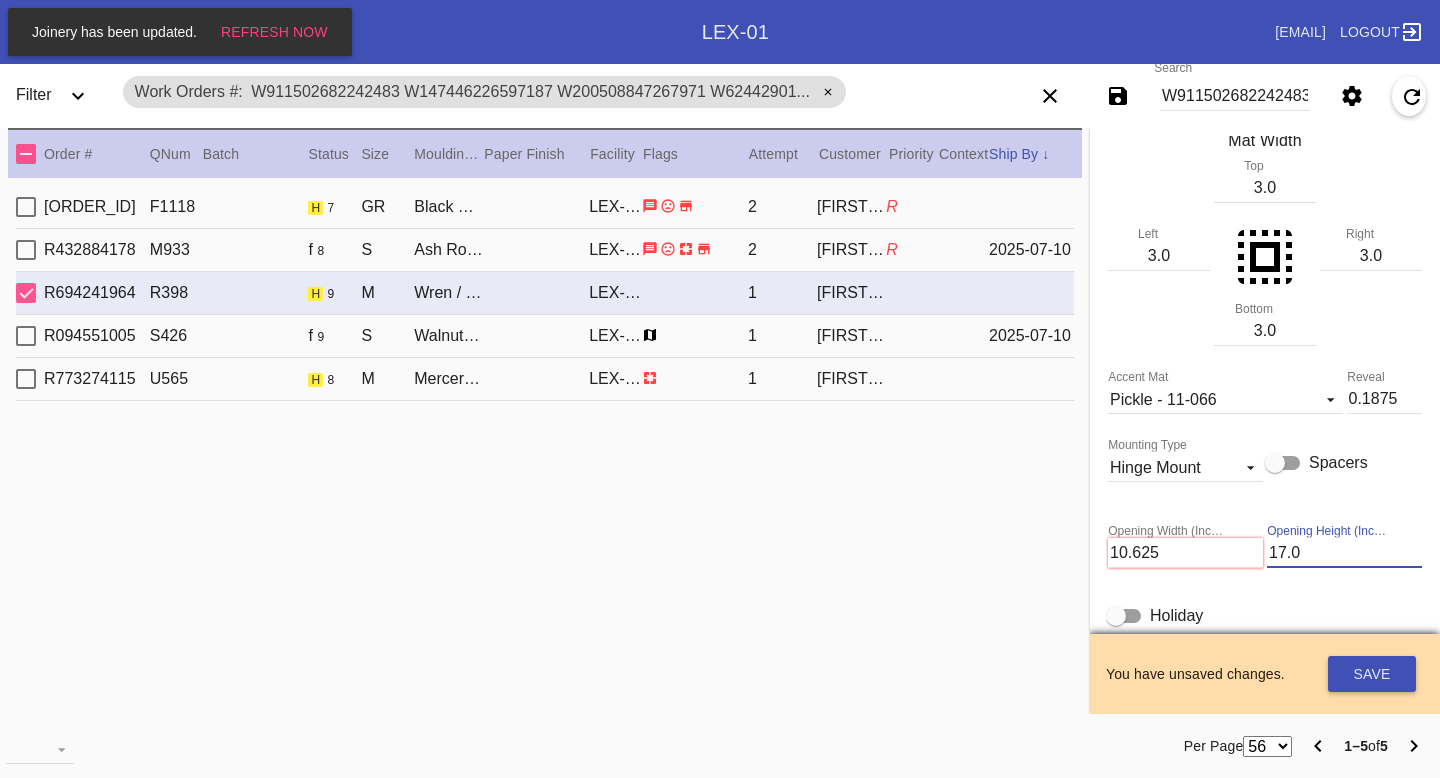 scroll, scrollTop: 589, scrollLeft: 0, axis: vertical 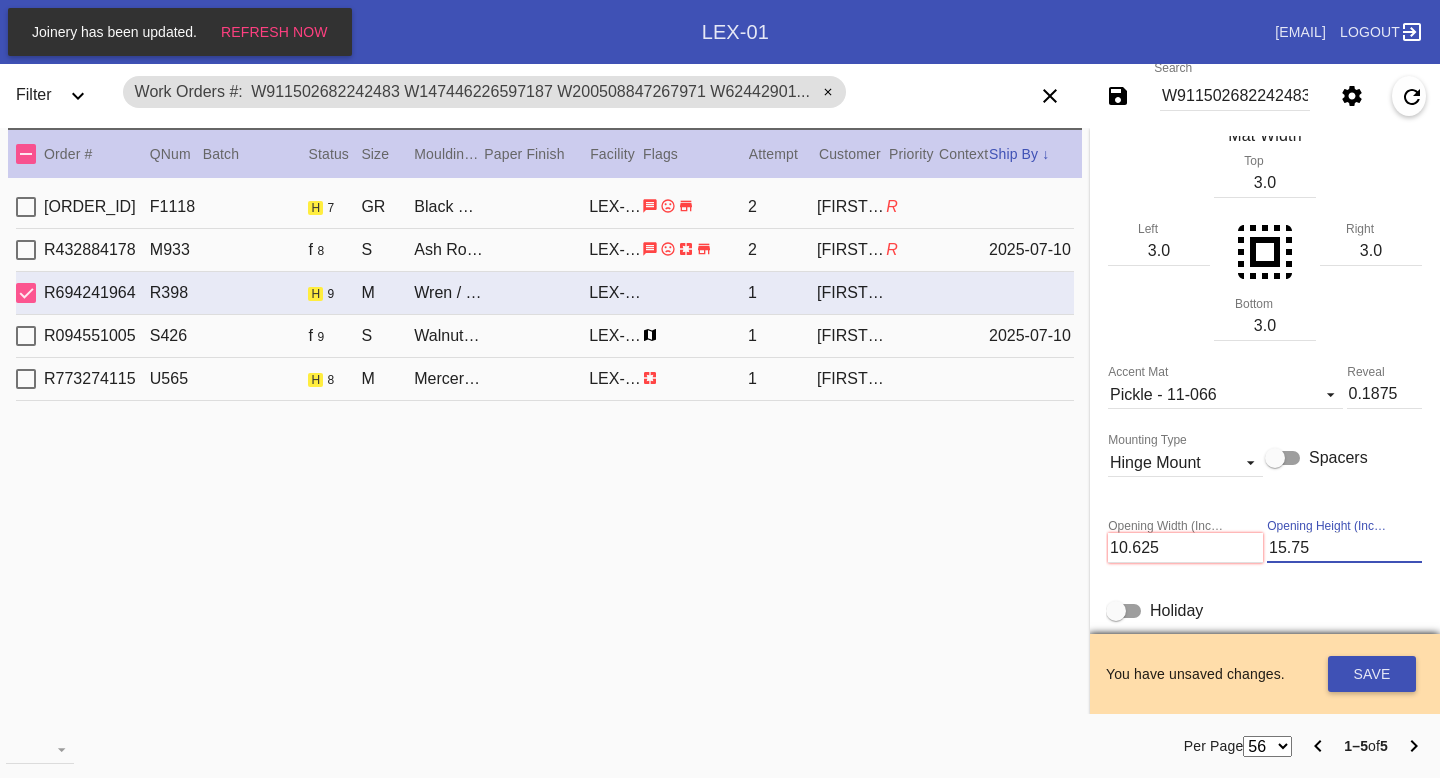 type on "15.75" 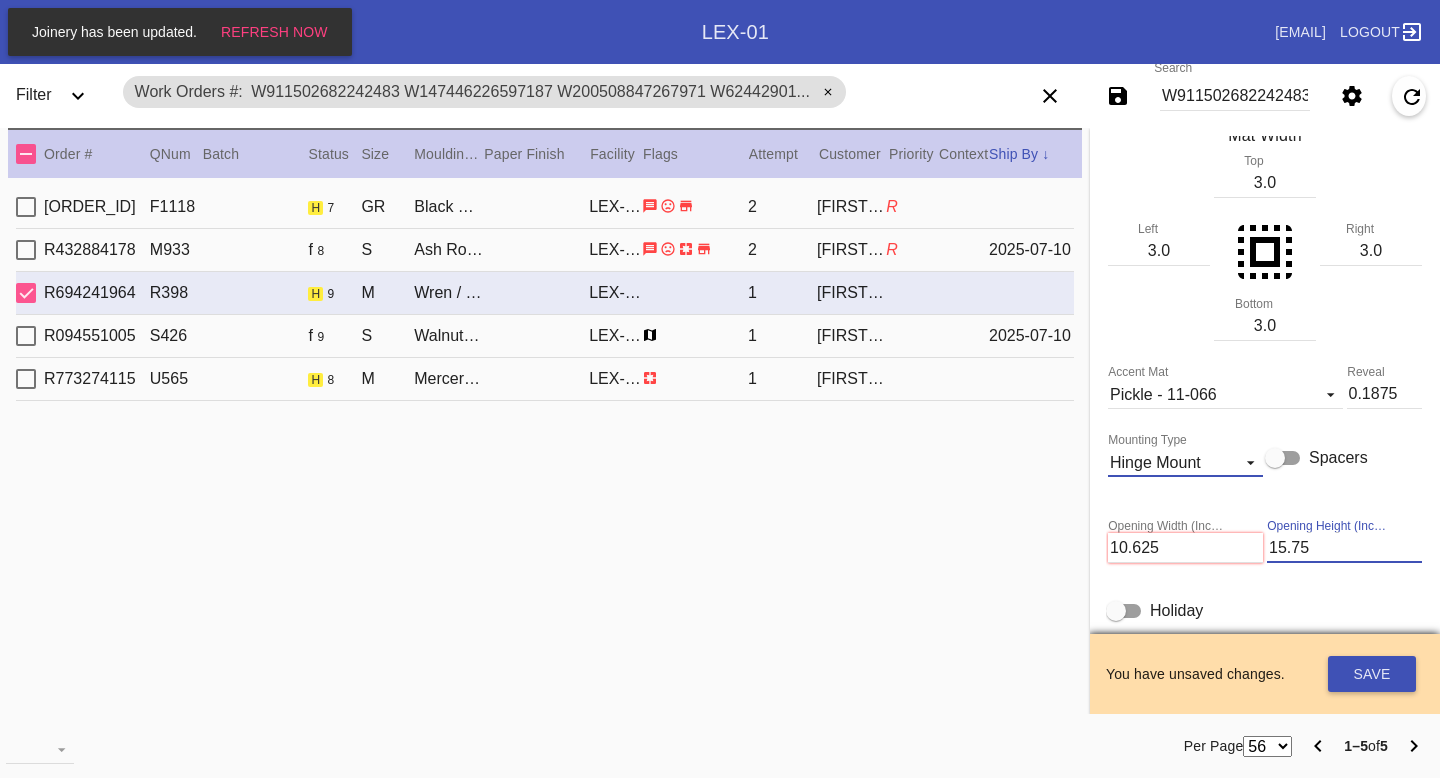 click on "Hinge Mount" at bounding box center (1169, 463) 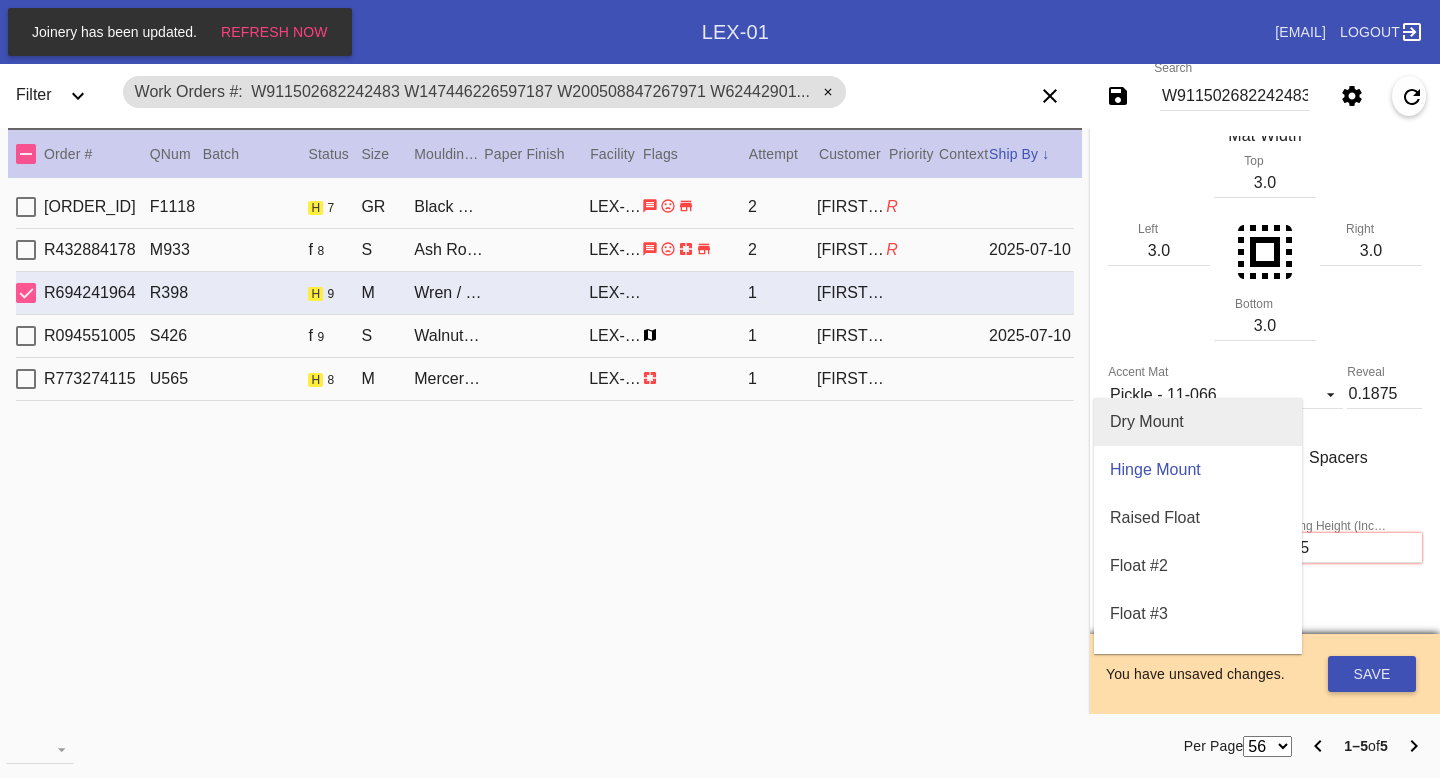 click on "Dry Mount" at bounding box center (1198, 422) 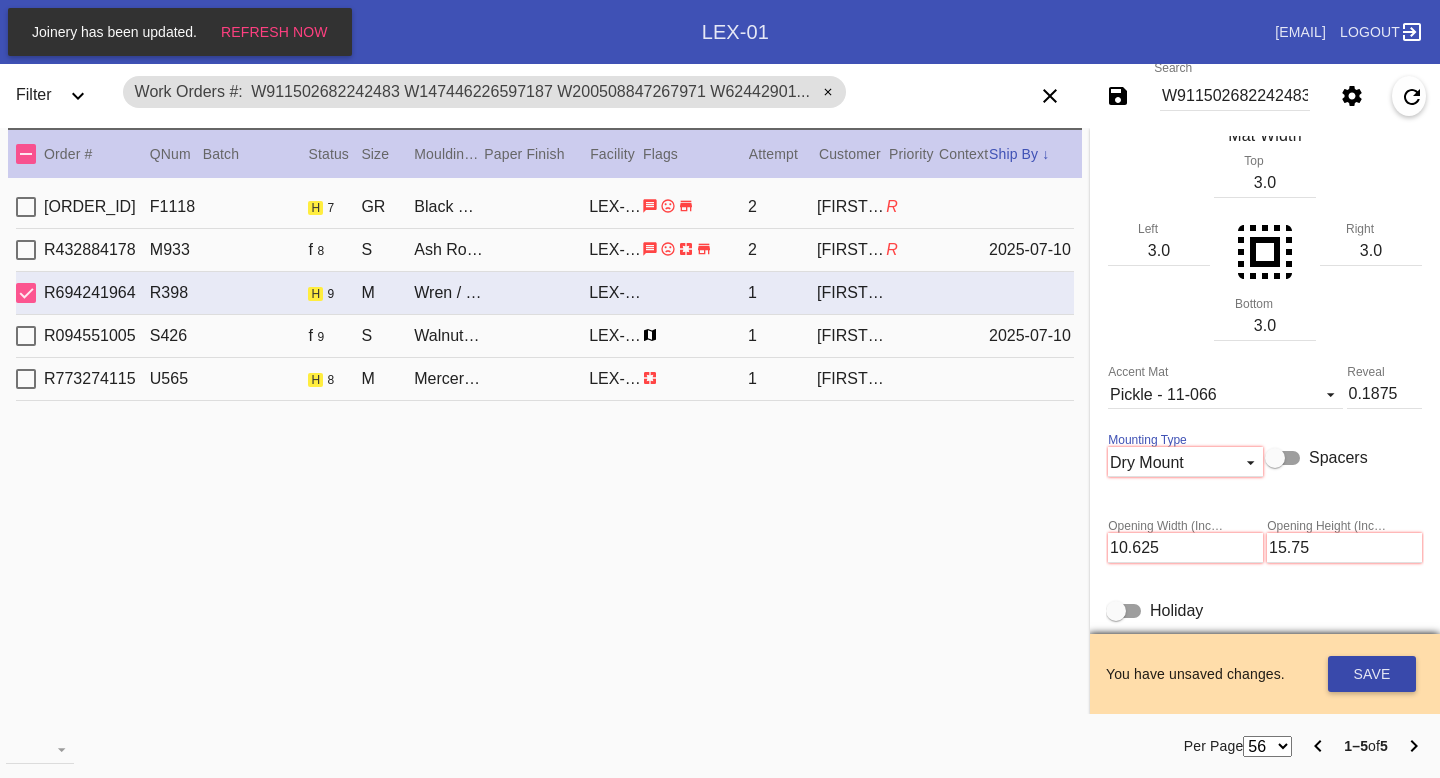 click on "Save" at bounding box center (1372, 674) 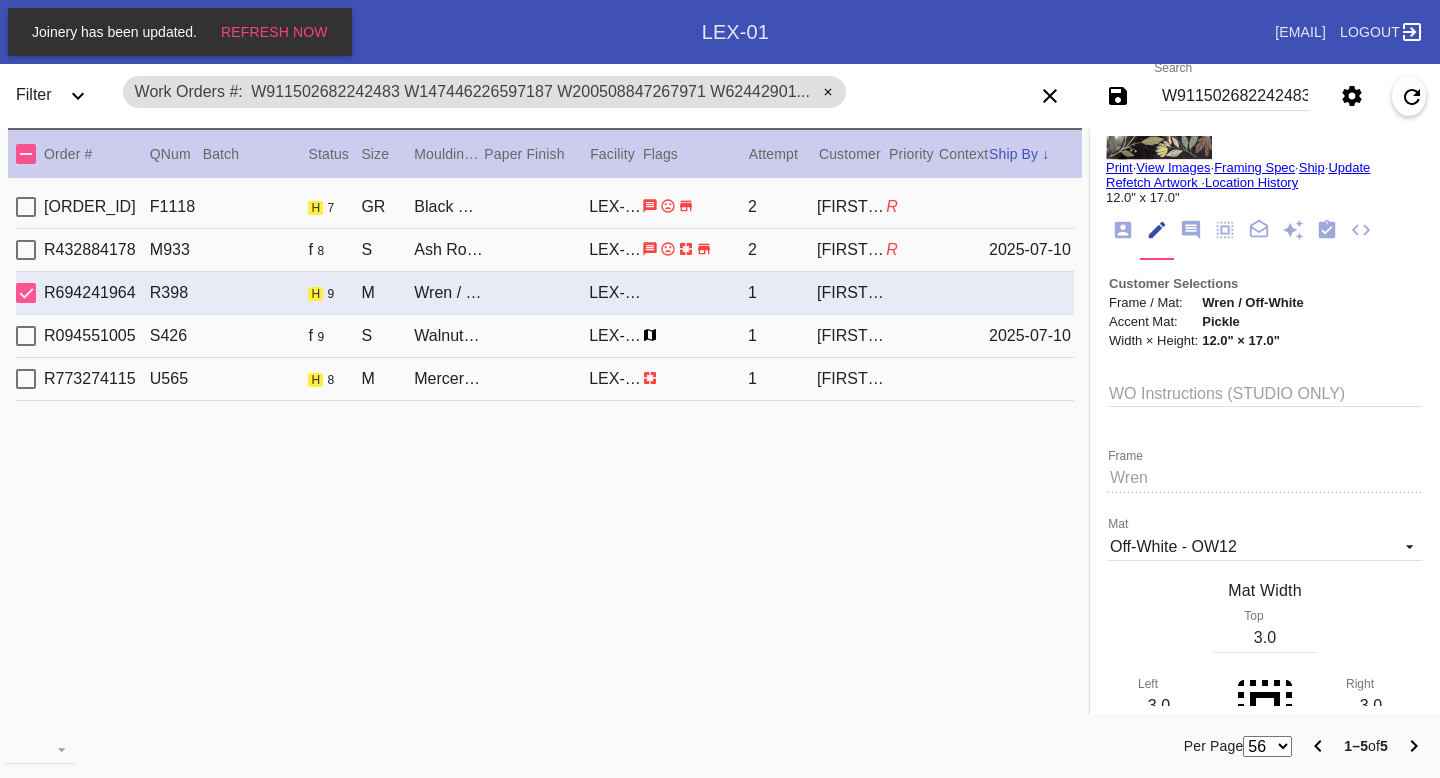 scroll, scrollTop: 0, scrollLeft: 0, axis: both 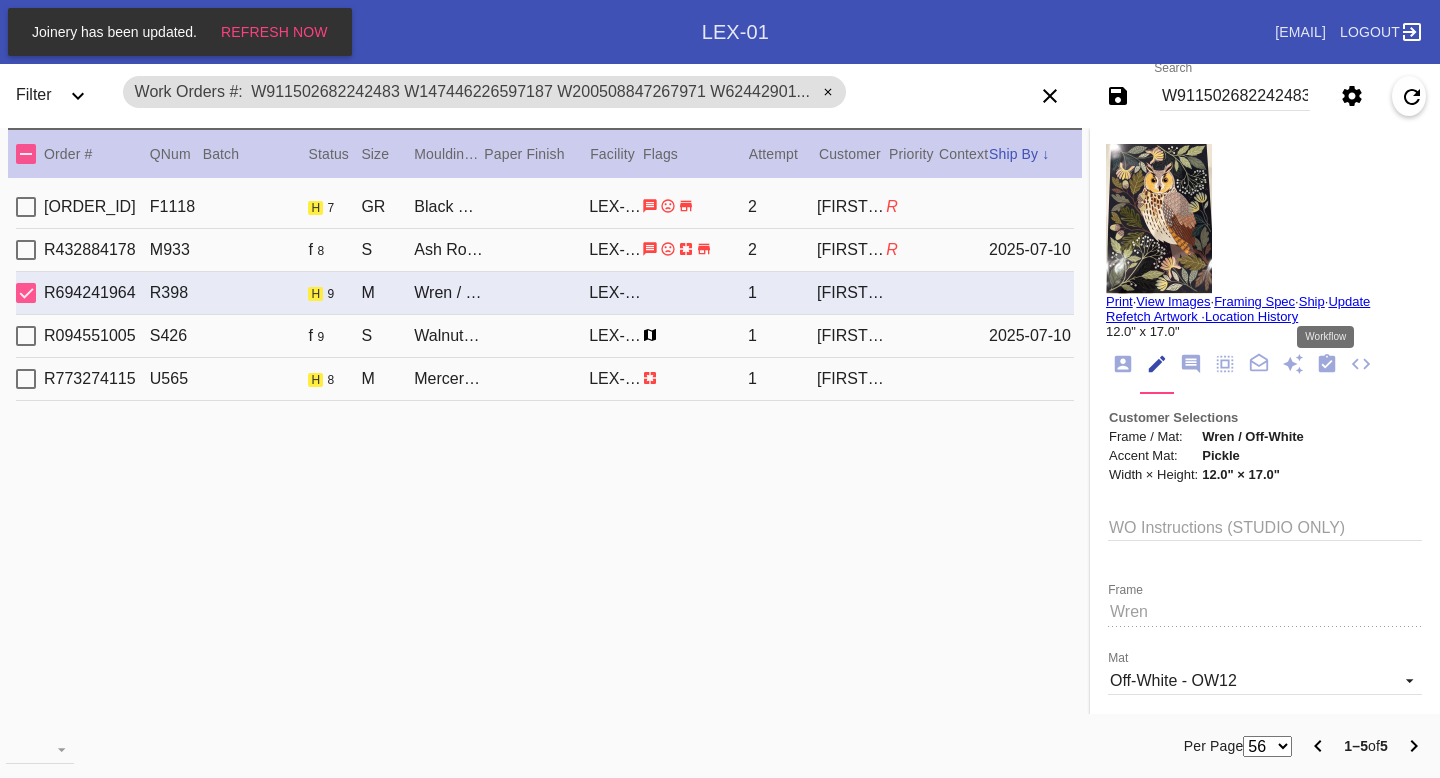 click at bounding box center [1327, 364] 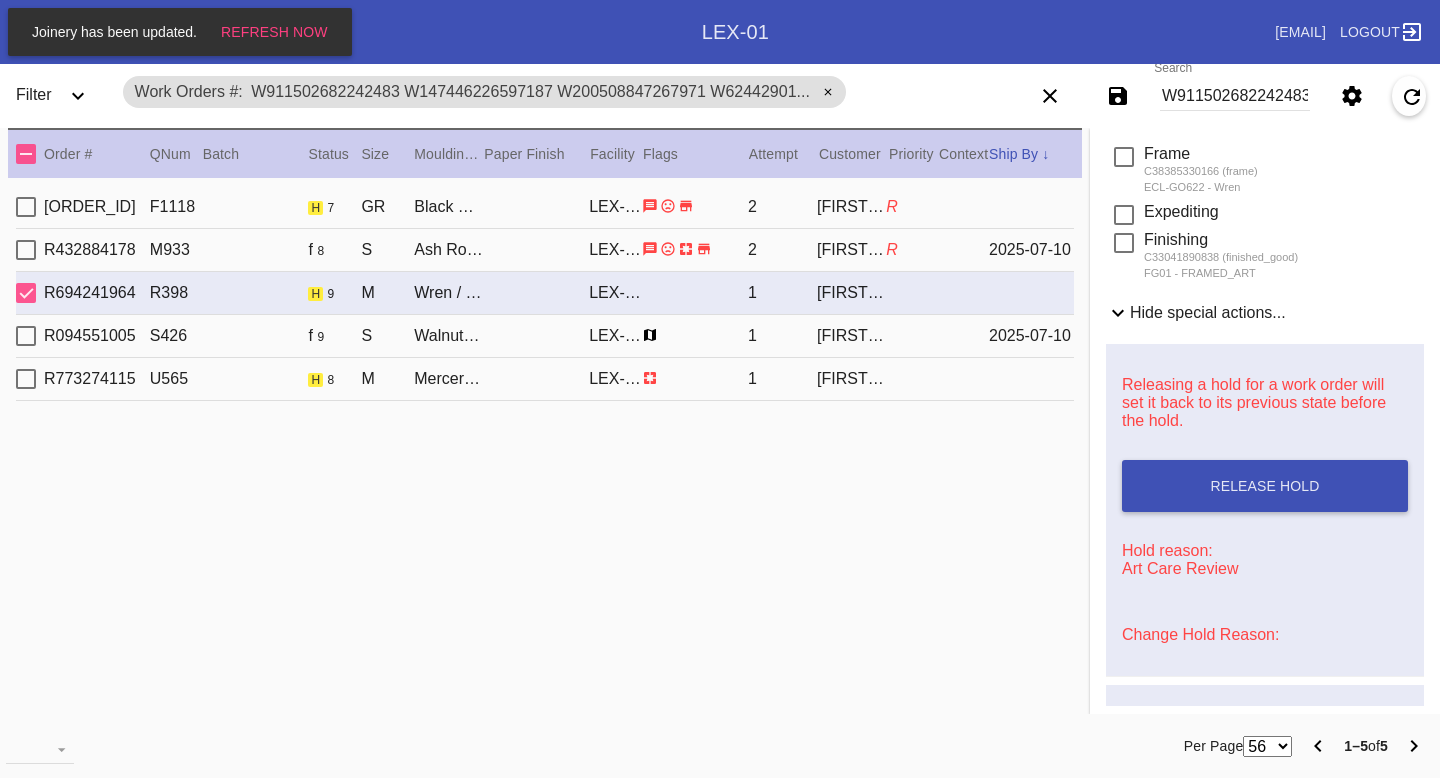 scroll, scrollTop: 799, scrollLeft: 0, axis: vertical 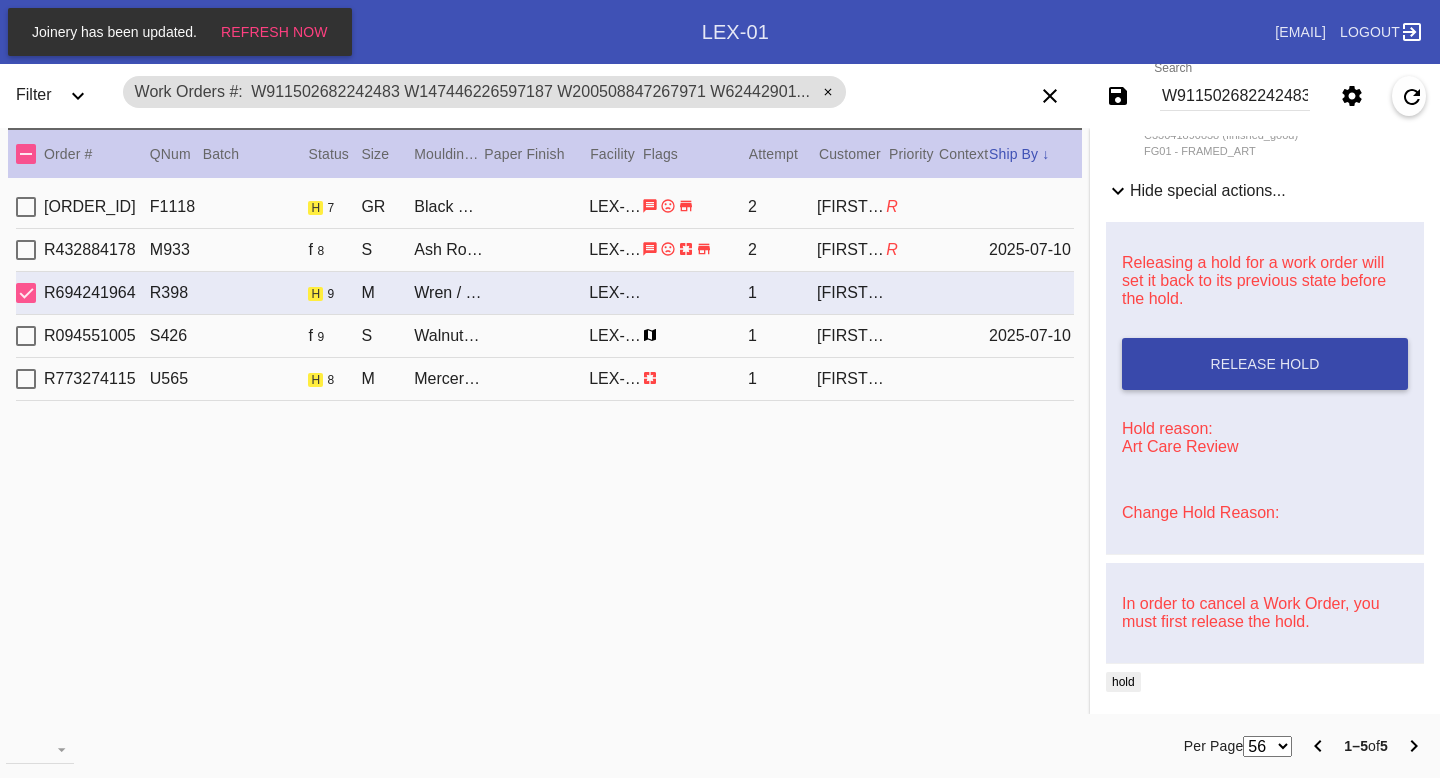 click on "Release Hold" at bounding box center (1265, 364) 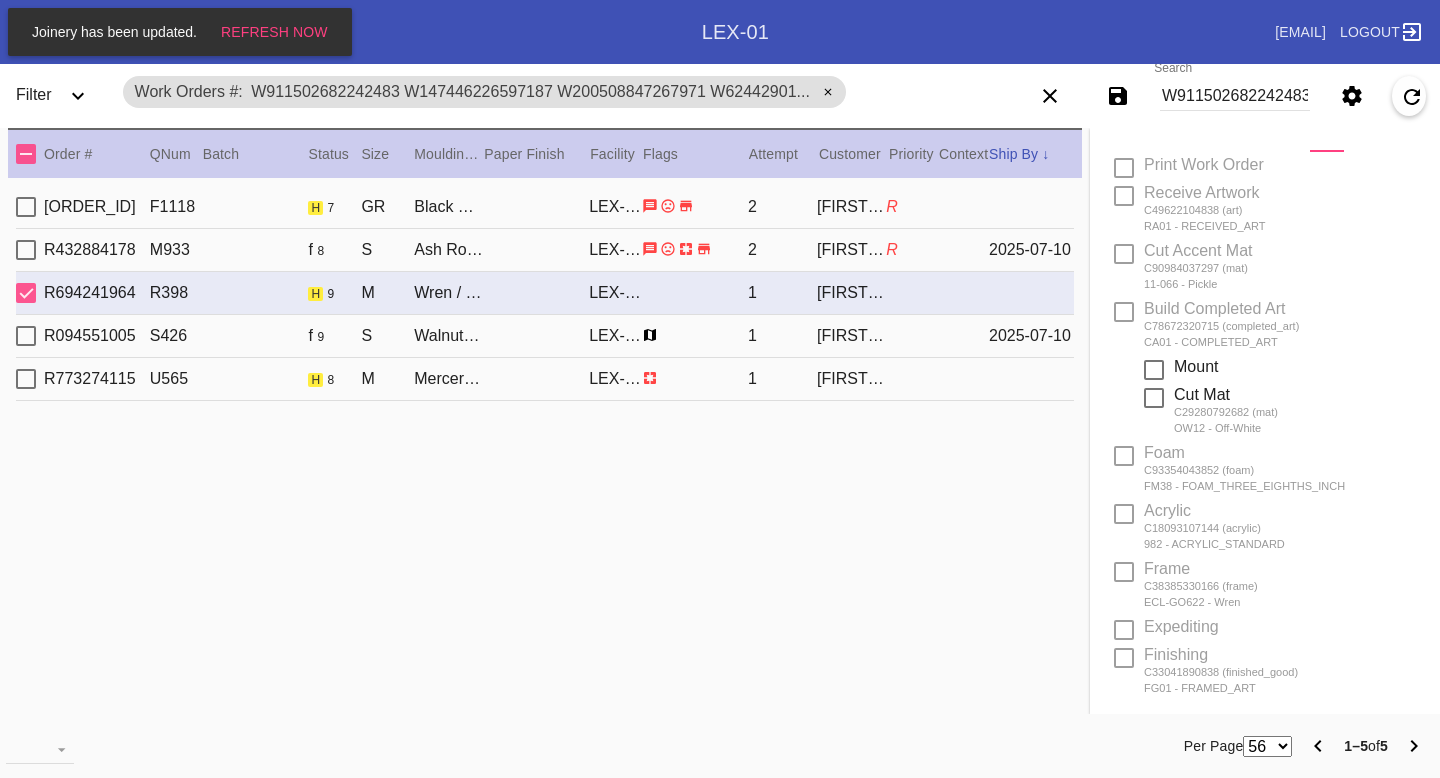 scroll, scrollTop: 0, scrollLeft: 0, axis: both 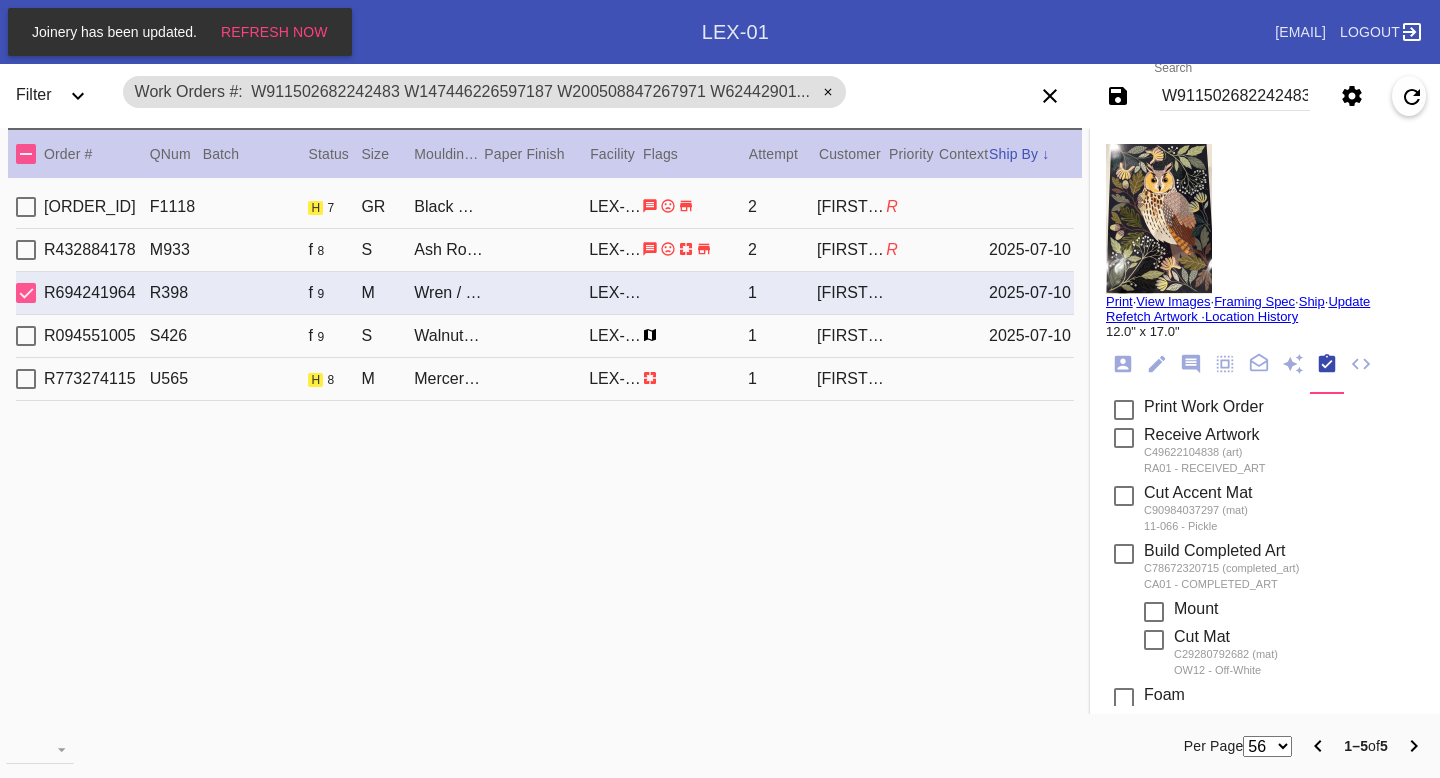 click on "Print" at bounding box center [1119, 301] 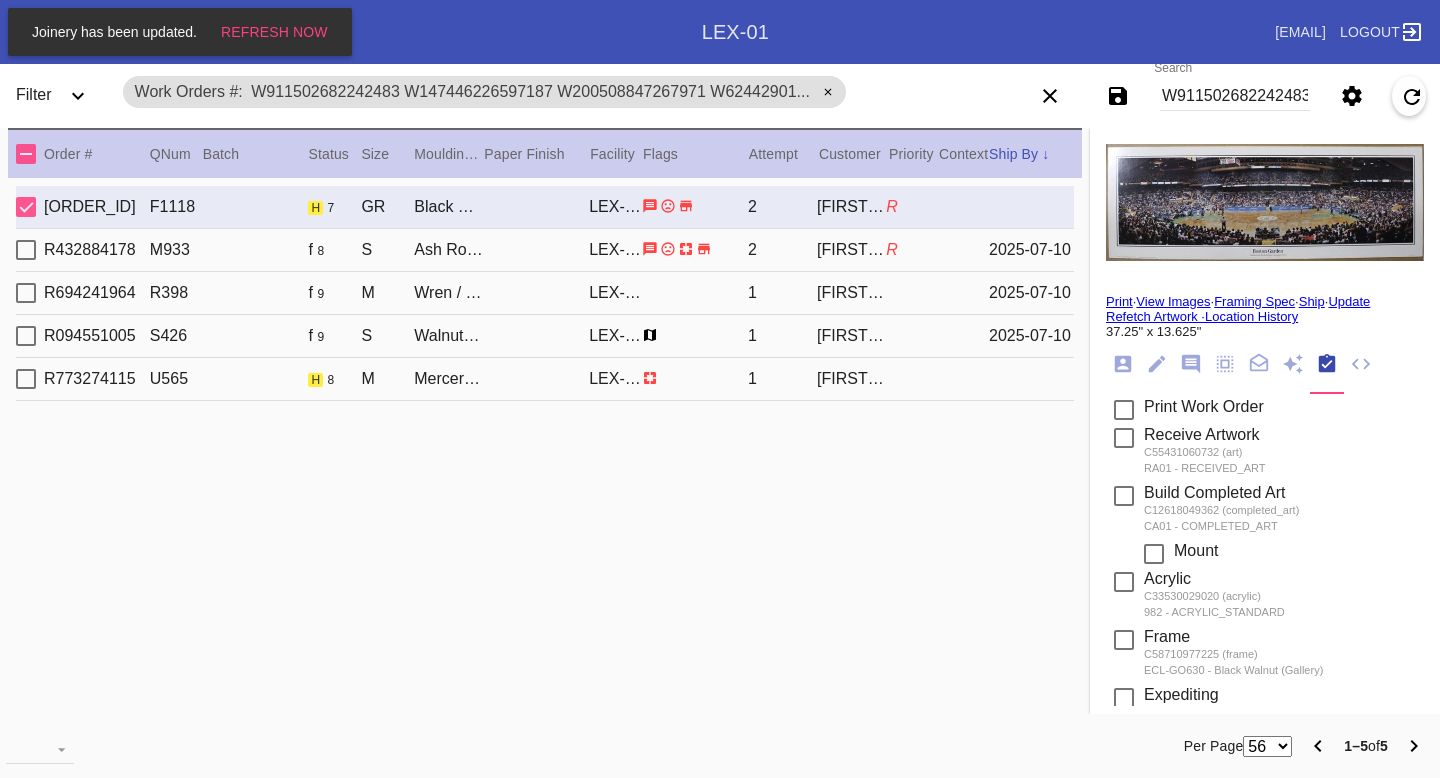 click on "R773274115 U565 h   8 M Mercer Slim / Dove White LEX-01 1 Laurel Anderson" at bounding box center (545, 379) 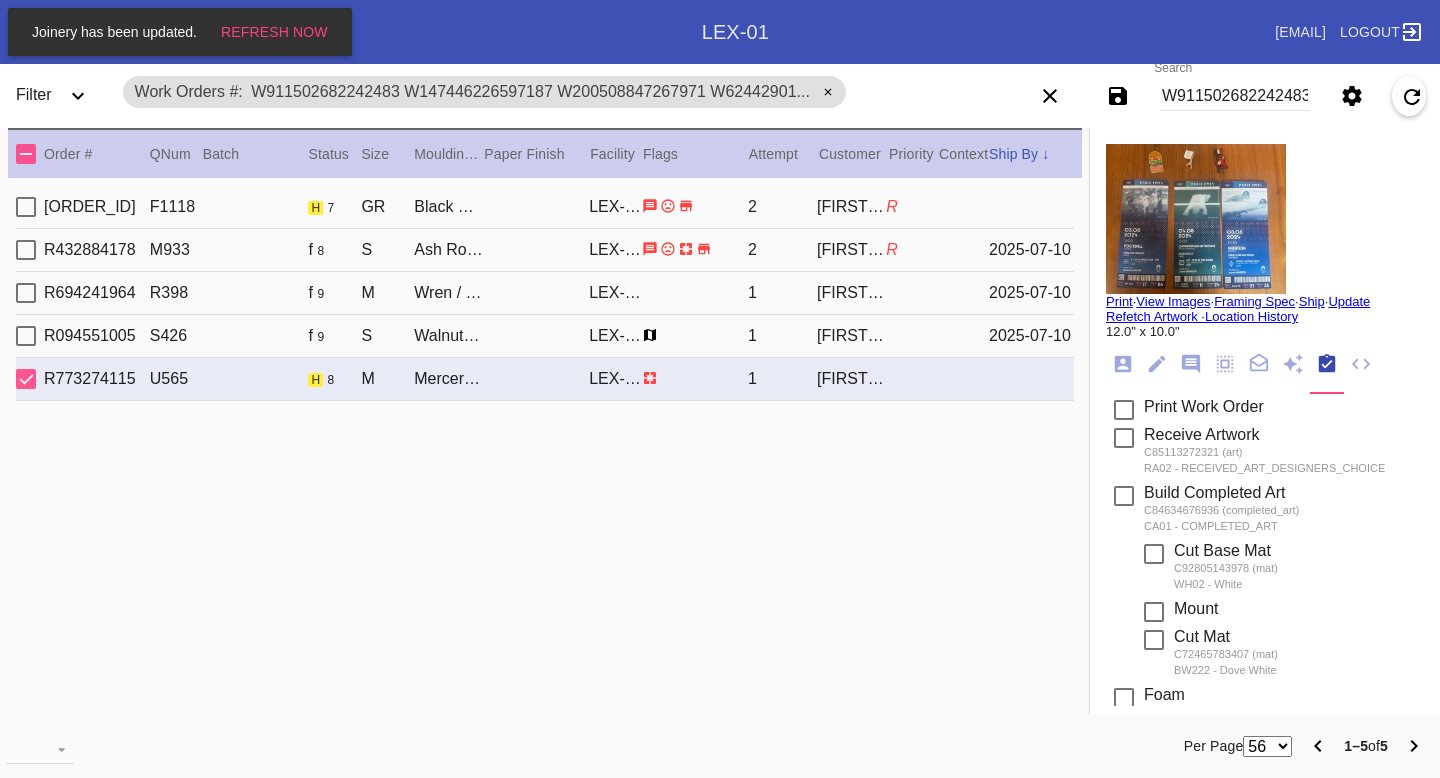 click on "R" at bounding box center (912, 207) 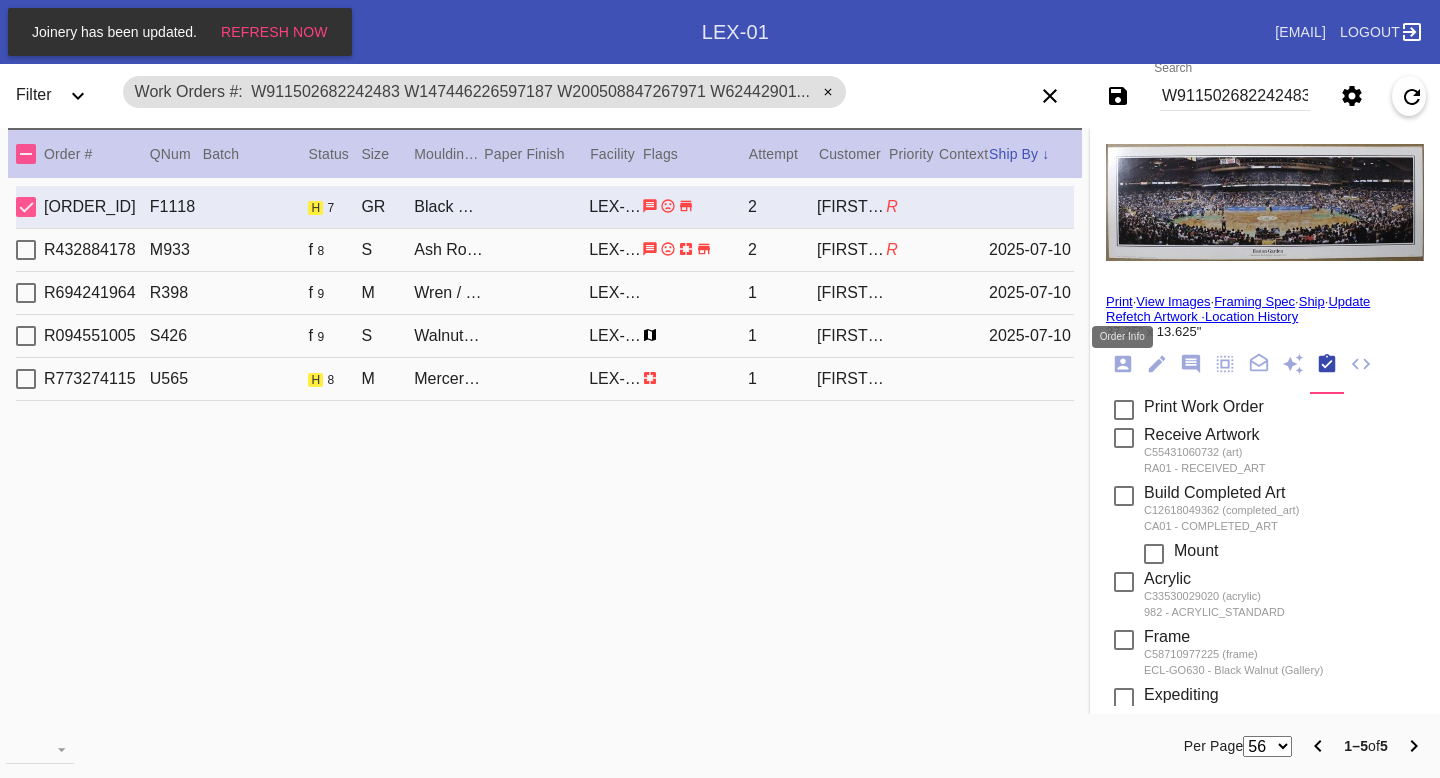 click at bounding box center (1123, 364) 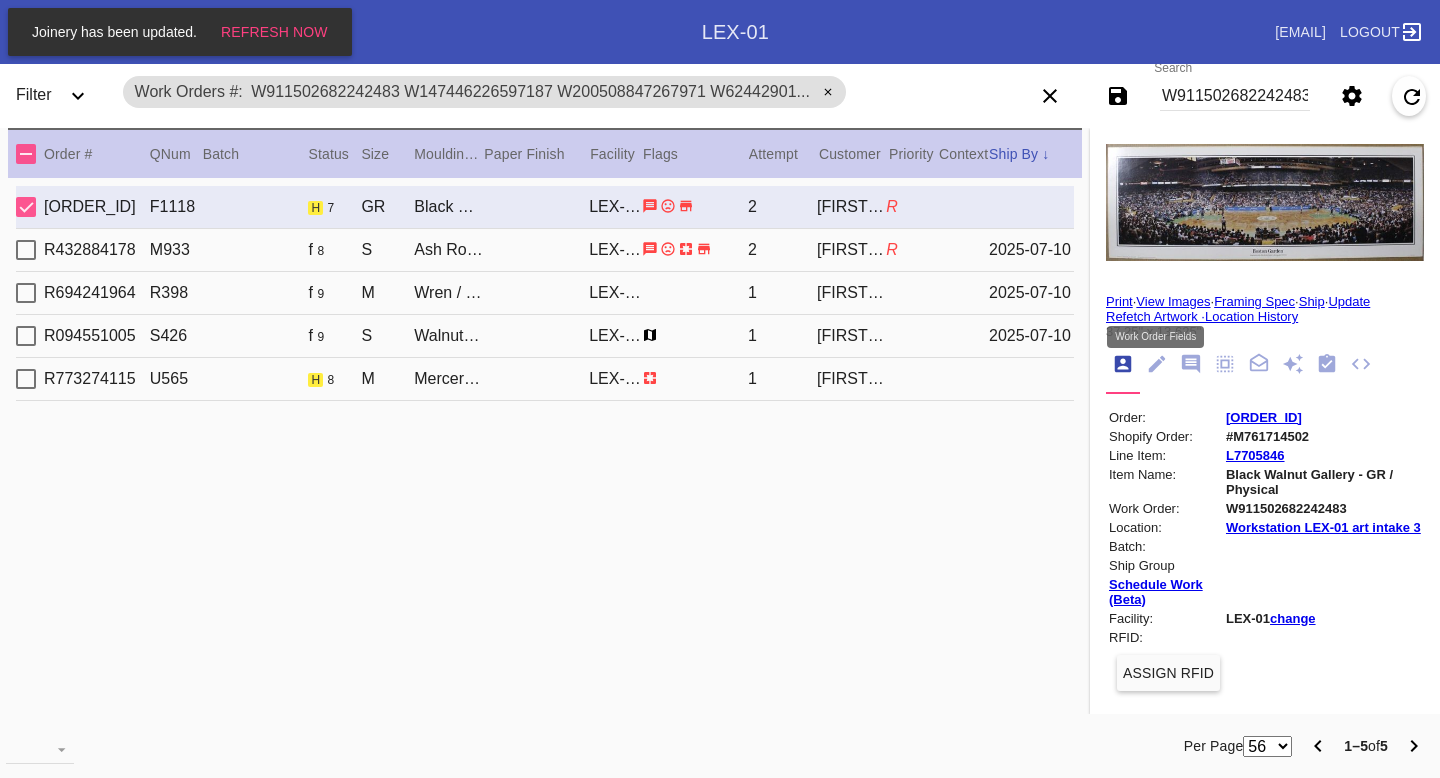click at bounding box center [1156, 365] 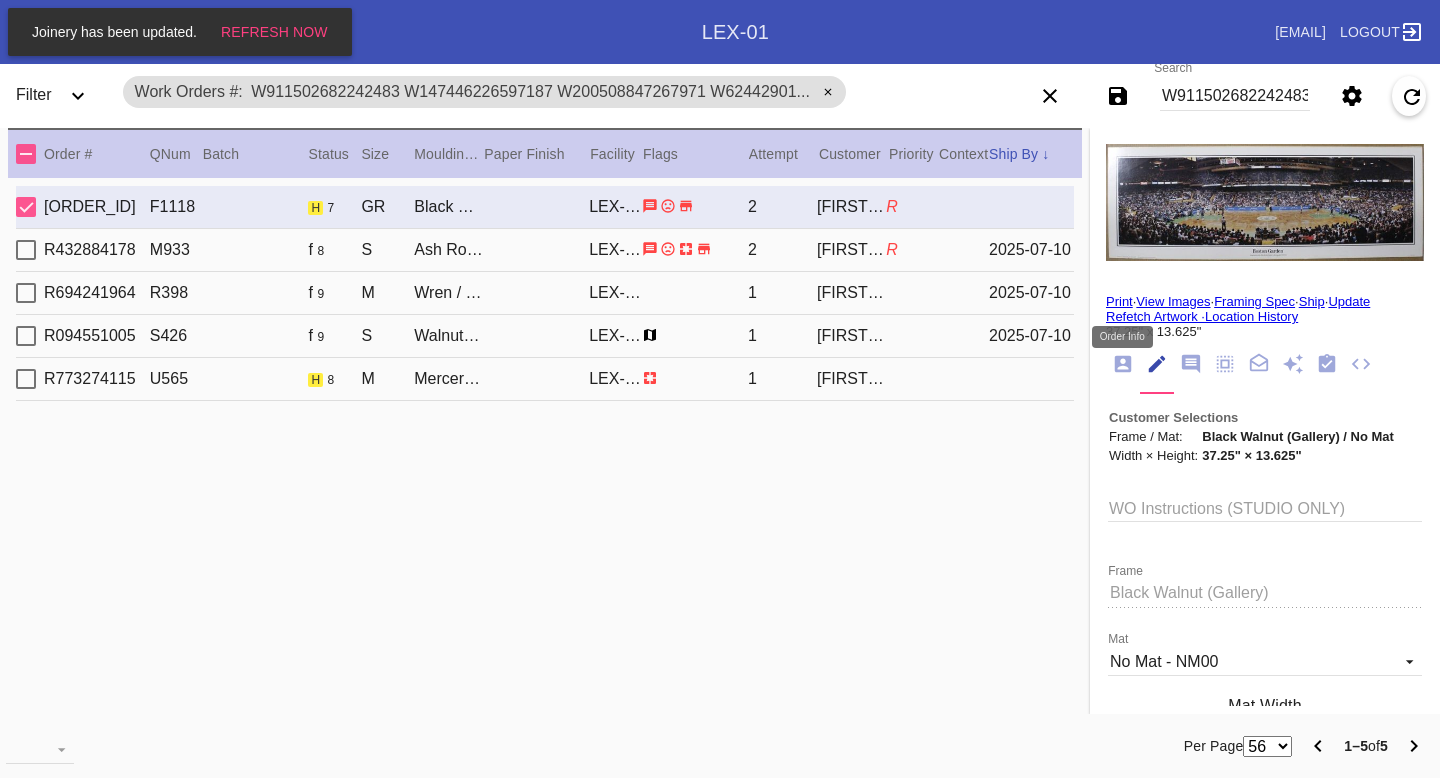 click at bounding box center (1123, 364) 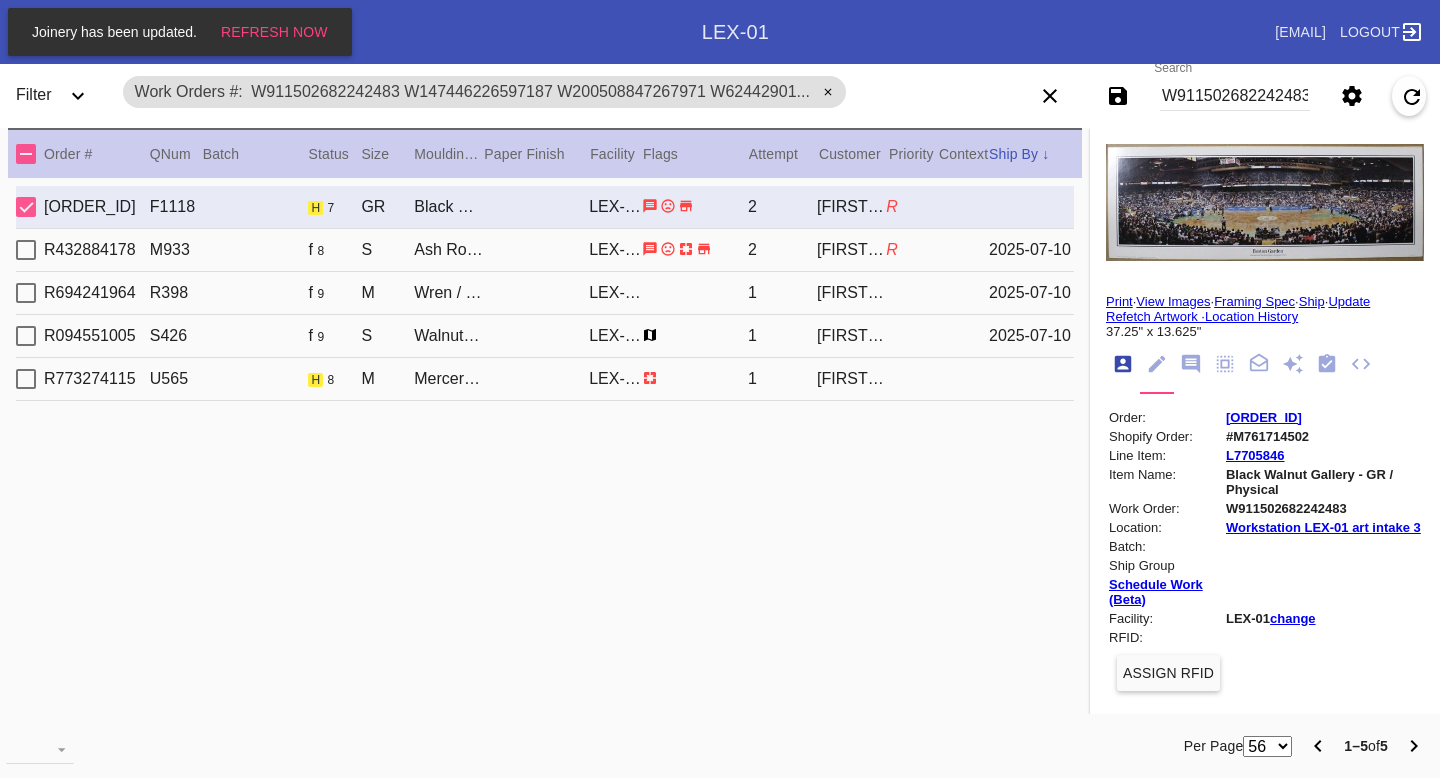 scroll, scrollTop: 24, scrollLeft: 0, axis: vertical 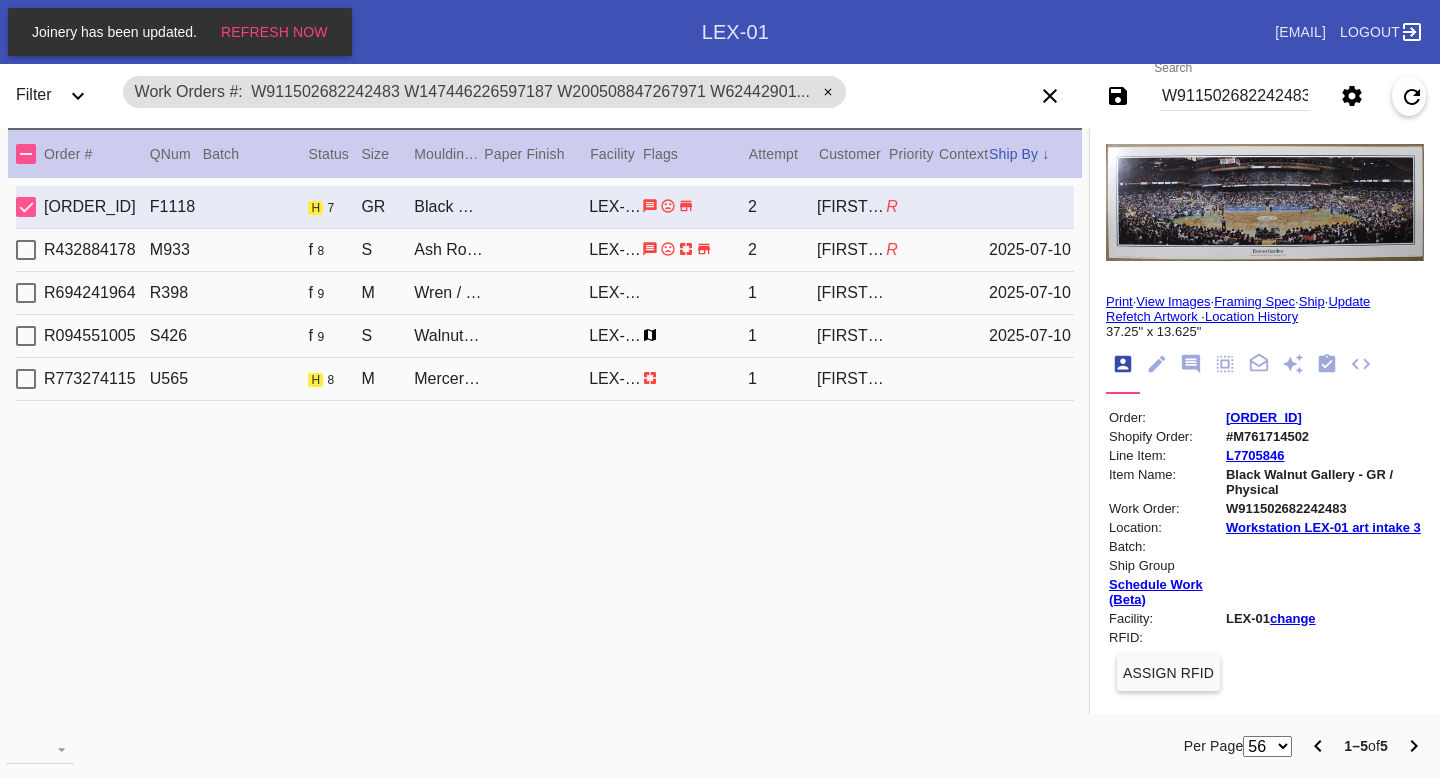 click on "R397970383" at bounding box center (1323, 417) 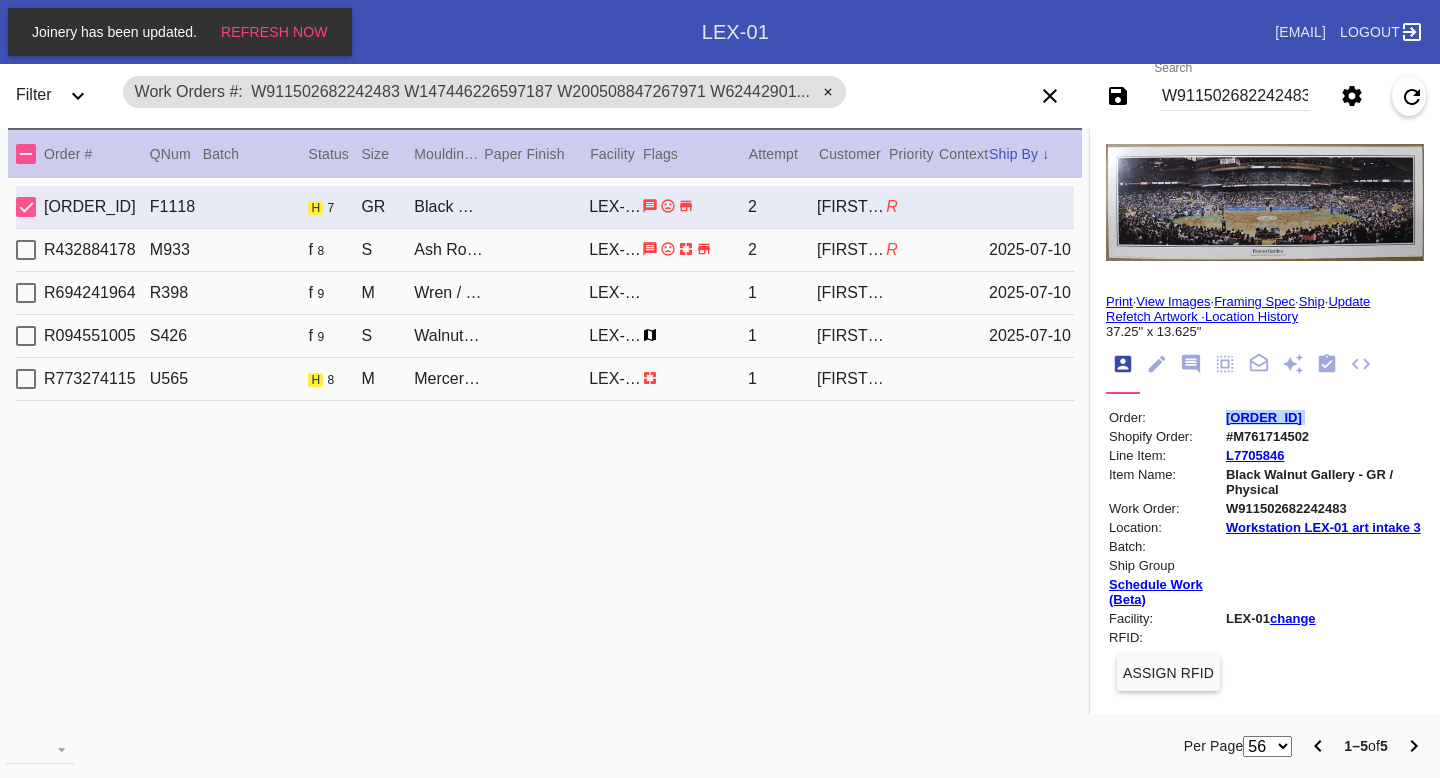 click on "R397970383" at bounding box center (1323, 417) 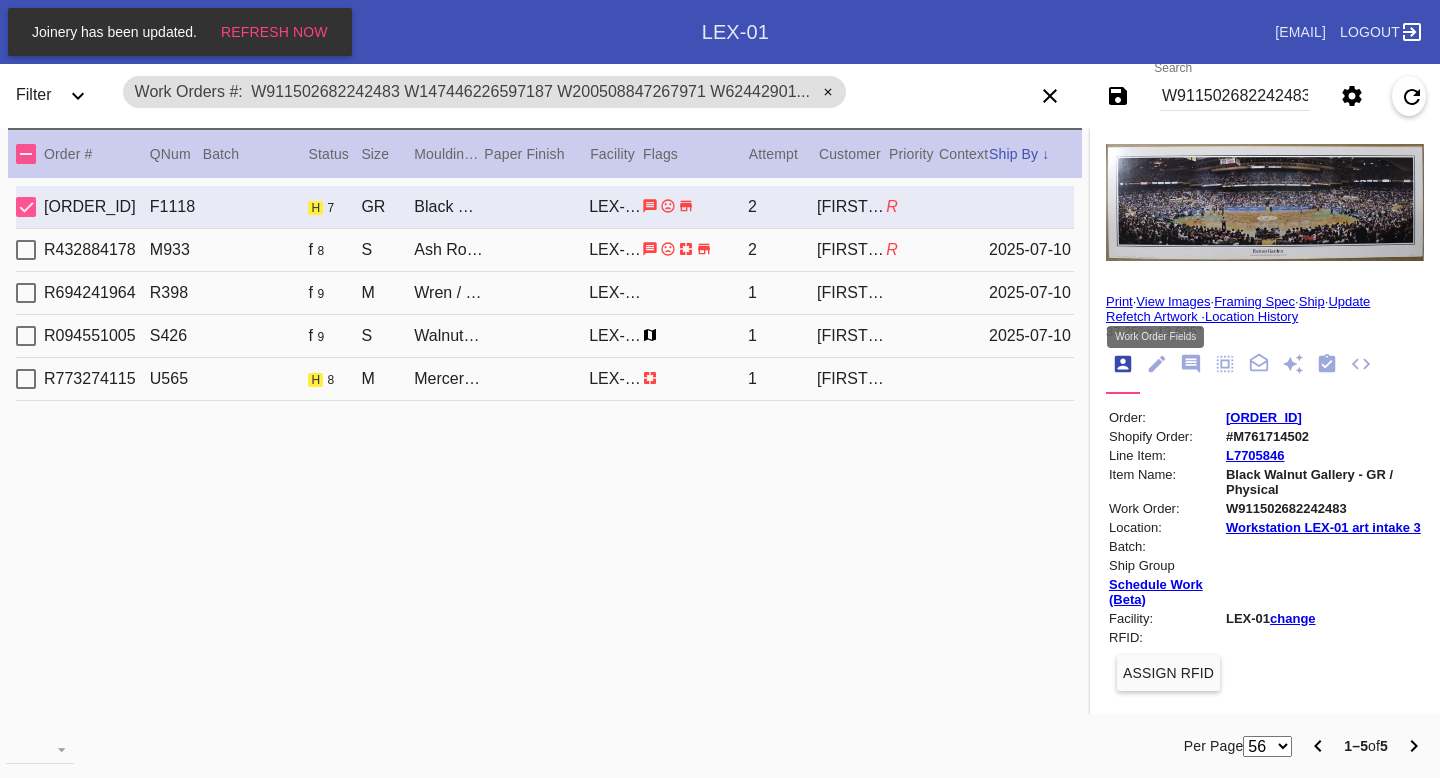 click at bounding box center (1157, 364) 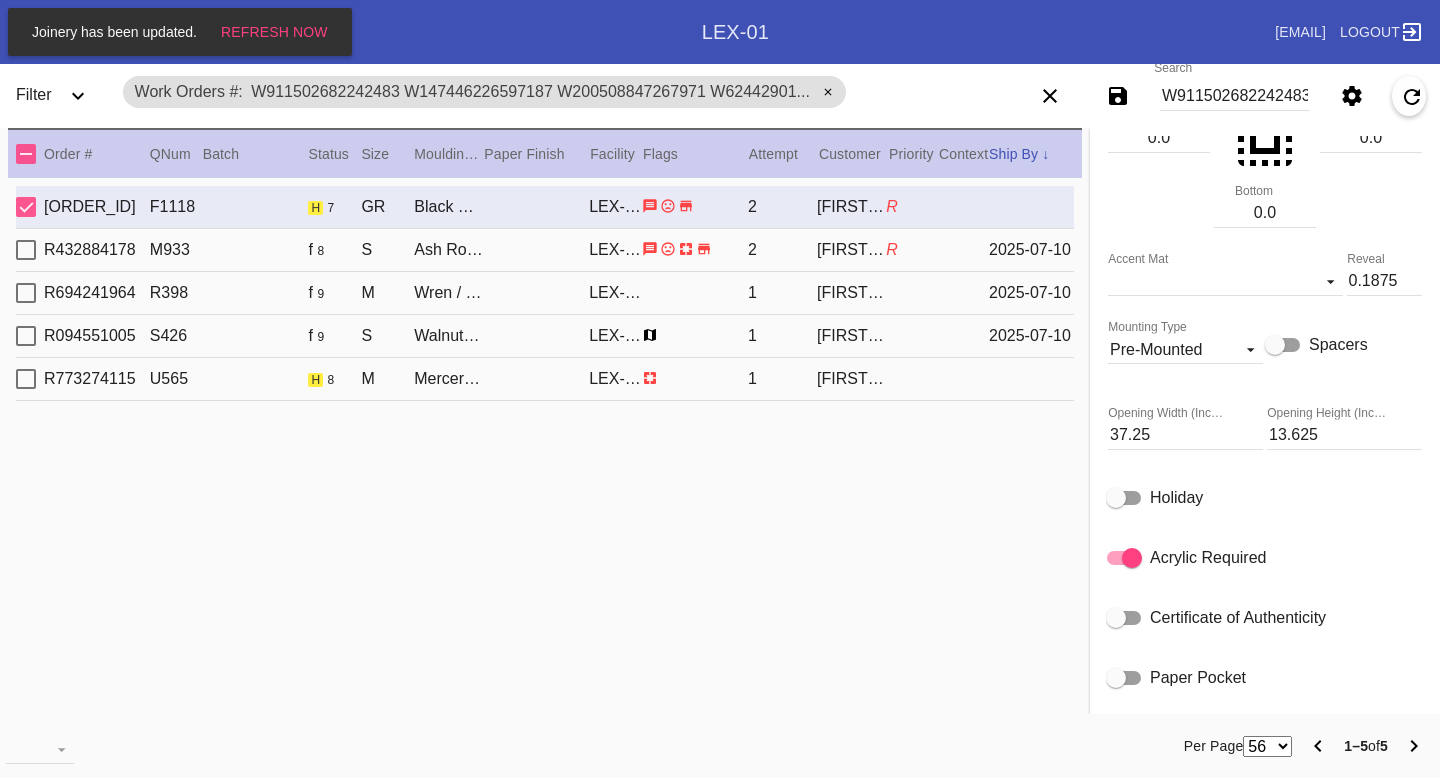 scroll, scrollTop: 695, scrollLeft: 0, axis: vertical 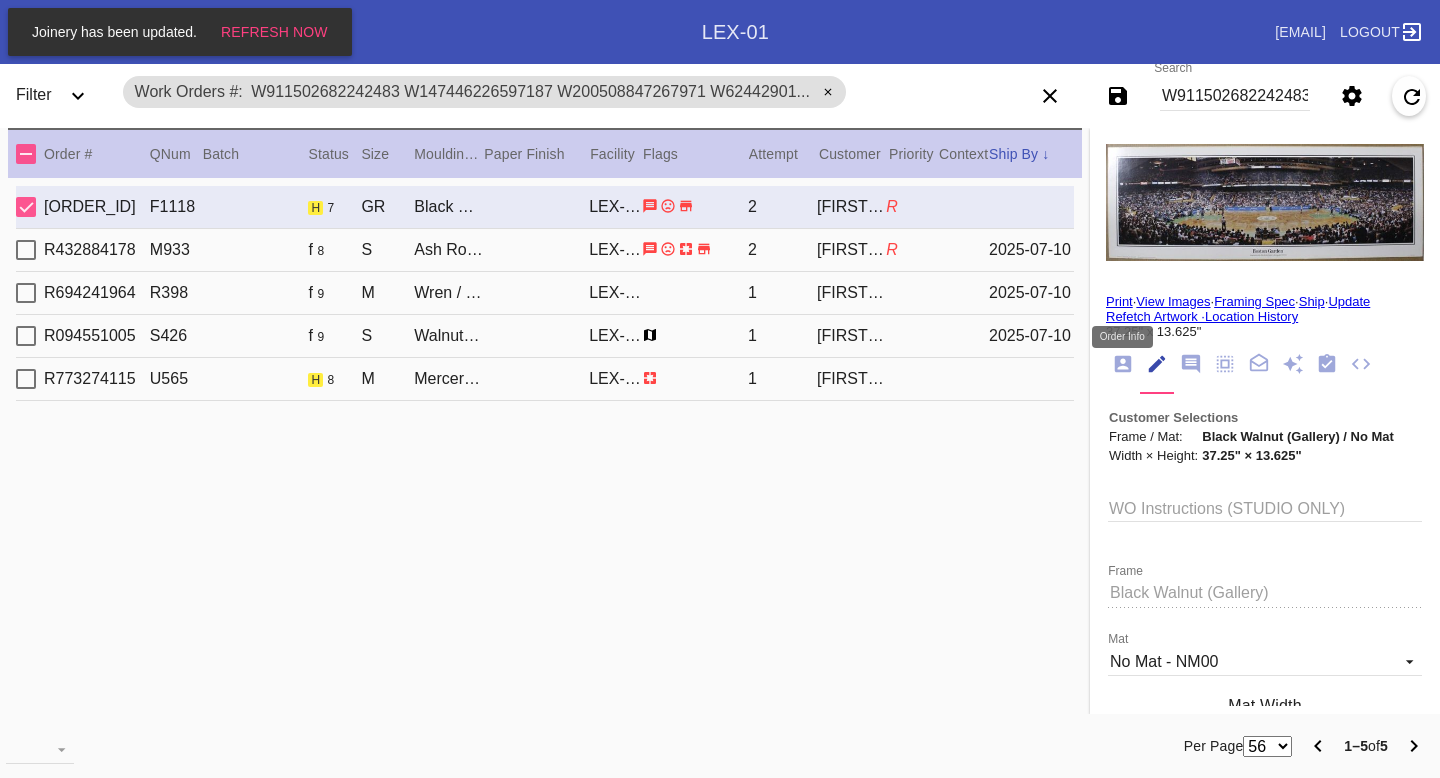 click at bounding box center [1123, 364] 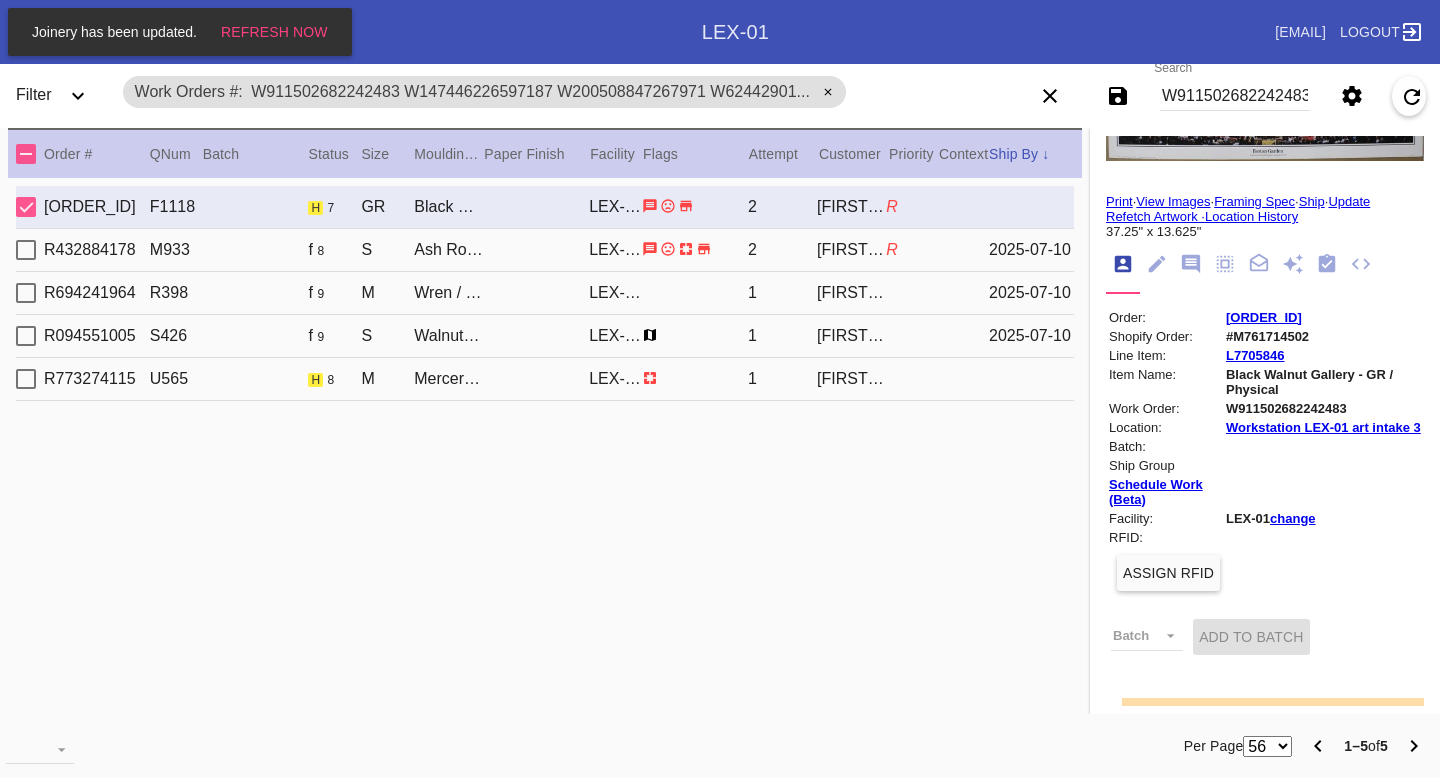 scroll, scrollTop: 104, scrollLeft: 0, axis: vertical 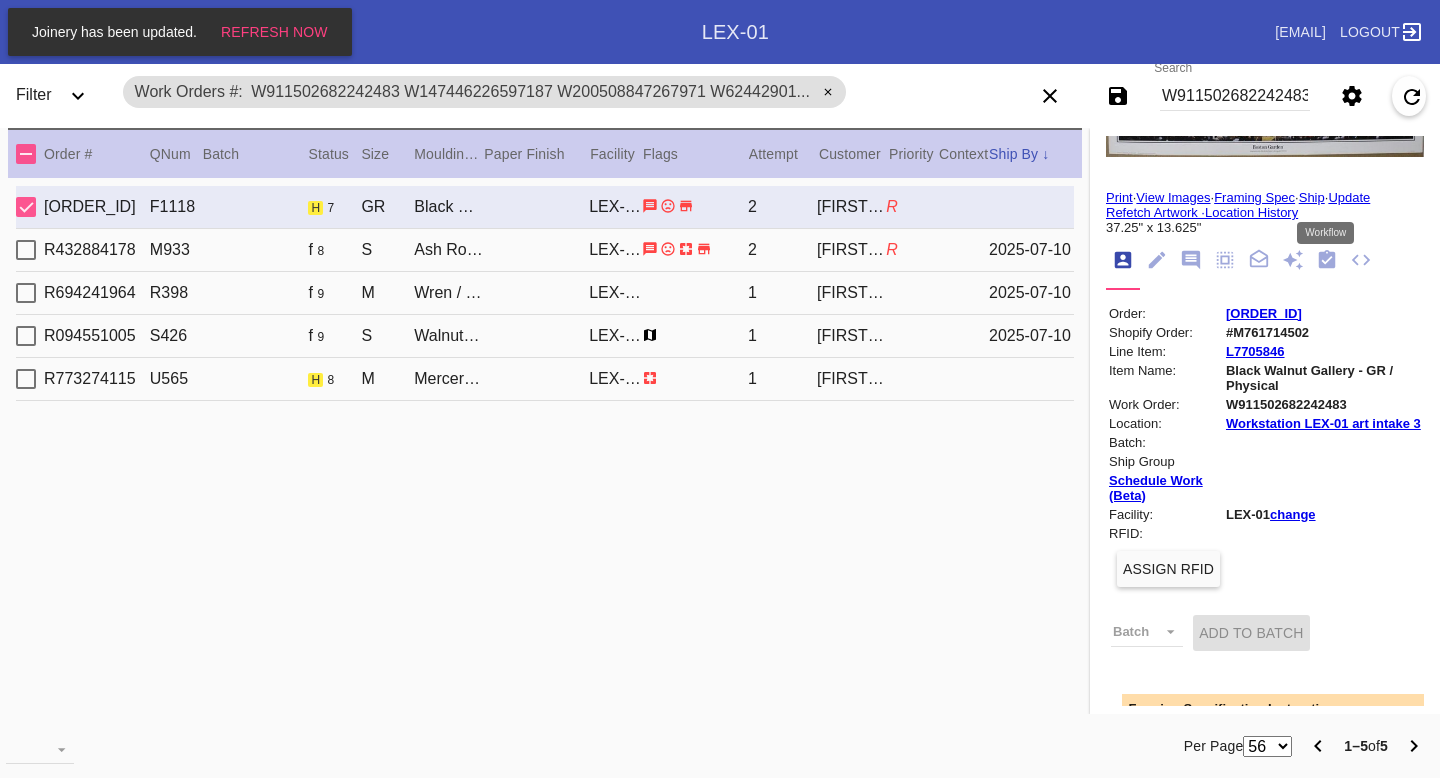 click at bounding box center (1327, 261) 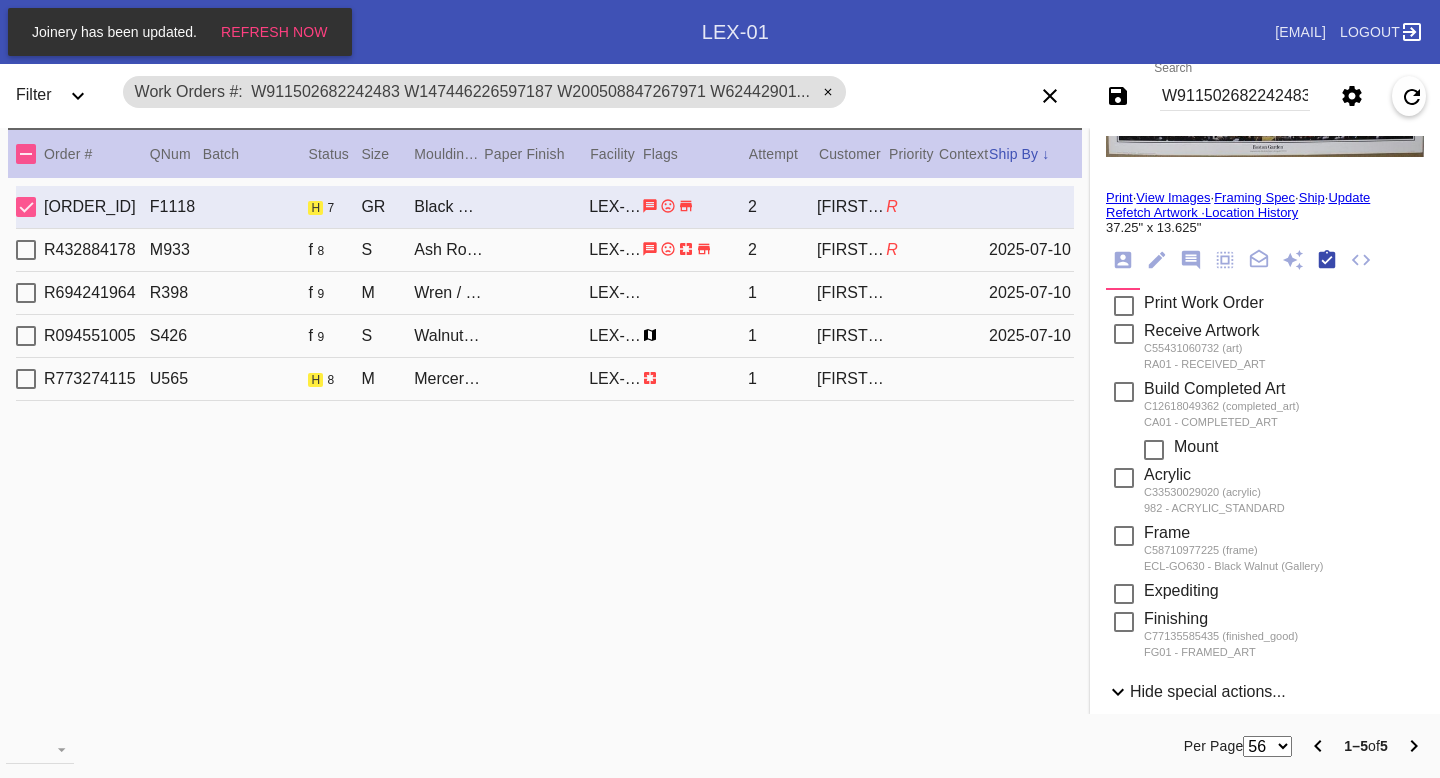 scroll, scrollTop: 320, scrollLeft: 0, axis: vertical 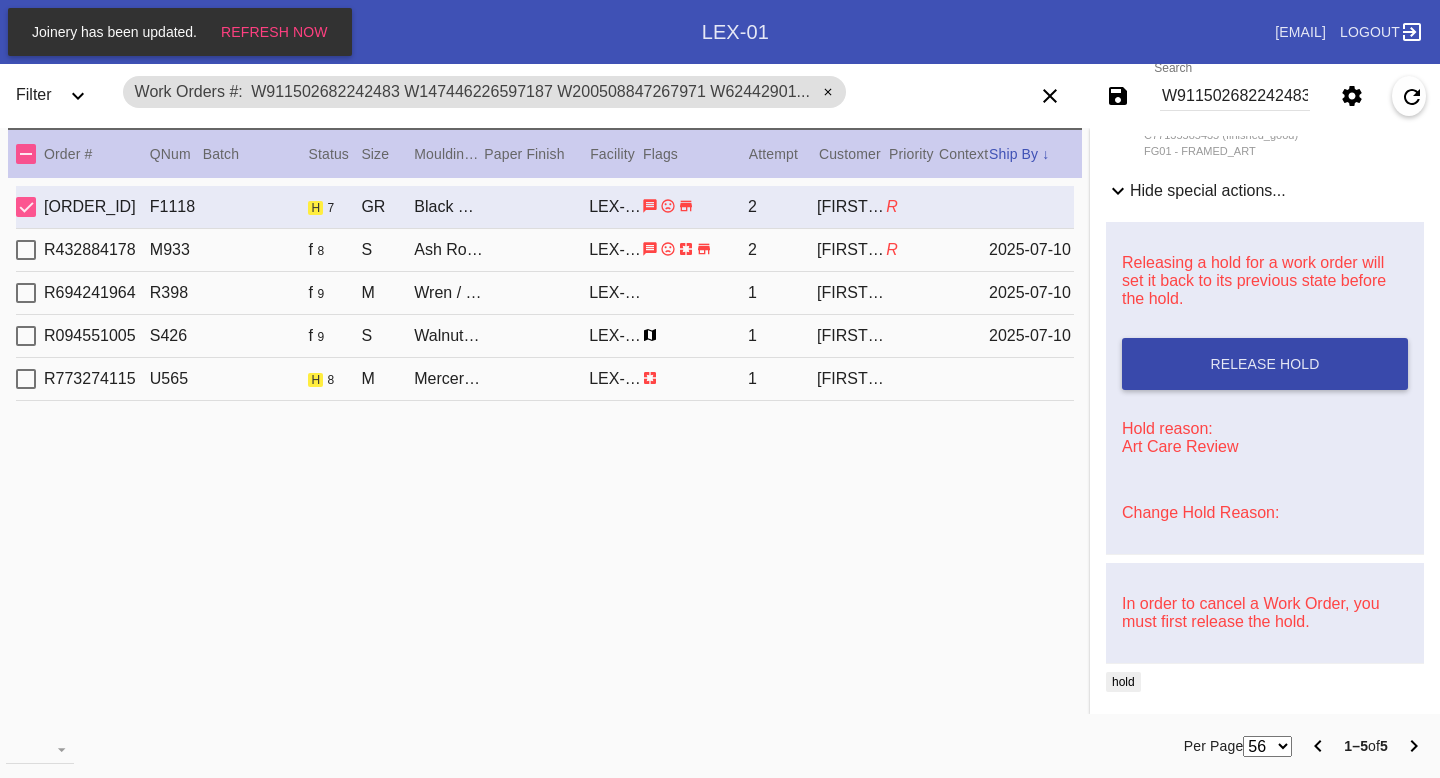 click on "Release Hold" at bounding box center [1264, 364] 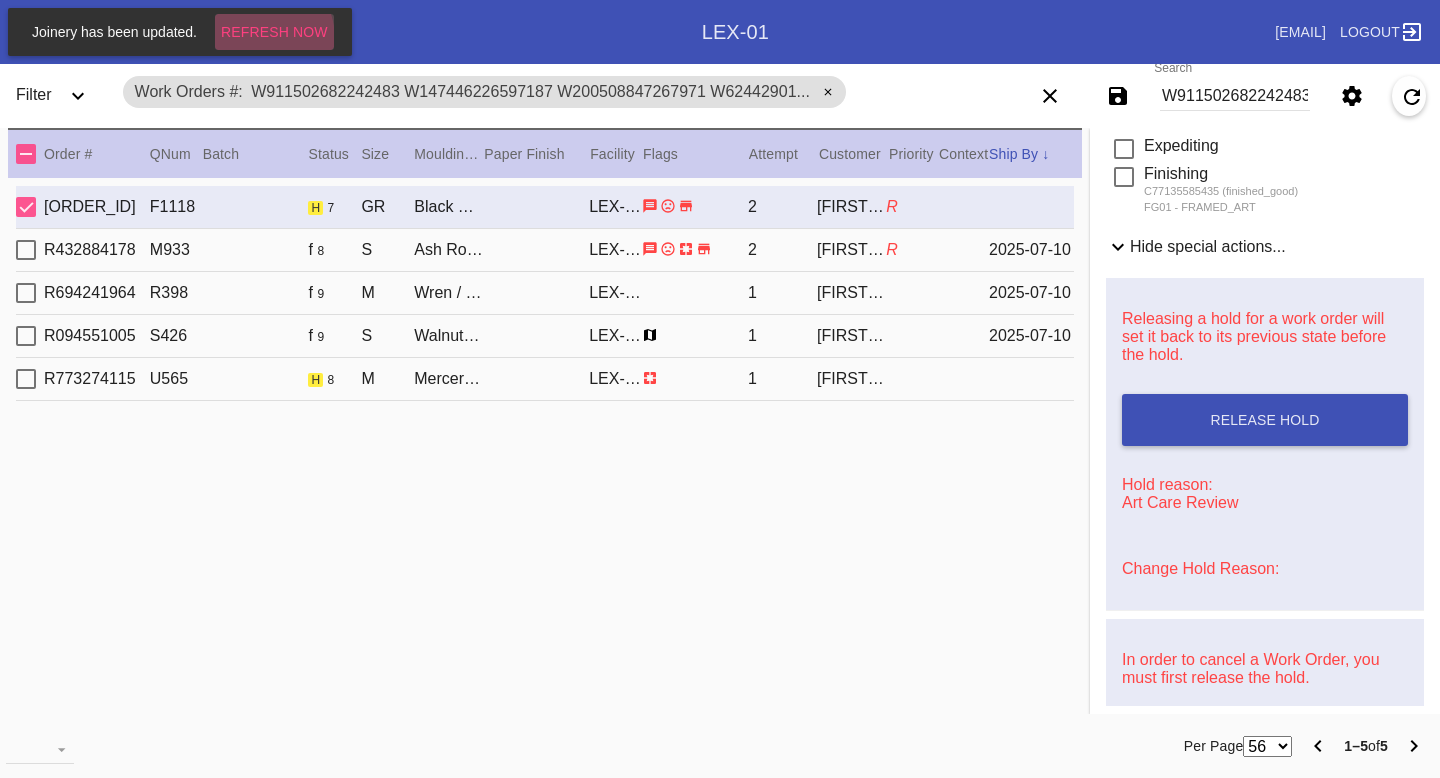 click on "Refresh Now" at bounding box center (274, 32) 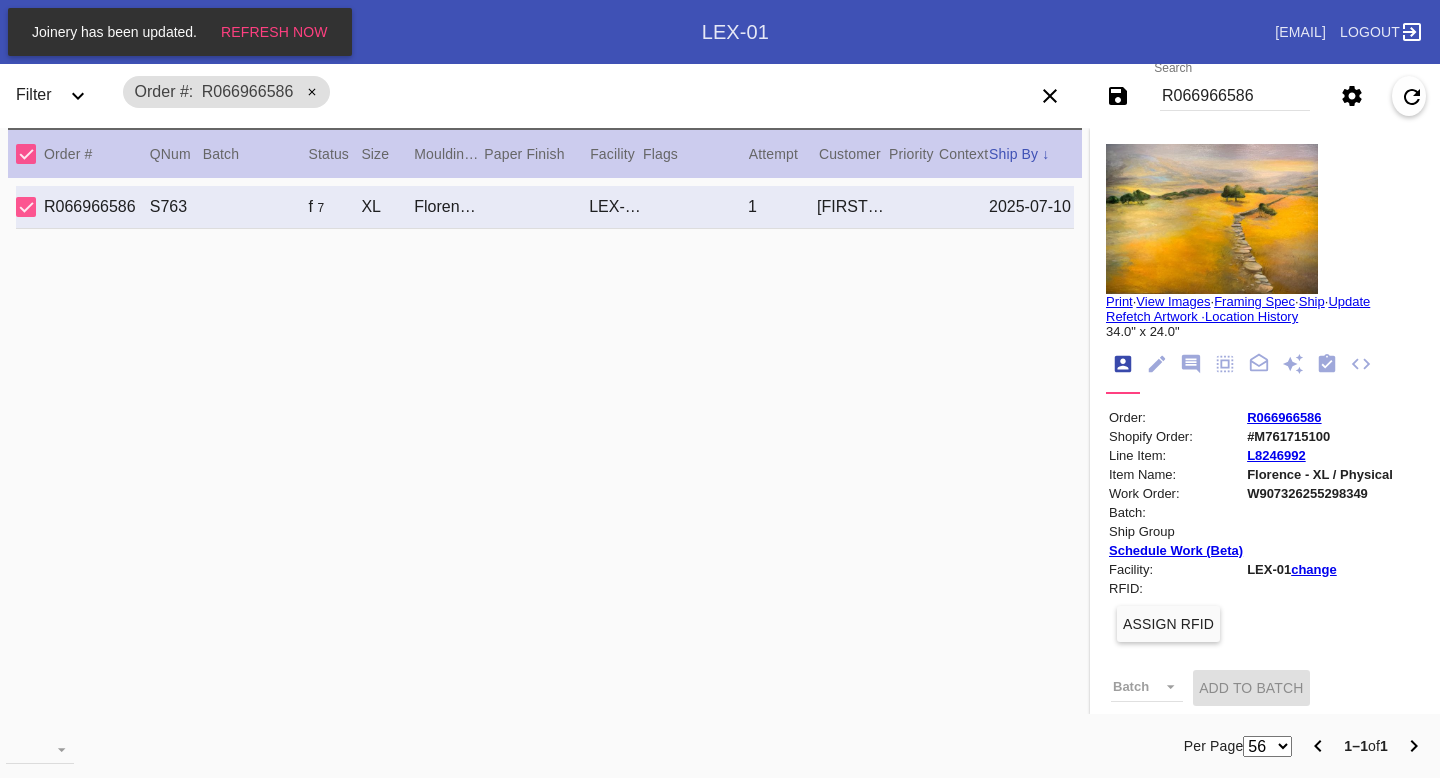 scroll, scrollTop: 0, scrollLeft: 0, axis: both 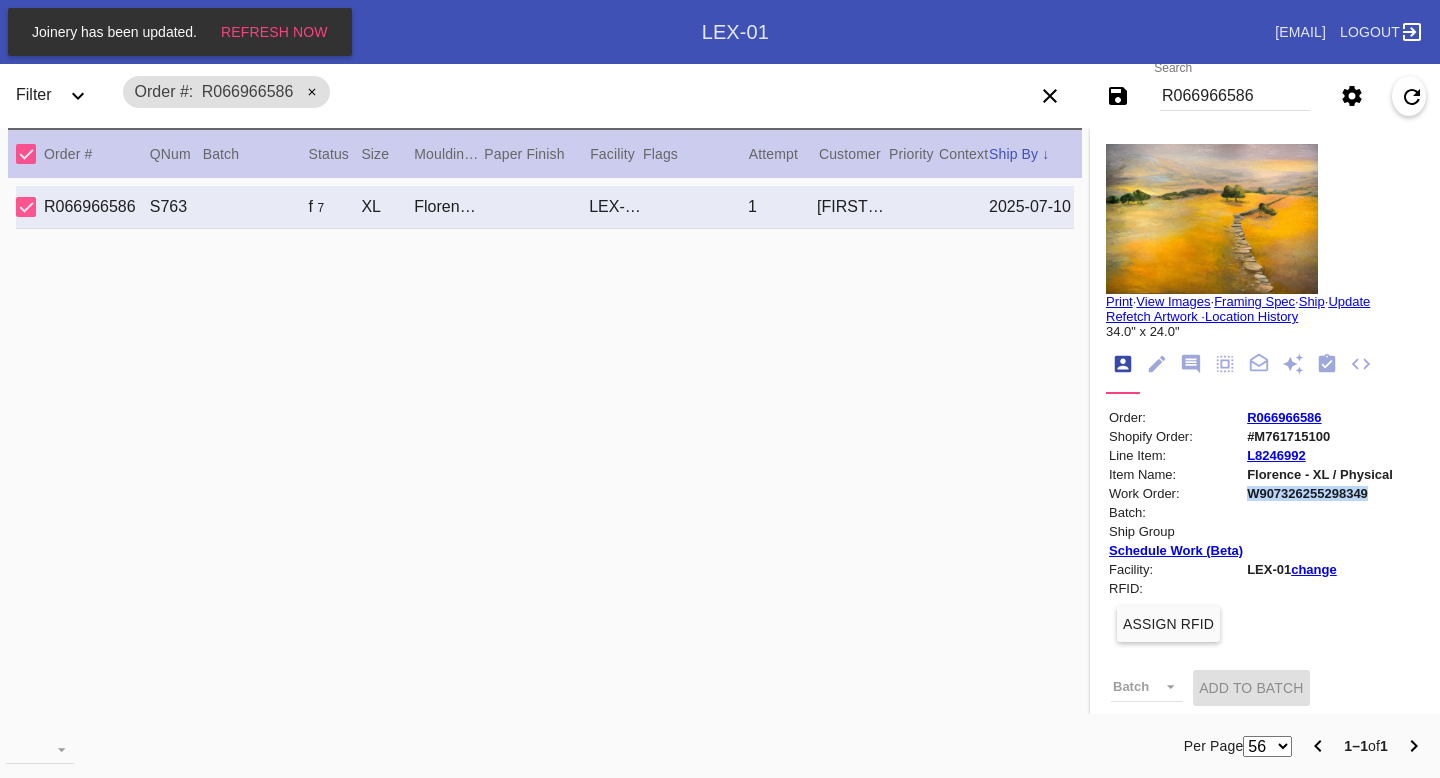 click at bounding box center [1212, 219] 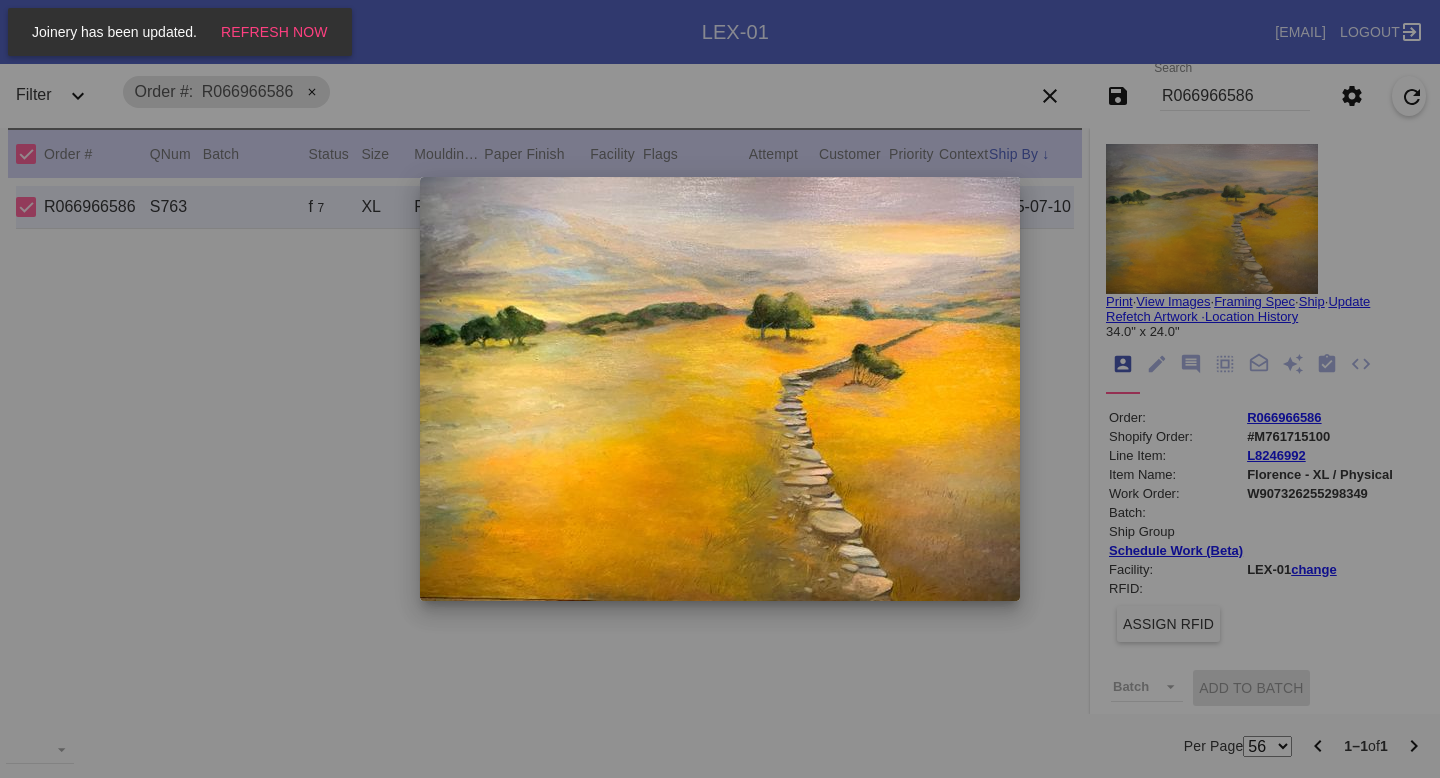 click at bounding box center [720, 389] 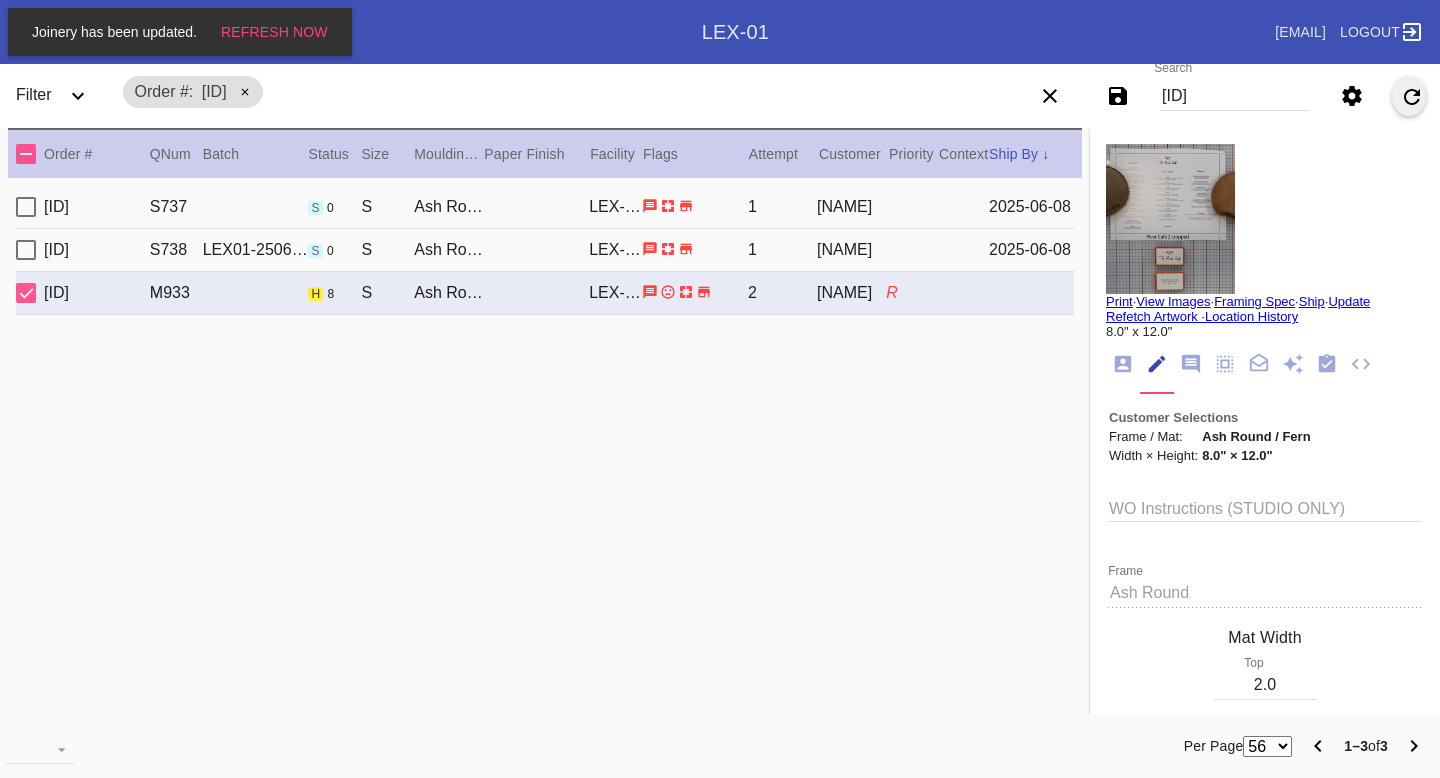 scroll, scrollTop: 0, scrollLeft: 0, axis: both 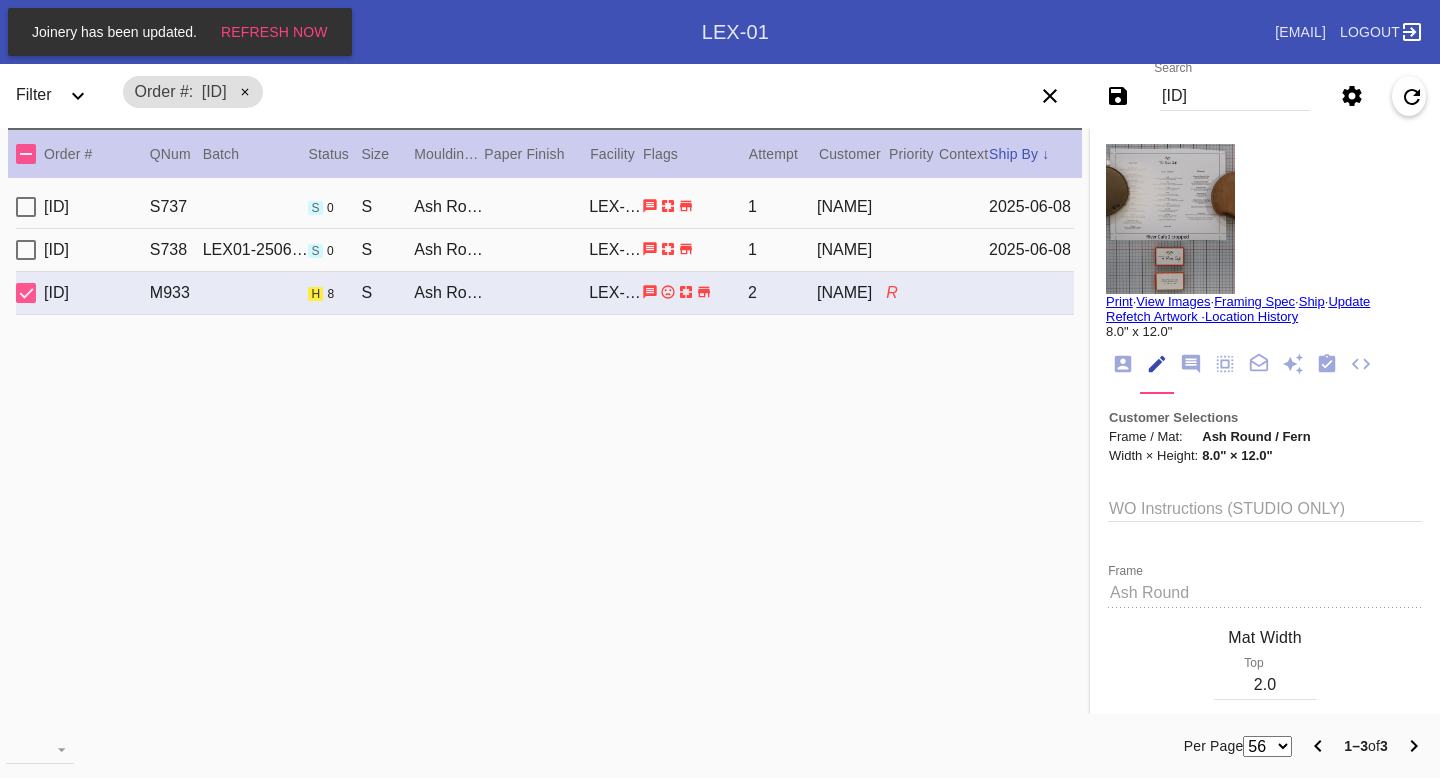 click on "[ID] [ID] s   0 S Ash Round / White LEX-01 1 [NAME]
[DATE]" at bounding box center [545, 250] 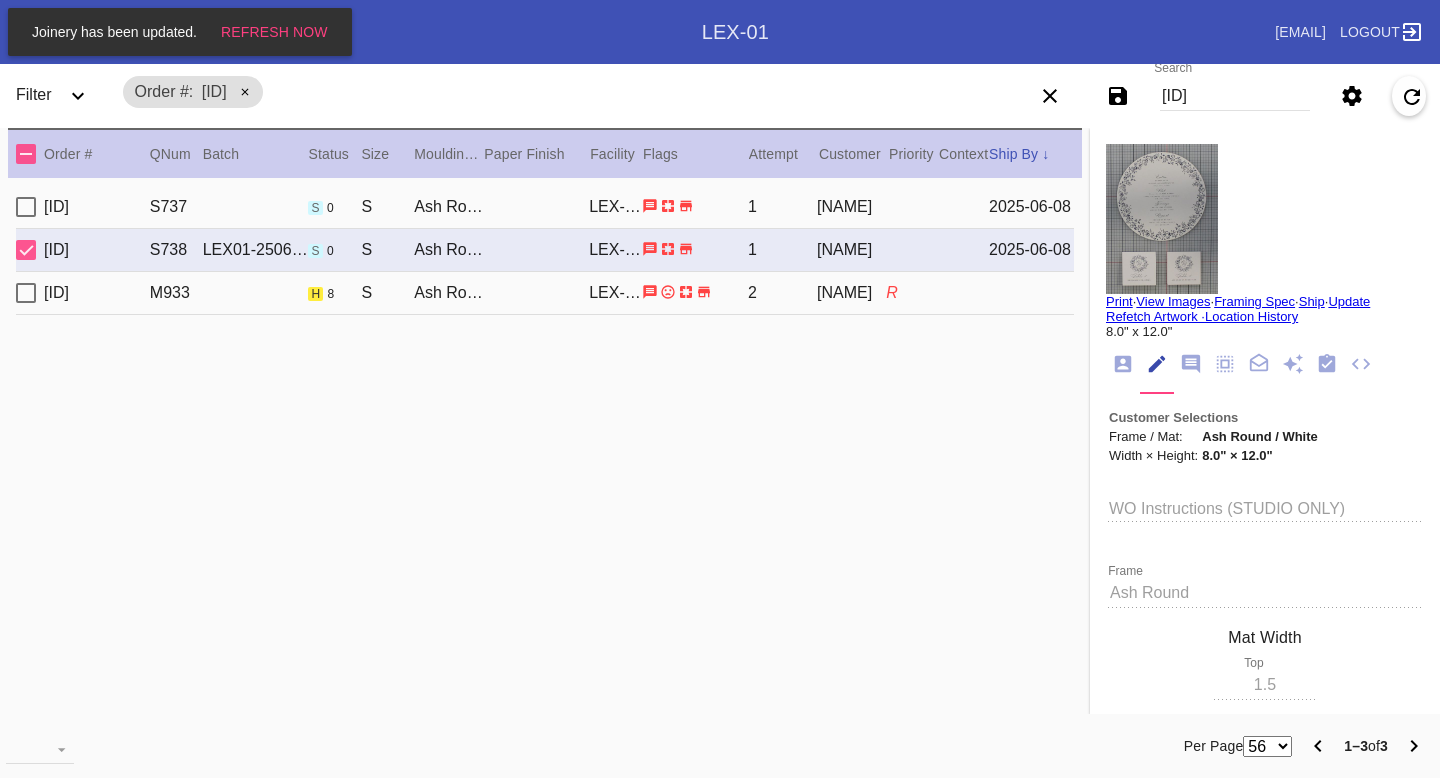 click on "[ID] [ID] s   0 S Ash Round / Fern LEX-01 1 [NAME]
[DATE]" at bounding box center [545, 207] 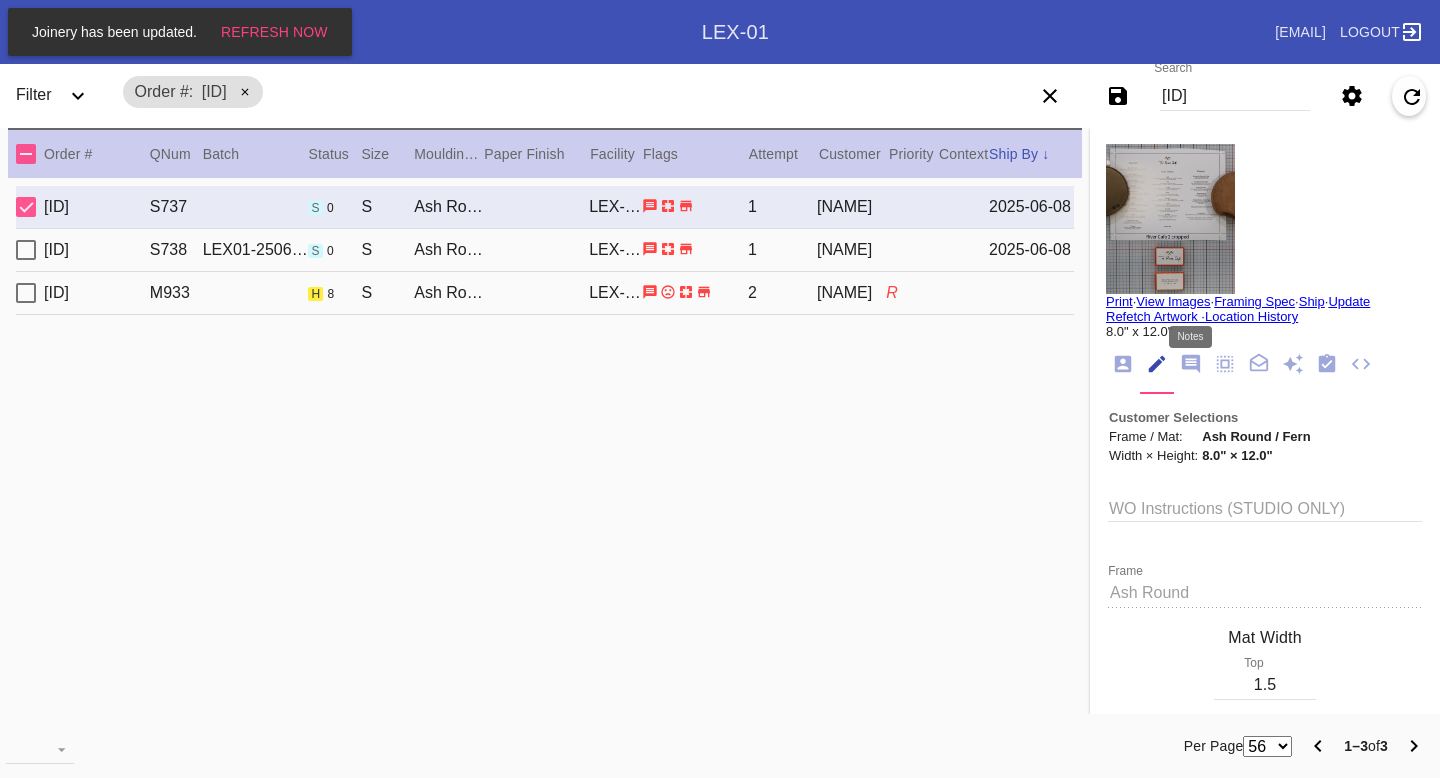 click at bounding box center [1191, 364] 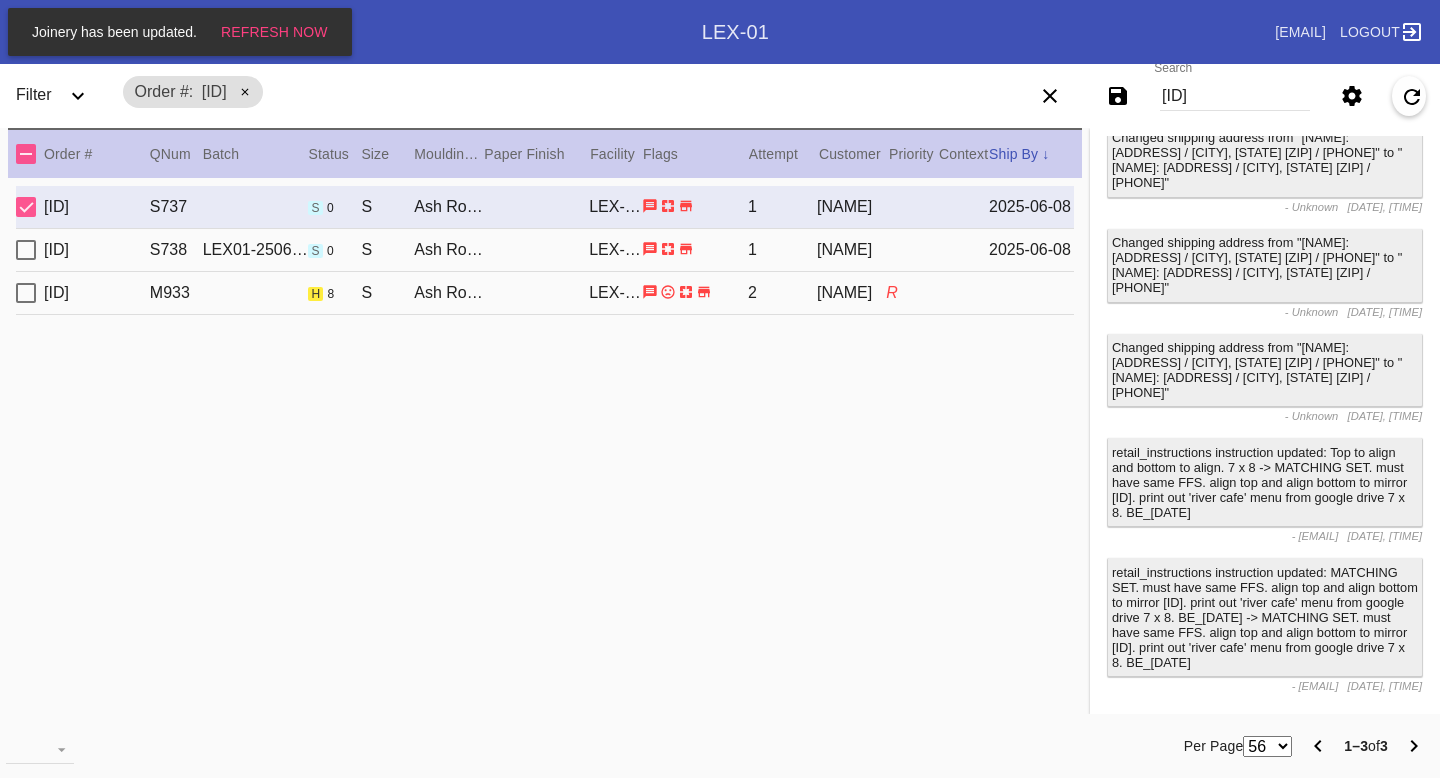 scroll, scrollTop: 0, scrollLeft: 0, axis: both 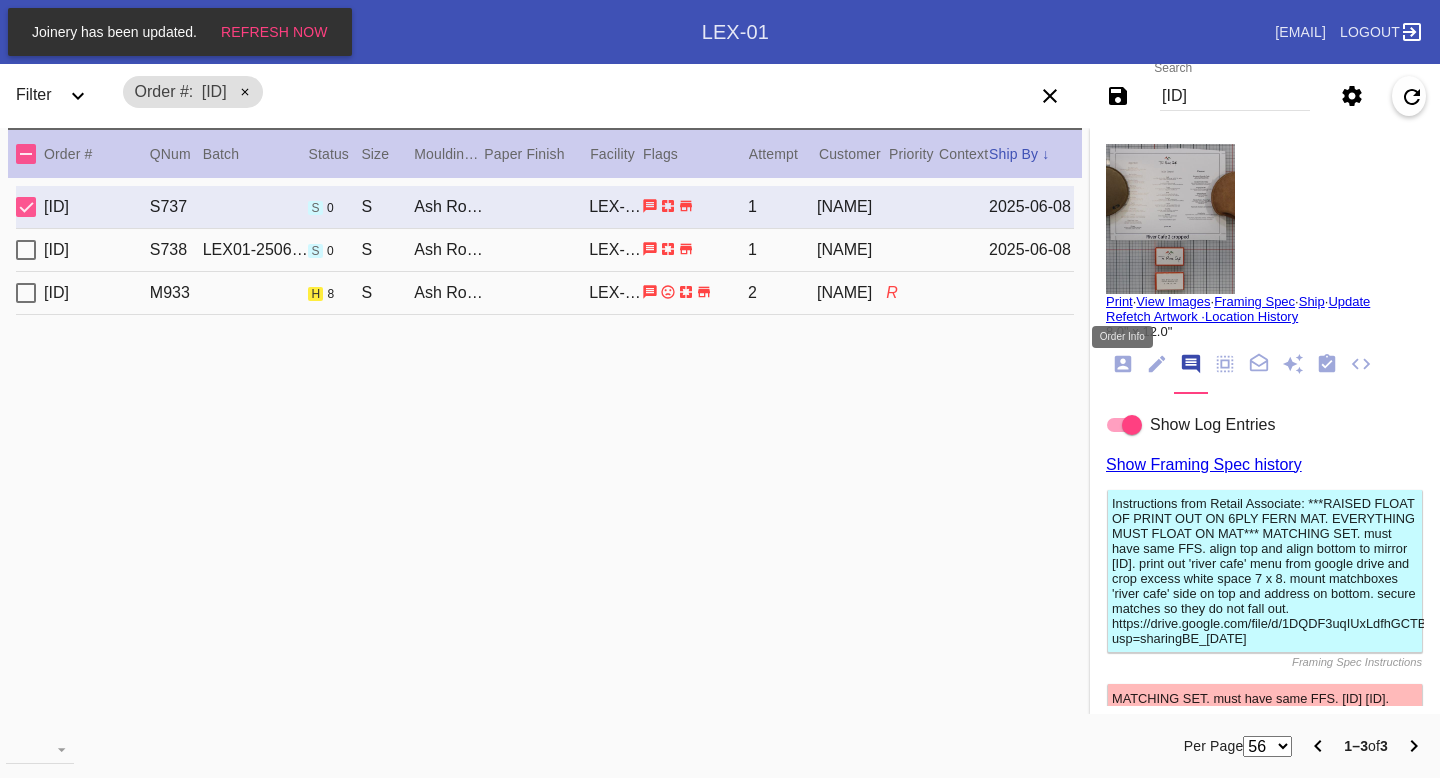 click at bounding box center (1123, 364) 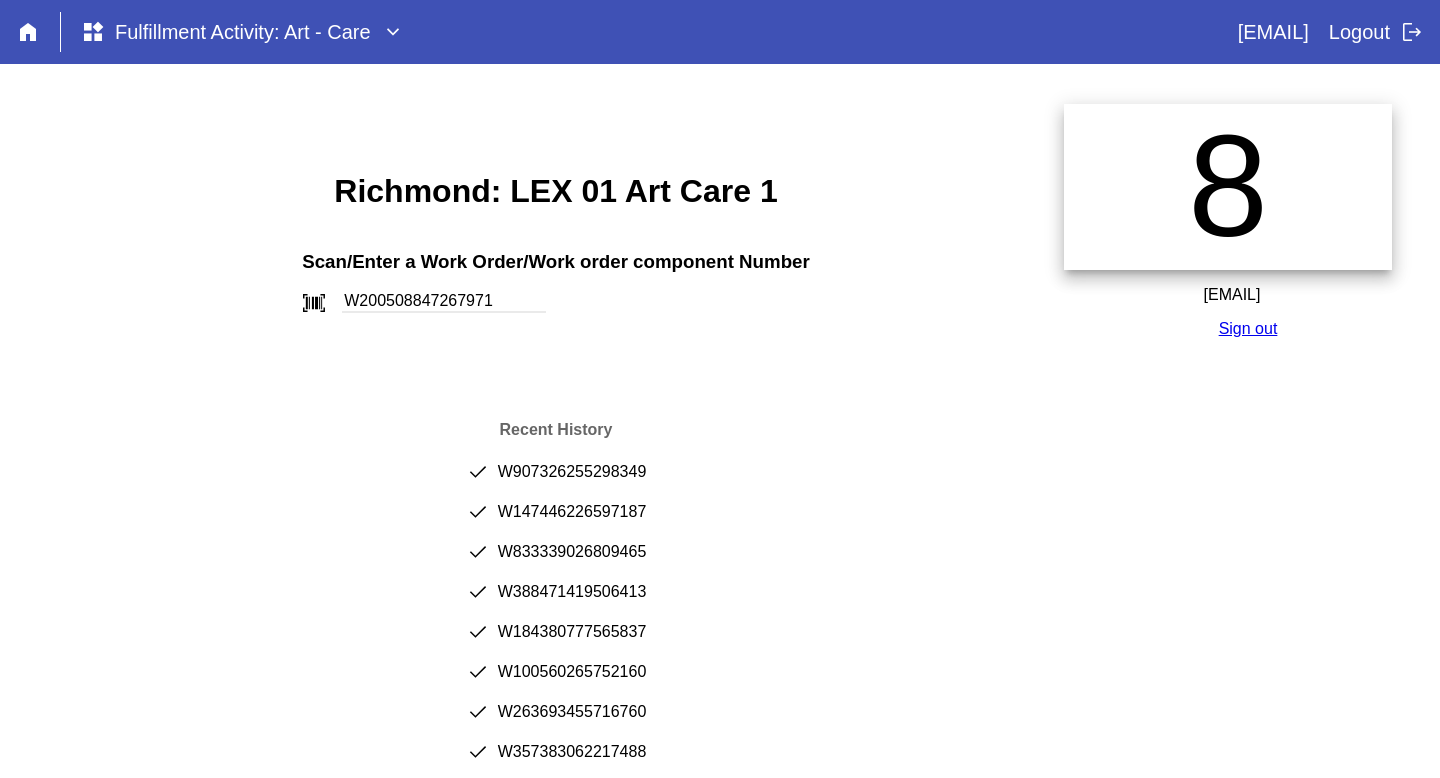 scroll, scrollTop: 0, scrollLeft: 0, axis: both 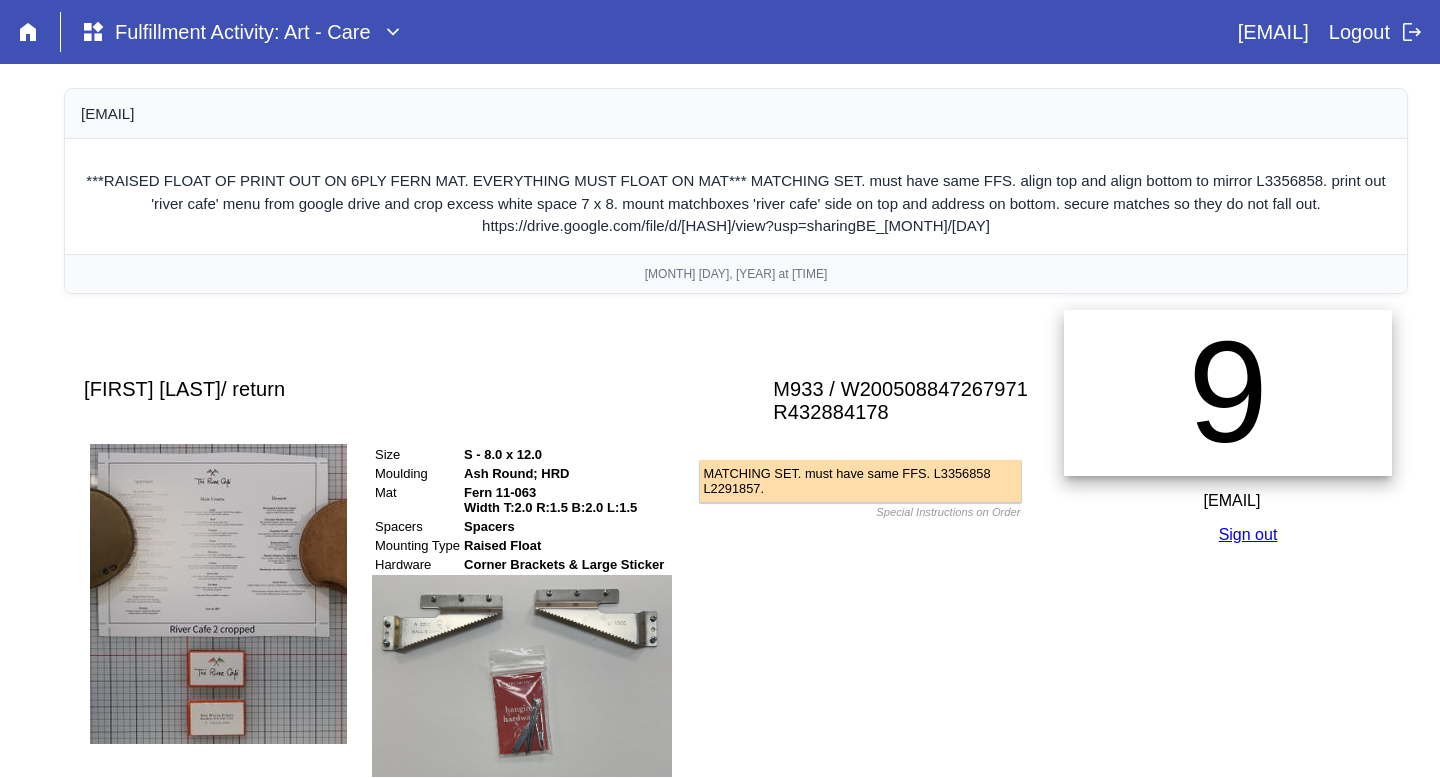click on "M933 / W200508847267971" at bounding box center (900, 389) 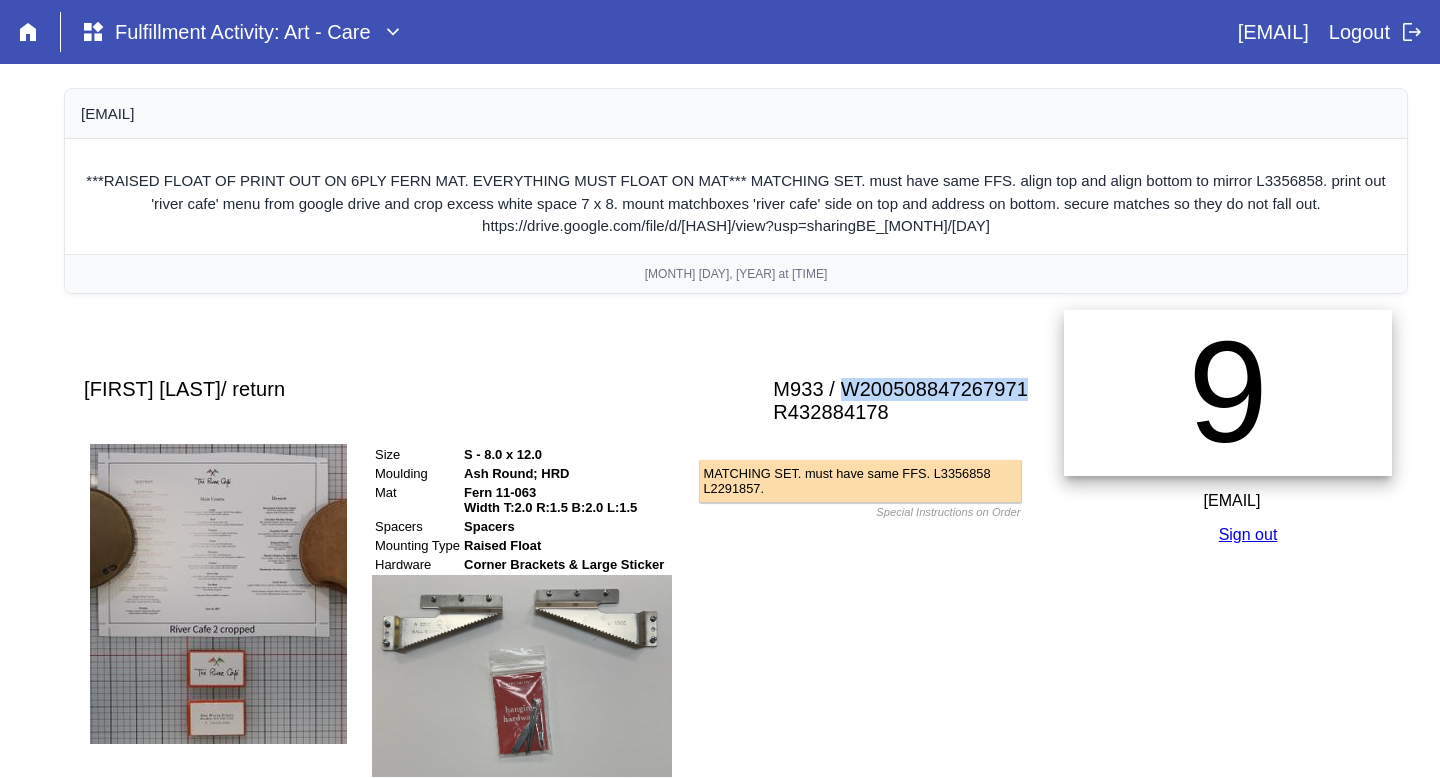 click on "M933 / W200508847267971" at bounding box center [900, 389] 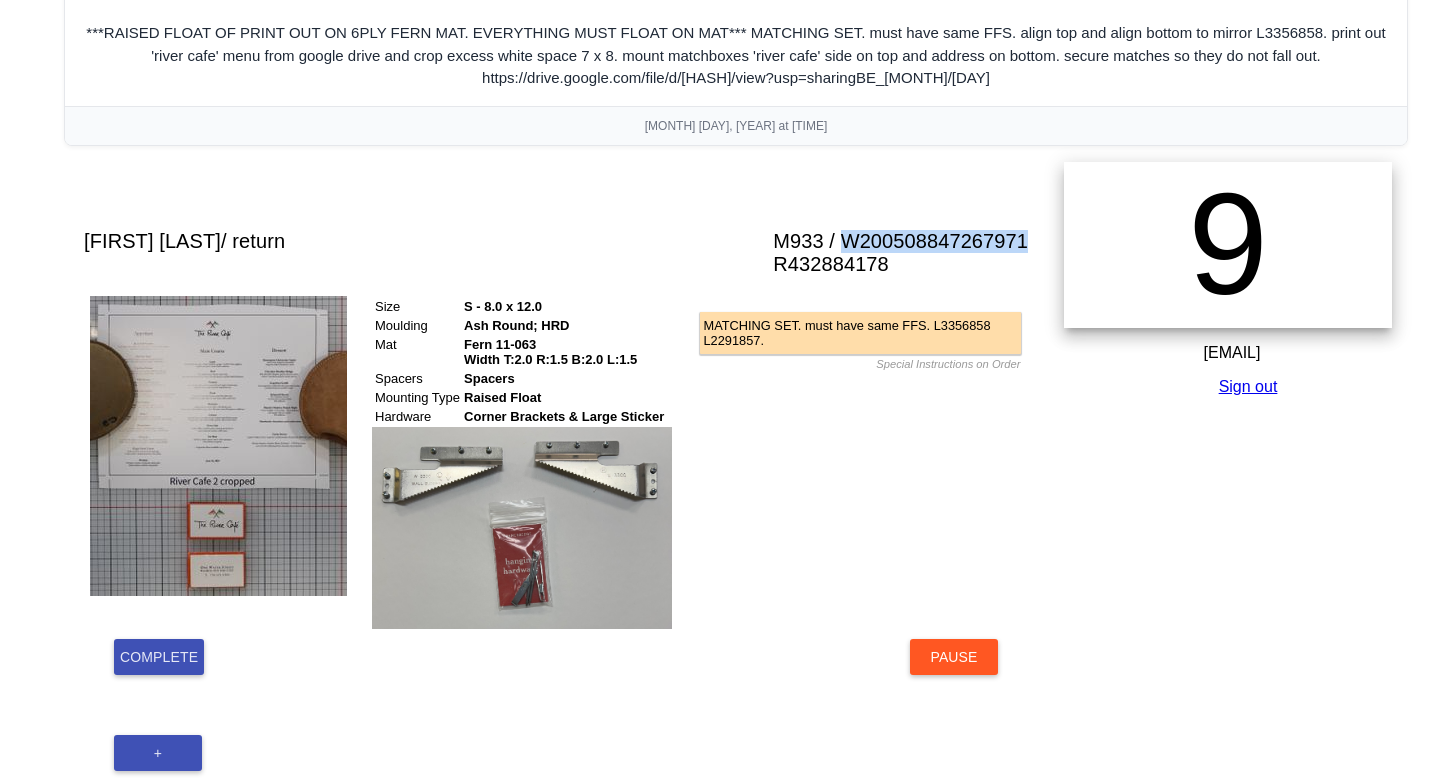 scroll, scrollTop: 167, scrollLeft: 0, axis: vertical 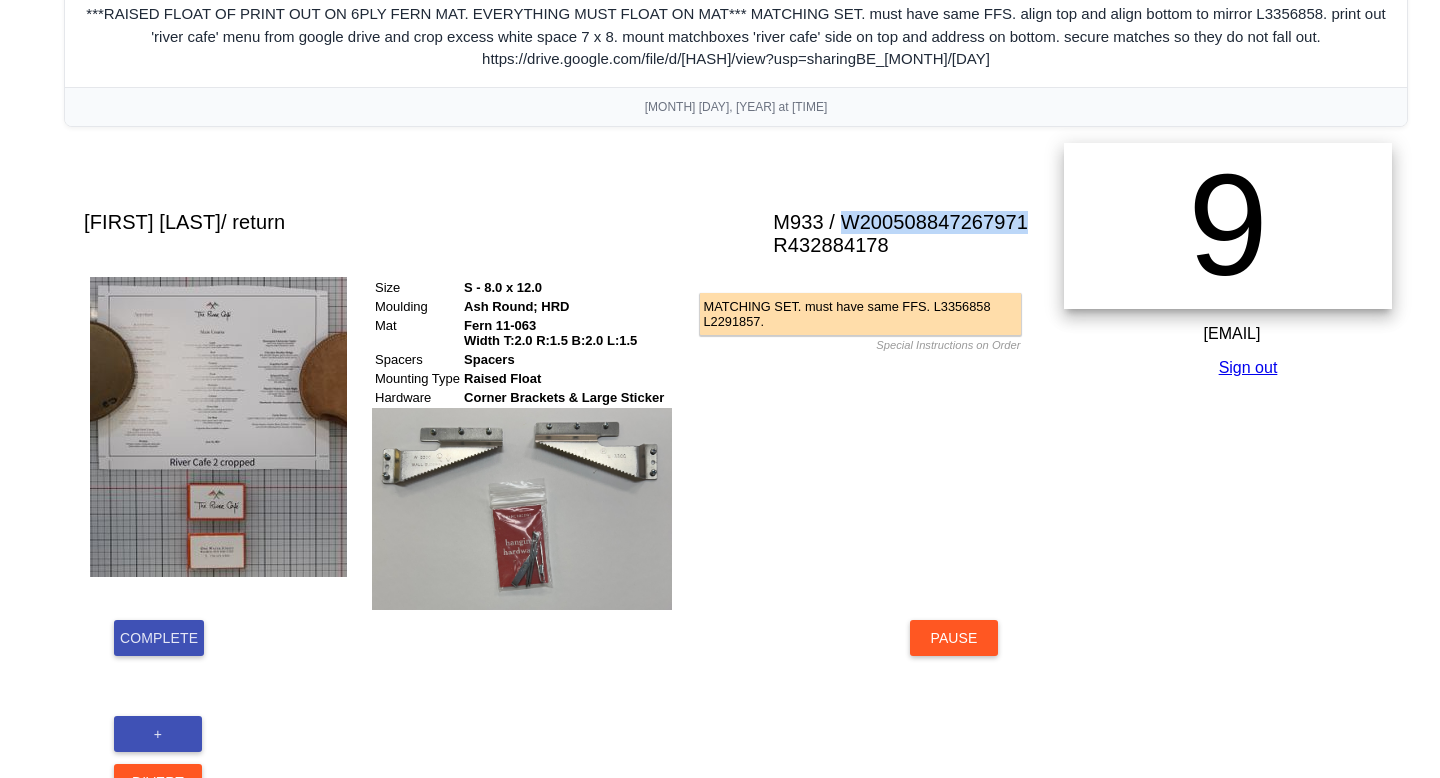 click on "Complete" at bounding box center [159, 638] 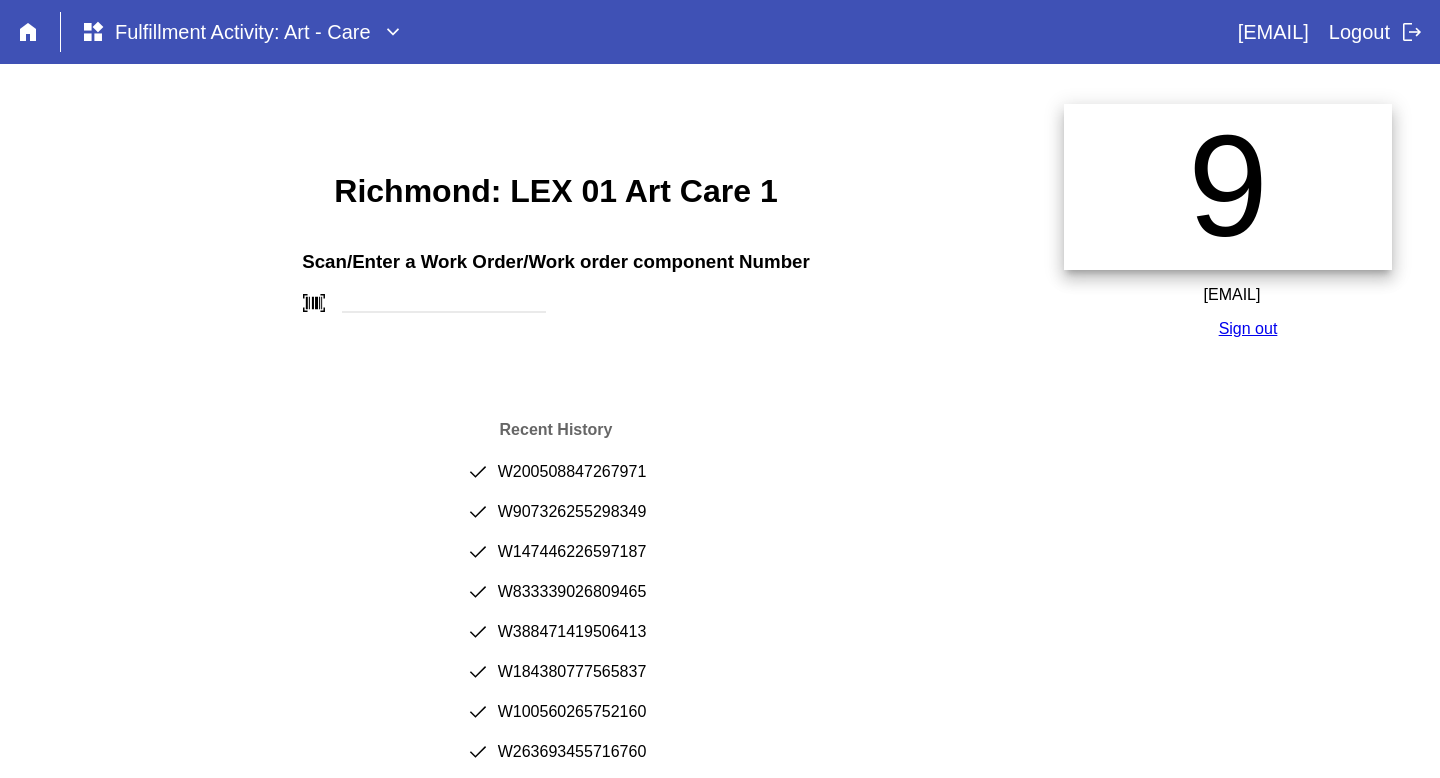 scroll, scrollTop: 0, scrollLeft: 0, axis: both 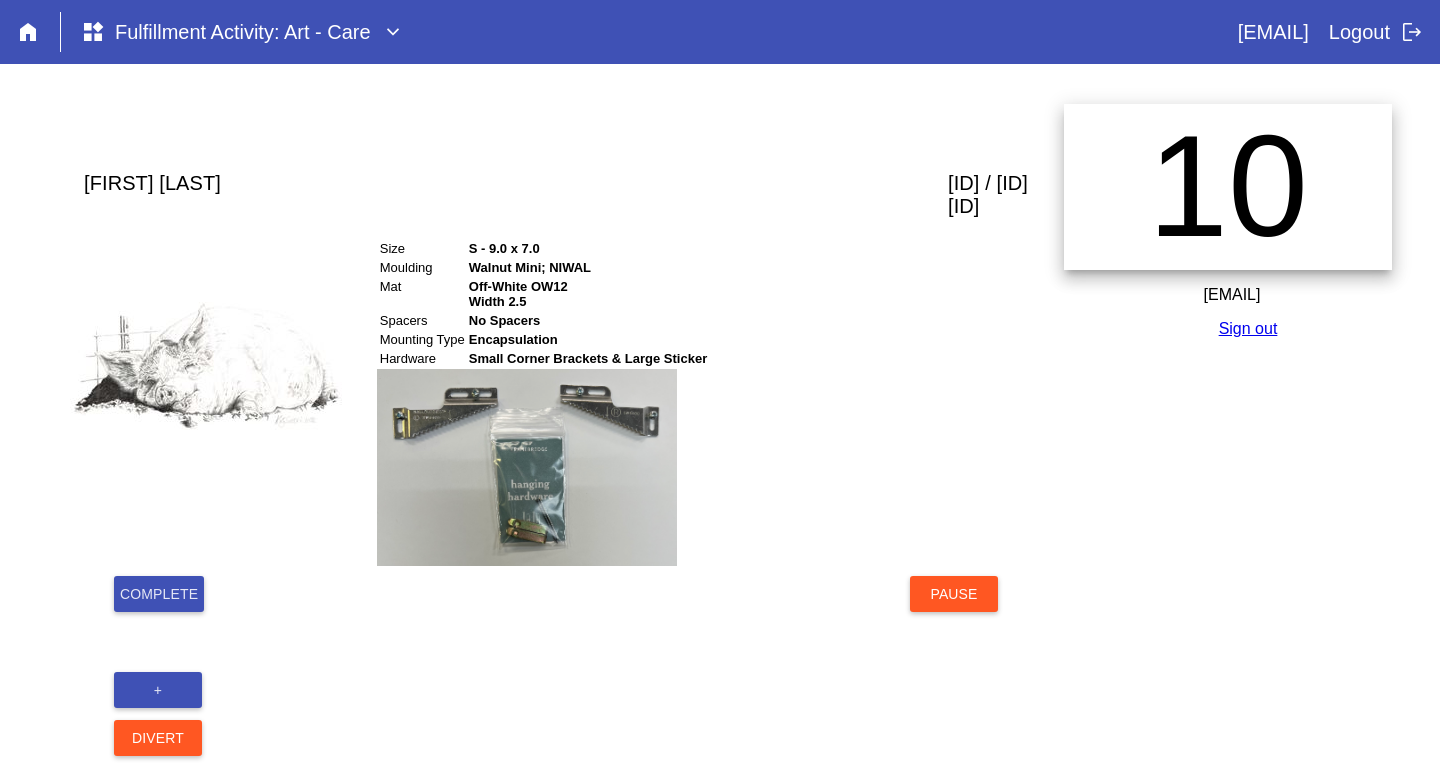 click on "S426 / W624429014964952" at bounding box center (988, 183) 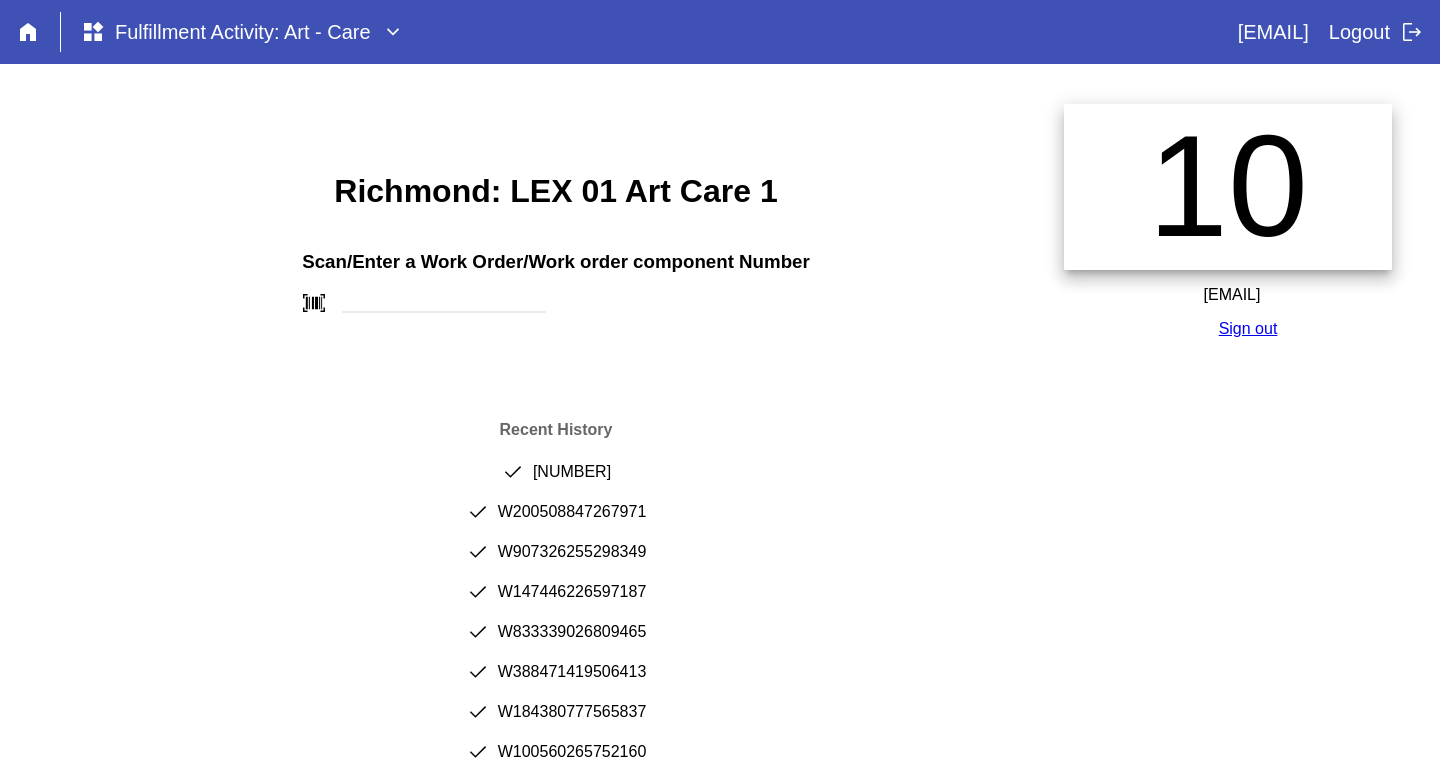 scroll, scrollTop: 0, scrollLeft: 0, axis: both 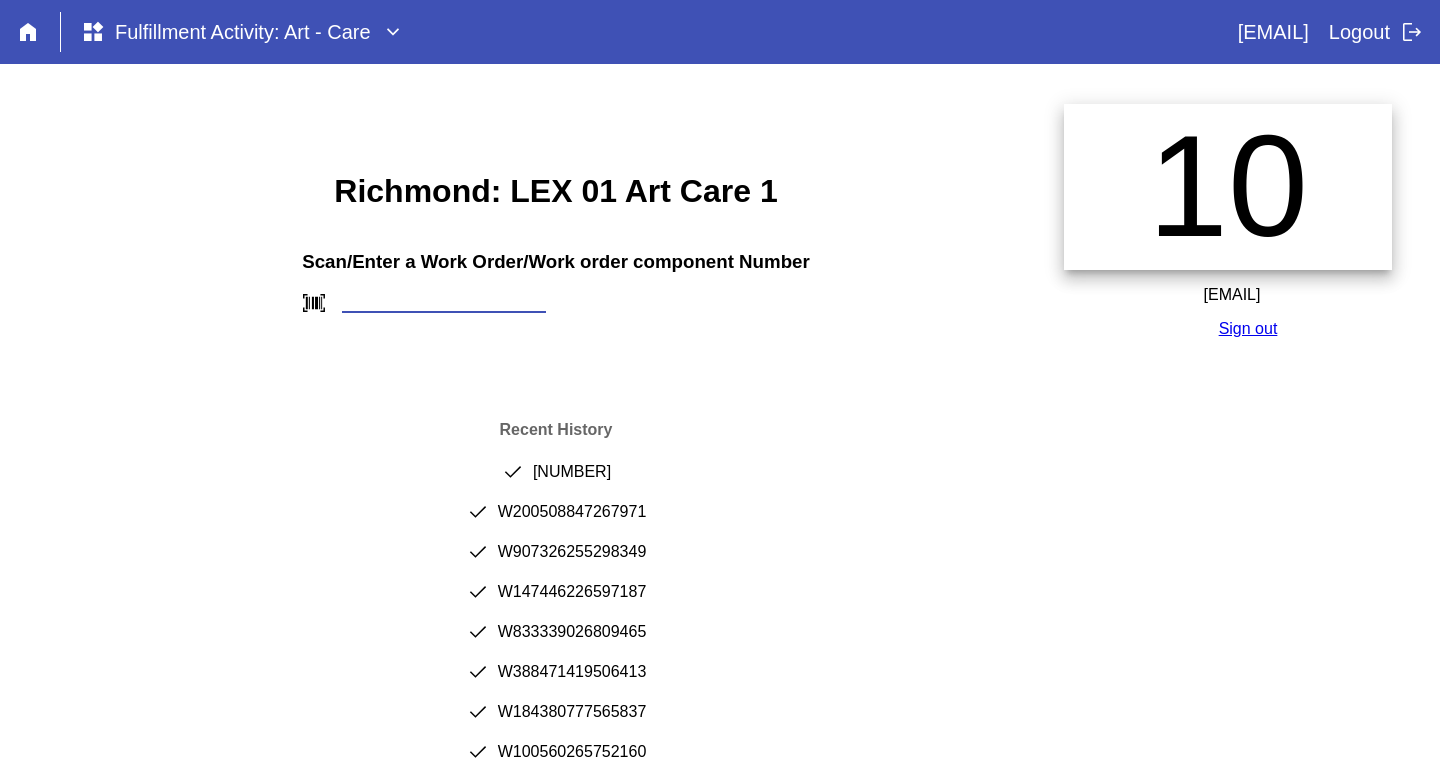 paste on "[NUMBER]" 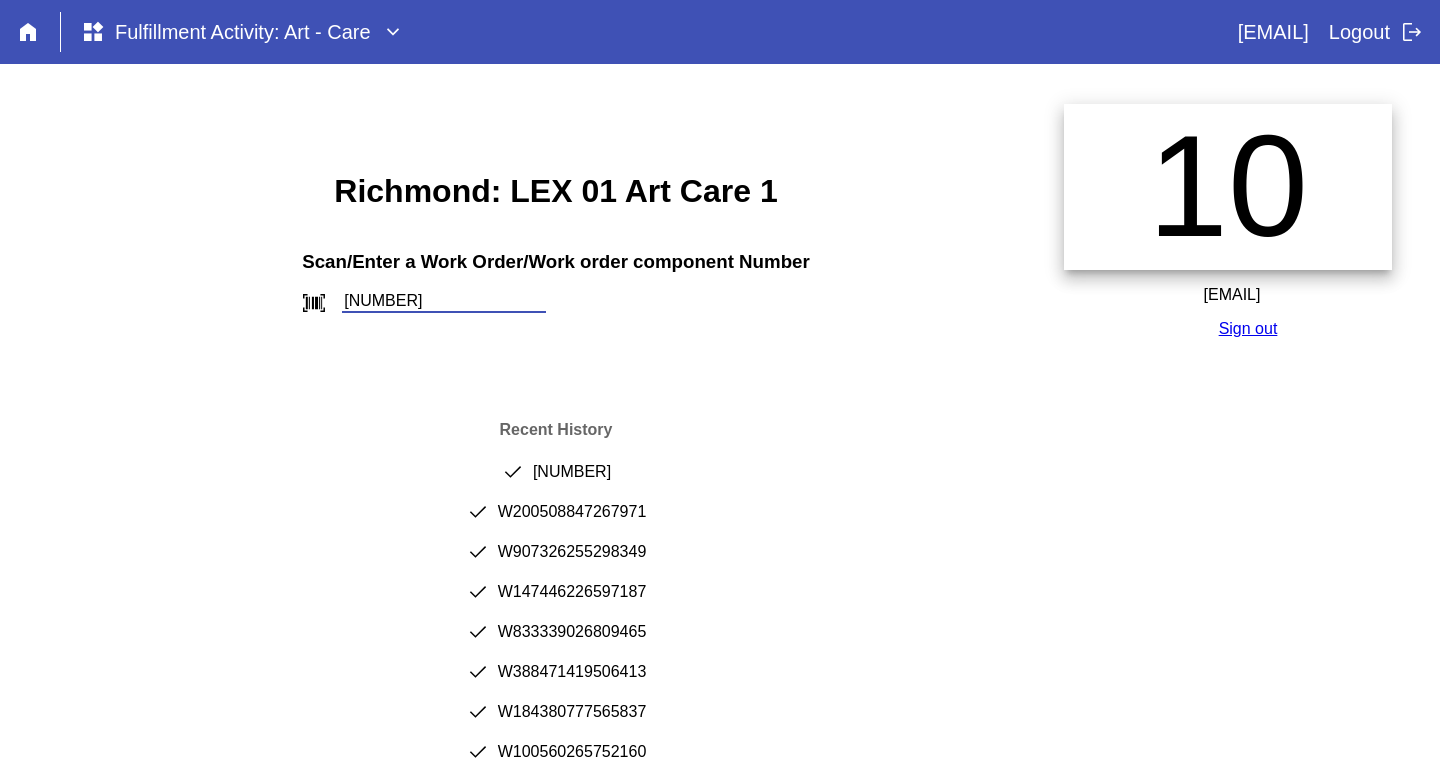 type on "[NUMBER]" 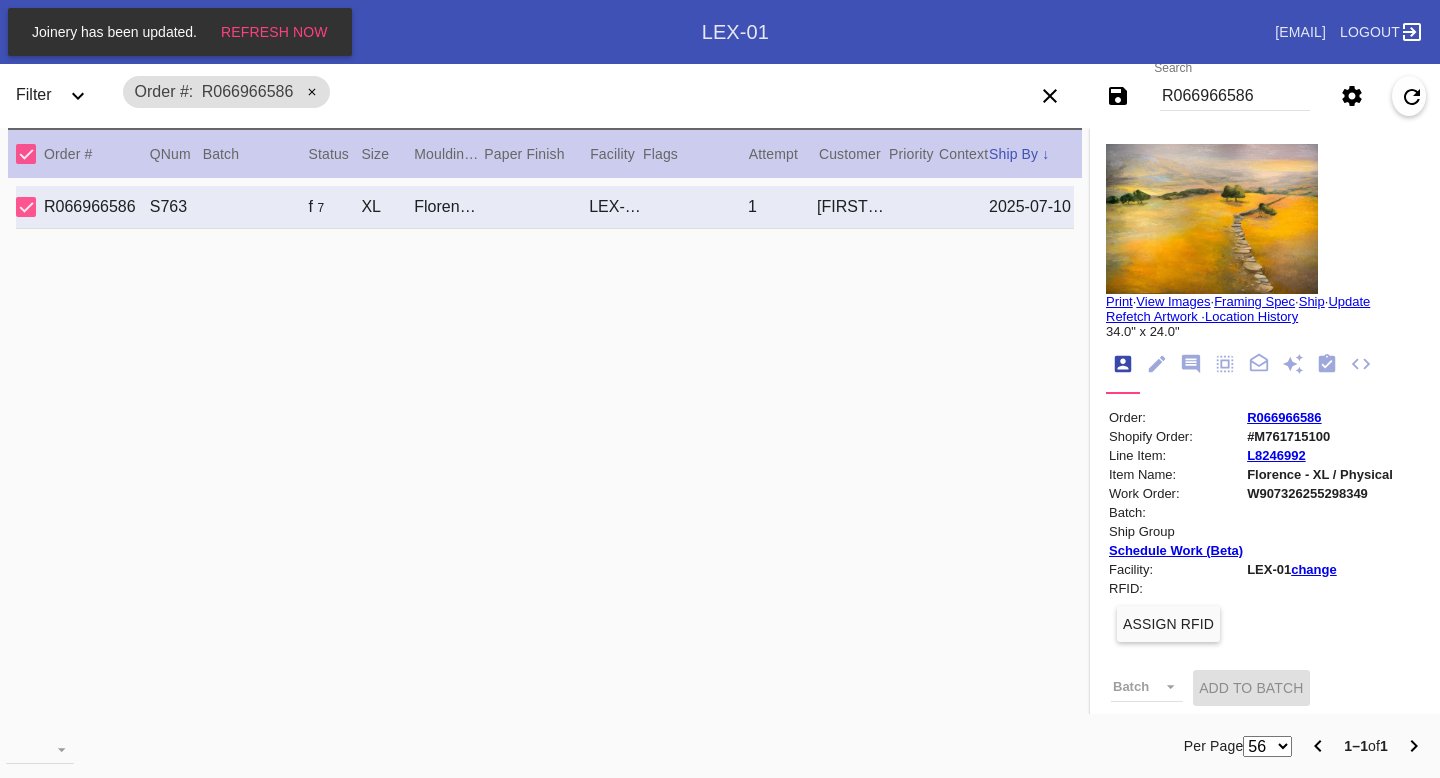 scroll, scrollTop: 0, scrollLeft: 0, axis: both 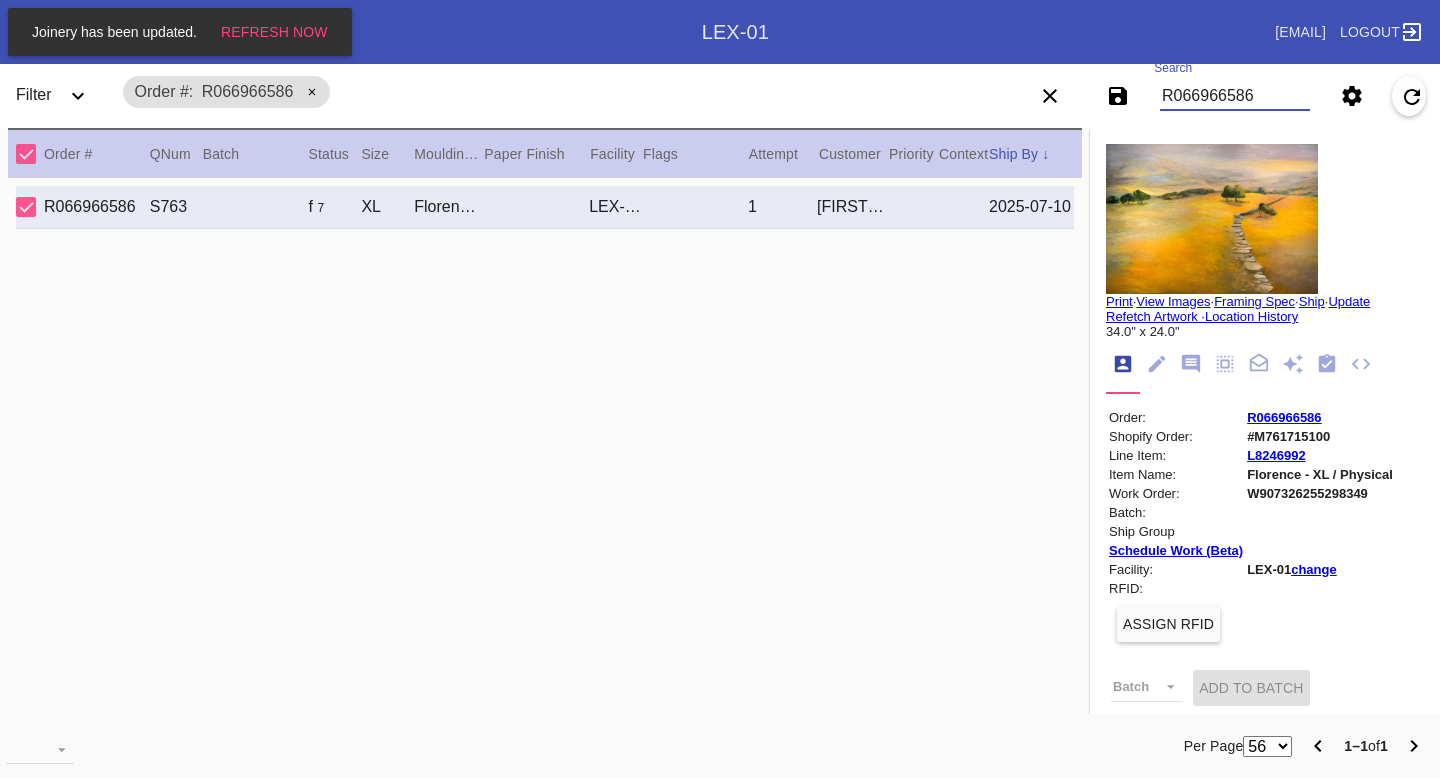 click on "R066966586" at bounding box center [1235, 96] 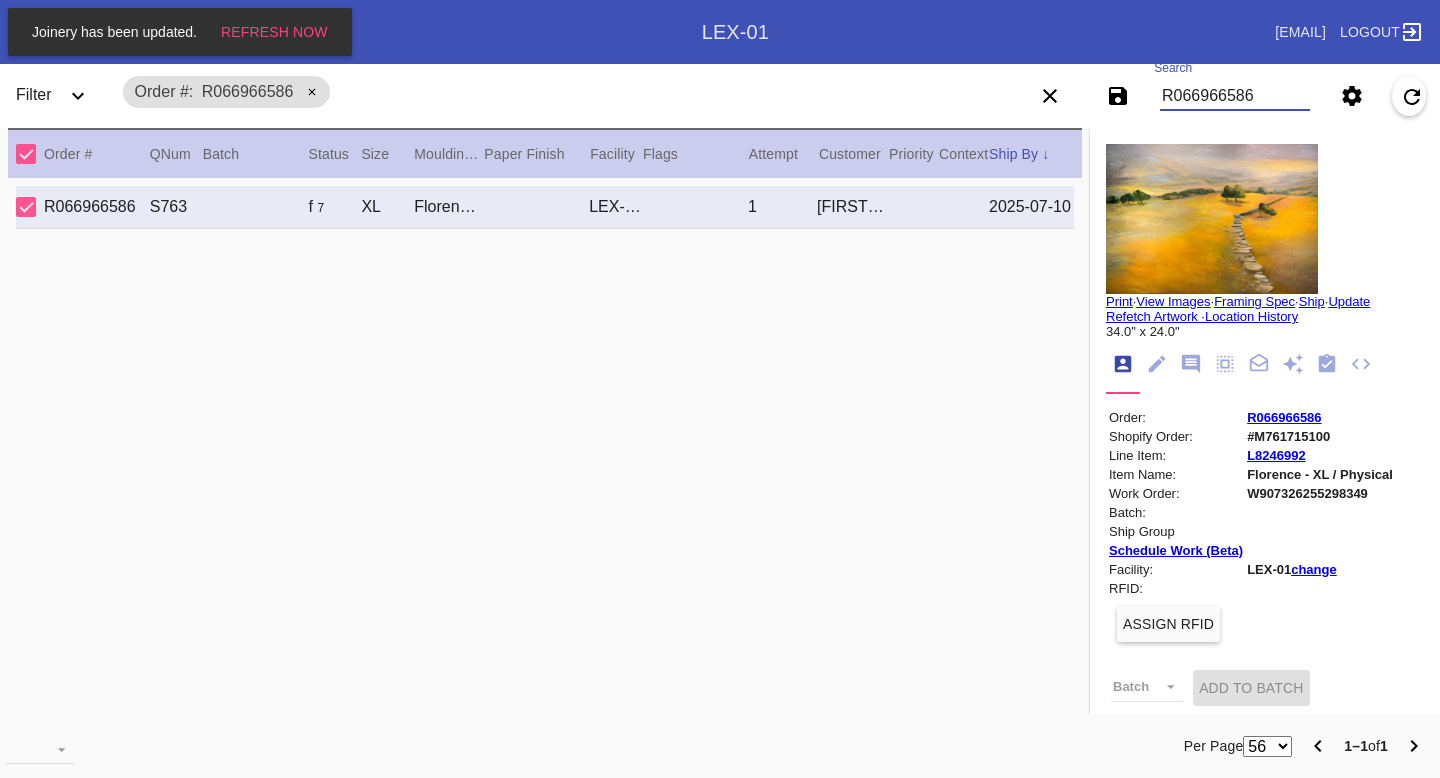 paste on "[PRODUCT_CODE]" 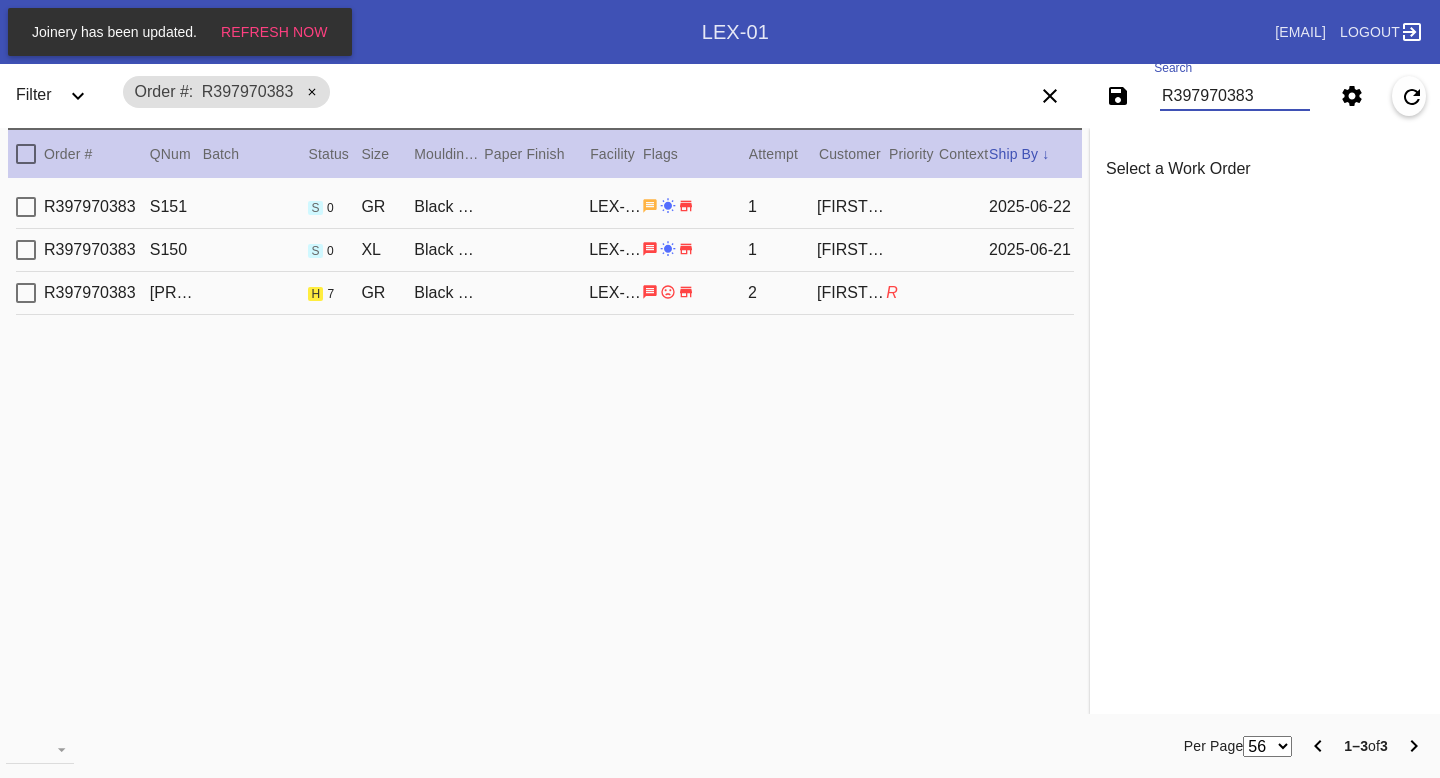 type on "R397970383" 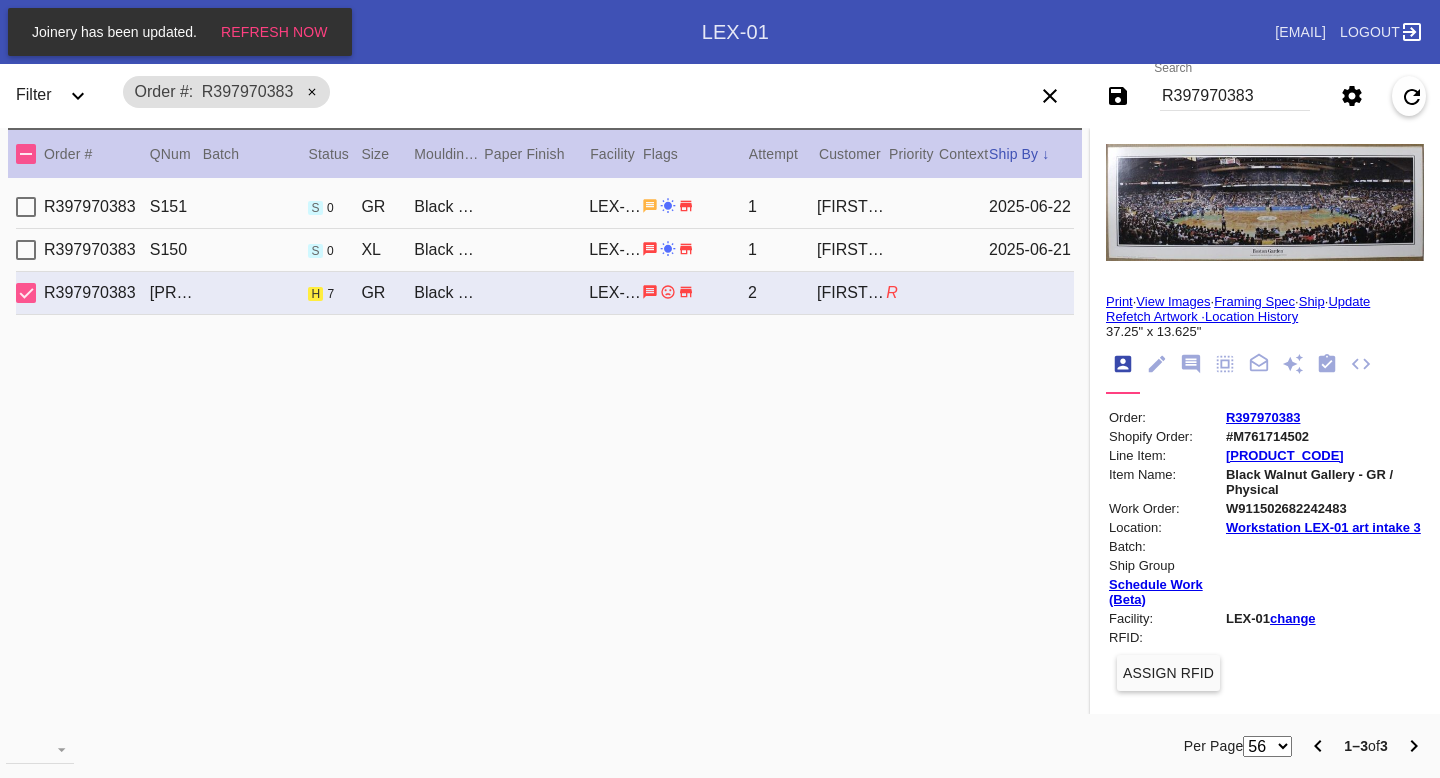 click on "2025-06-21" at bounding box center (1031, 207) 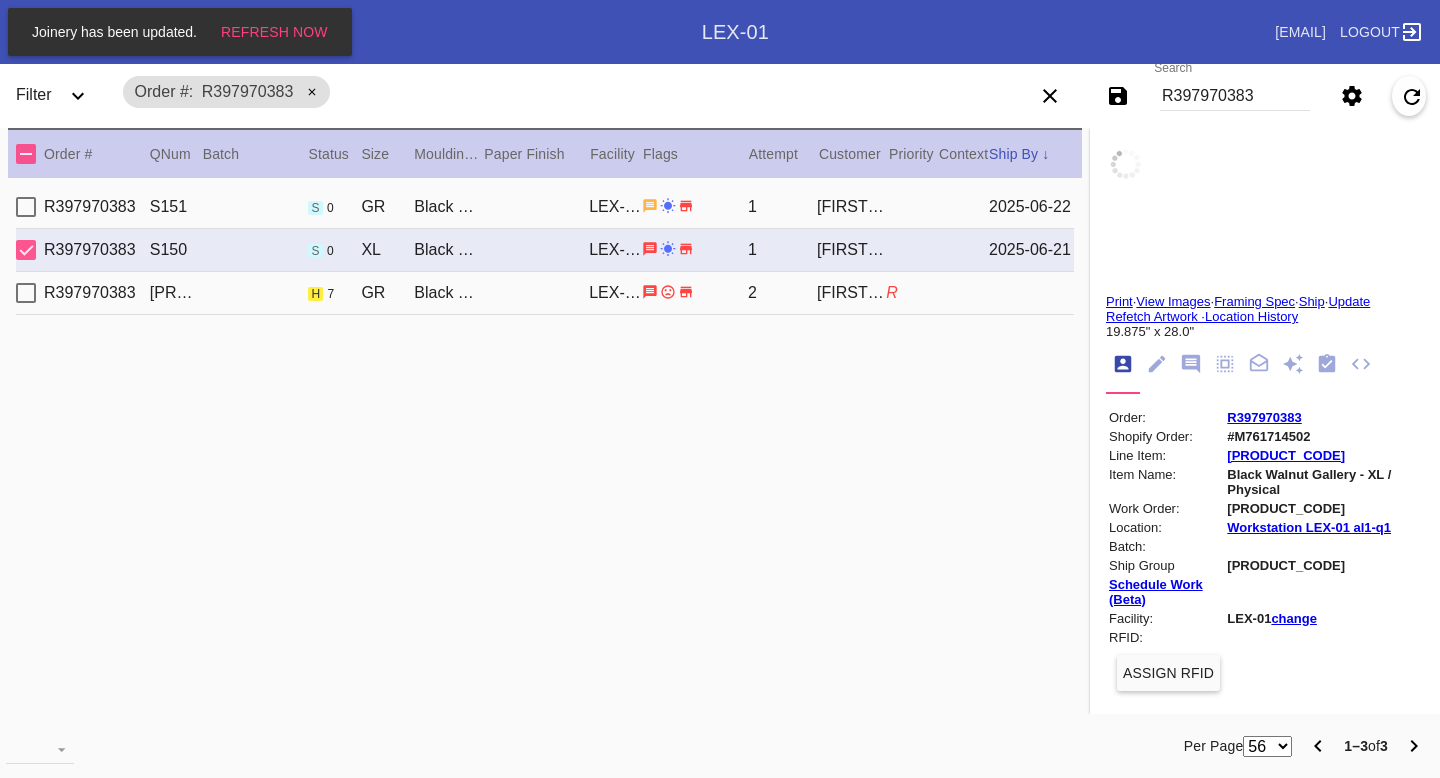 click on "R397970383 S151 s   0 GR Black Walnut (Gallery) / No Mat LEX-01 1 [FIRST] [LAST]
2025-06-22" at bounding box center (545, 207) 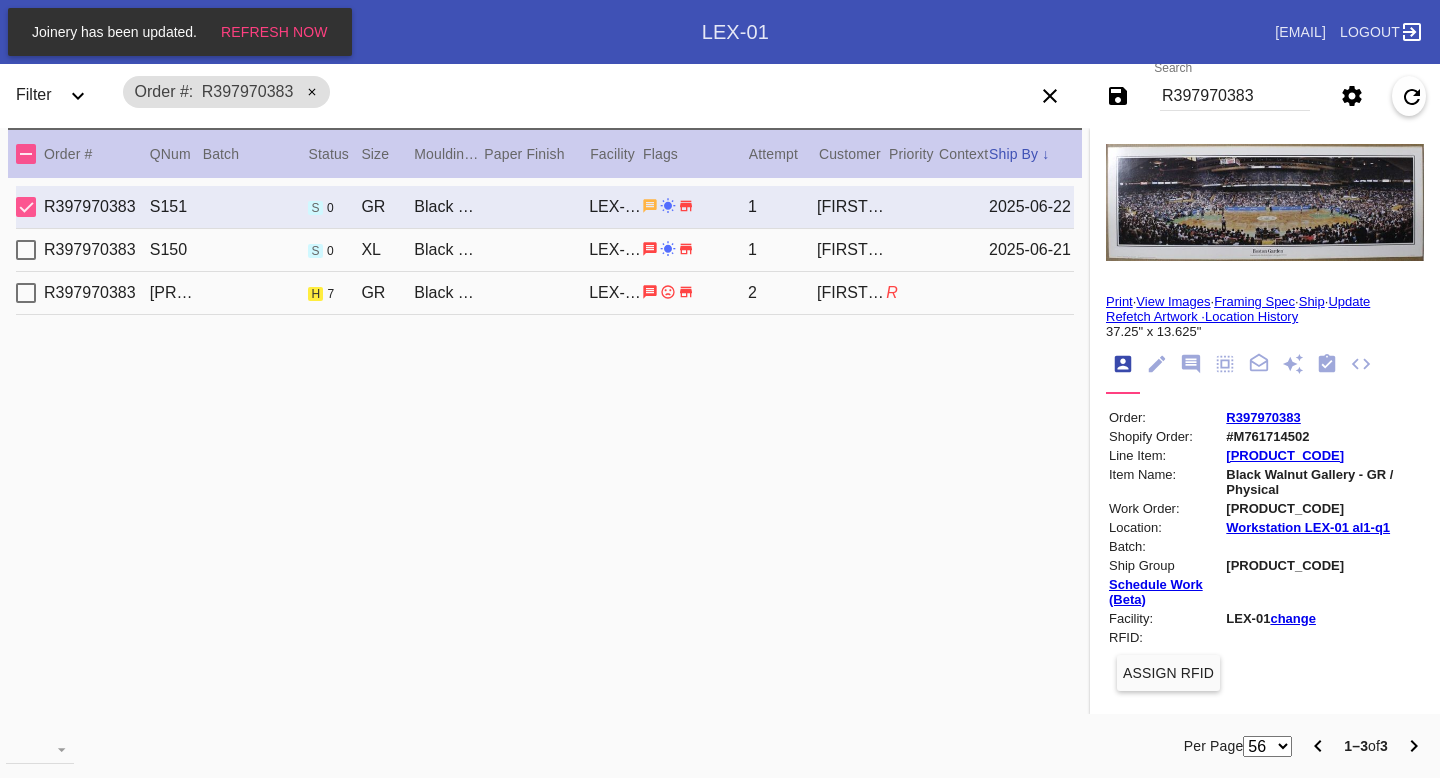 click on "R397970383 F1118 h   7 GR Black Walnut (Gallery) / No Mat LEX-01 2 Jessica Greene
R" at bounding box center (545, 293) 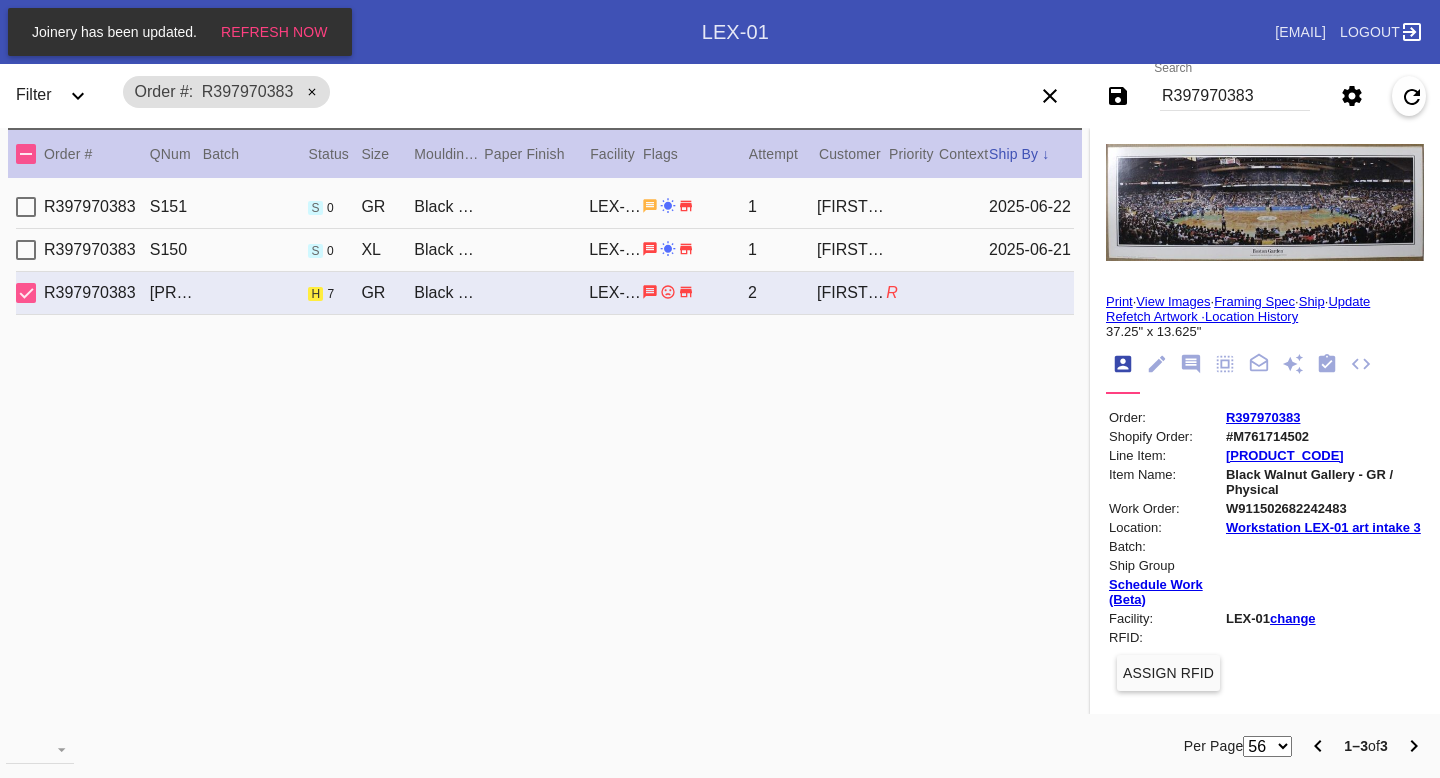 click on "R397970383 S150 s   0 XL Black Walnut (Gallery) / No Mat LEX-01 1 Jessica Greene
2025-06-21" at bounding box center [545, 250] 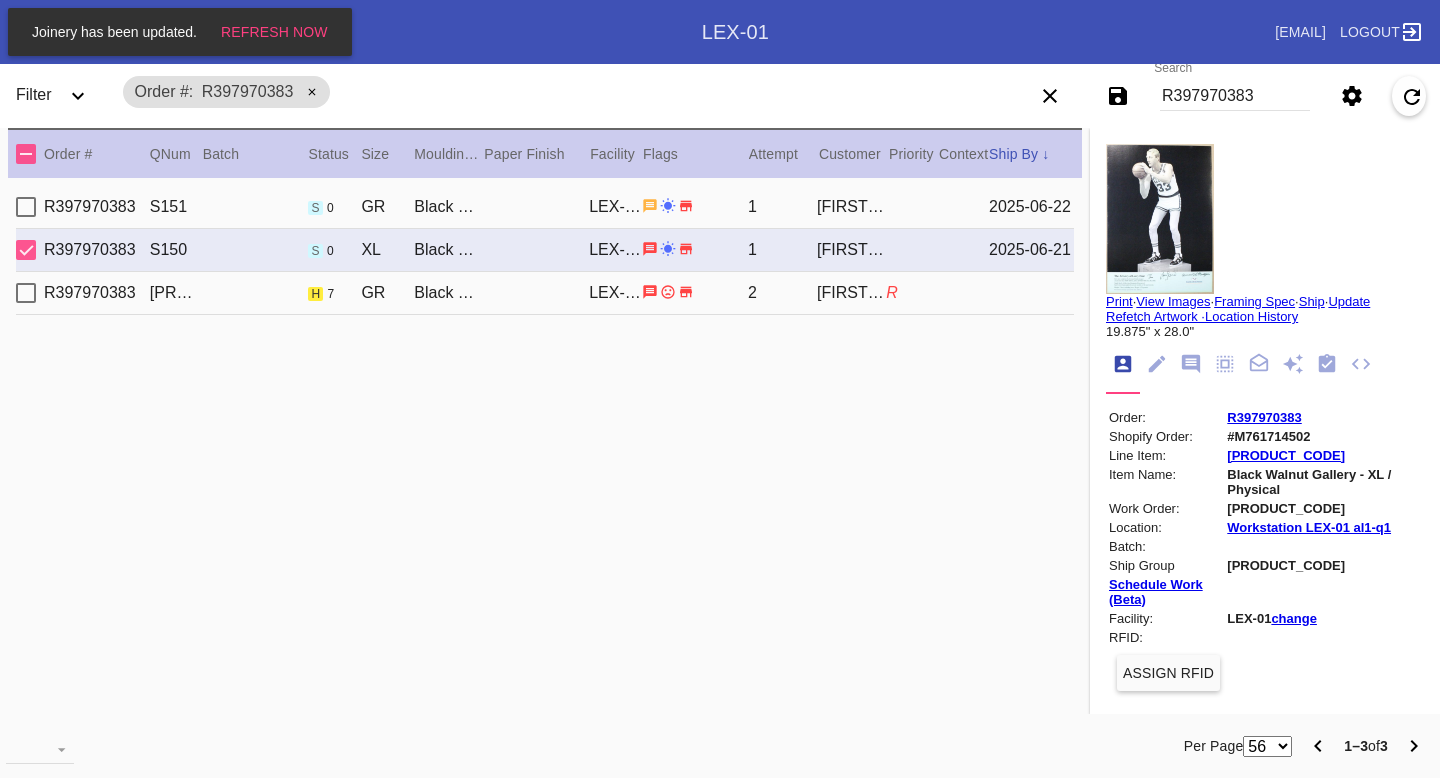 click on "2025-06-22" at bounding box center (1031, 207) 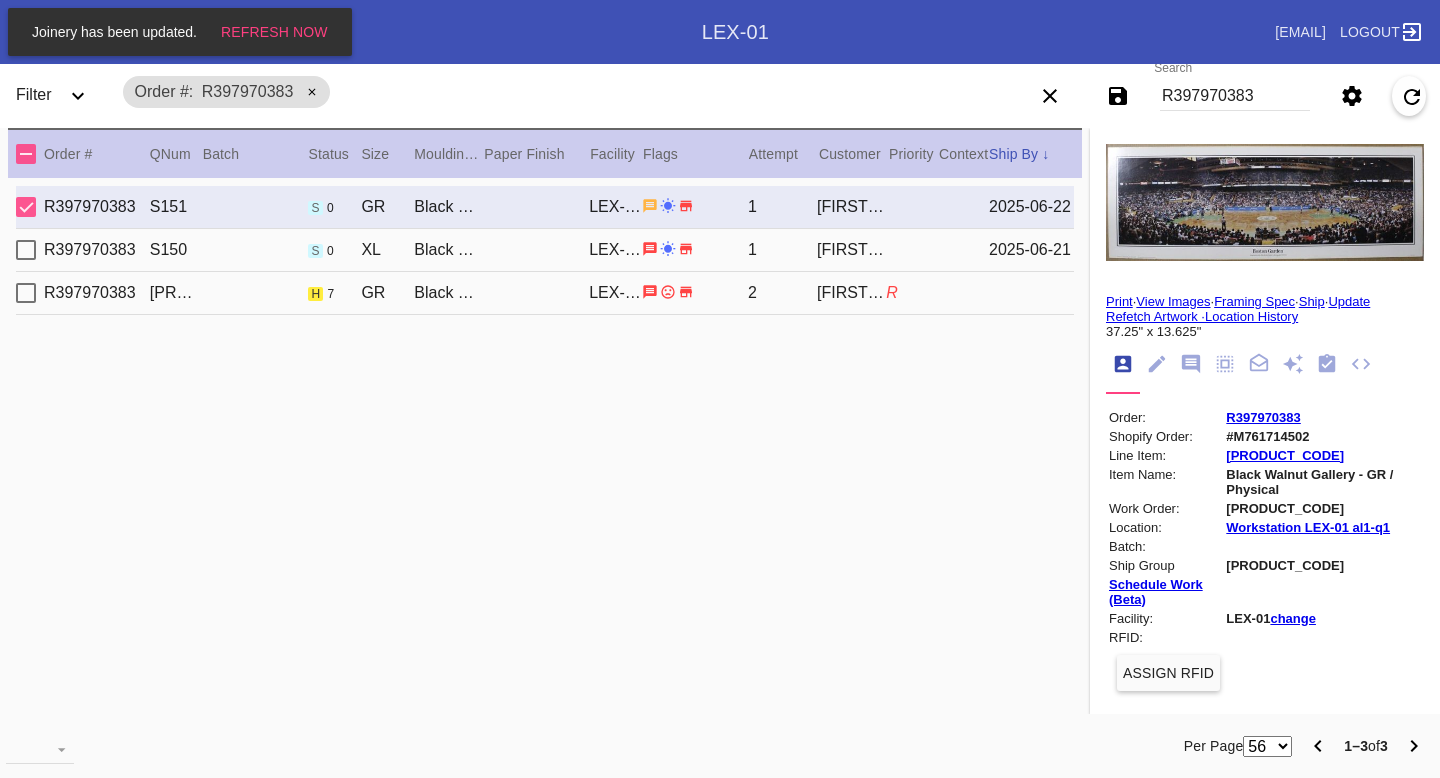 click on "R397970383 F1118 h   7 GR Black Walnut (Gallery) / No Mat LEX-01 2 Jessica Greene
R" at bounding box center [545, 293] 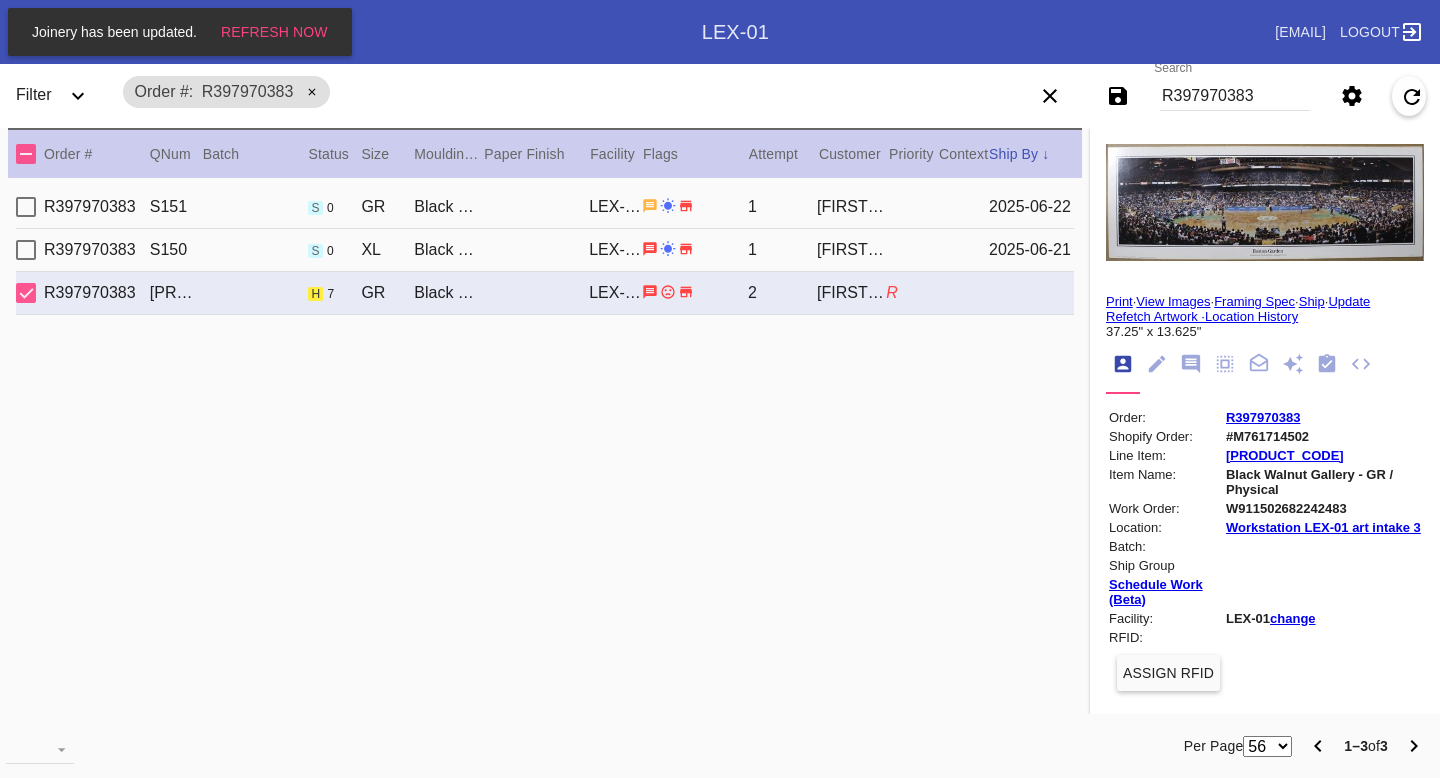 click on "R397970383 S150 s   0 XL Black Walnut (Gallery) / No Mat LEX-01 1 Jessica Greene
2025-06-21" at bounding box center [545, 250] 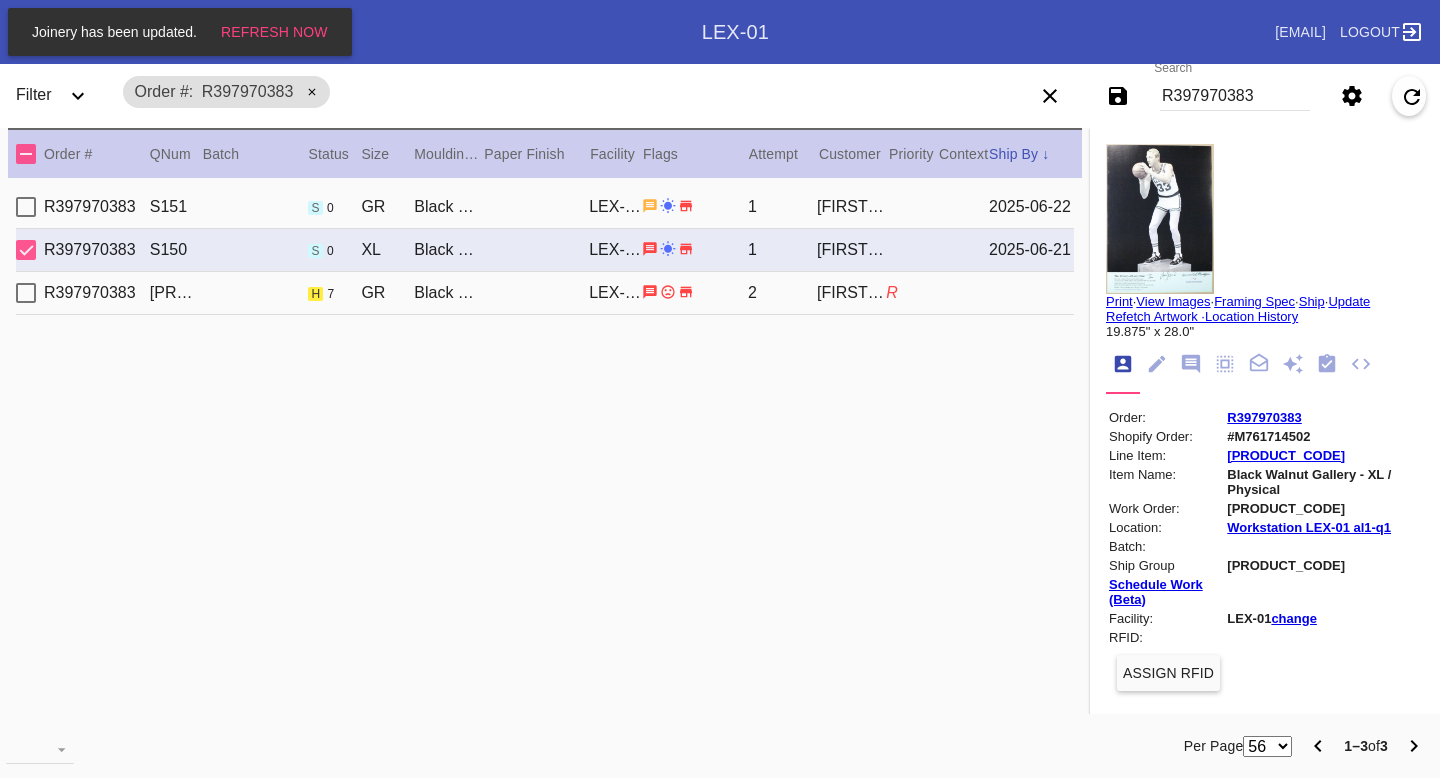 click on "2025-06-22" at bounding box center [1031, 207] 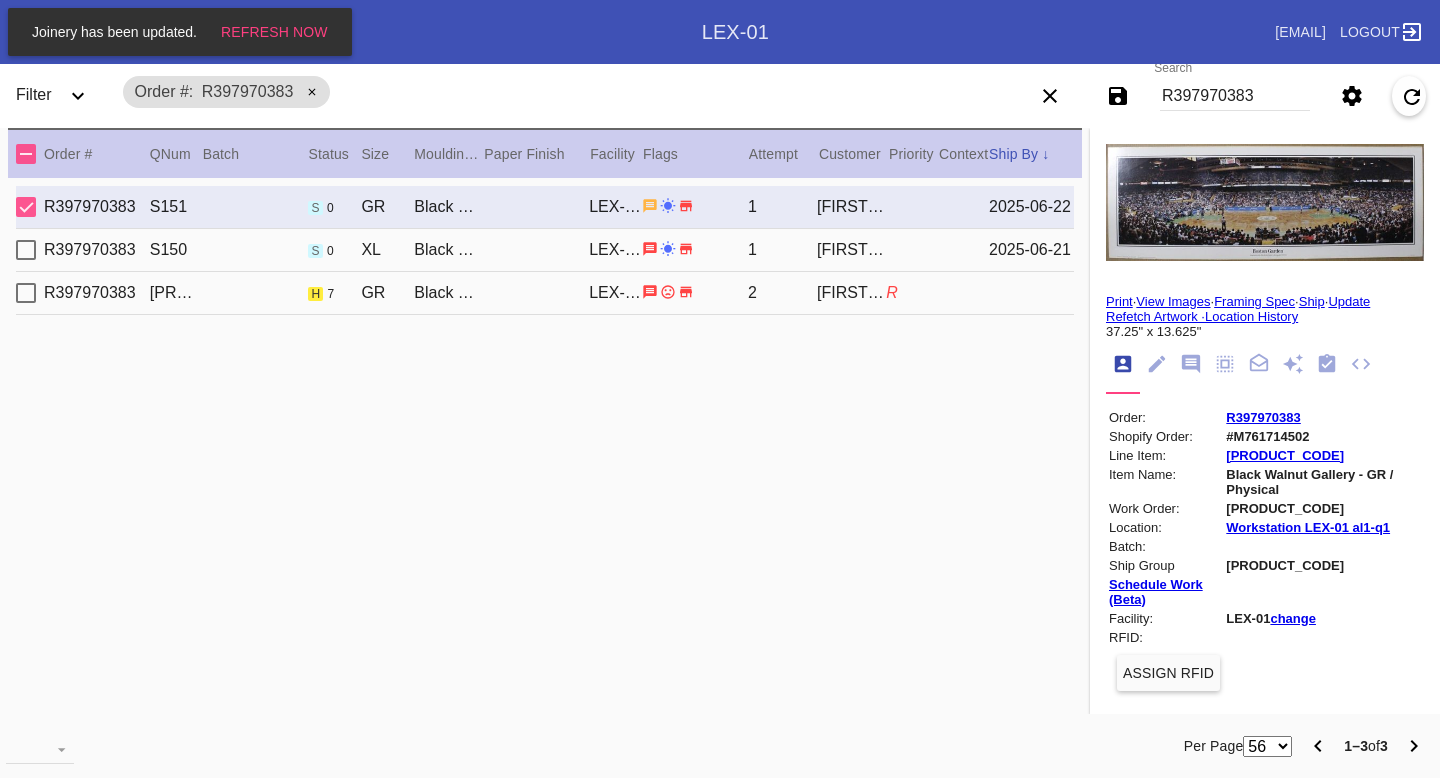click at bounding box center (1191, 364) 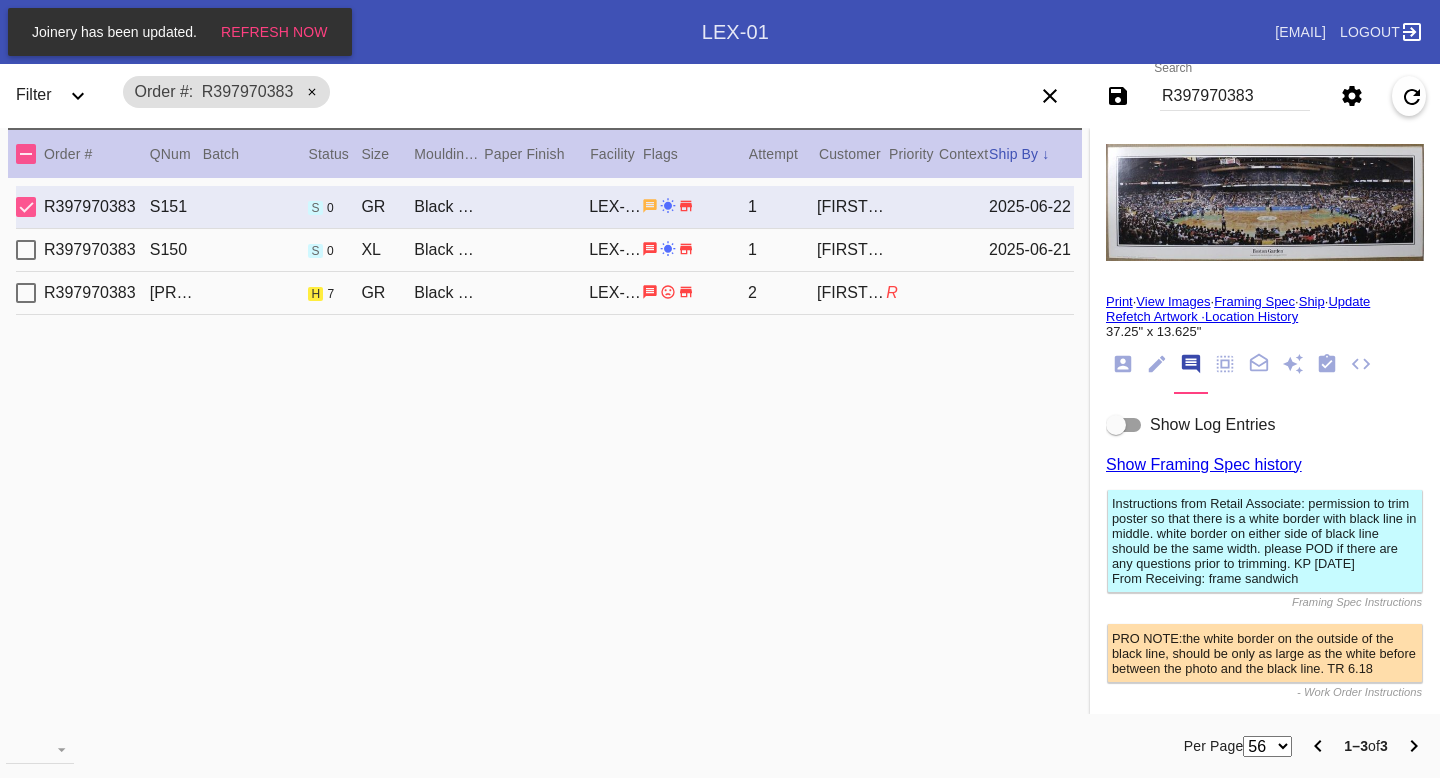 click on "Show Log Entries" at bounding box center [1212, 424] 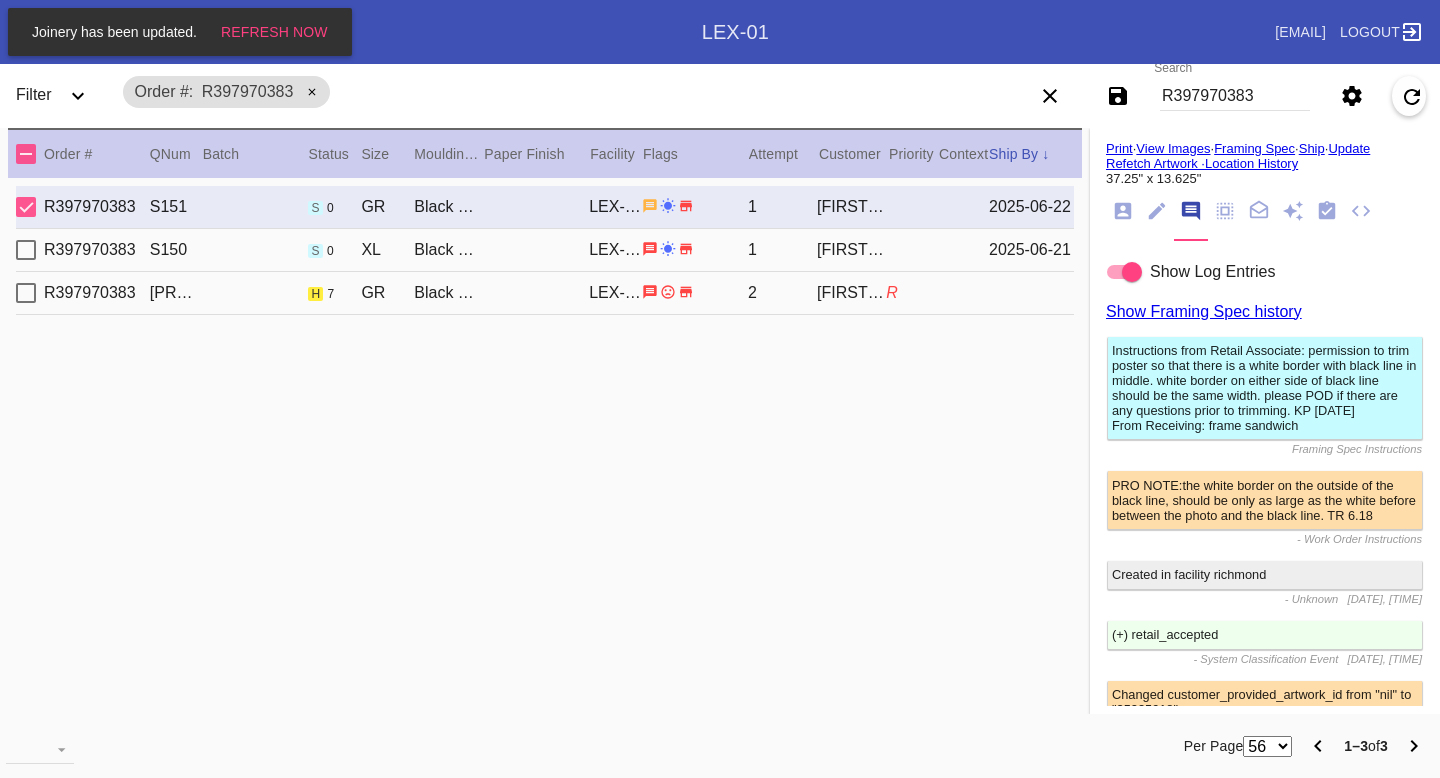 scroll, scrollTop: 0, scrollLeft: 0, axis: both 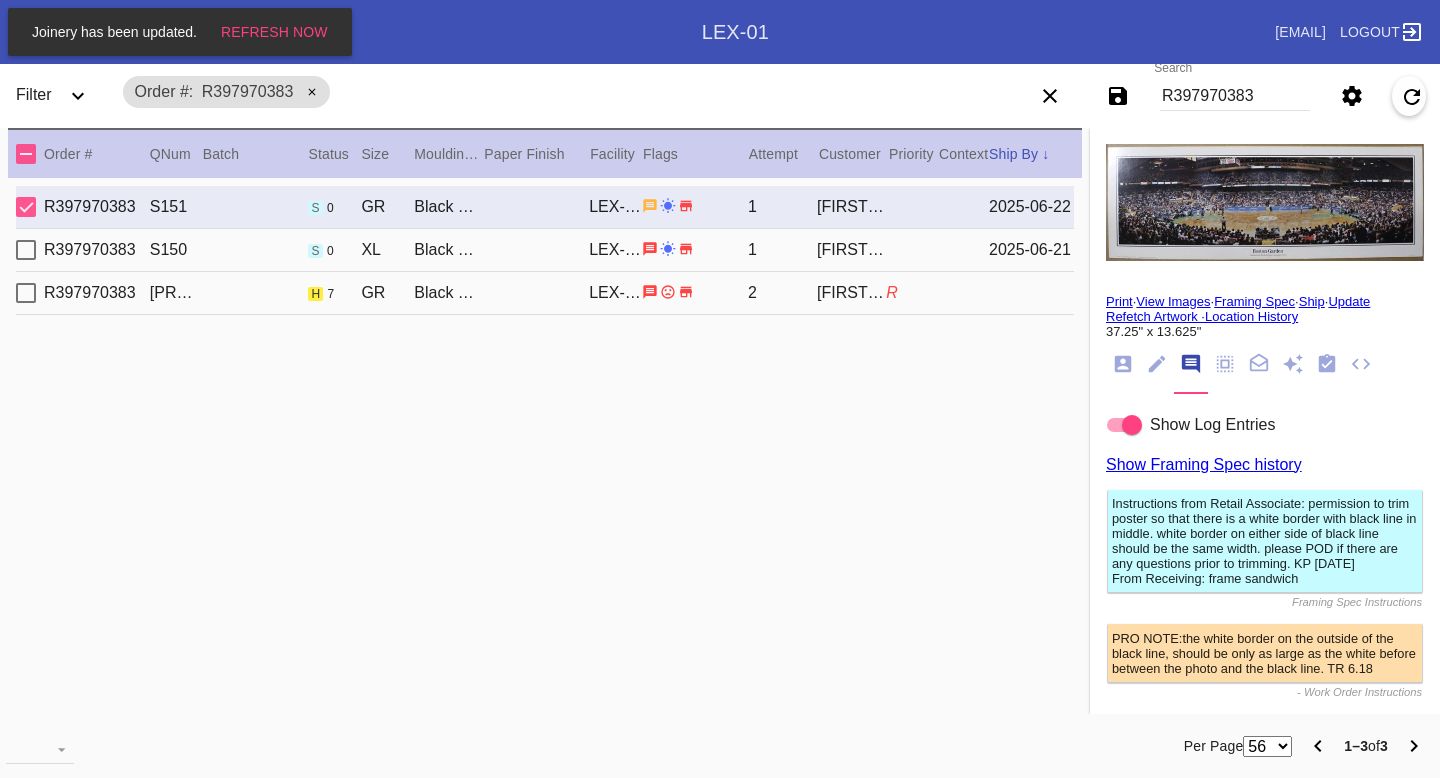click at bounding box center [1265, 202] 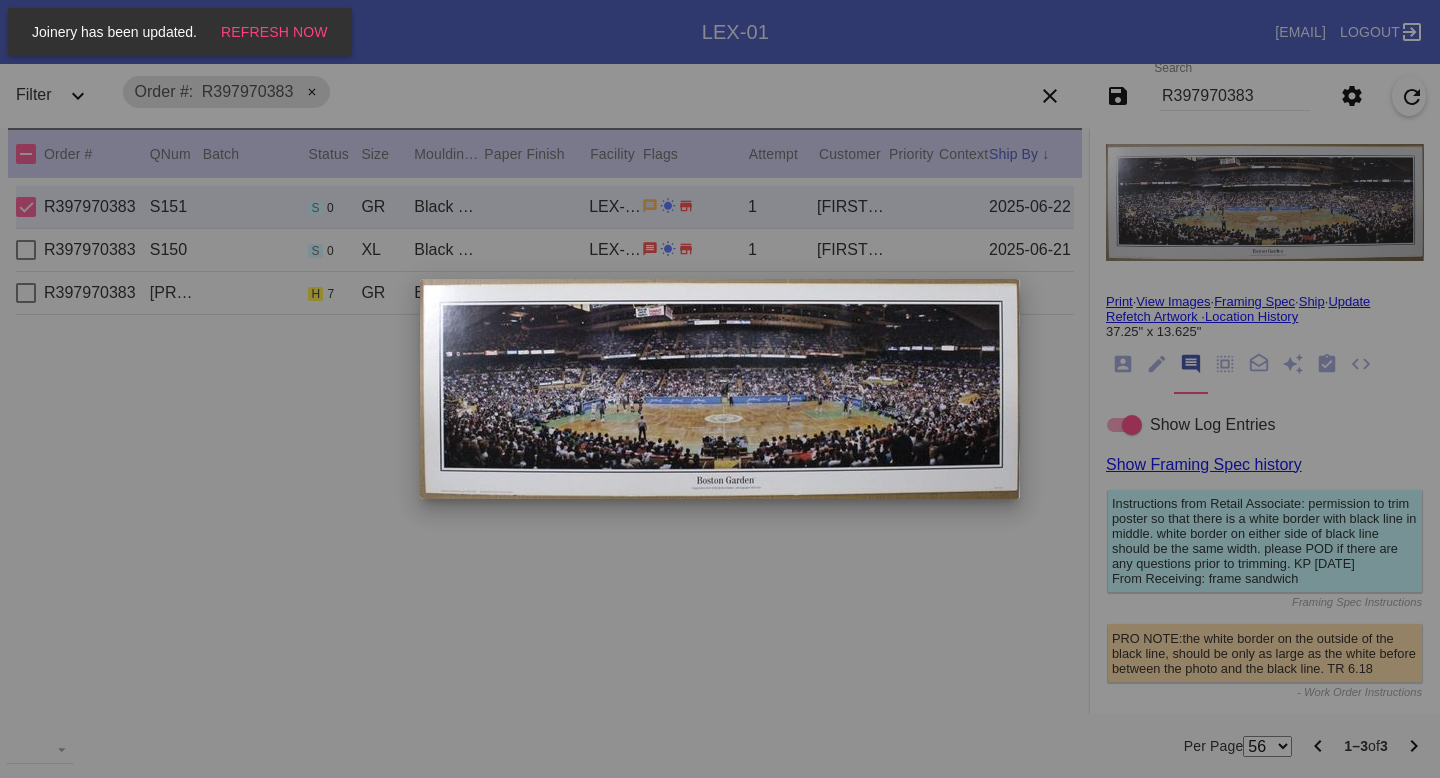 click at bounding box center [720, 389] 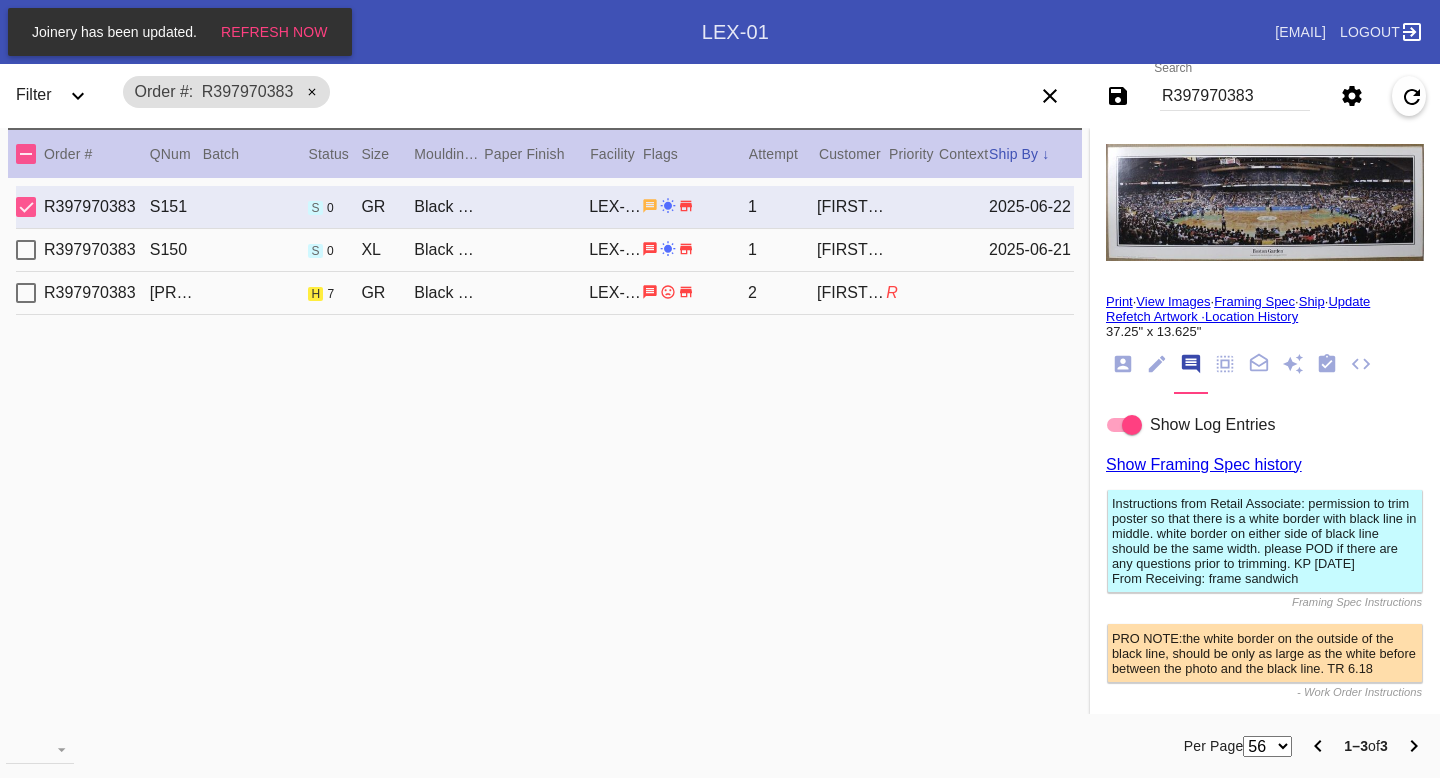 click on "R397970383 F1118 h   7 GR Black Walnut (Gallery) / No Mat LEX-01 2 Jessica Greene
R" at bounding box center (545, 293) 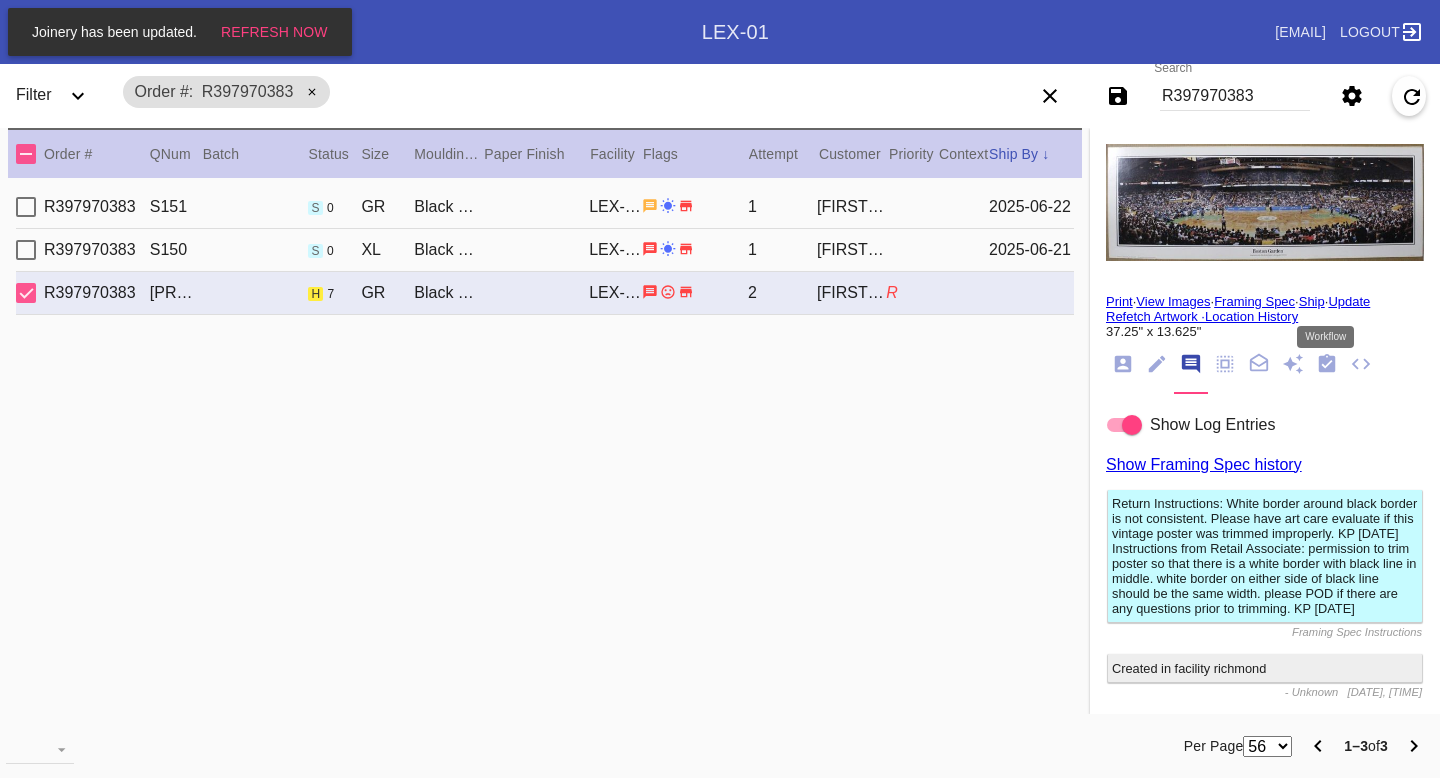 click at bounding box center [1327, 364] 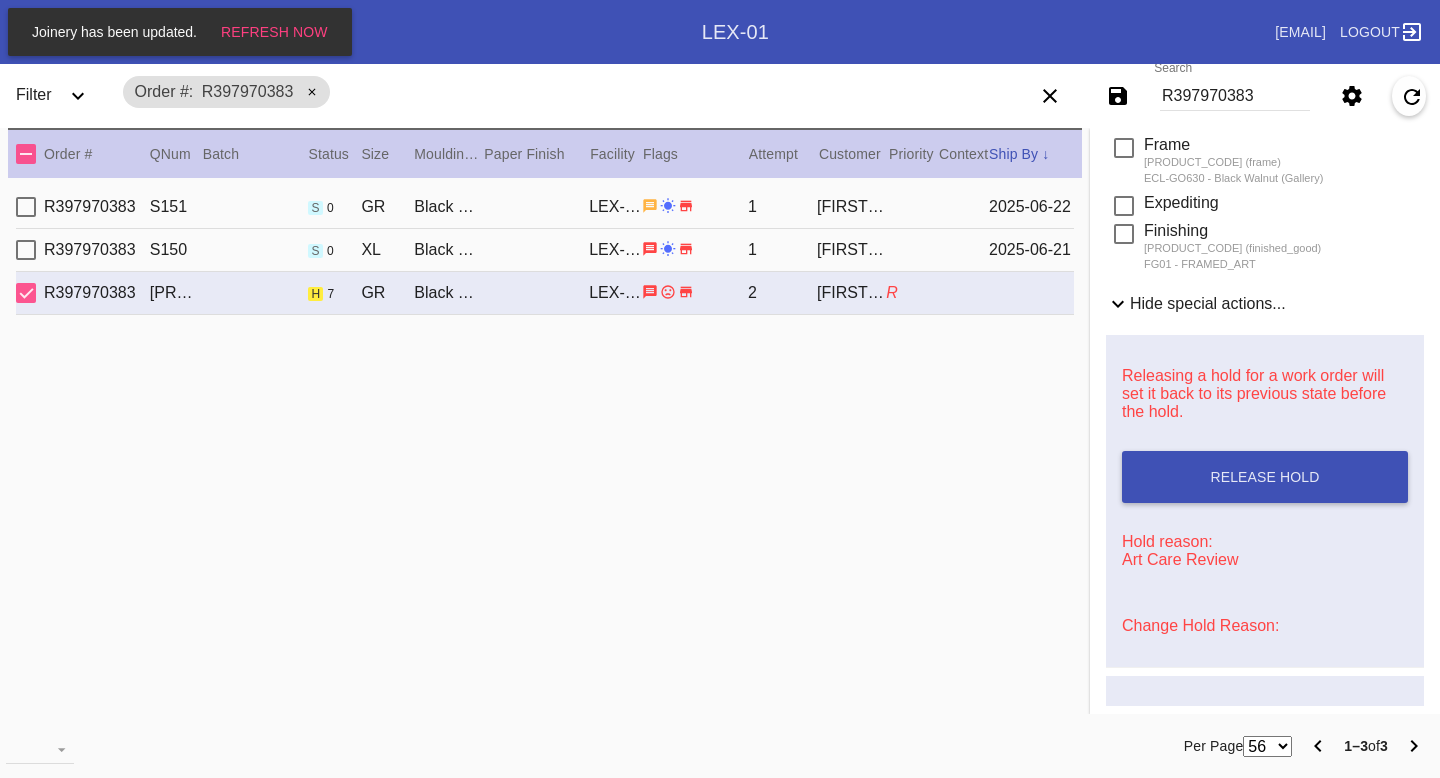 scroll, scrollTop: 514, scrollLeft: 0, axis: vertical 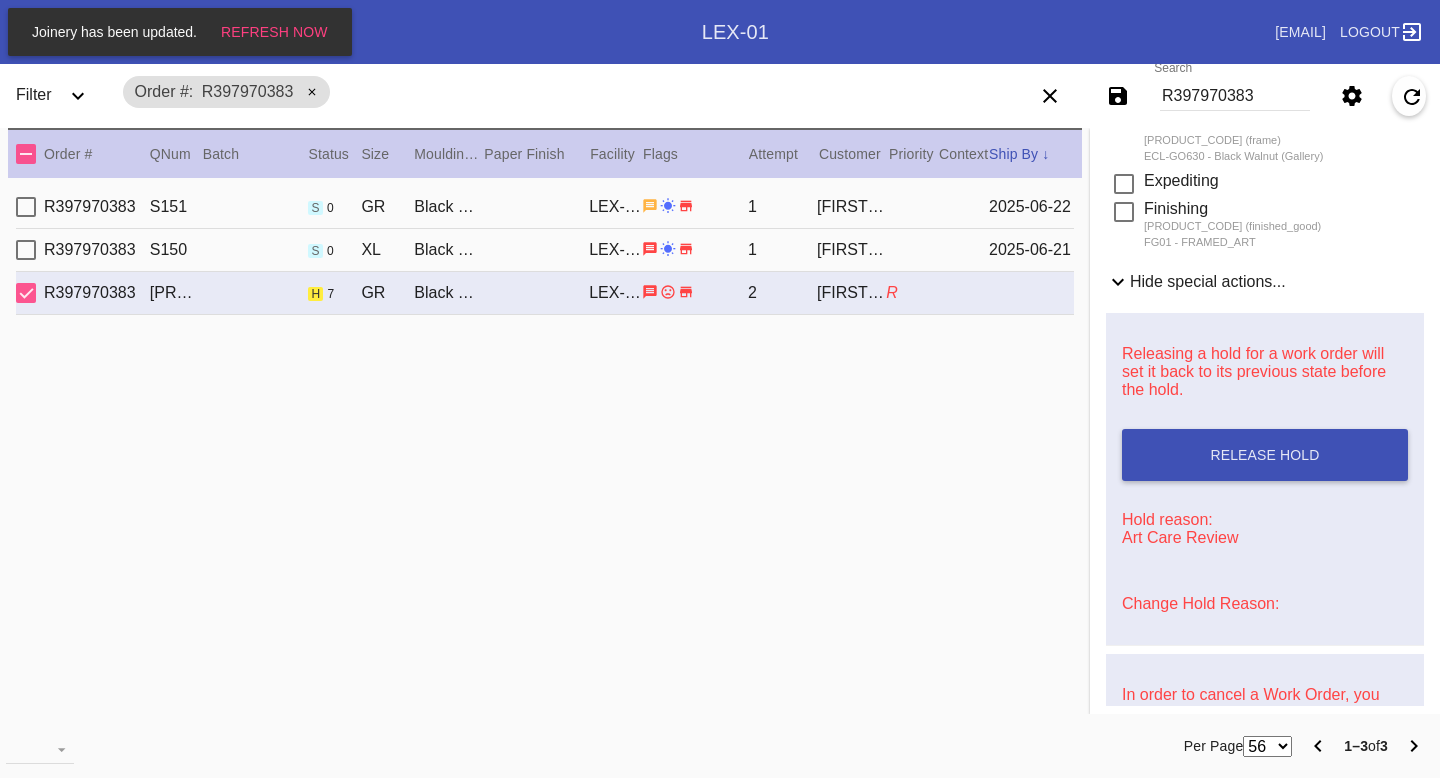 click on "Change Hold Reason:" at bounding box center [1200, 603] 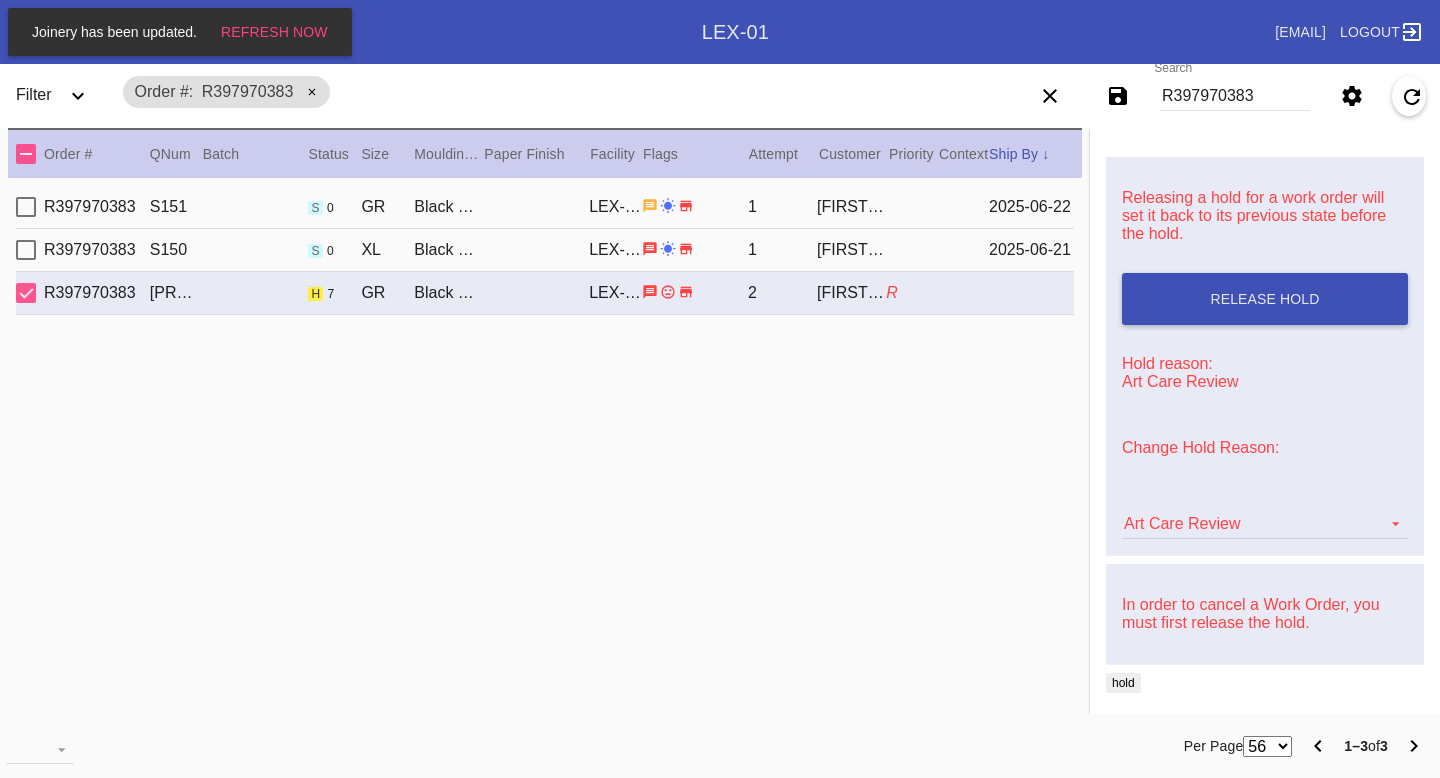 scroll, scrollTop: 673, scrollLeft: 0, axis: vertical 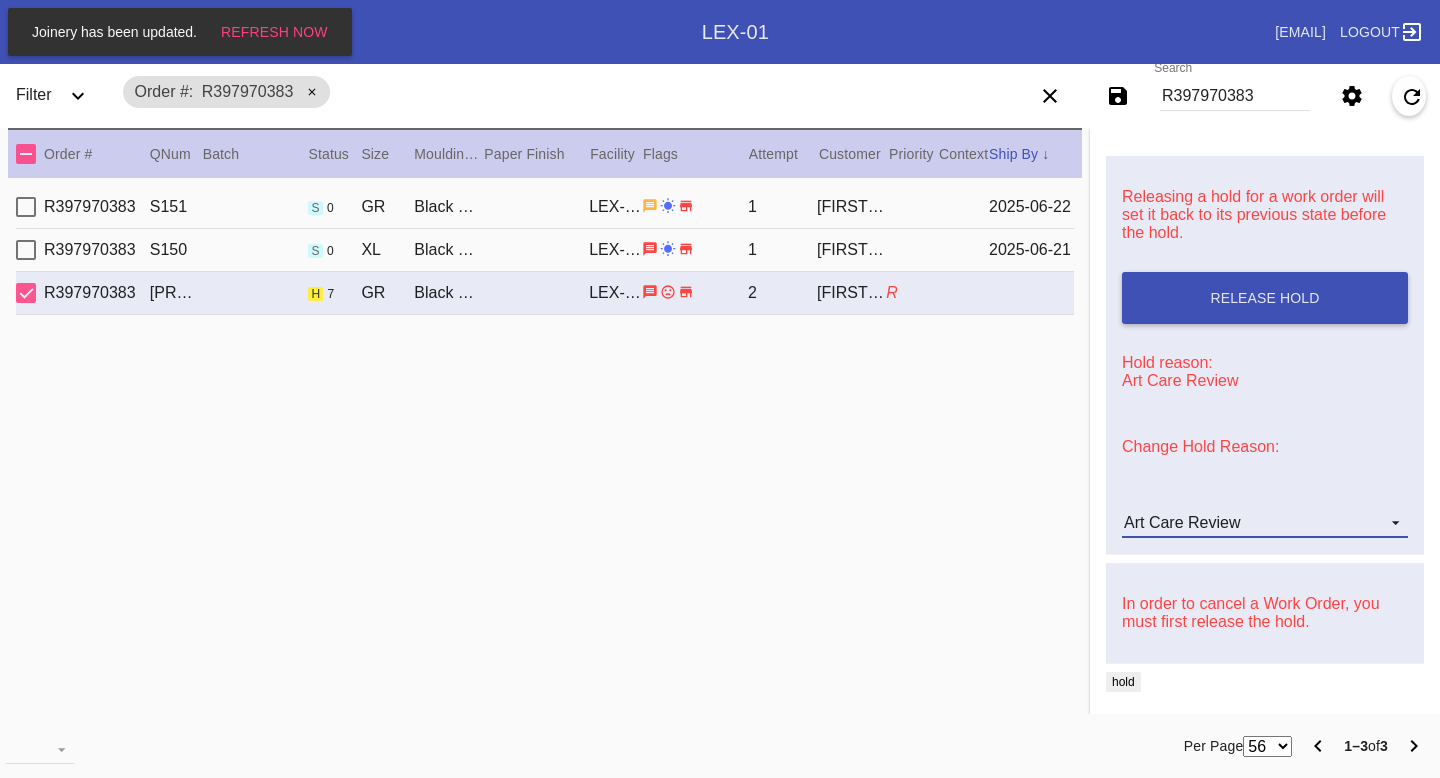 click on "Art Care Review" at bounding box center [1249, 523] 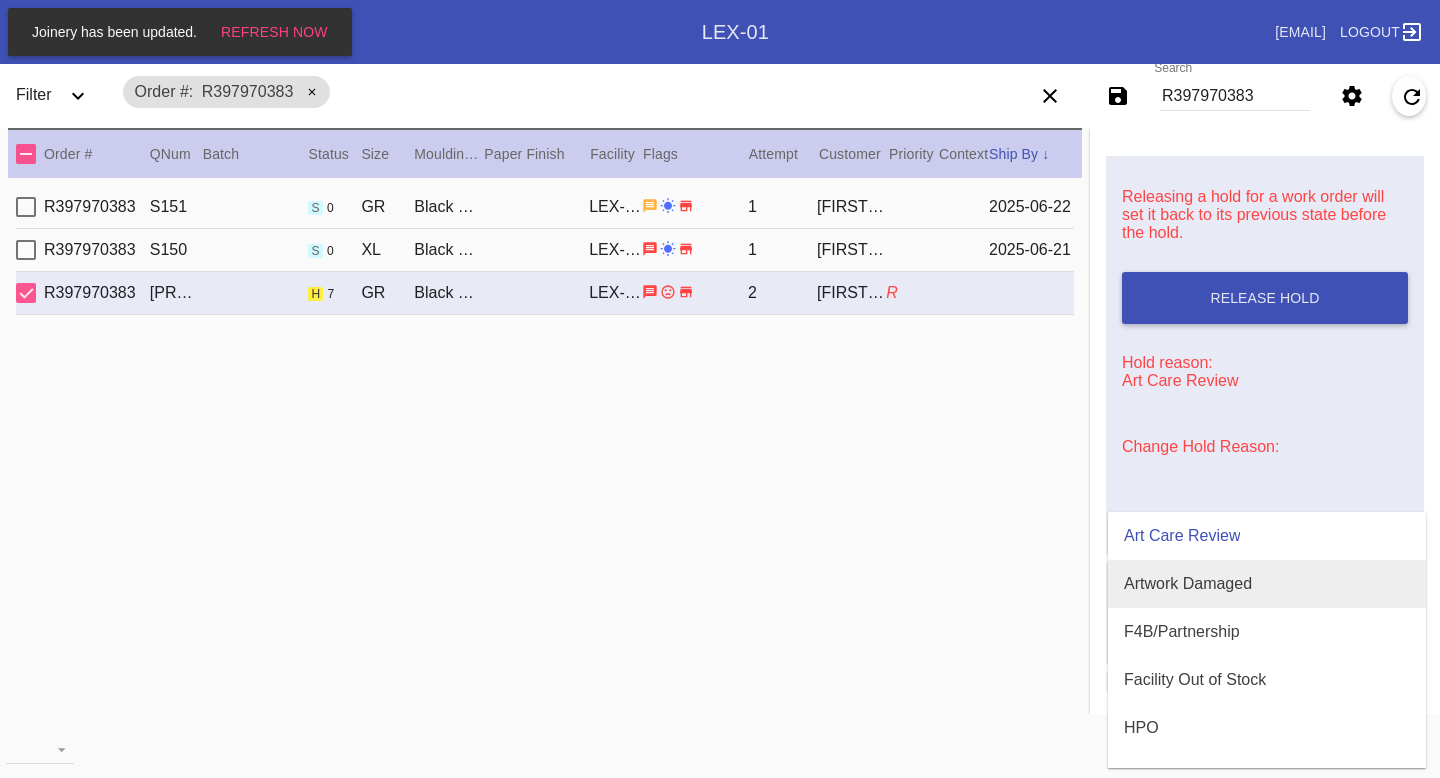 click on "Artwork Damaged" at bounding box center (1188, 584) 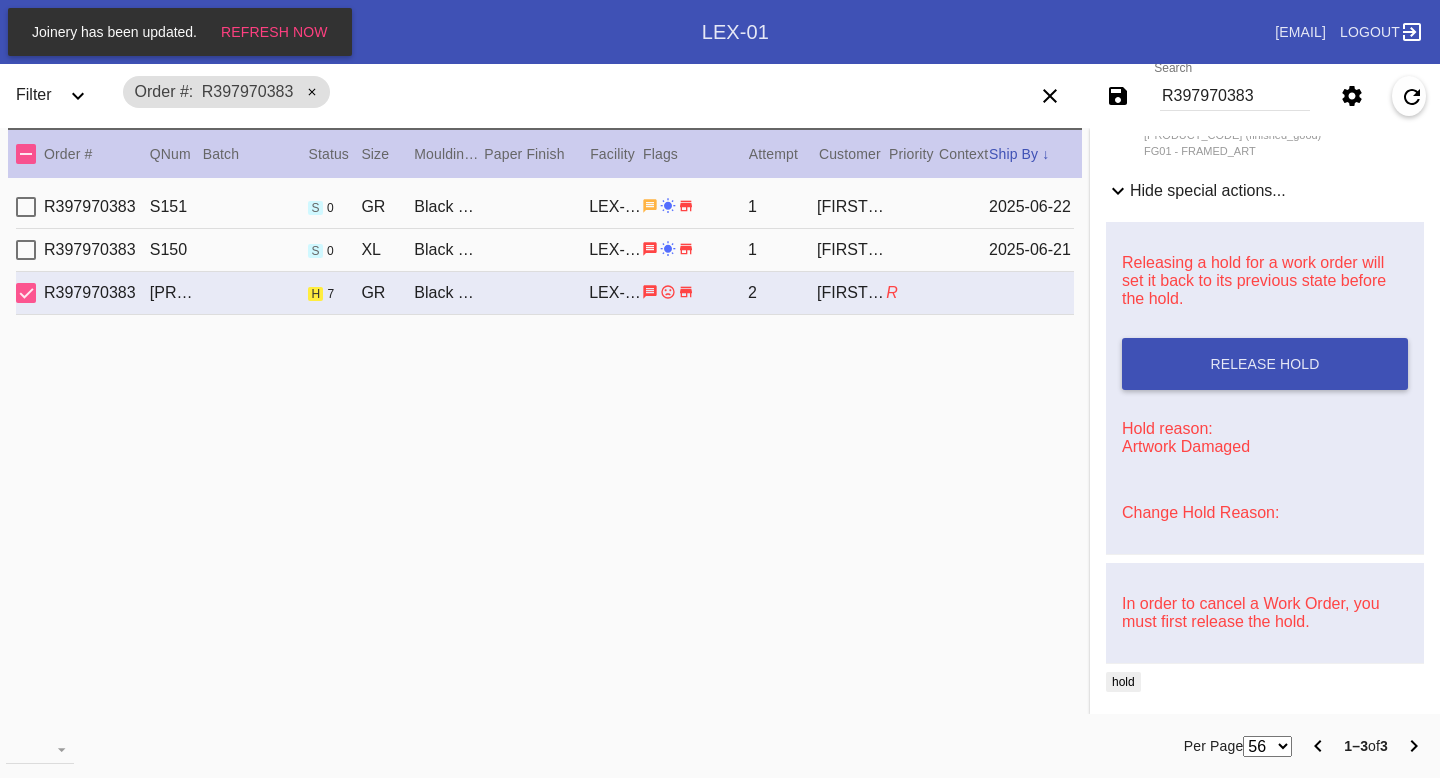 scroll, scrollTop: 622, scrollLeft: 0, axis: vertical 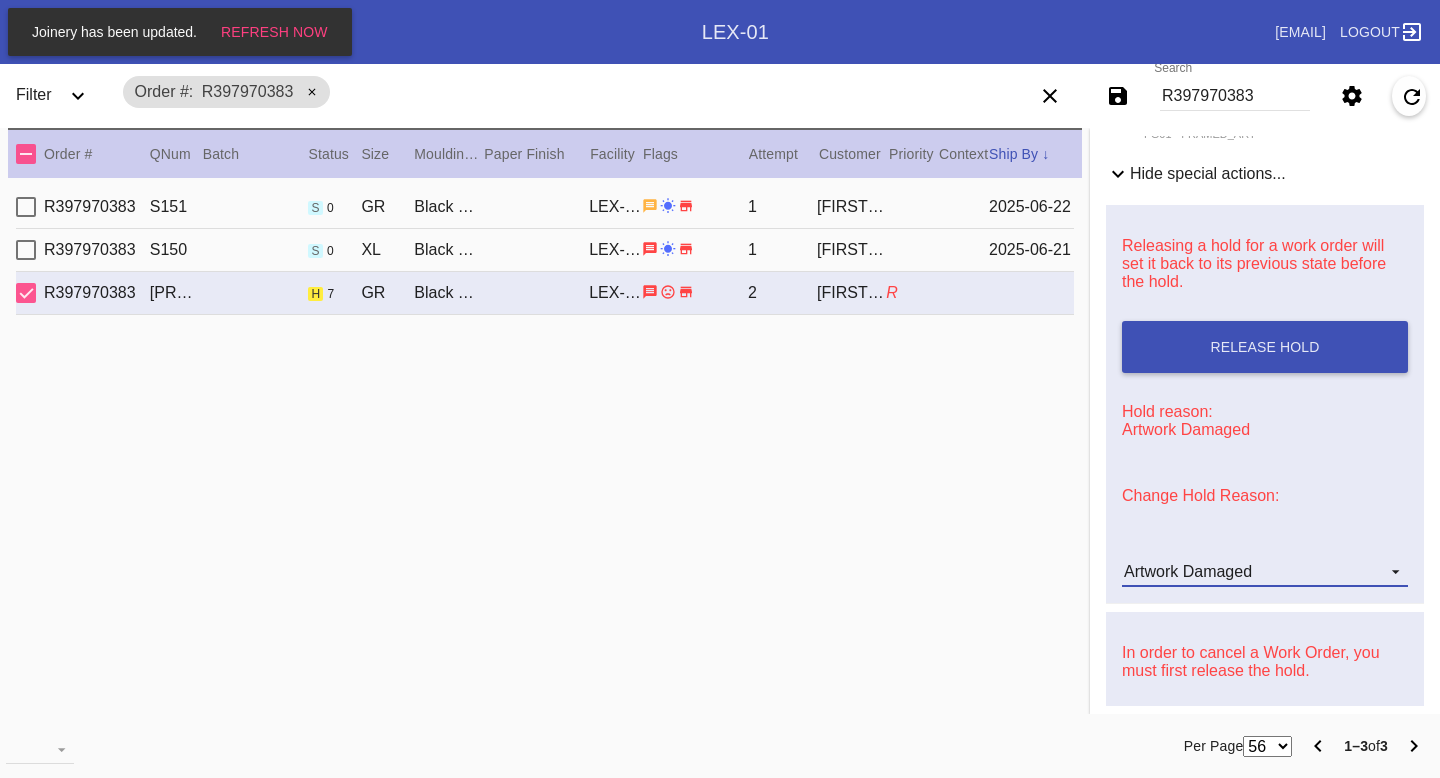 click on "Artwork Damaged" at bounding box center (1188, 571) 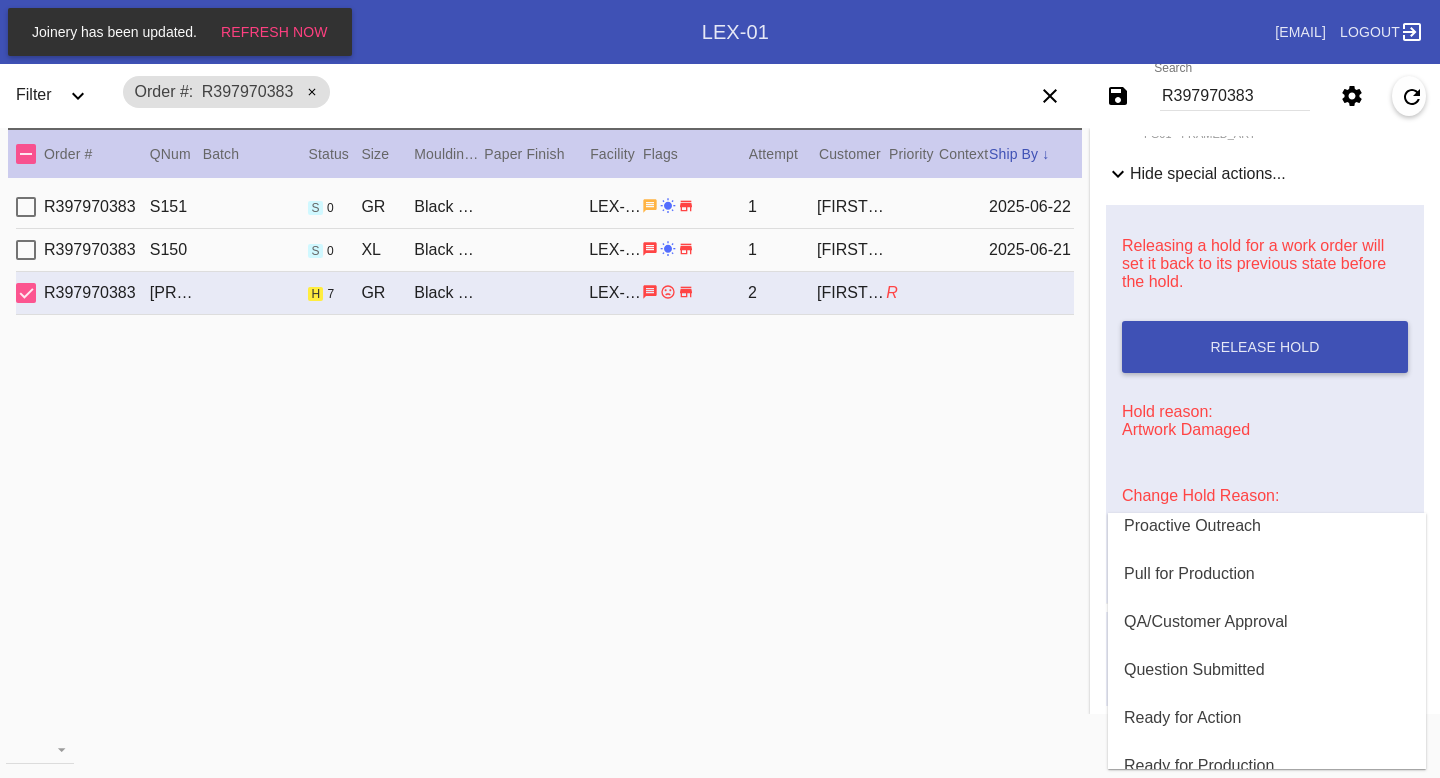 scroll, scrollTop: 588, scrollLeft: 0, axis: vertical 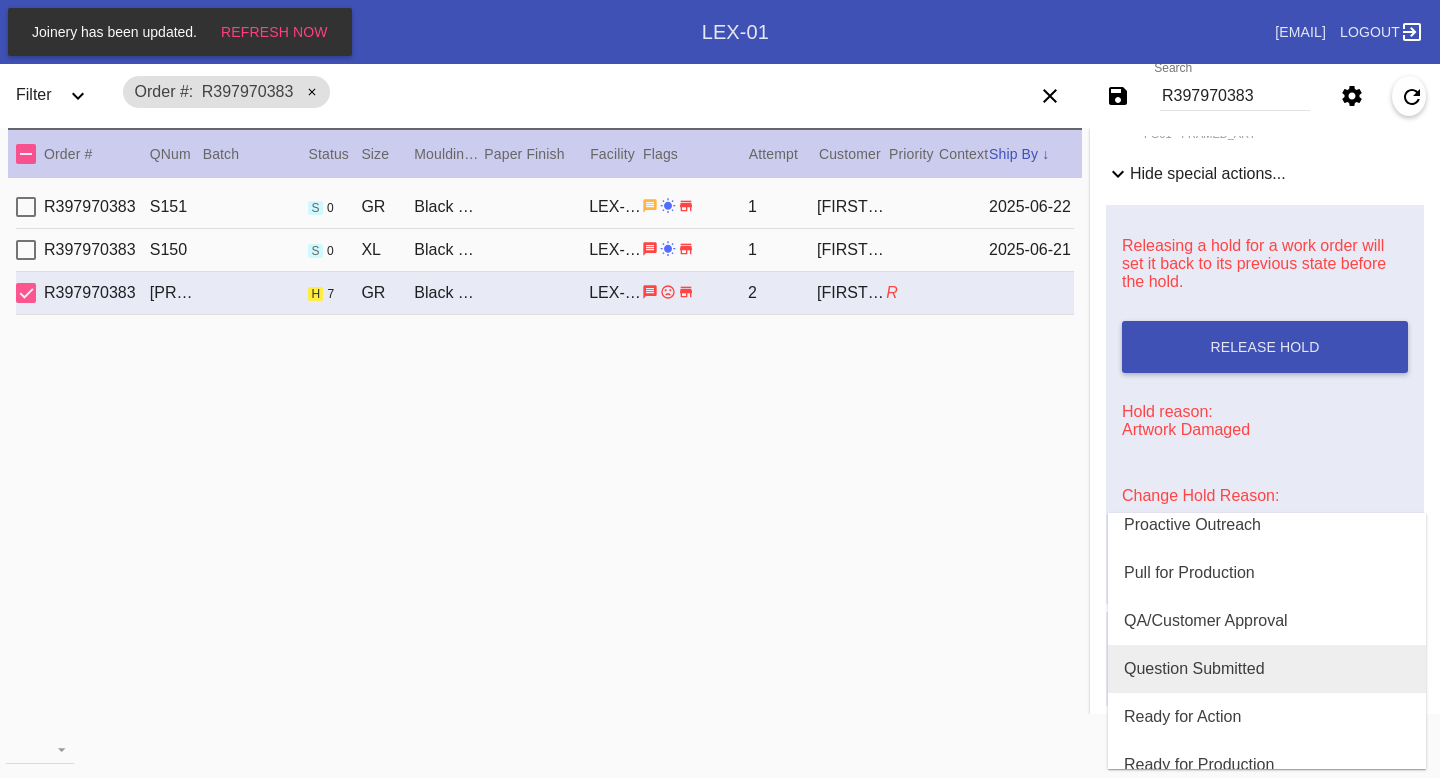 click on "Question Submitted" at bounding box center [1194, 669] 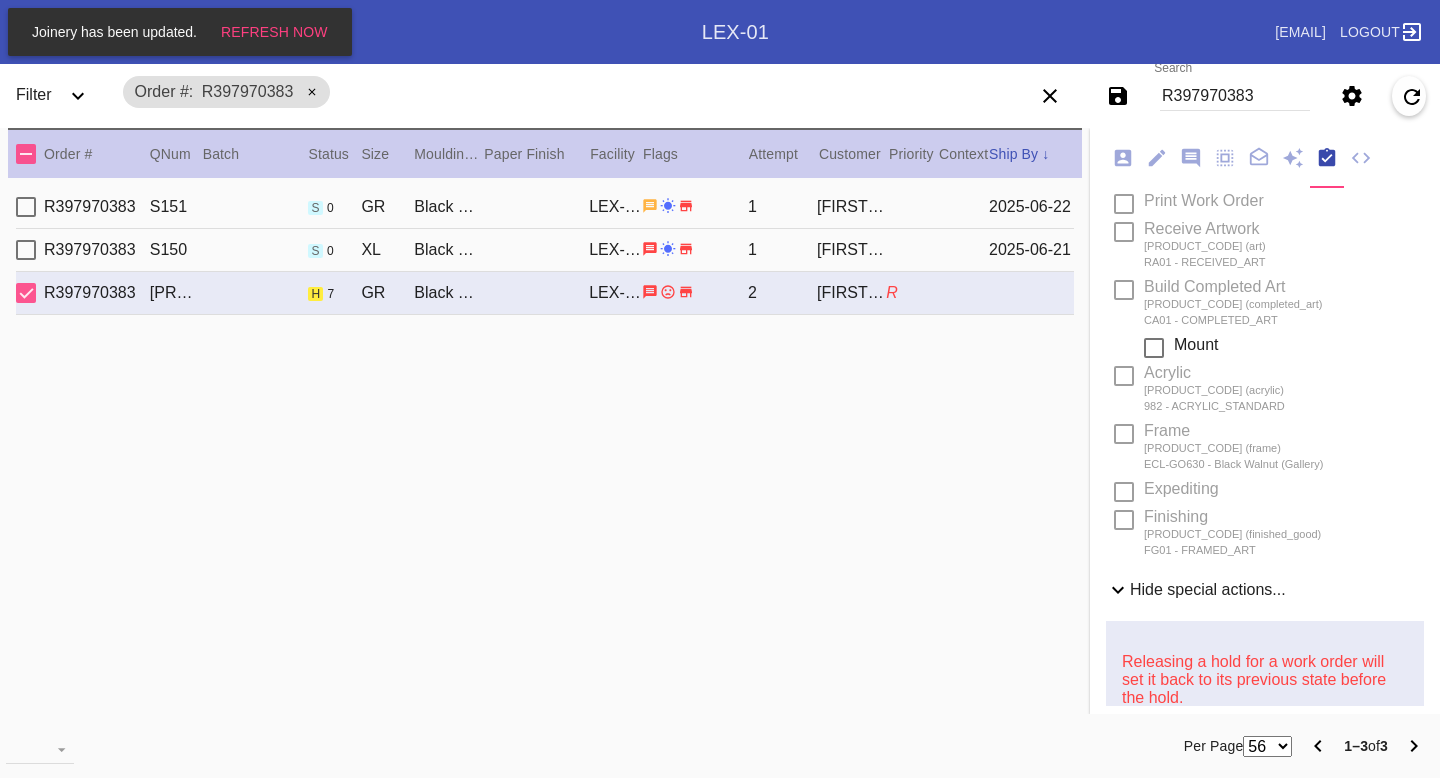 scroll, scrollTop: 0, scrollLeft: 0, axis: both 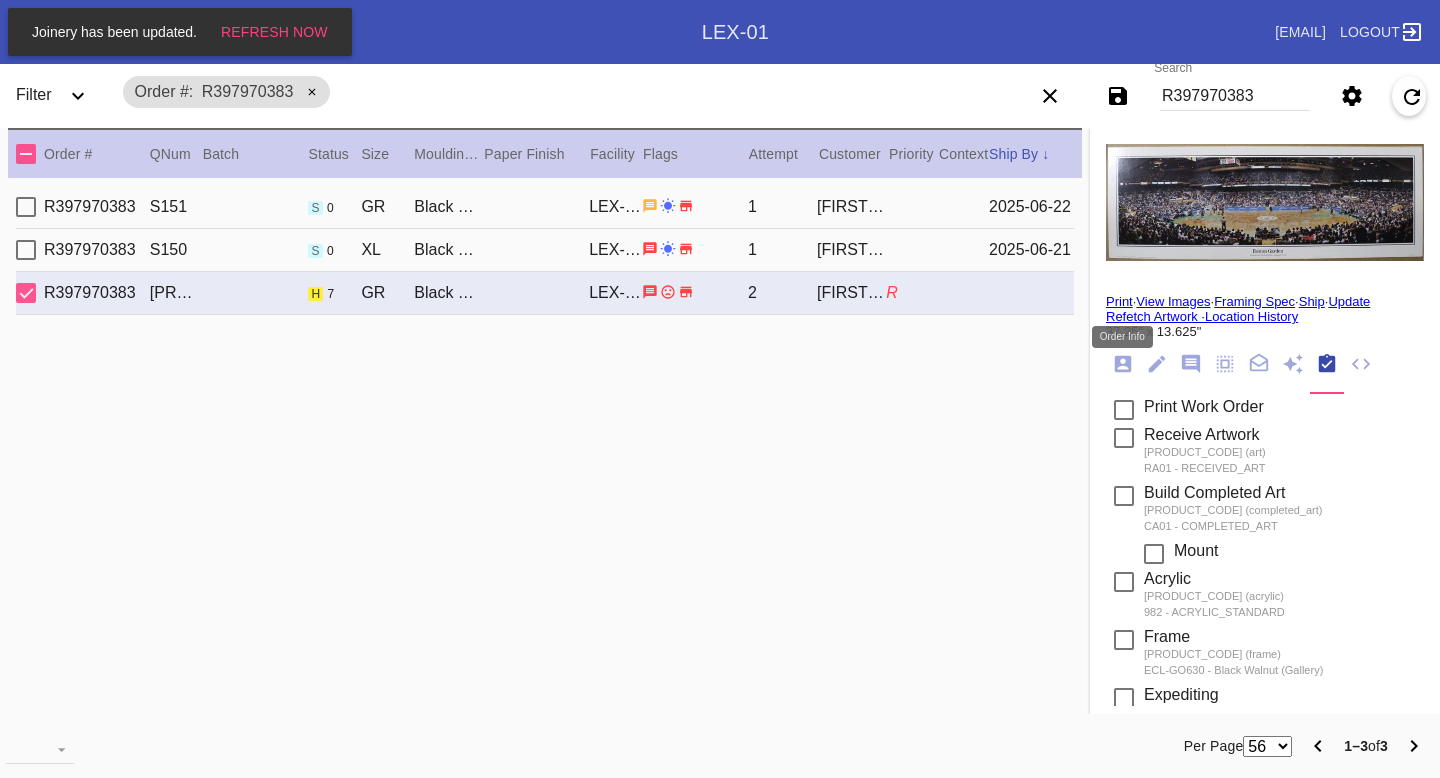 click at bounding box center [1123, 364] 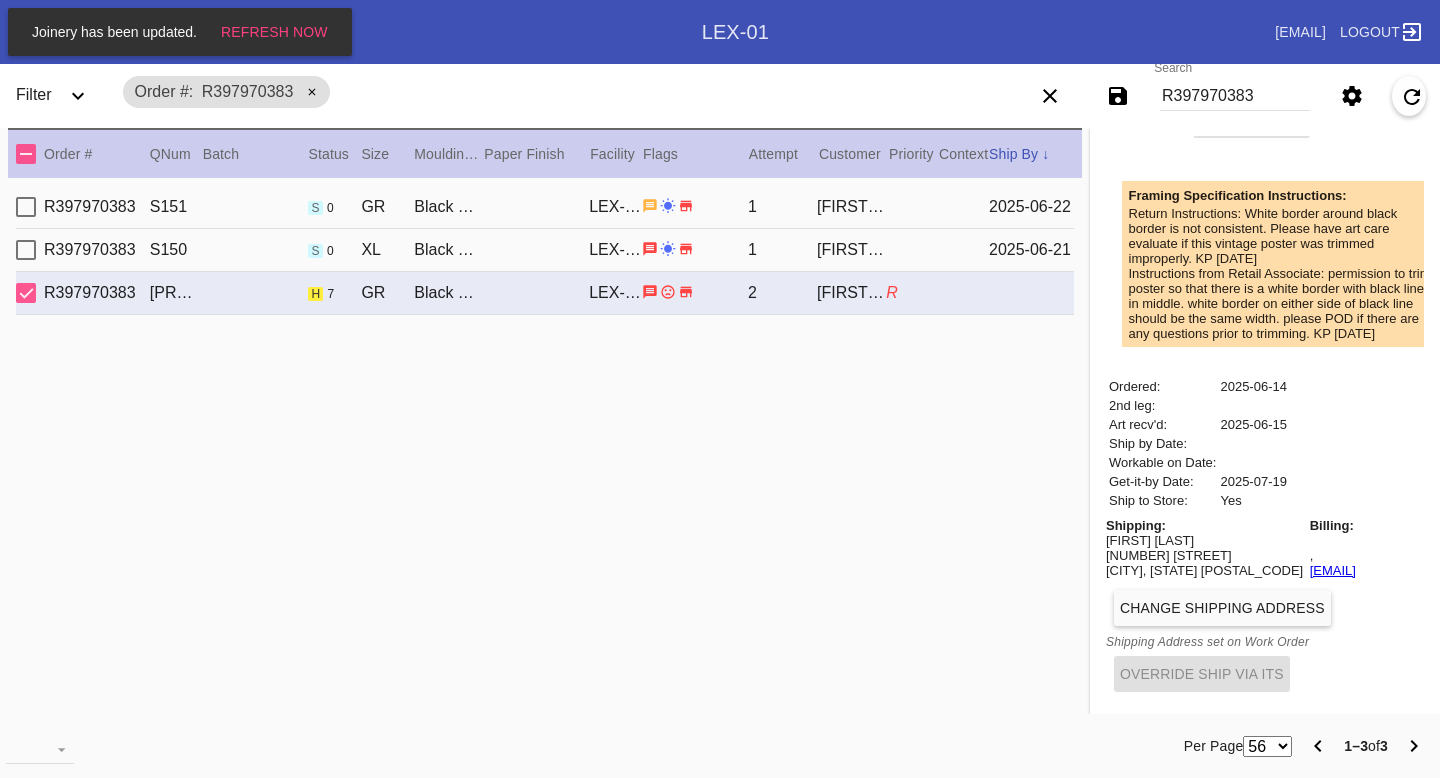 scroll, scrollTop: 671, scrollLeft: 0, axis: vertical 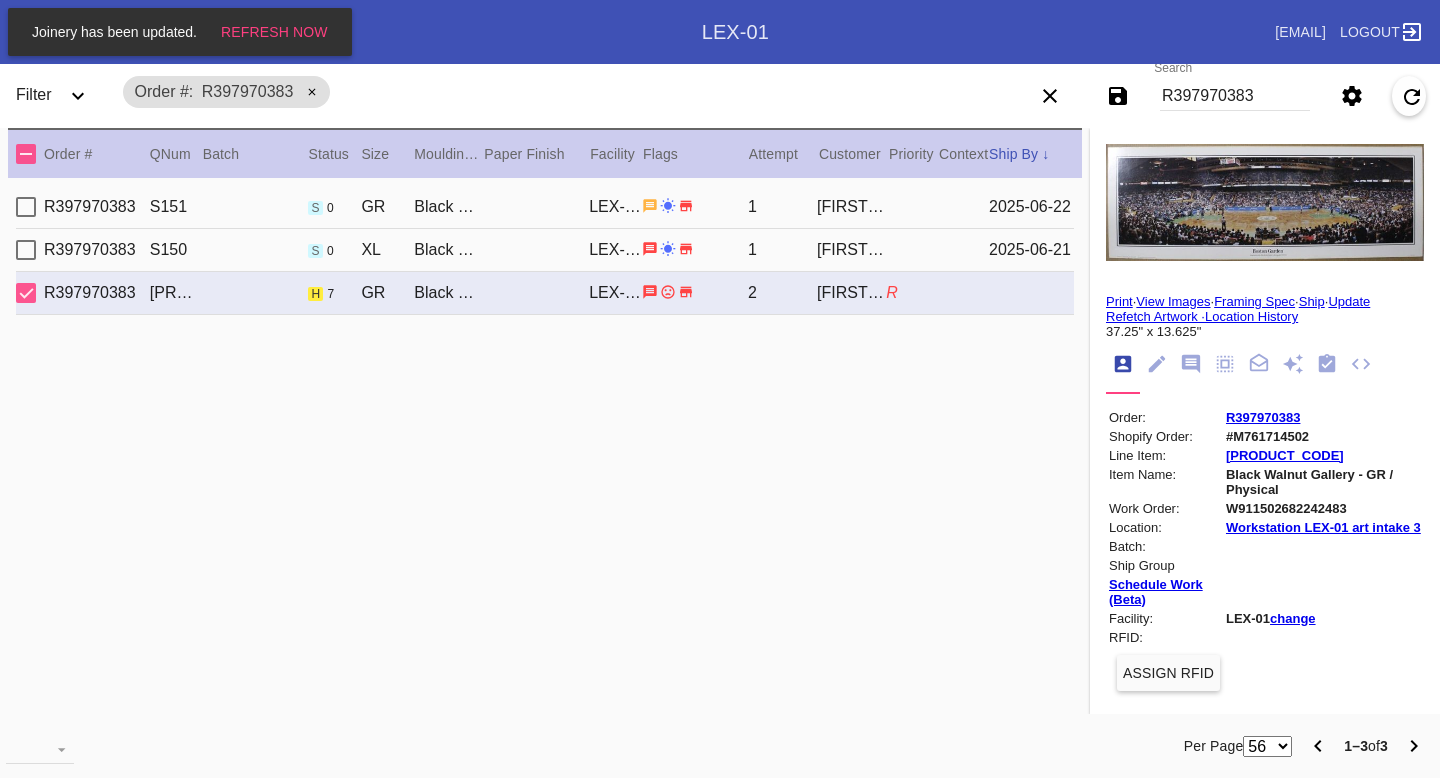click on "2025-06-22" at bounding box center [1031, 207] 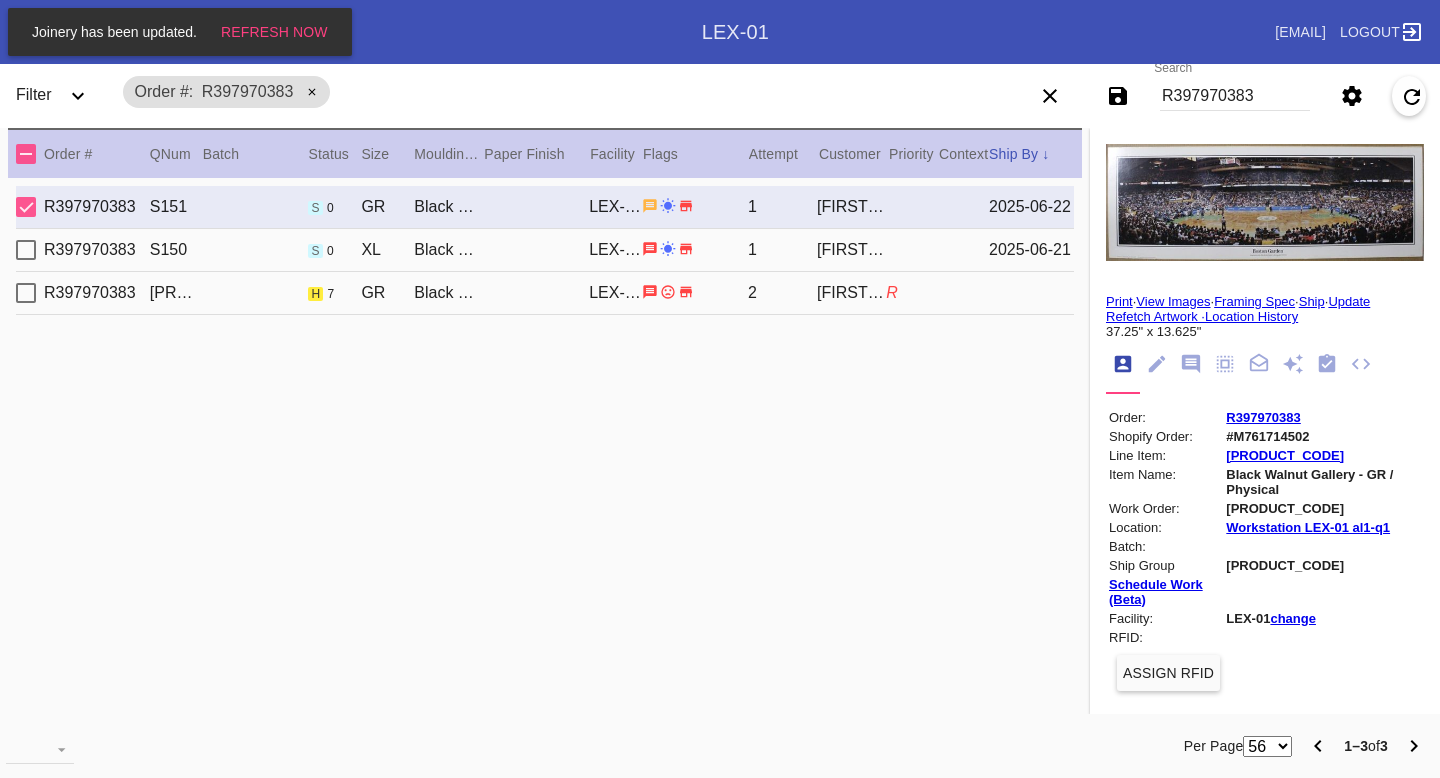 click at bounding box center [1157, 364] 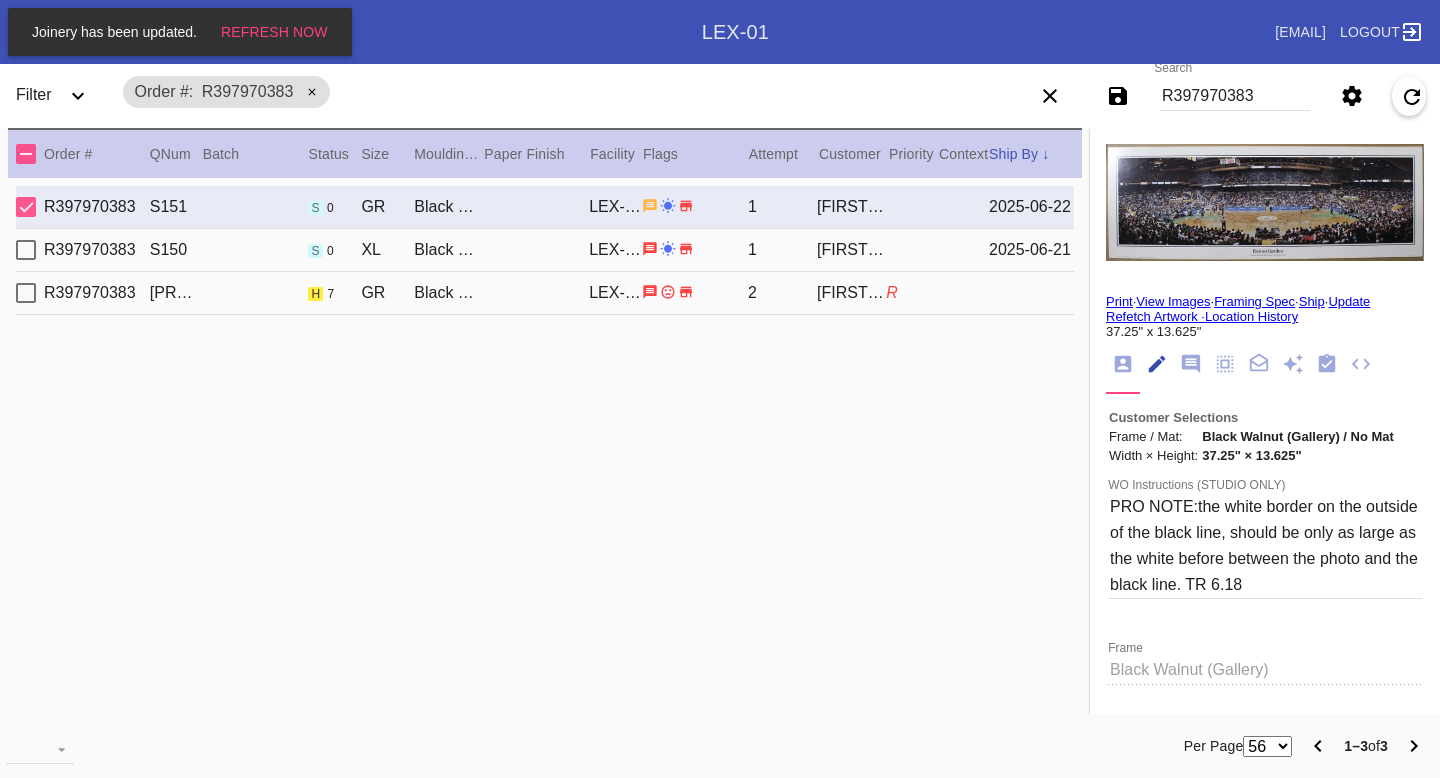scroll, scrollTop: 73, scrollLeft: 0, axis: vertical 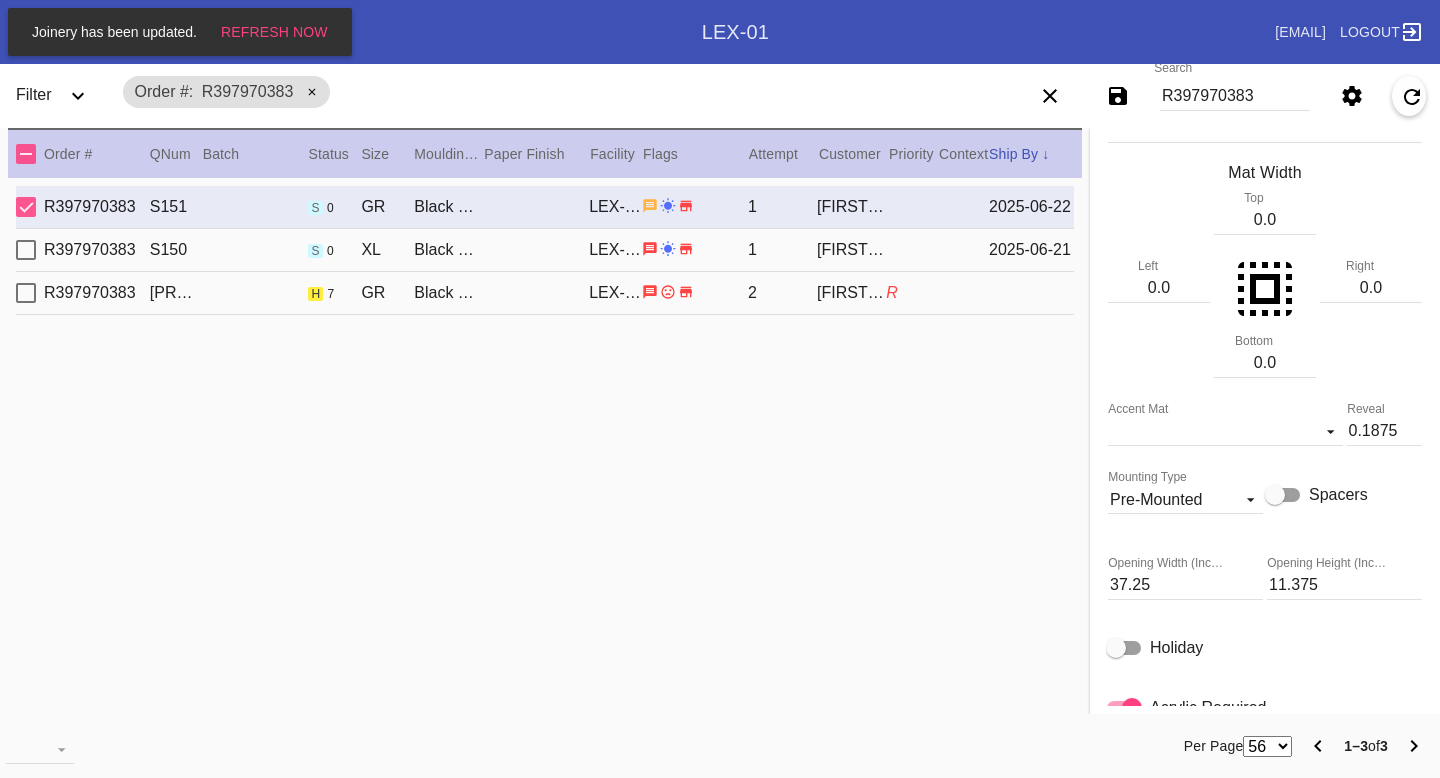 click on "R397970383 F1118 h   7 GR Black Walnut (Gallery) / No Mat LEX-01 2 Jessica Greene
R" at bounding box center [545, 293] 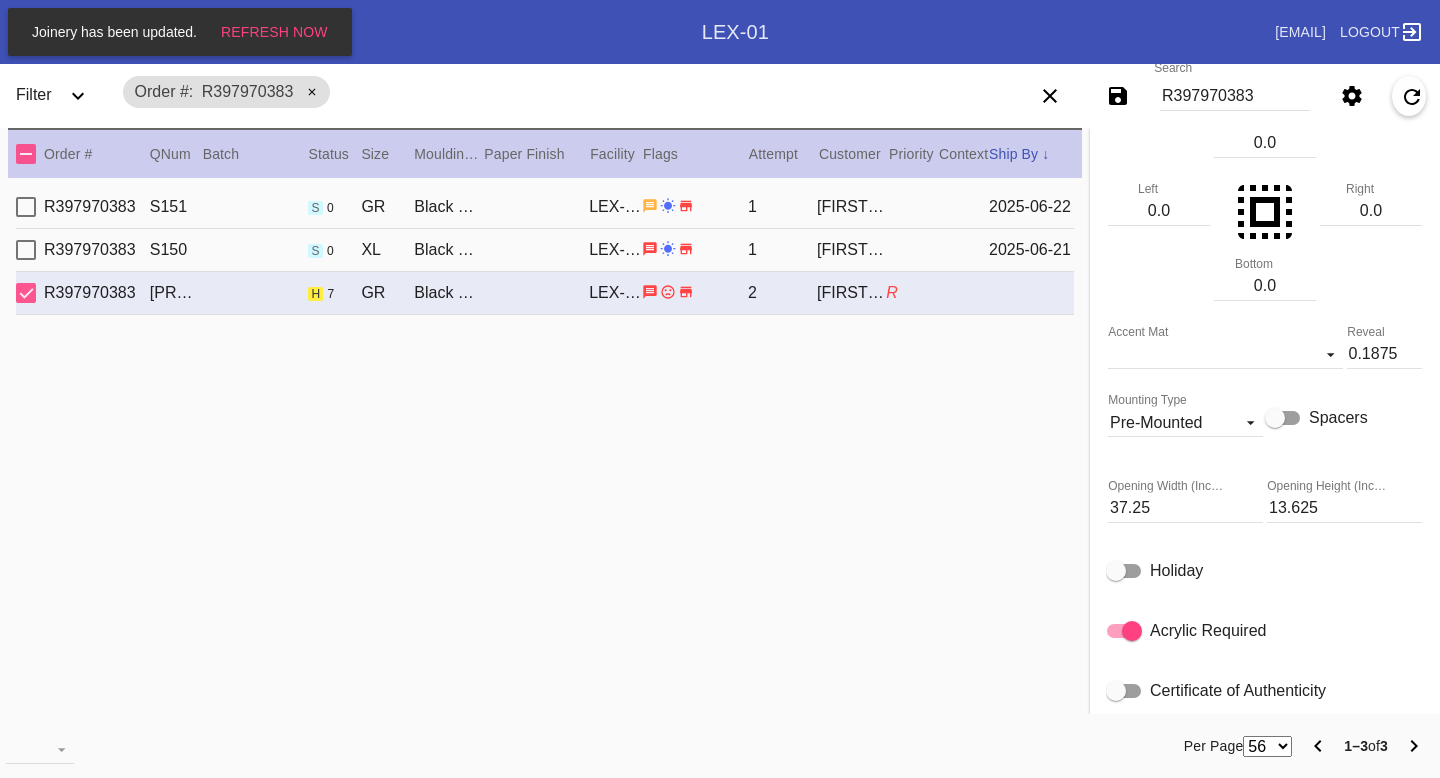 click on "13.625" at bounding box center (1344, 508) 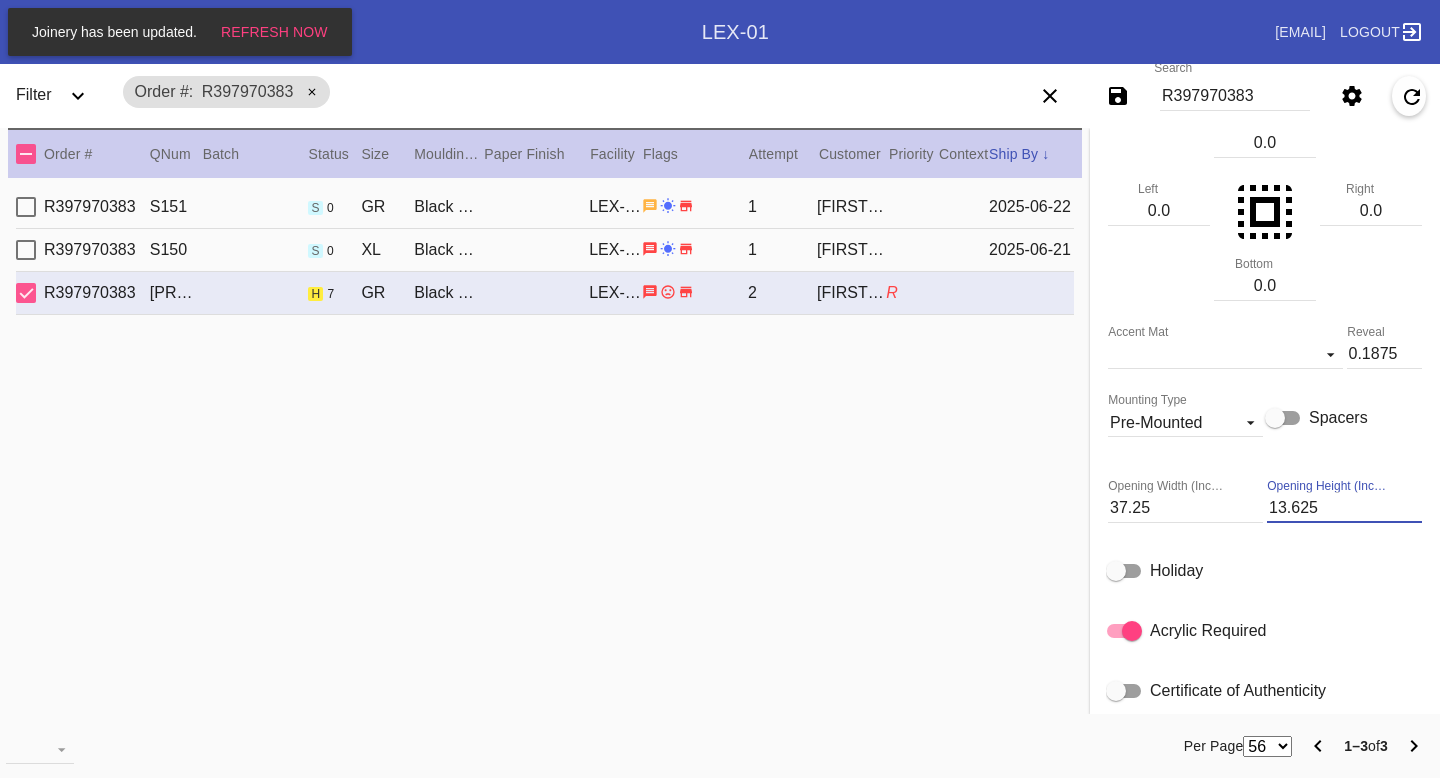 click on "13.625" at bounding box center (1344, 508) 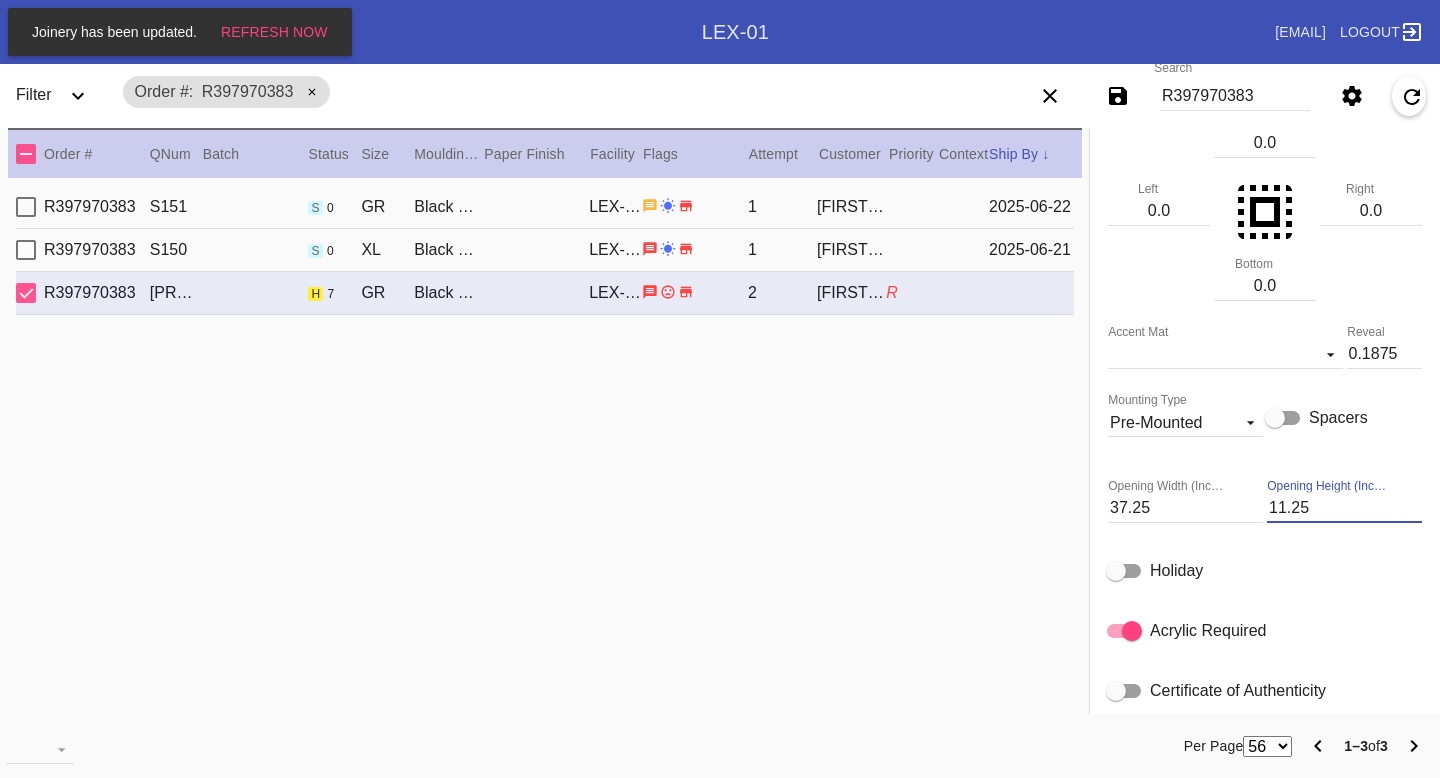 type on "11.25" 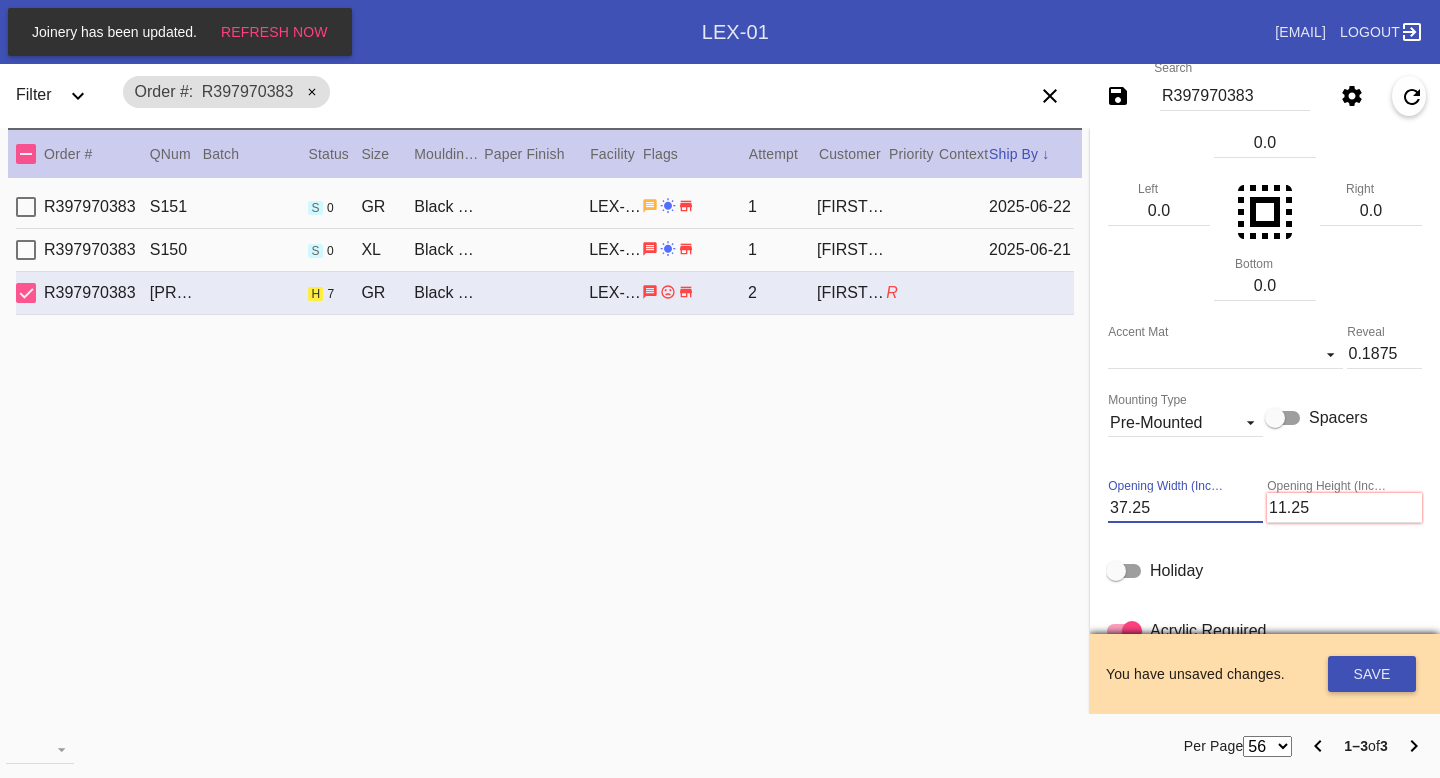 click on "37.25" at bounding box center (1185, 508) 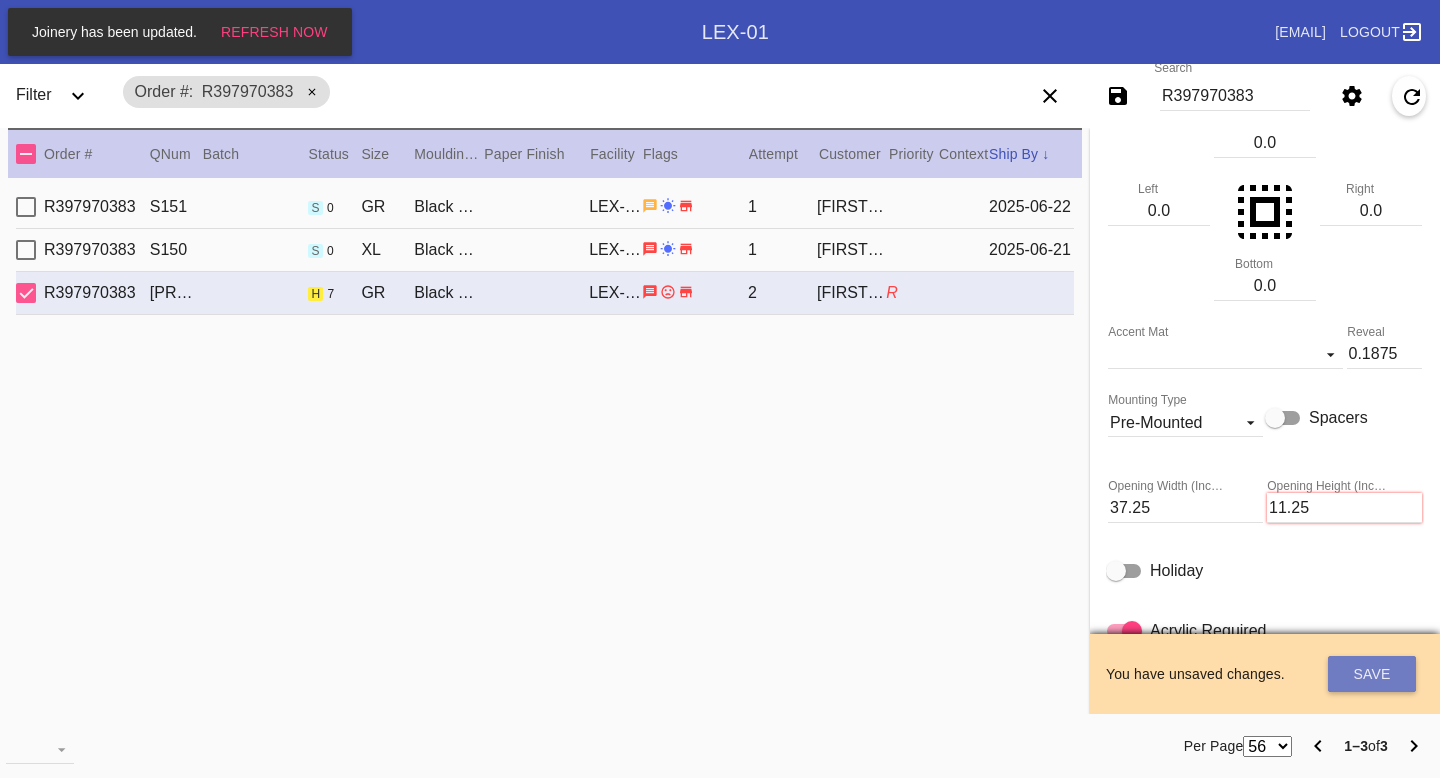 click on "Save" at bounding box center [1372, 674] 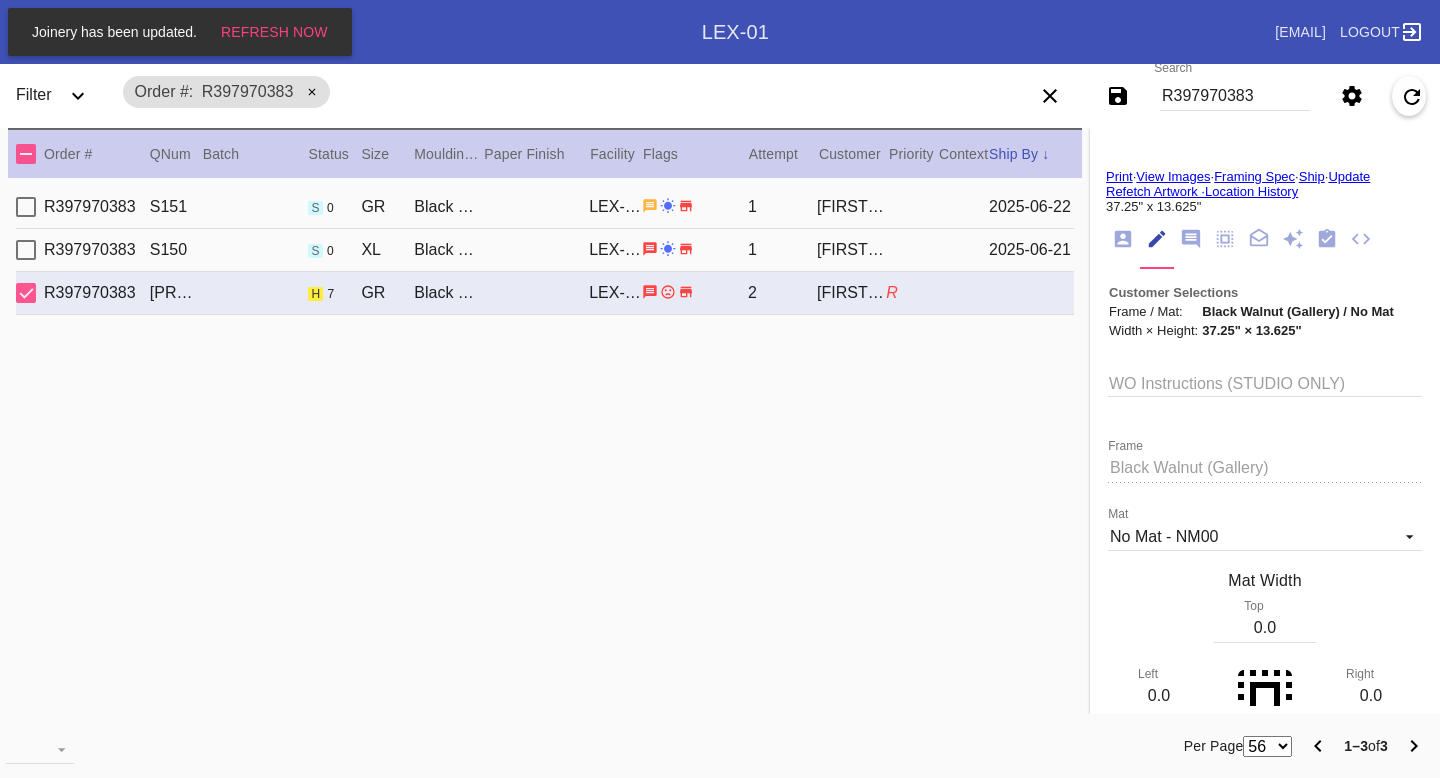 scroll, scrollTop: 122, scrollLeft: 0, axis: vertical 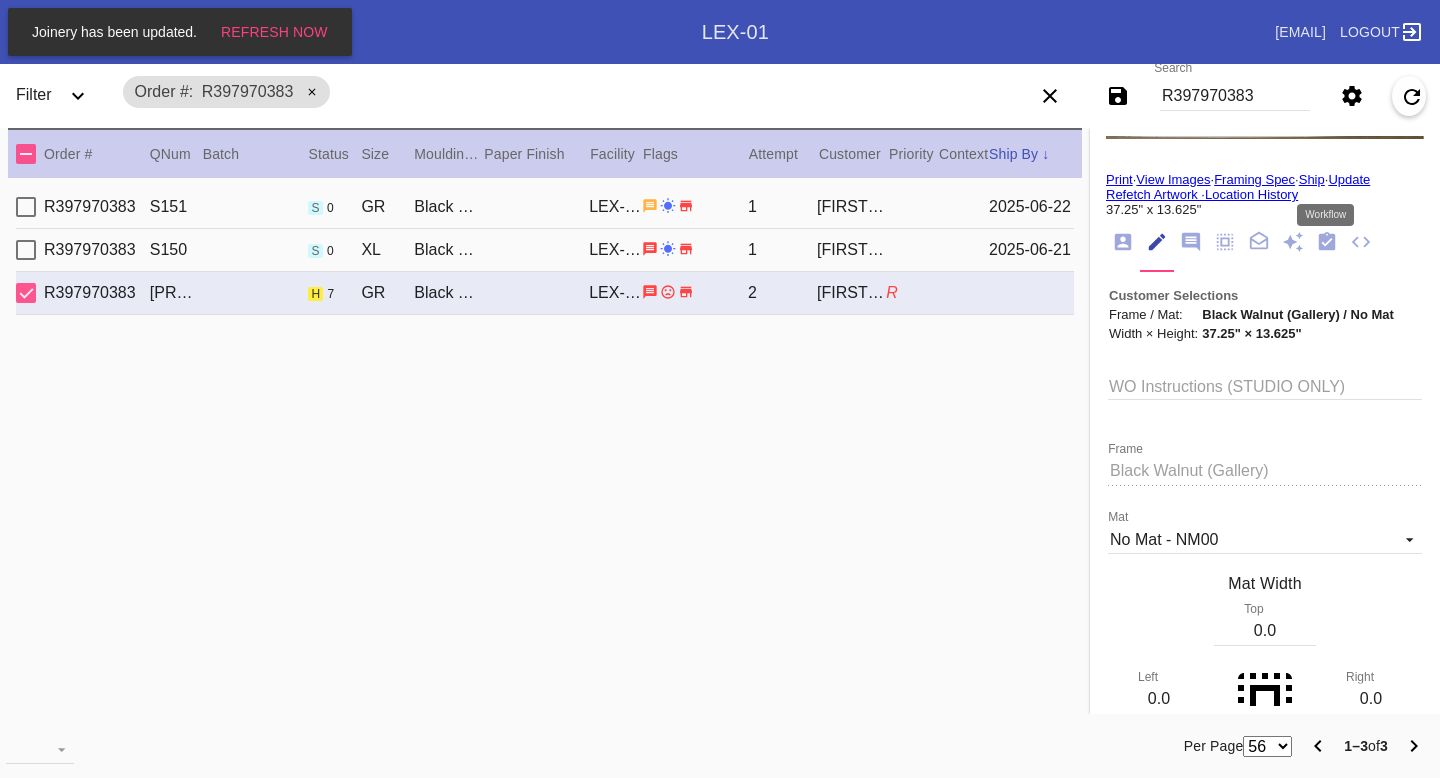 click at bounding box center [1327, 241] 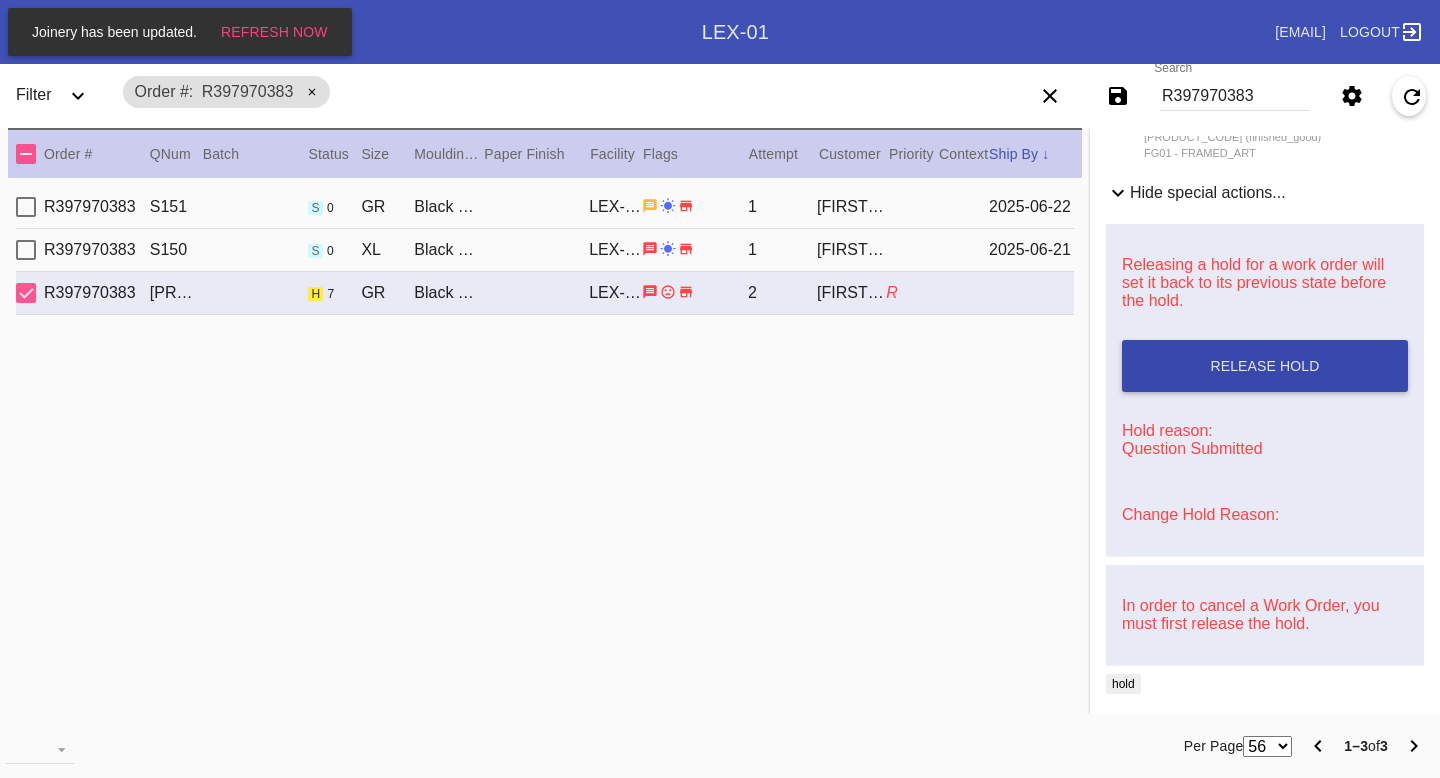 click on "Release Hold" at bounding box center [1265, 366] 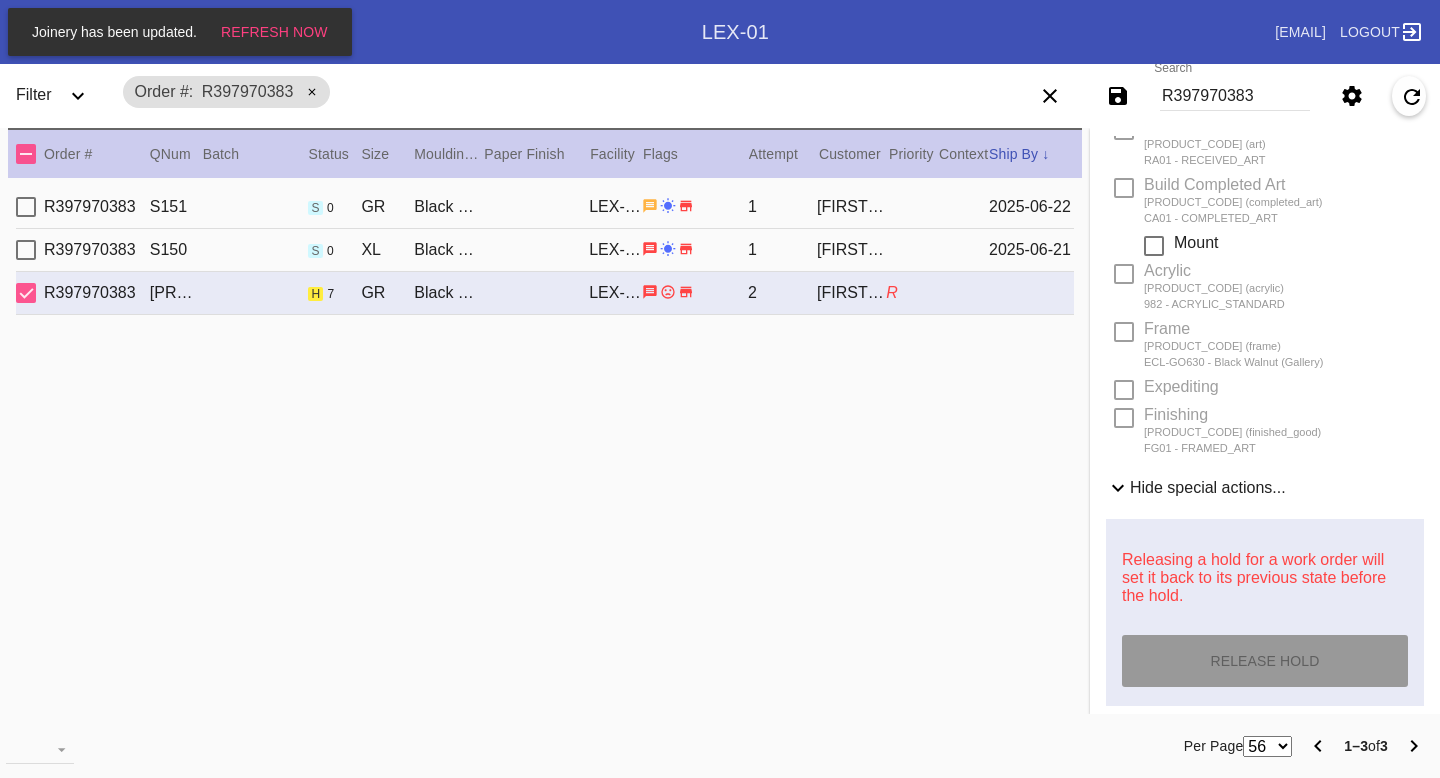 scroll, scrollTop: 0, scrollLeft: 0, axis: both 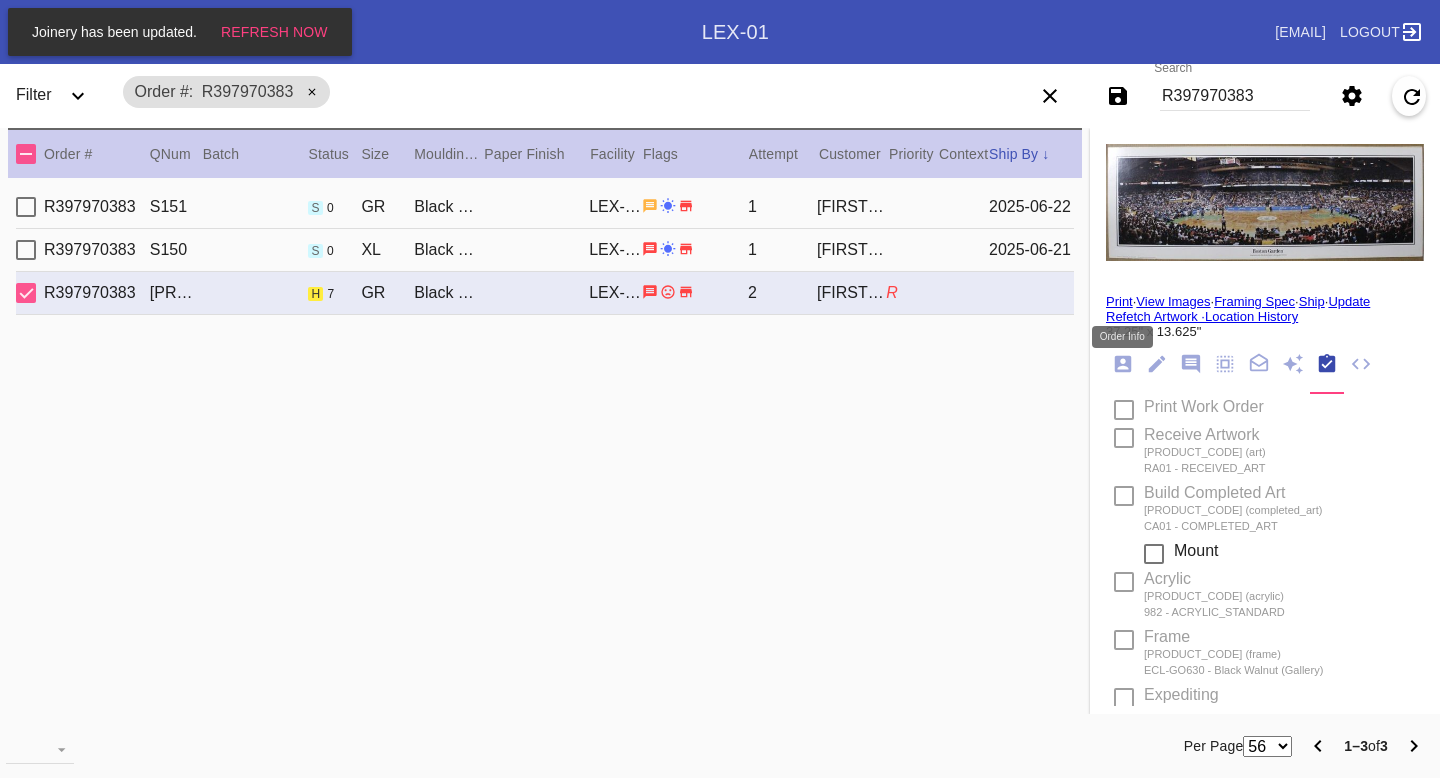 click at bounding box center (1123, 364) 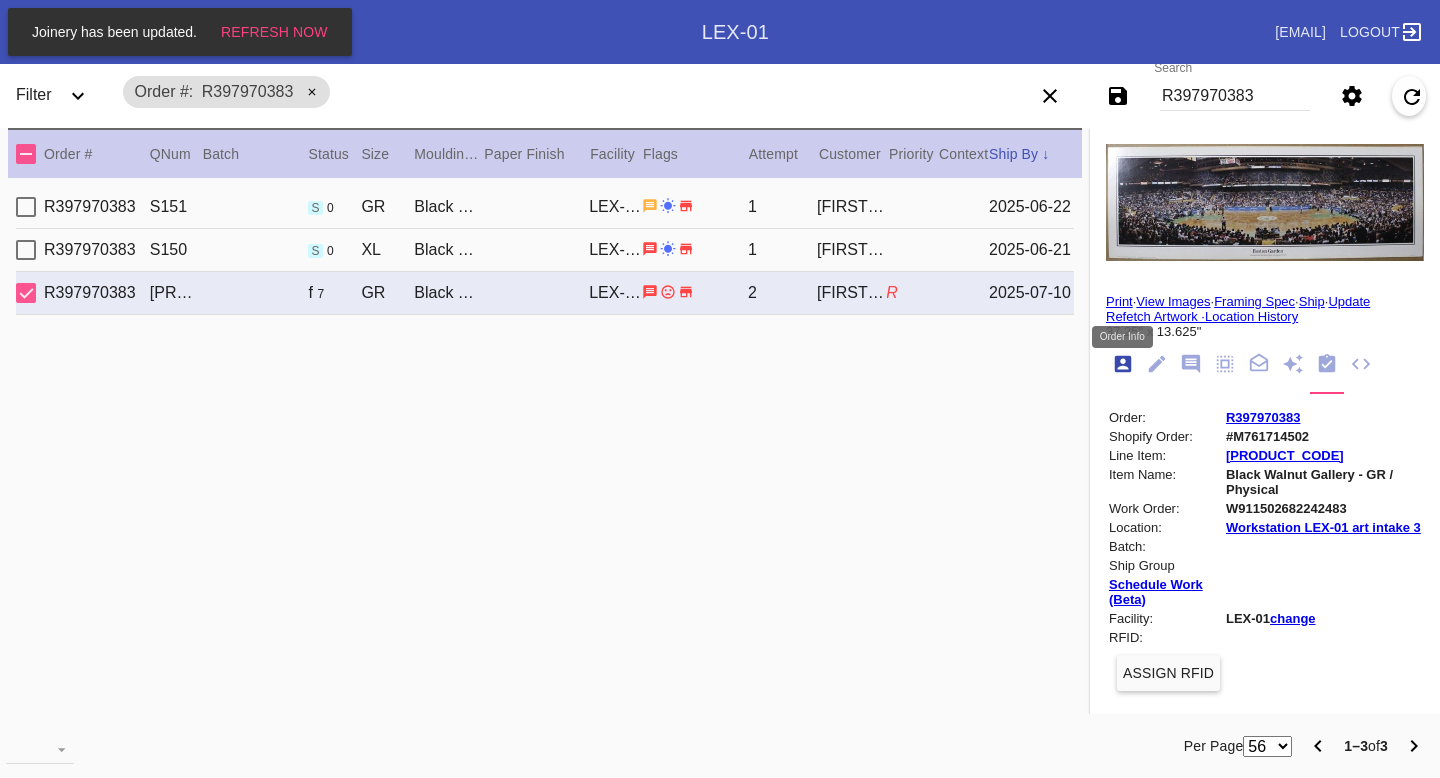 scroll, scrollTop: 24, scrollLeft: 0, axis: vertical 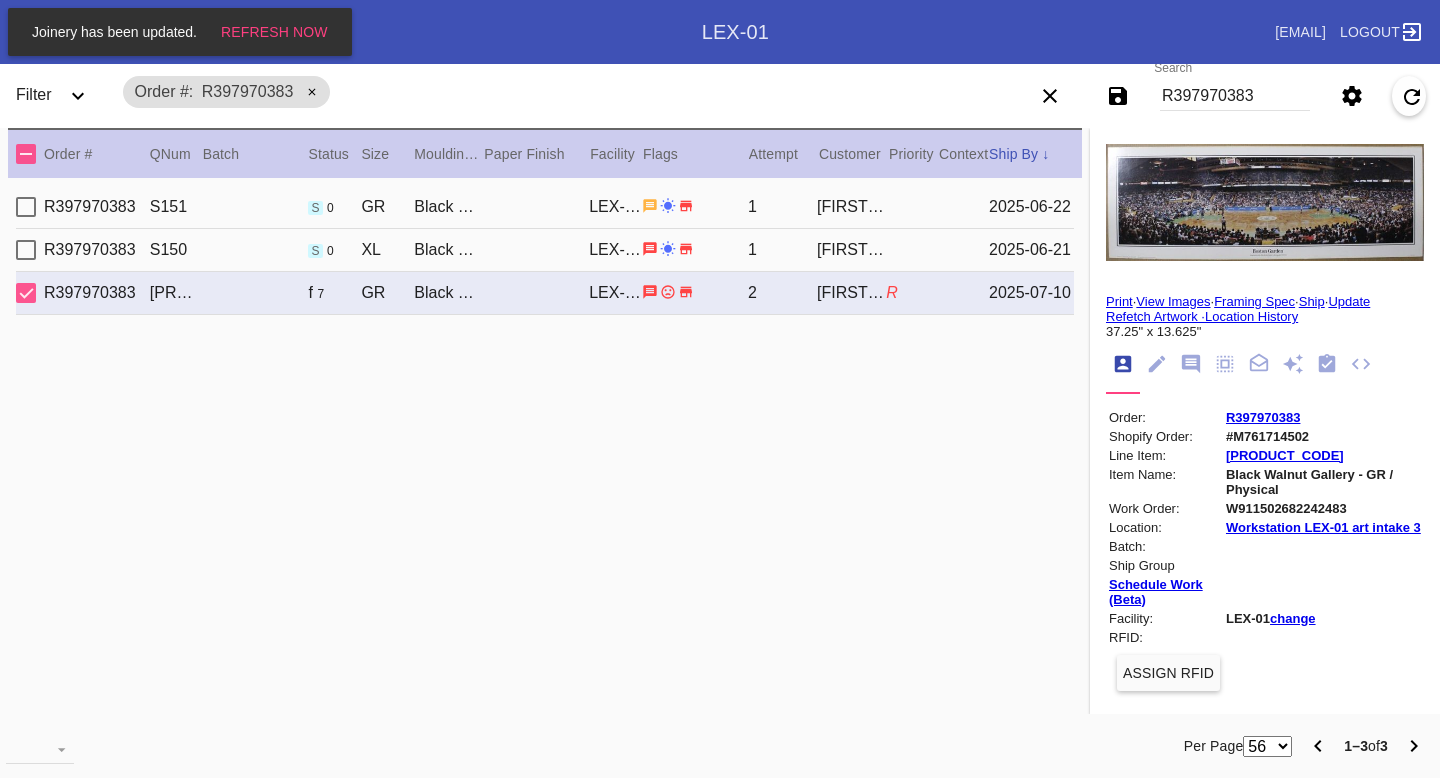click on "Print" at bounding box center (1119, 301) 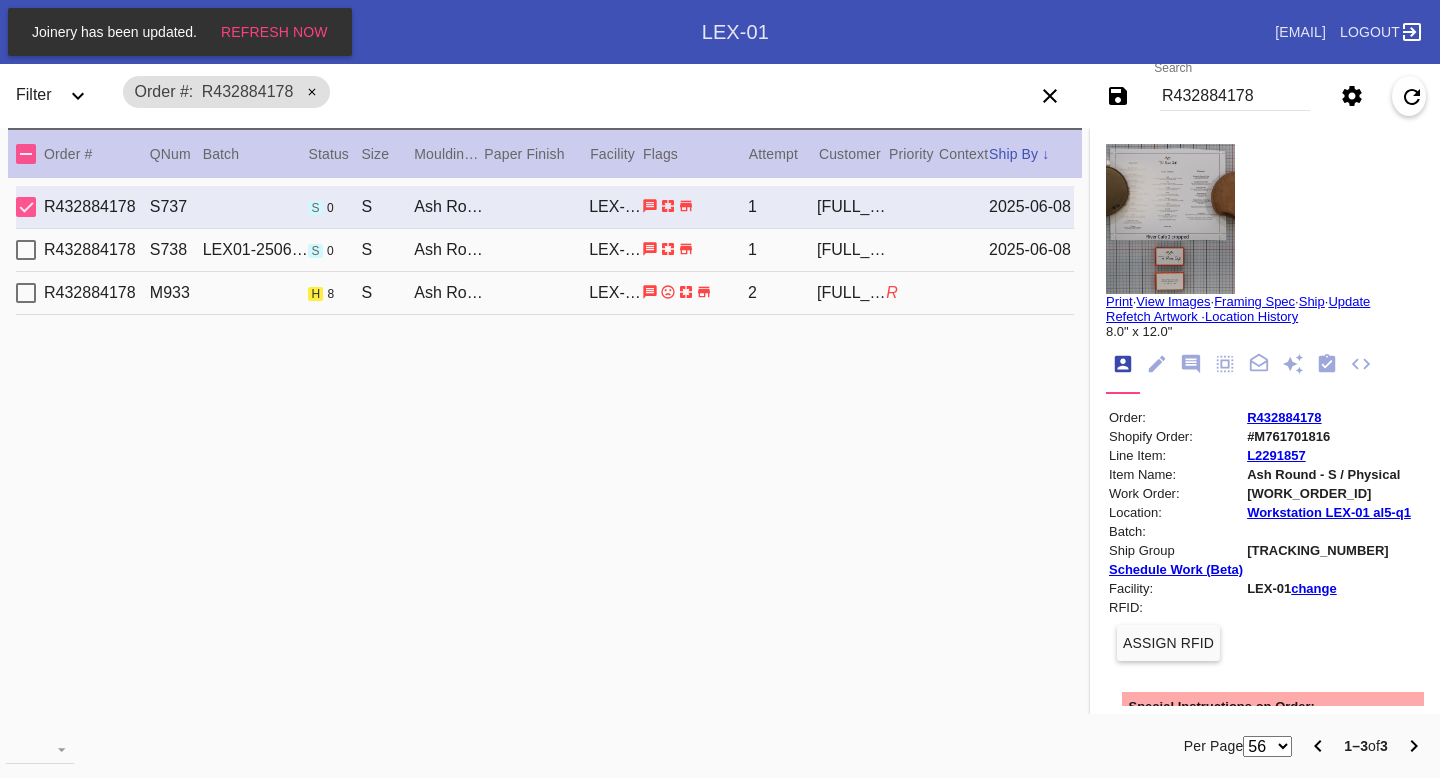 scroll, scrollTop: 0, scrollLeft: 0, axis: both 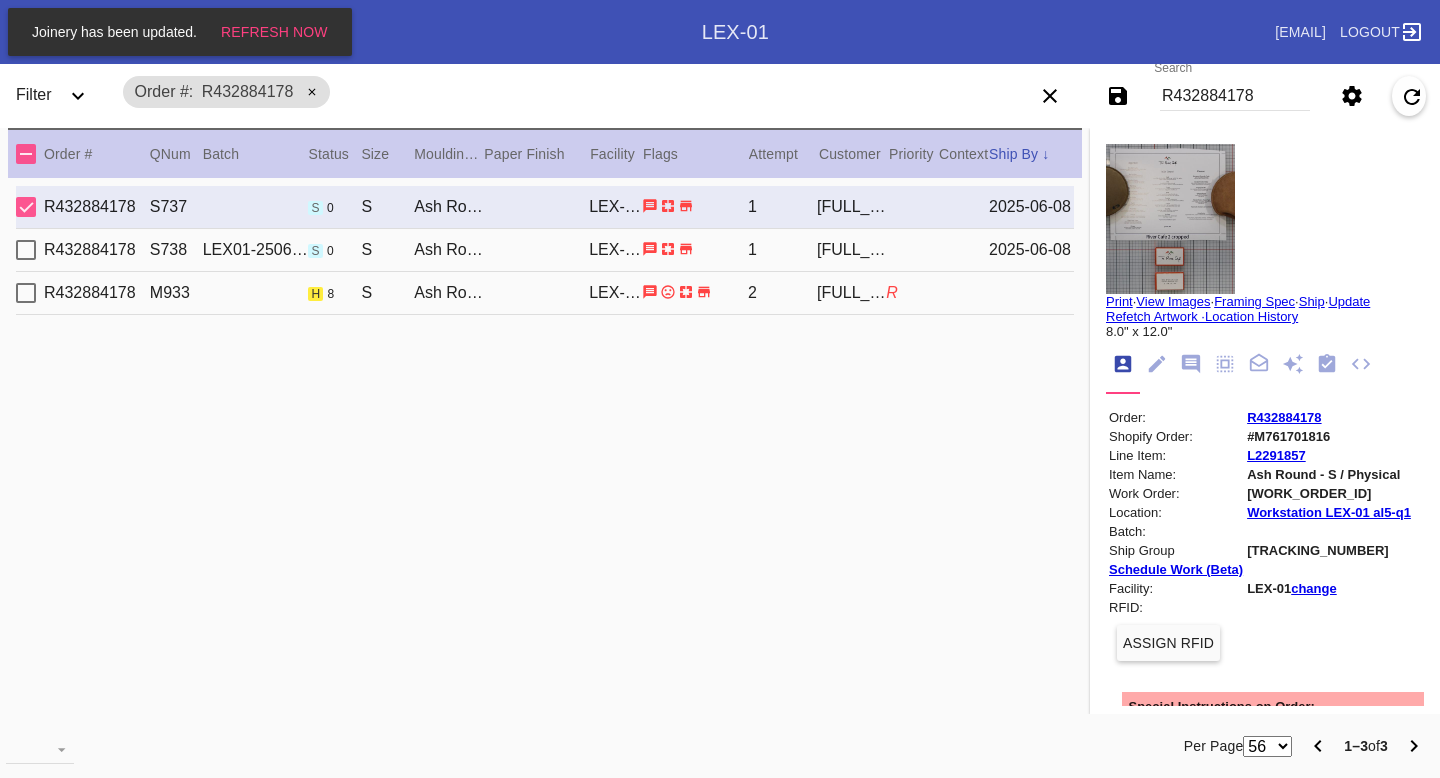 click on "R432884178" at bounding box center (1235, 96) 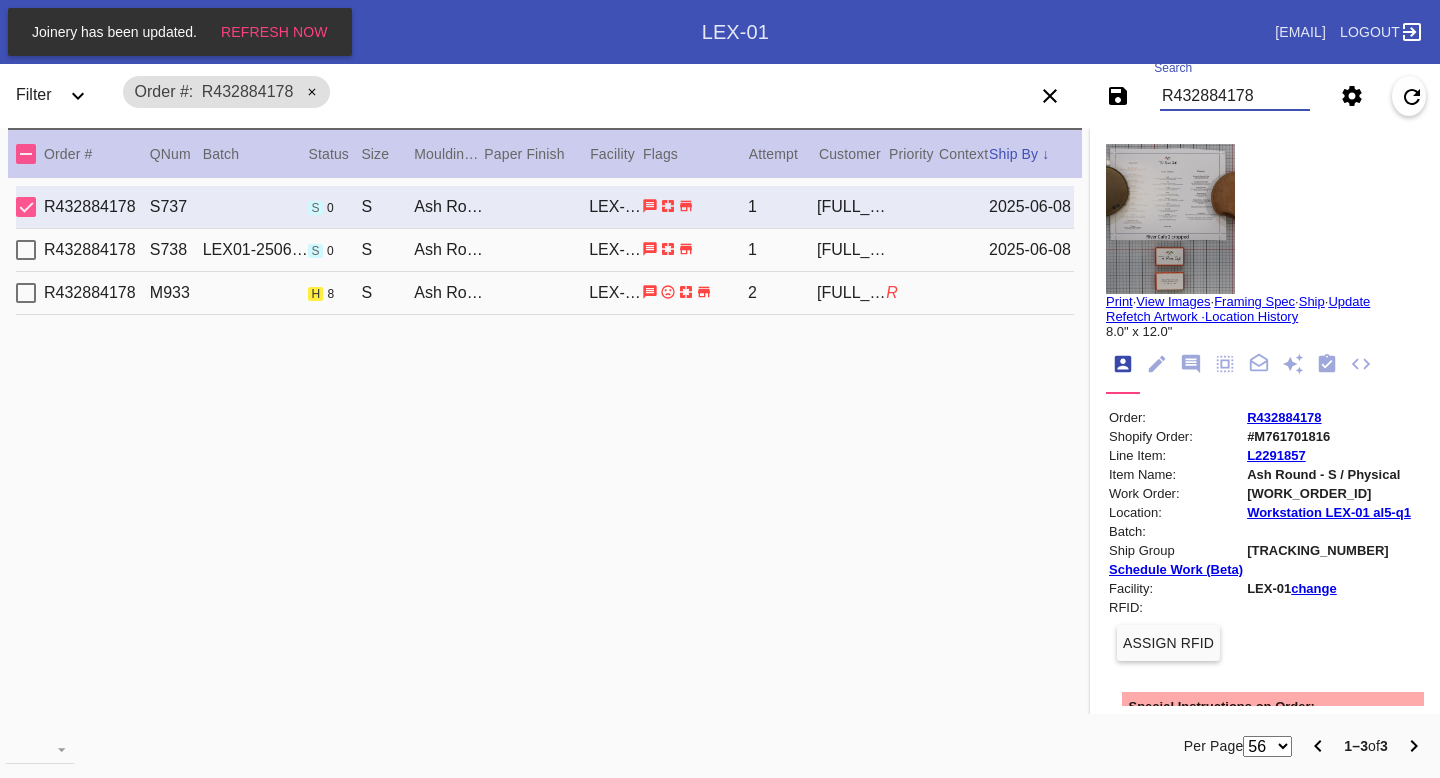 click on "R432884178" at bounding box center (1235, 96) 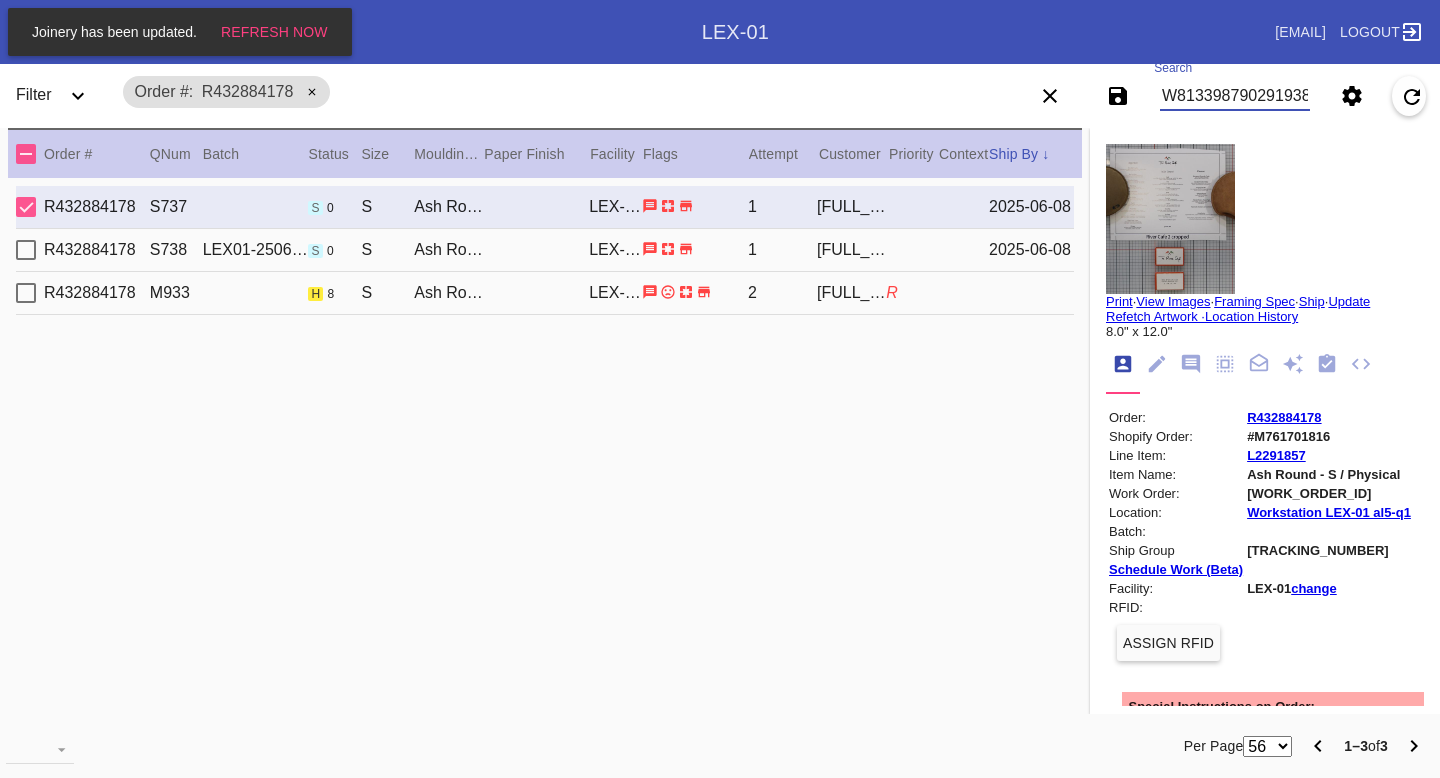 scroll, scrollTop: 0, scrollLeft: 3, axis: horizontal 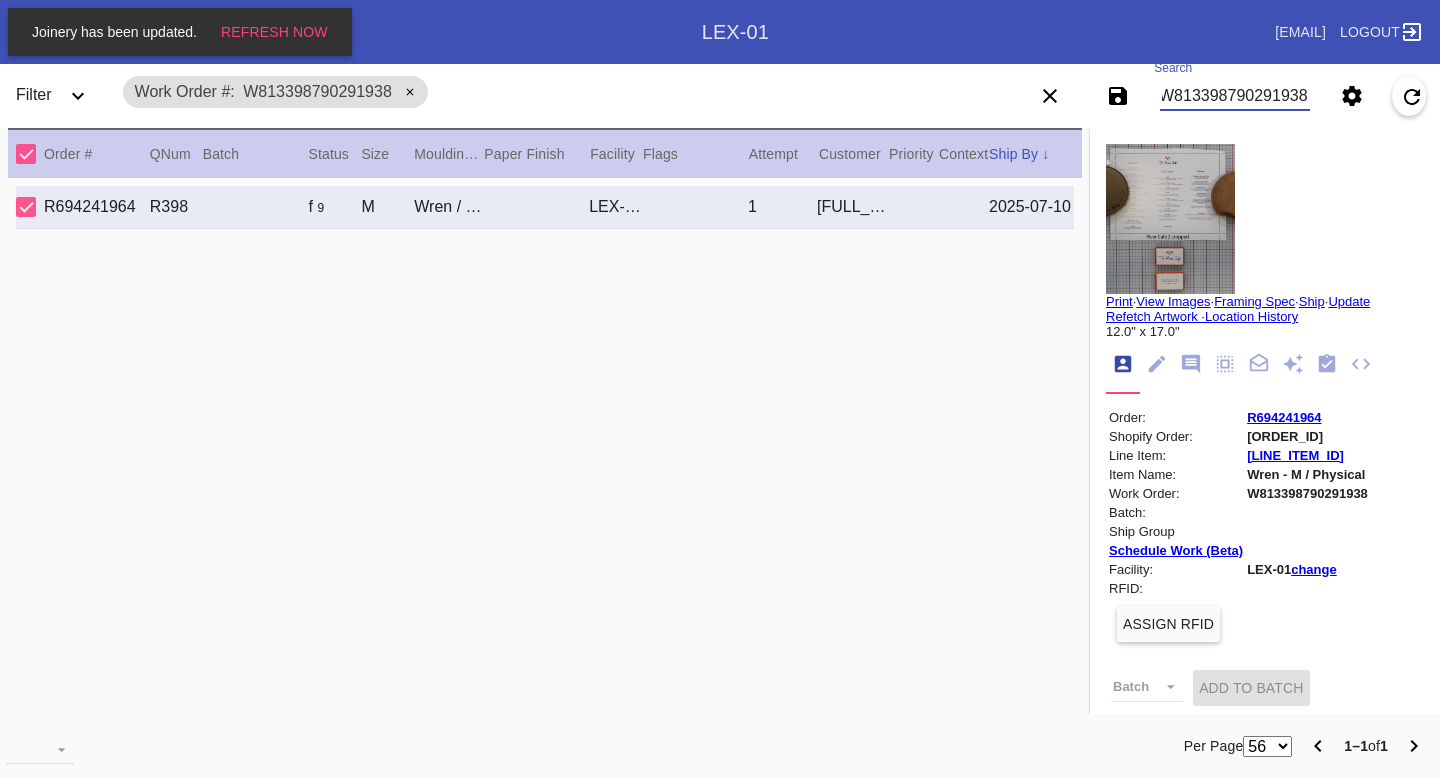 type on "W813398790291938" 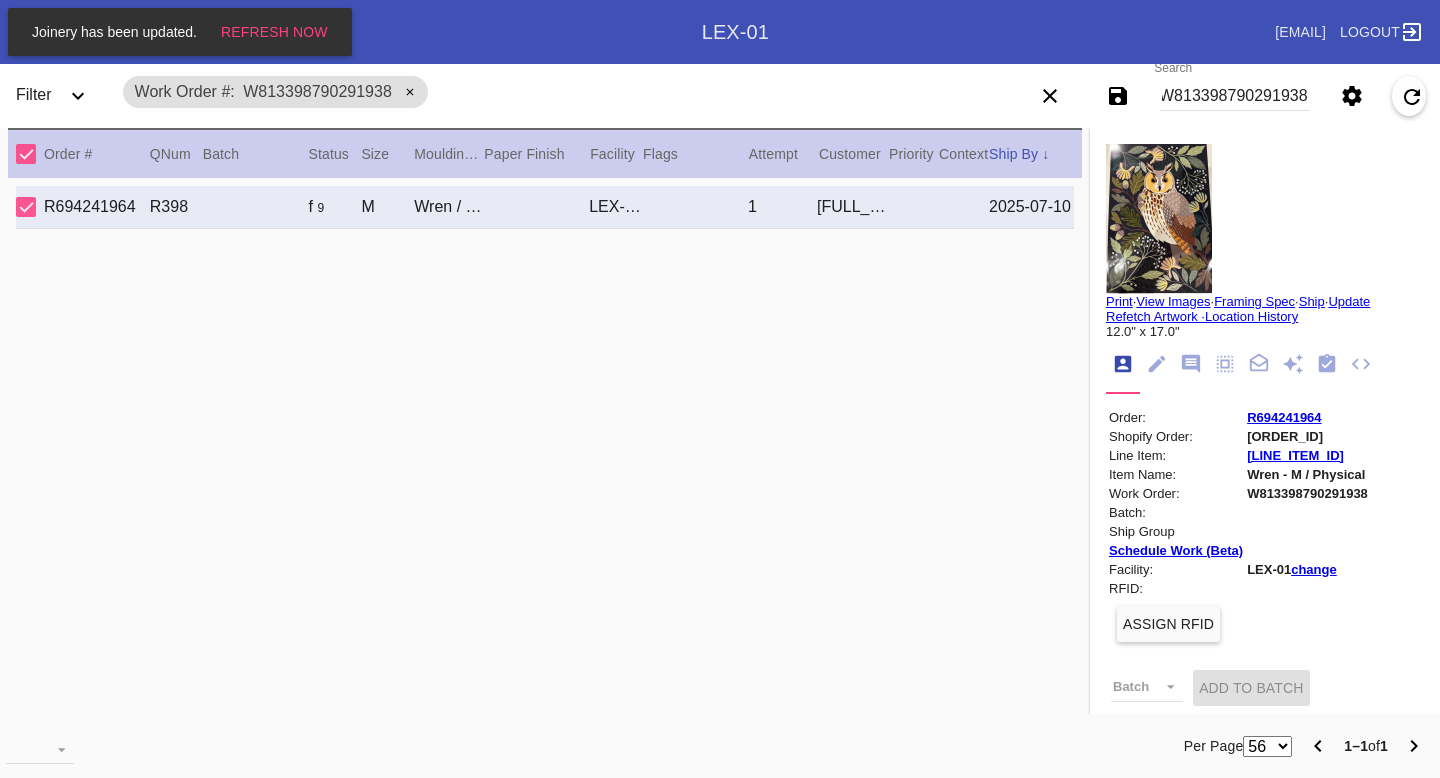 scroll, scrollTop: 0, scrollLeft: 0, axis: both 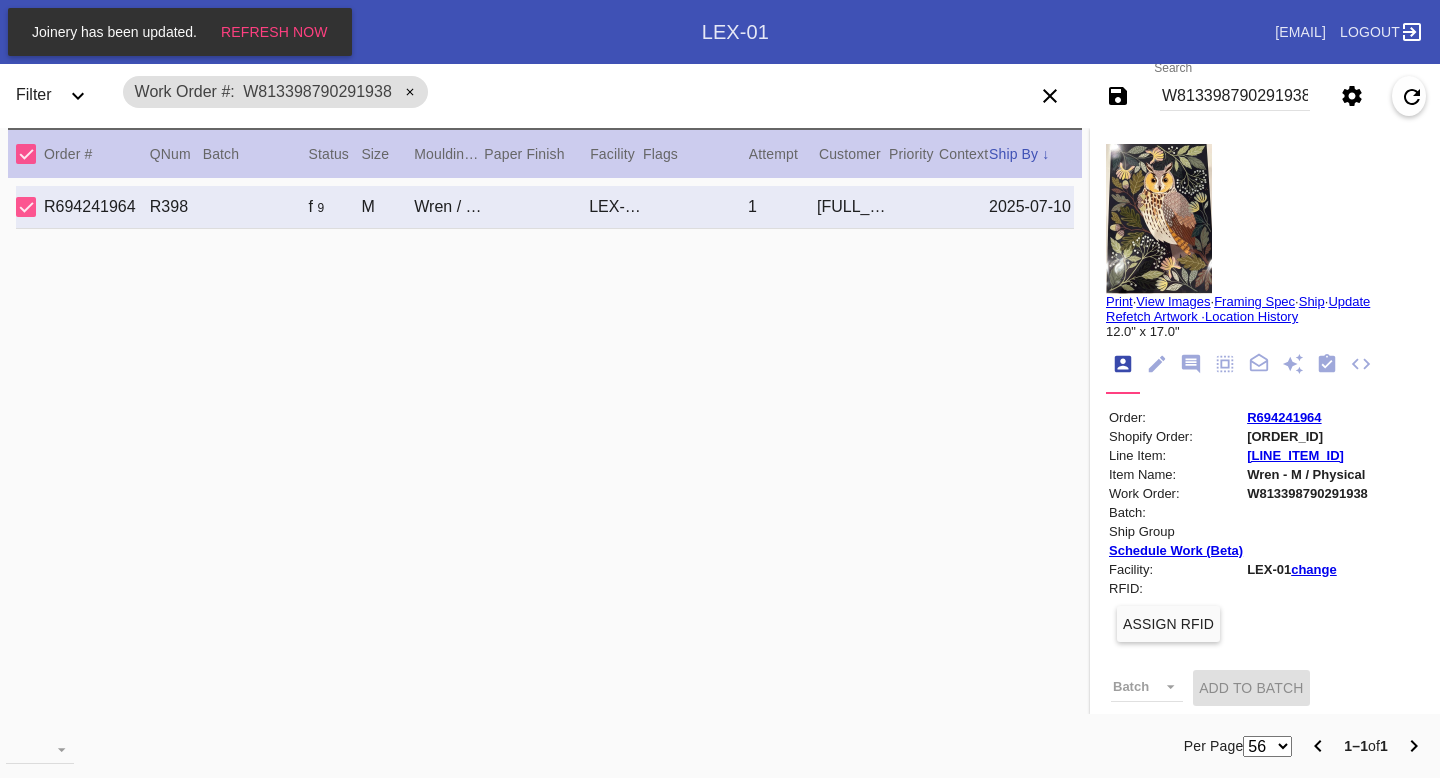 click on "W813398790291938" at bounding box center [1307, 493] 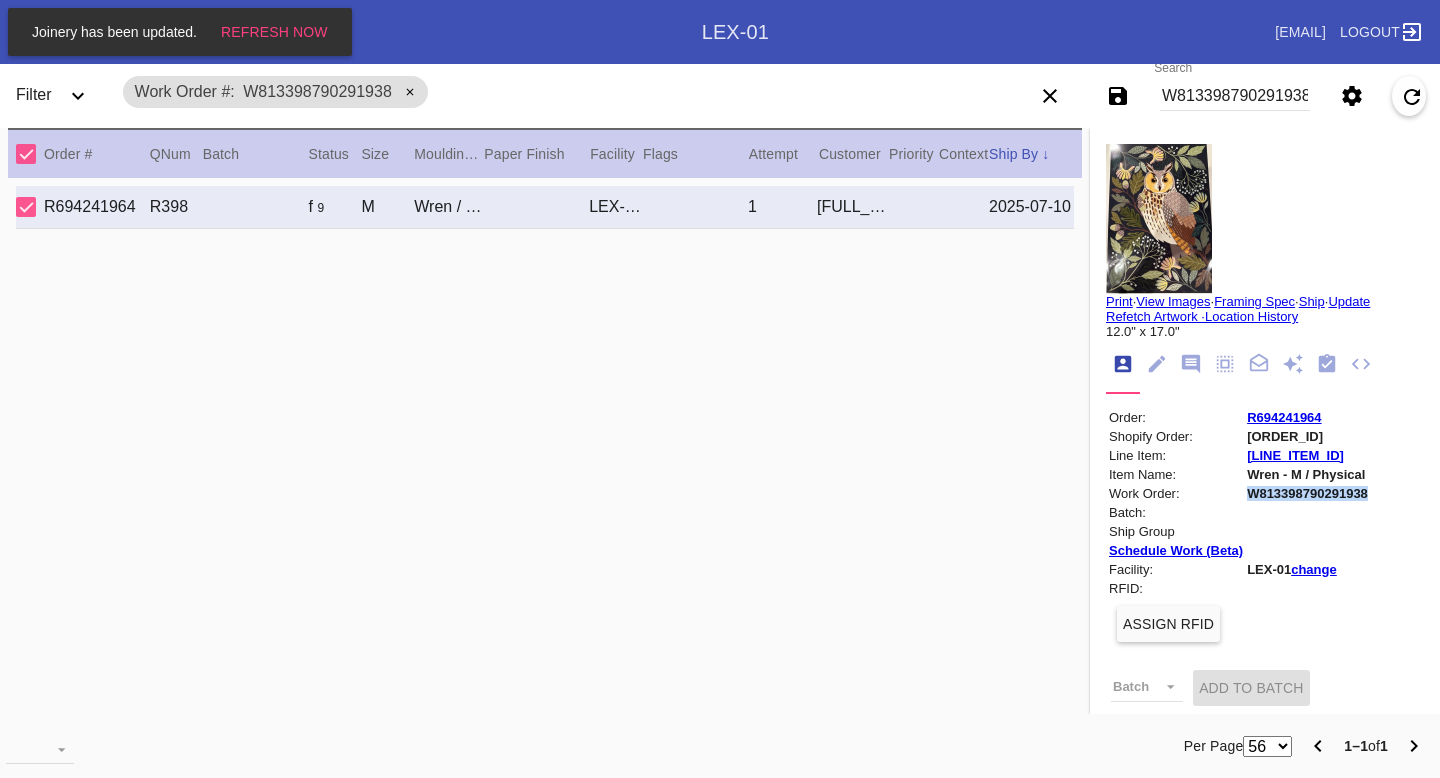 click on "W813398790291938" at bounding box center [1307, 493] 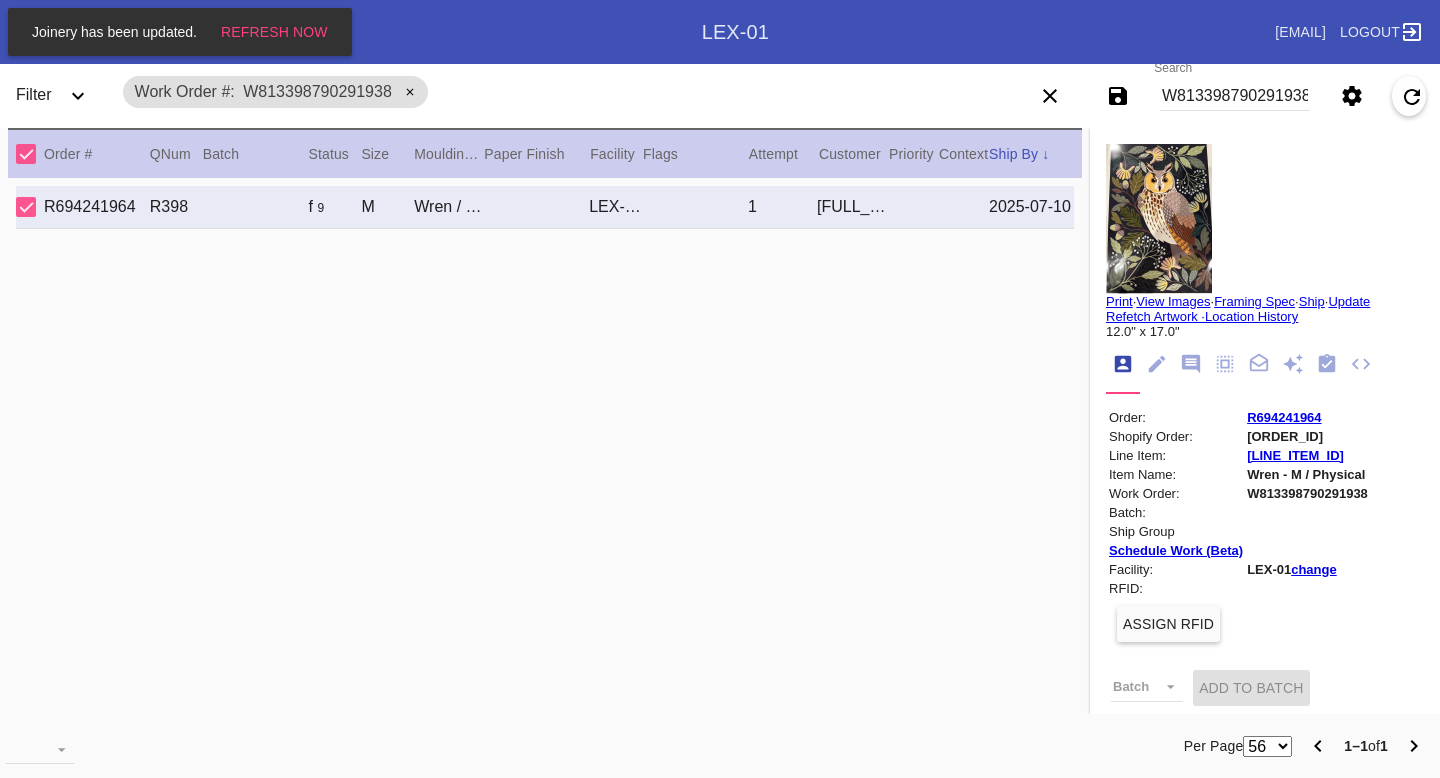 click on "W813398790291938" at bounding box center [1235, 96] 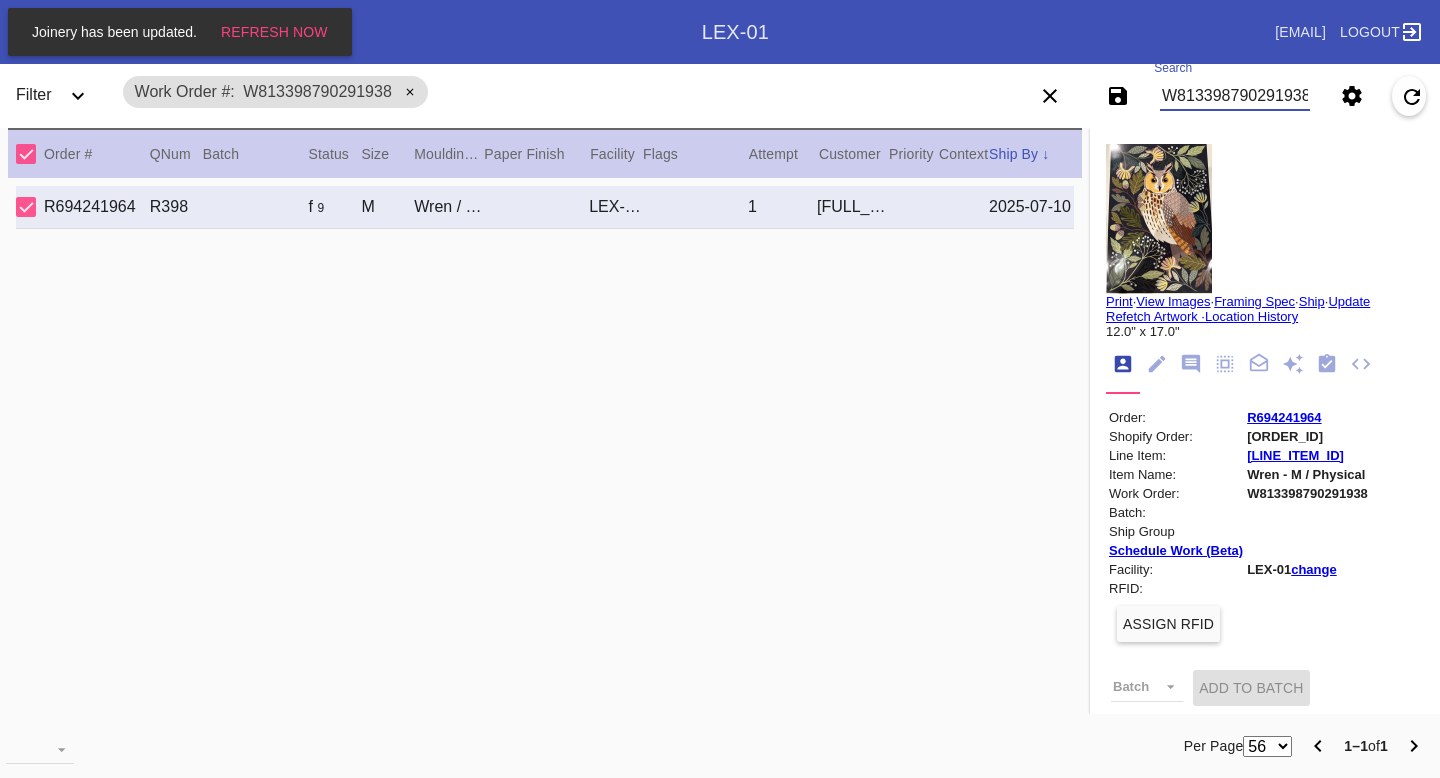 click on "W813398790291938" at bounding box center (1235, 96) 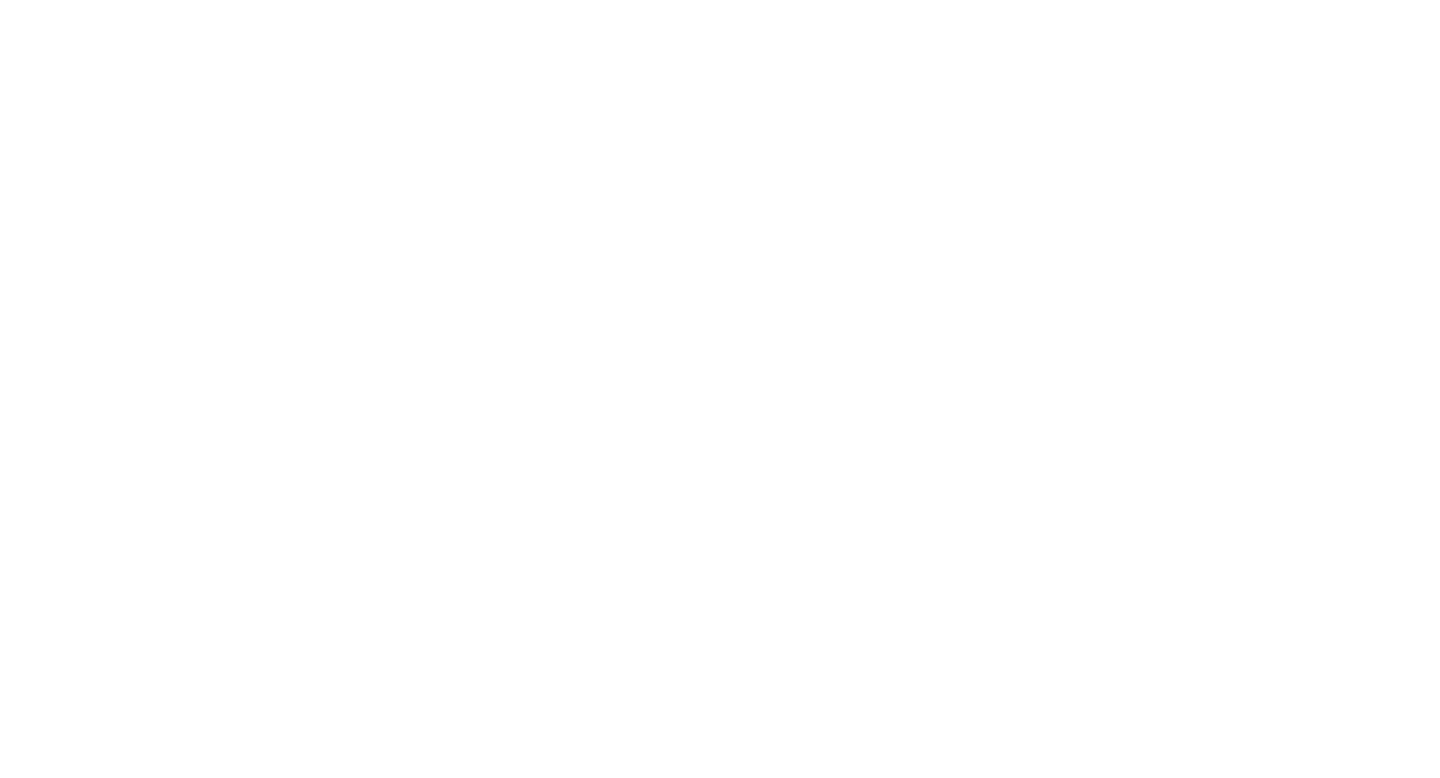 scroll, scrollTop: 0, scrollLeft: 0, axis: both 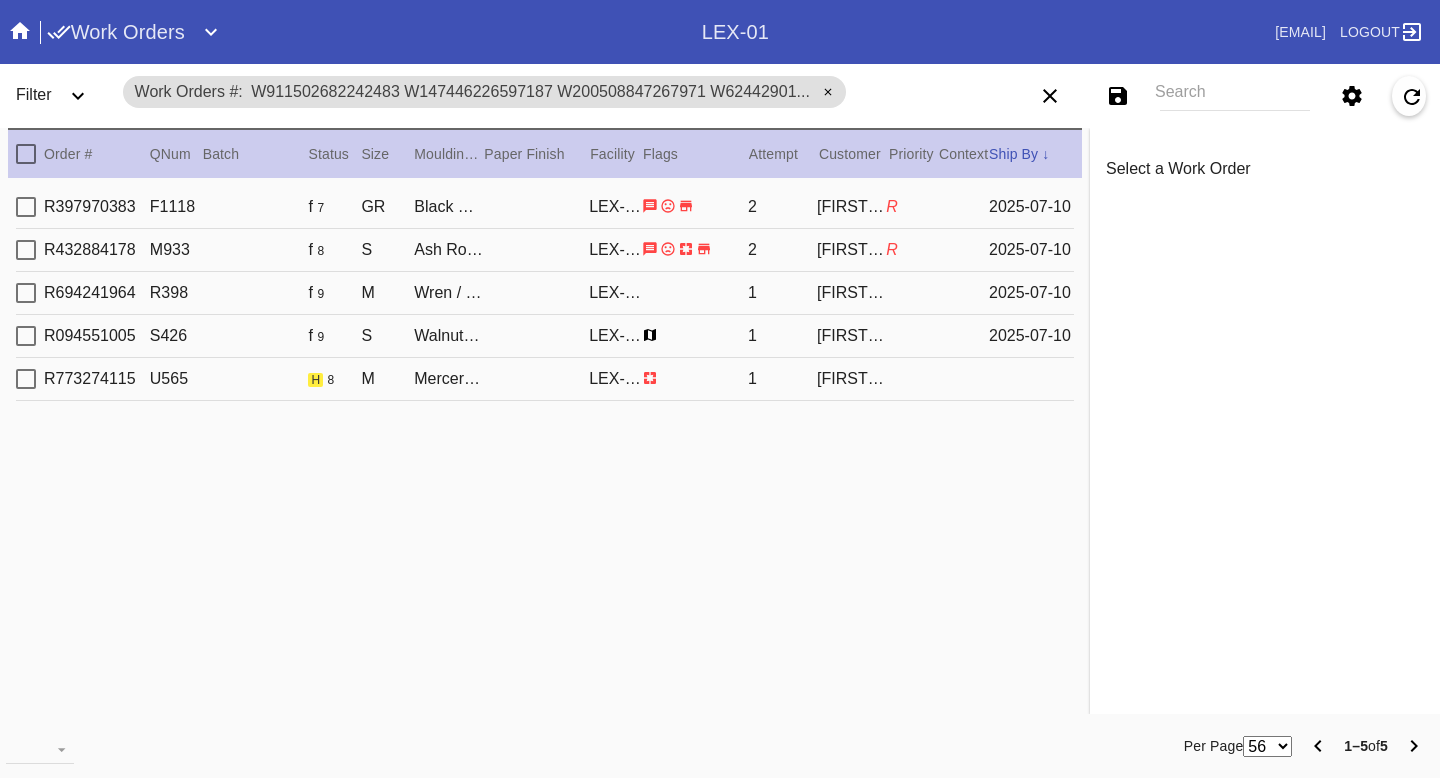 click on "[NUMBER] [STREET] [CITY], [STATE] [POSTAL_CODE]" at bounding box center (545, 250) 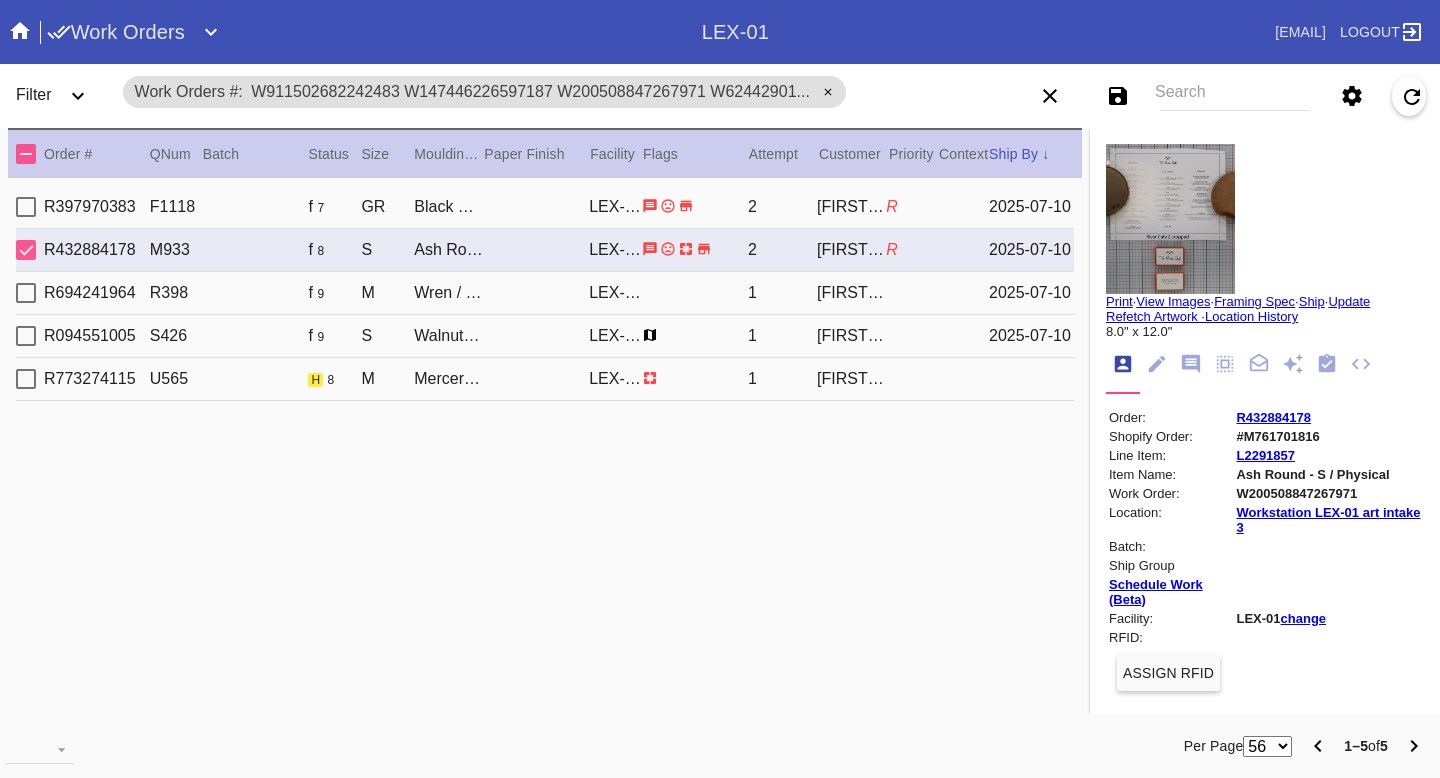 click on "2025-07-10" at bounding box center (1031, 207) 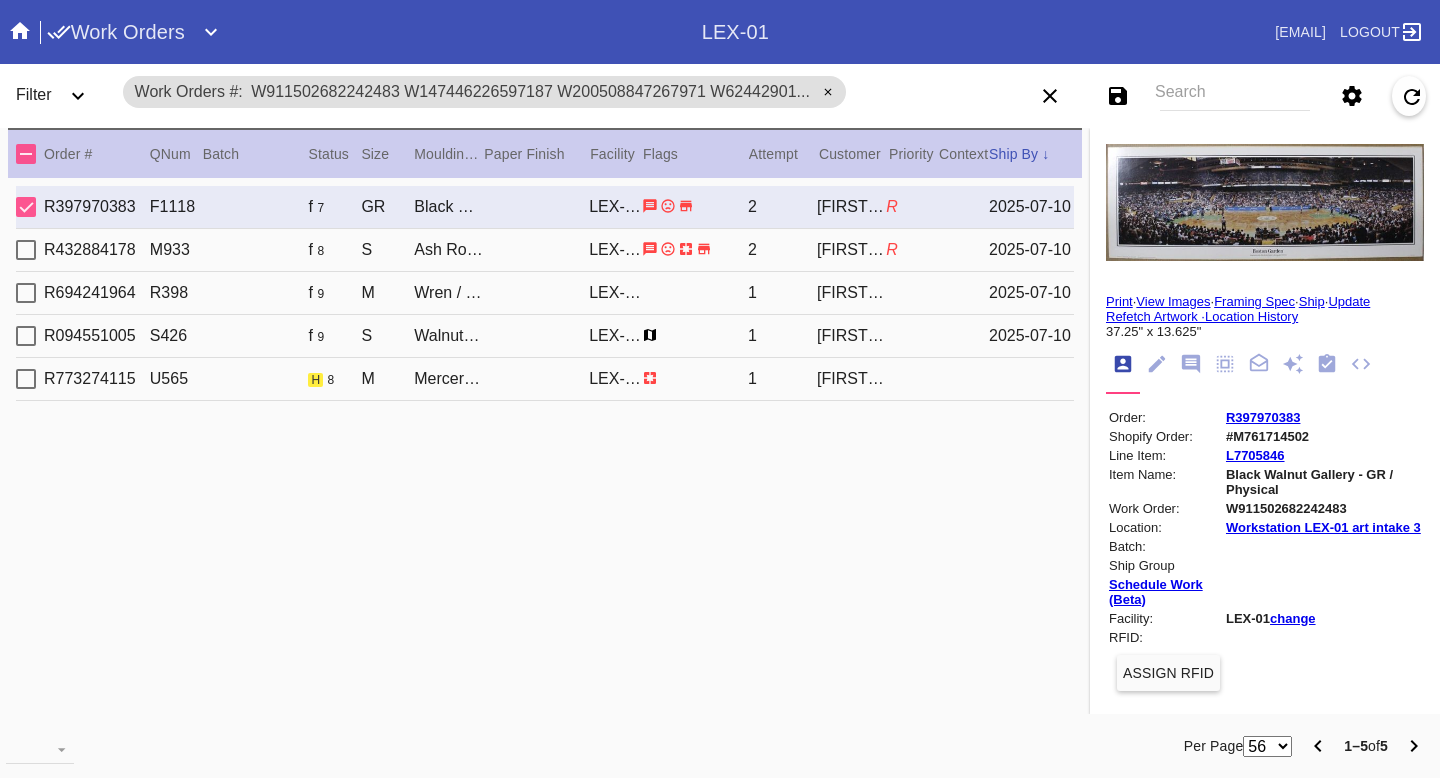 click at bounding box center [1157, 364] 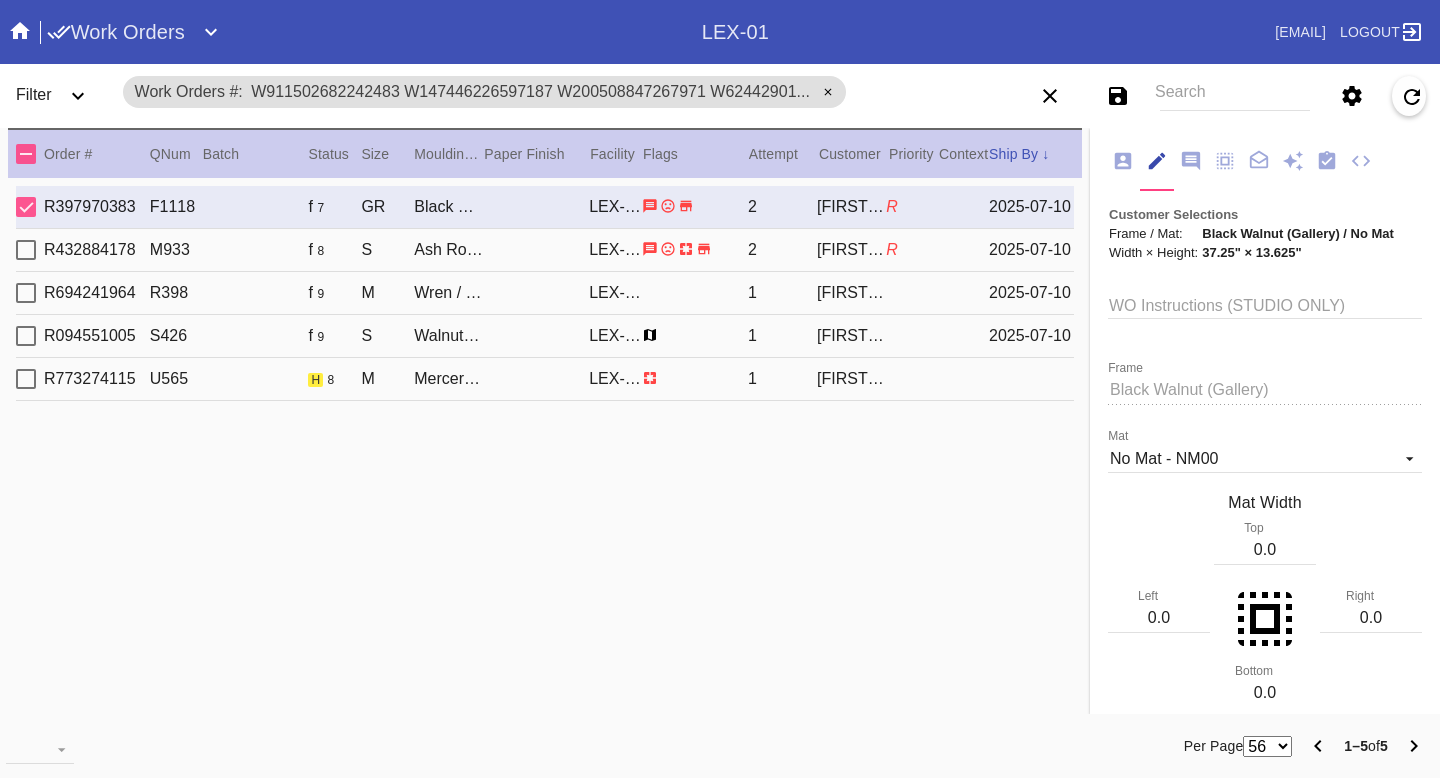 scroll, scrollTop: 0, scrollLeft: 0, axis: both 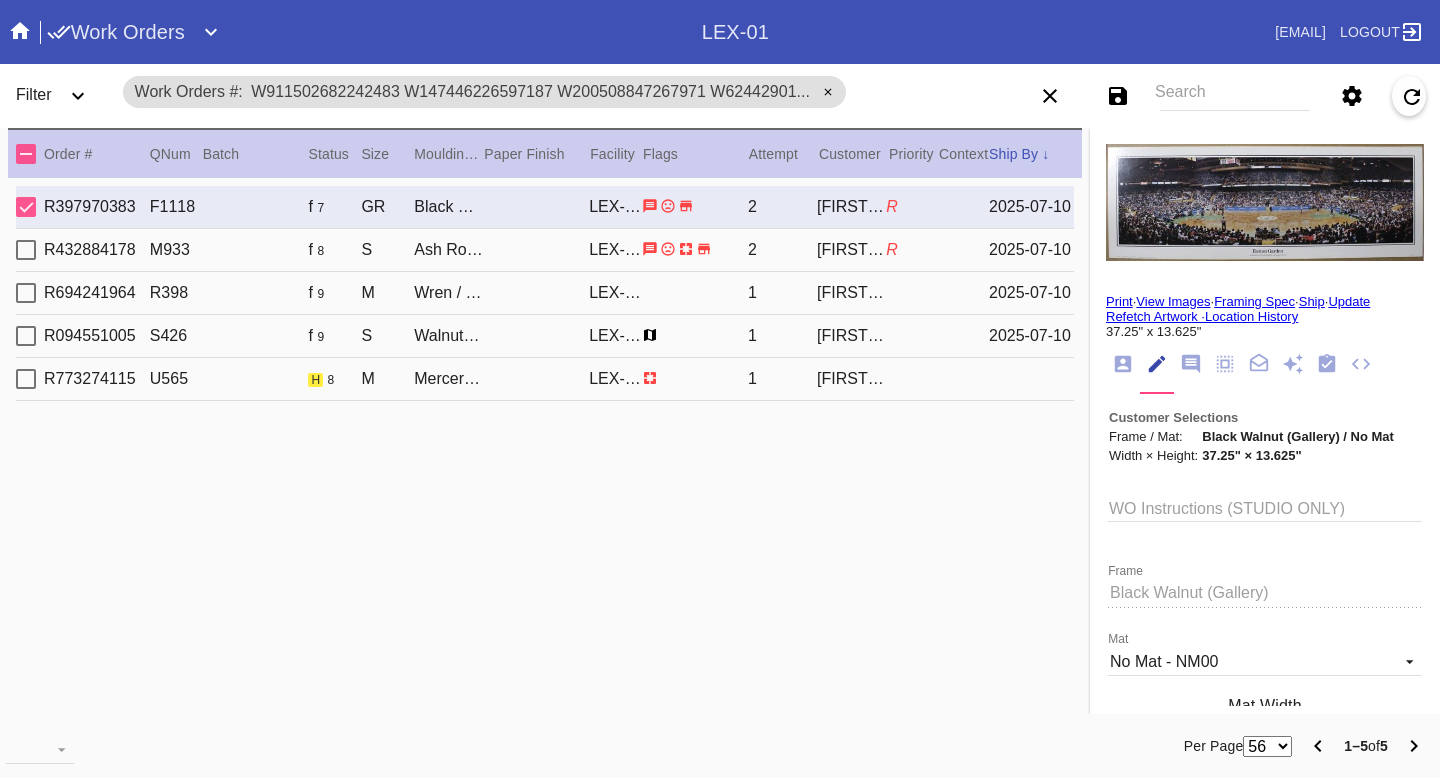 click on "Print" at bounding box center [1119, 301] 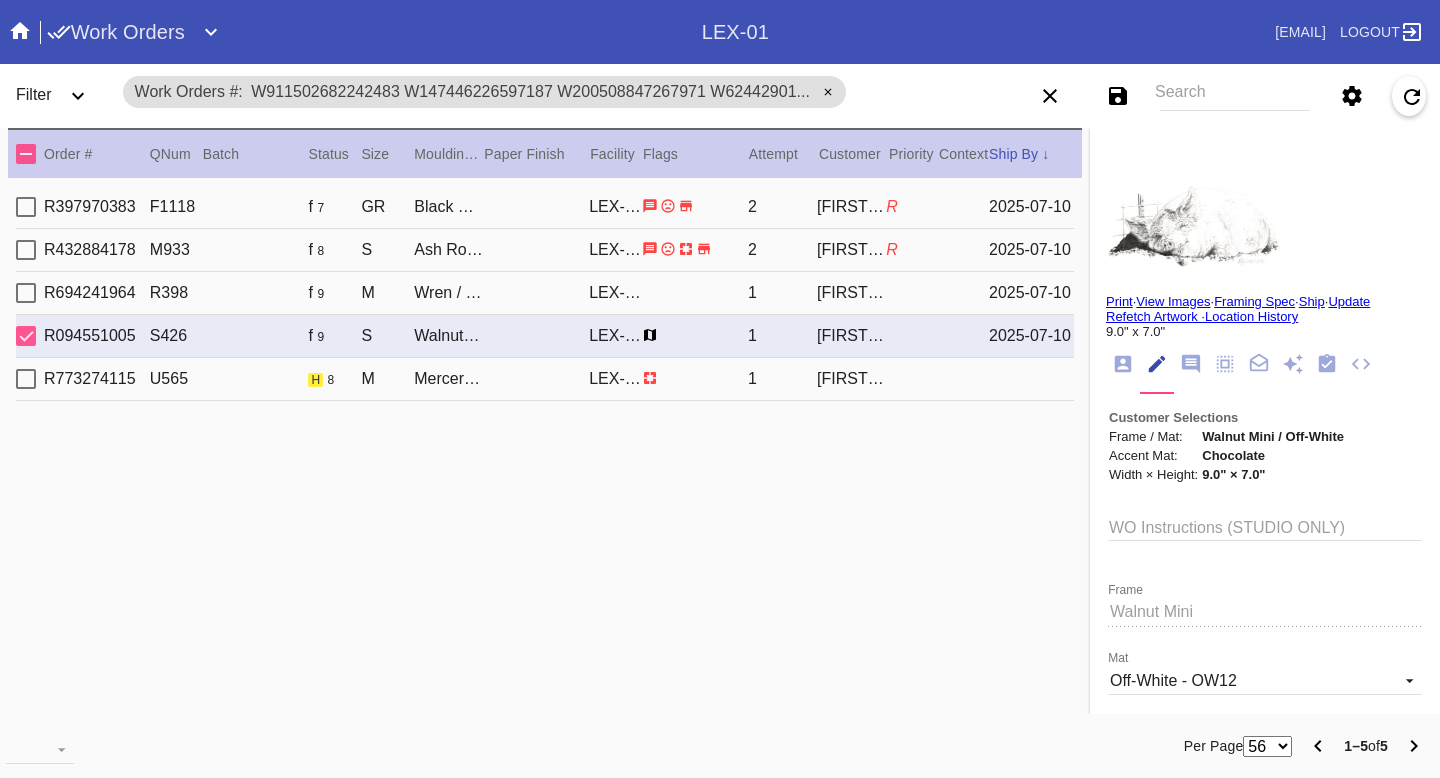 click at bounding box center (695, 206) 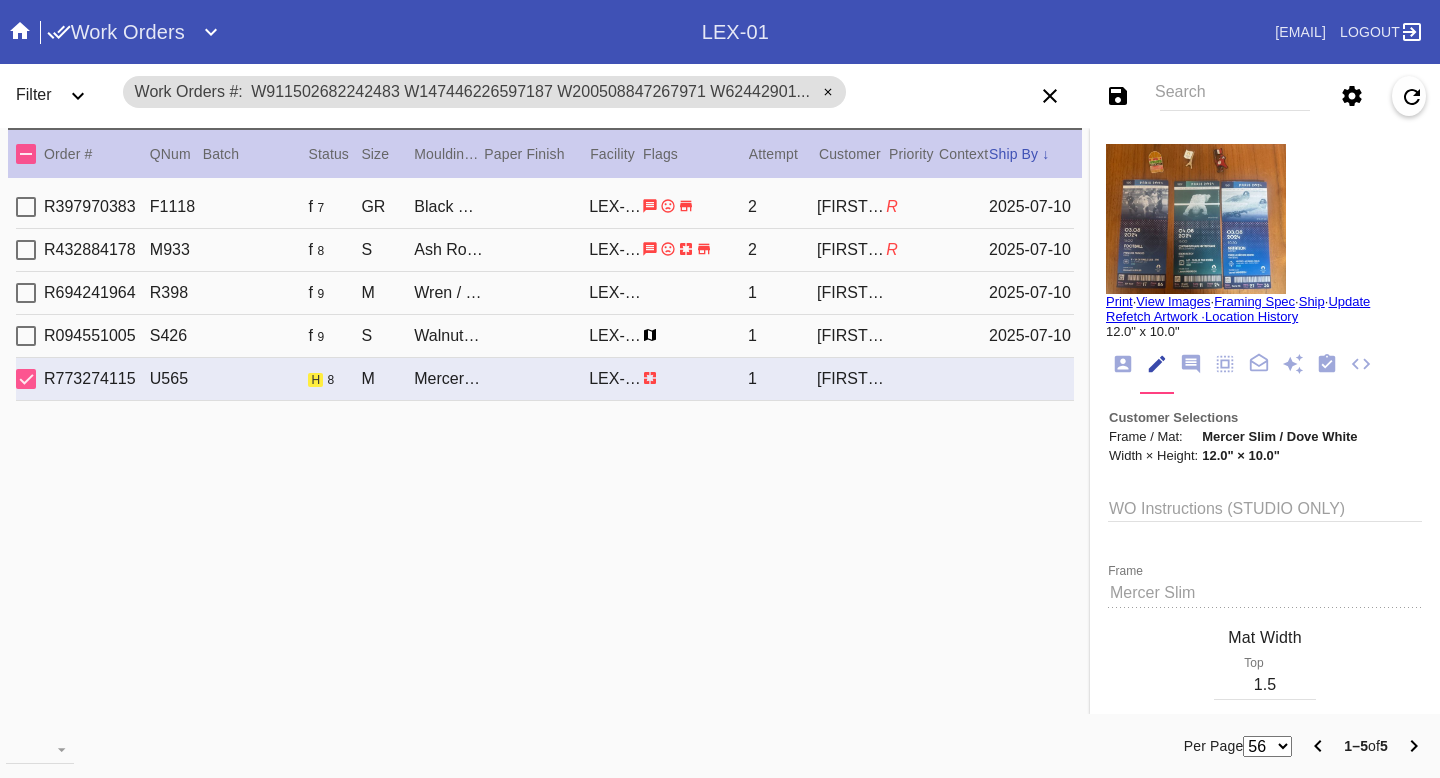 click at bounding box center [695, 206] 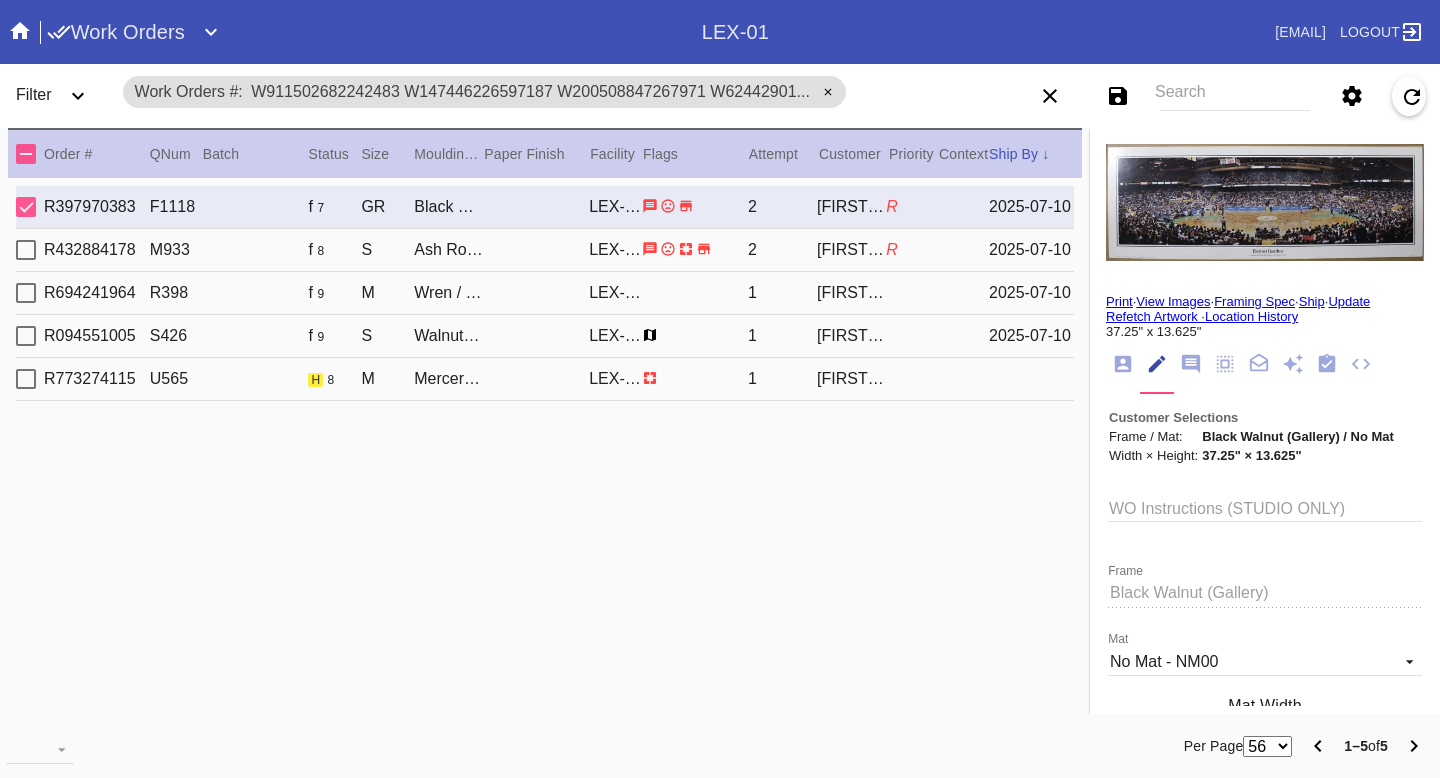 click at bounding box center [1123, 364] 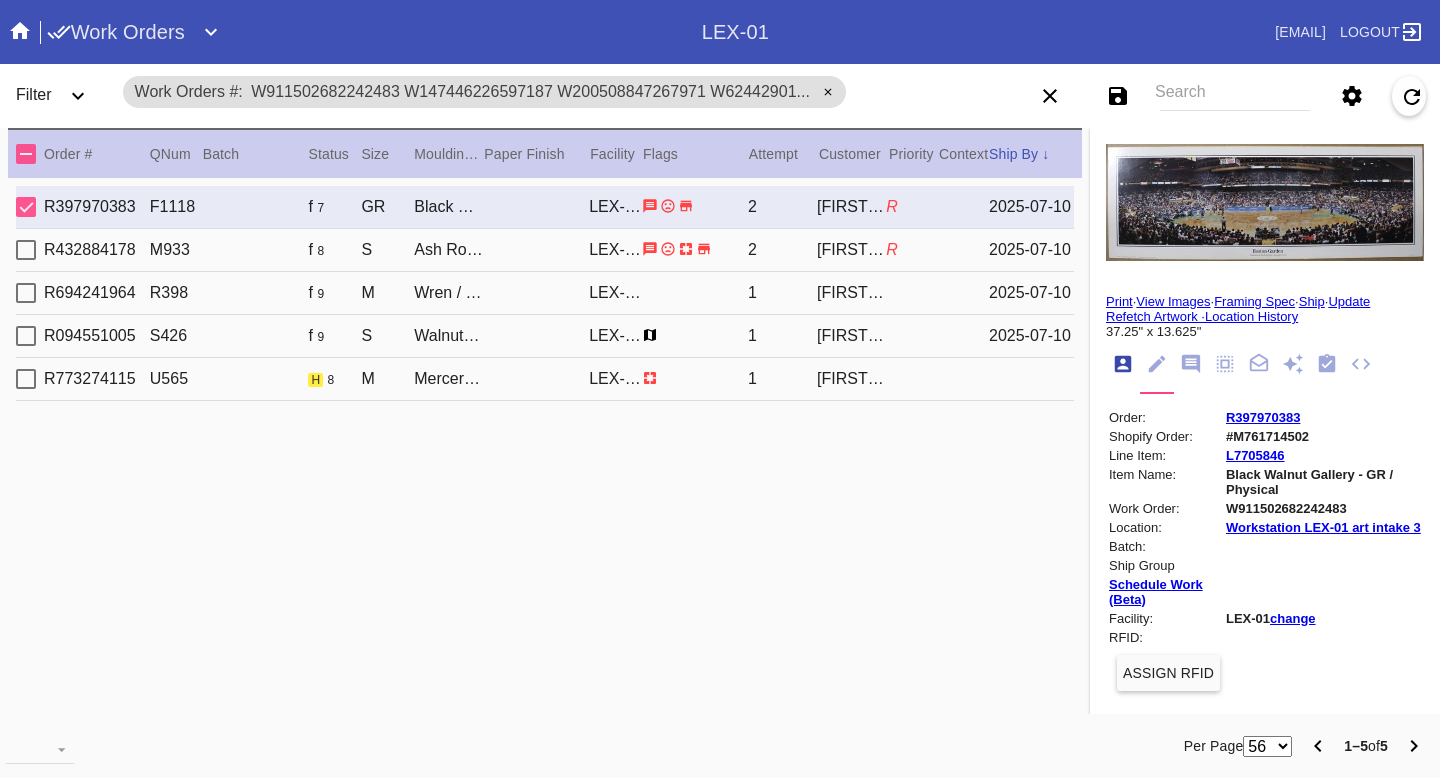 scroll, scrollTop: 24, scrollLeft: 0, axis: vertical 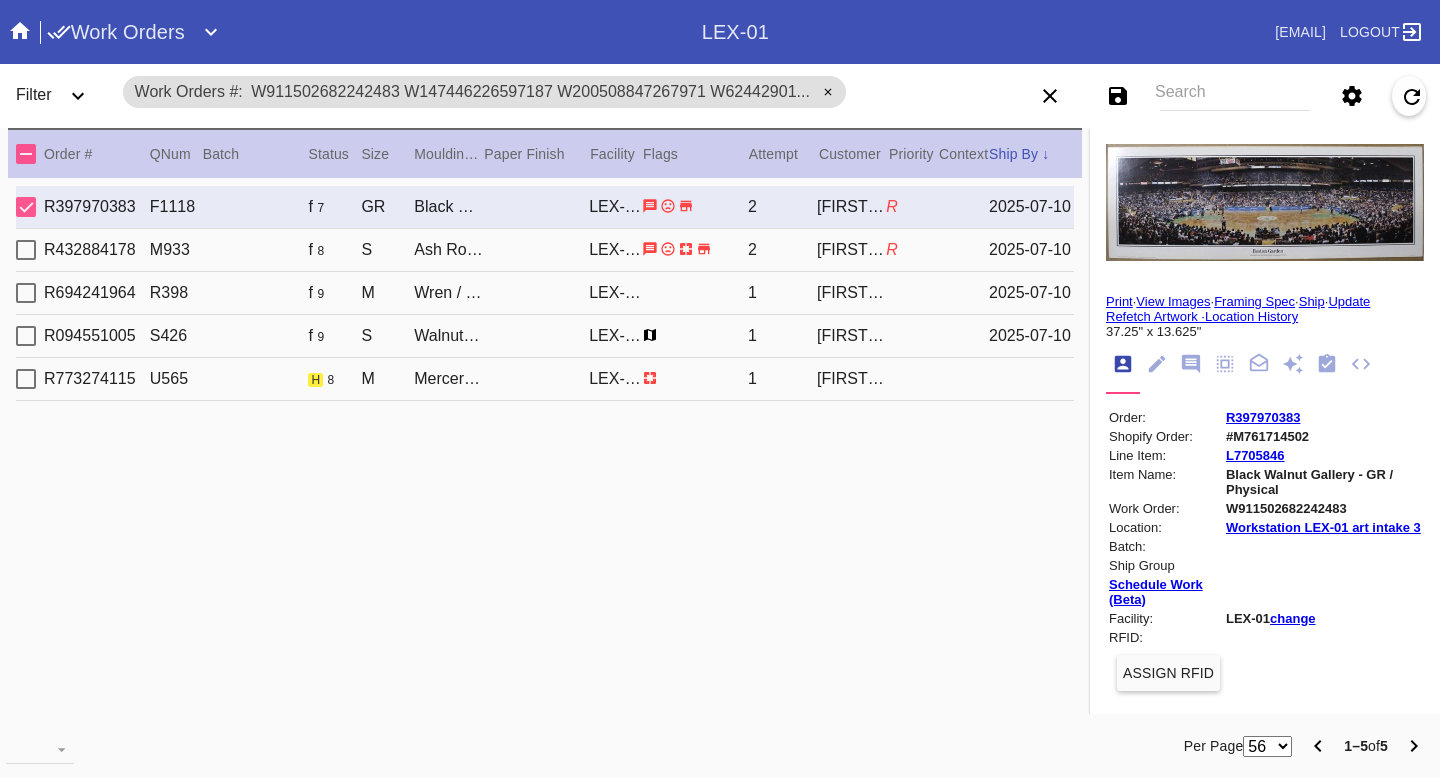 click on "W911502682242483" at bounding box center [1323, 508] 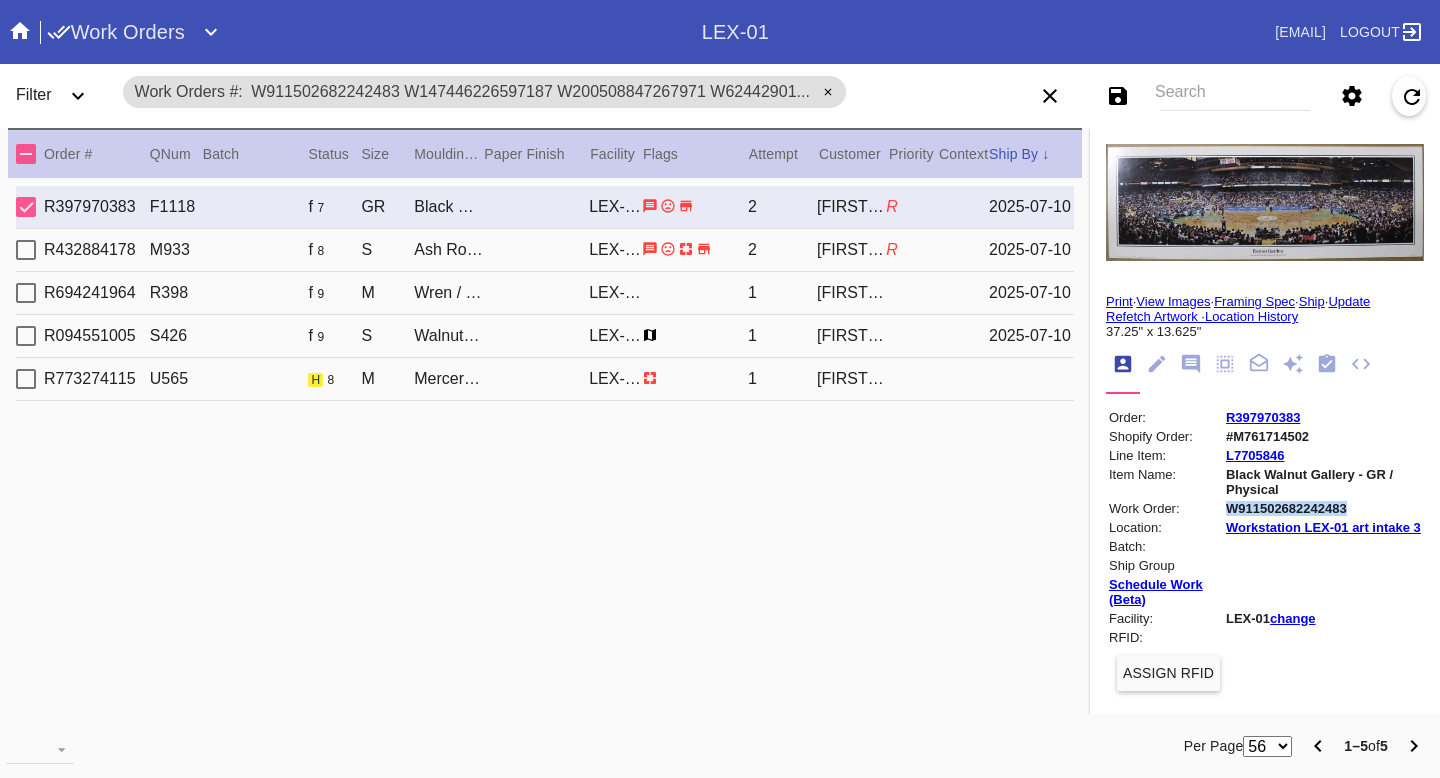 click on "W911502682242483" at bounding box center [1323, 508] 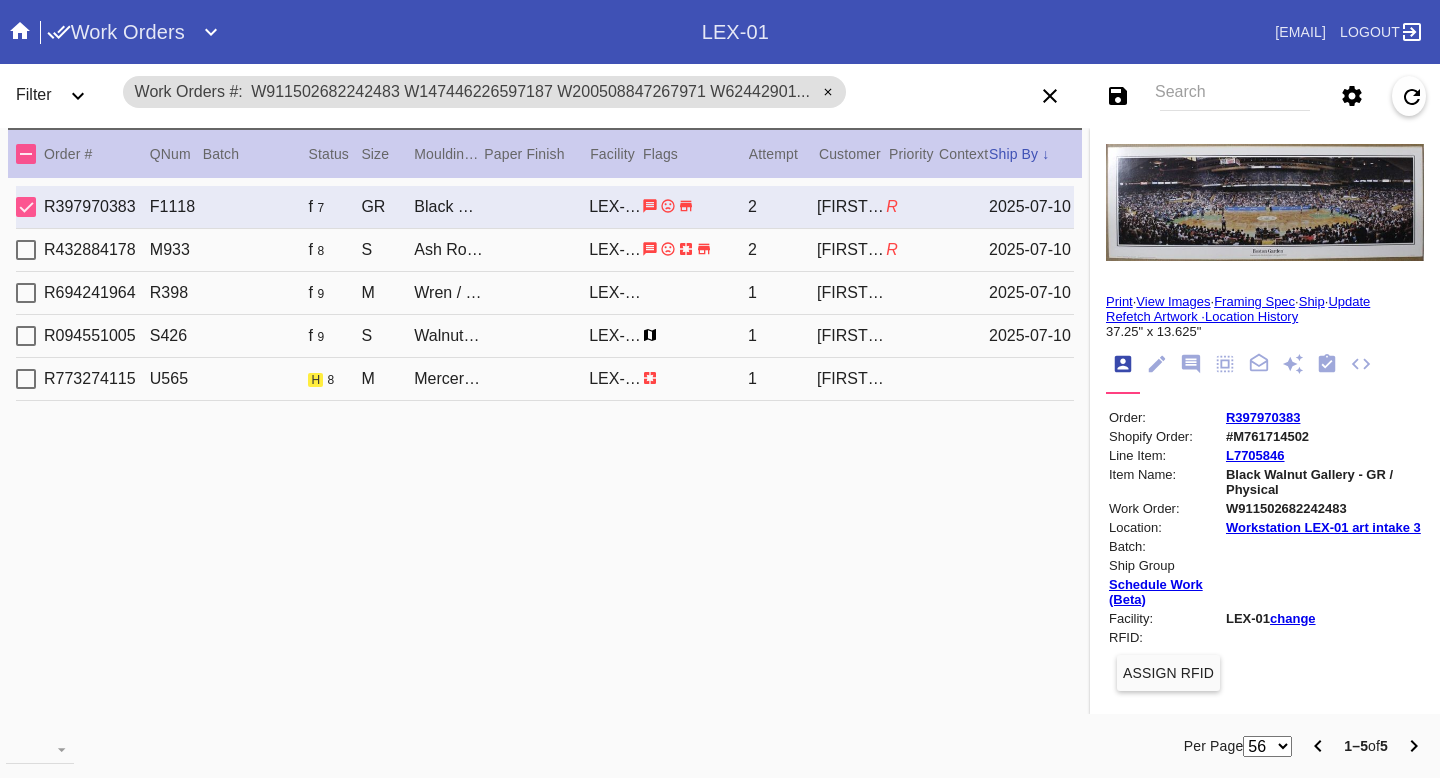 click on "Search" at bounding box center [1235, 96] 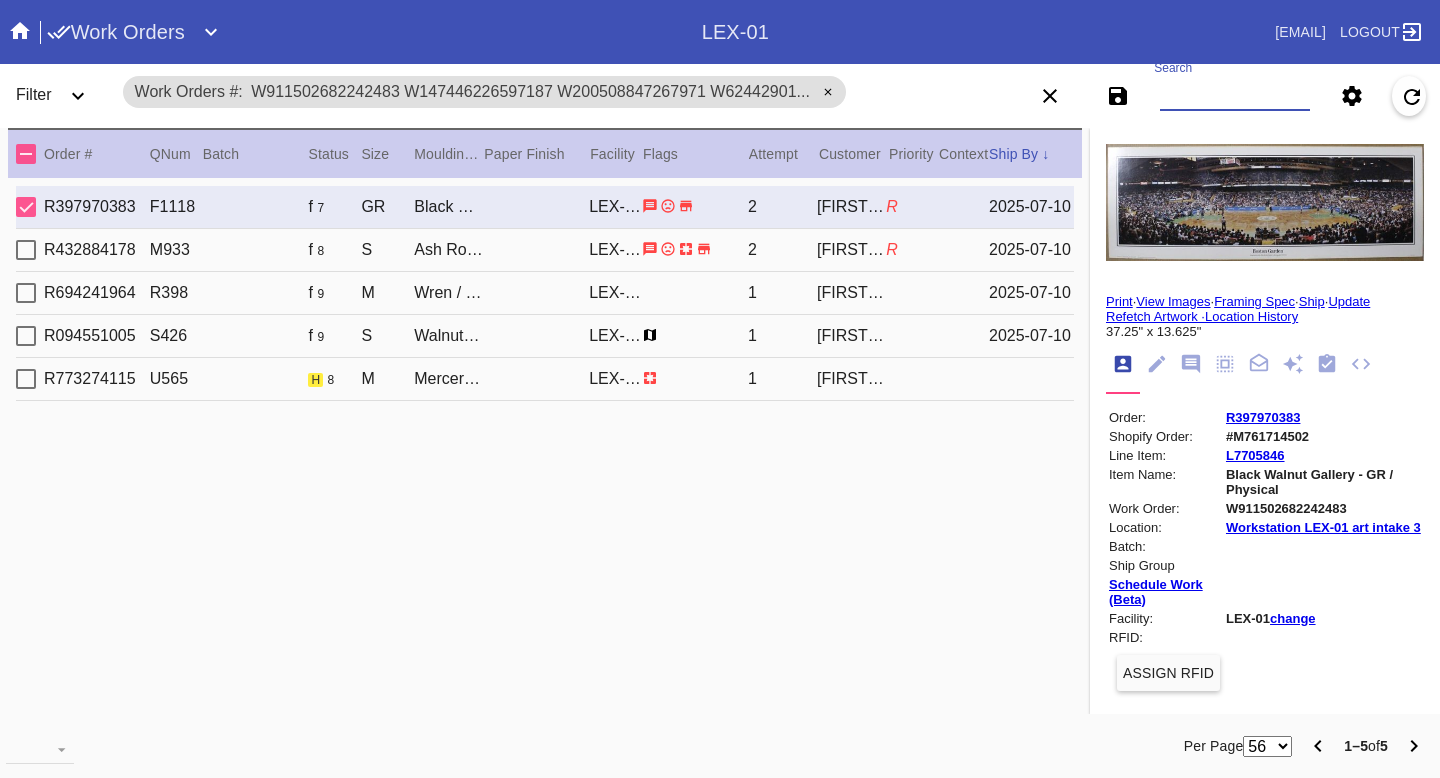 paste on "W123413712549426" 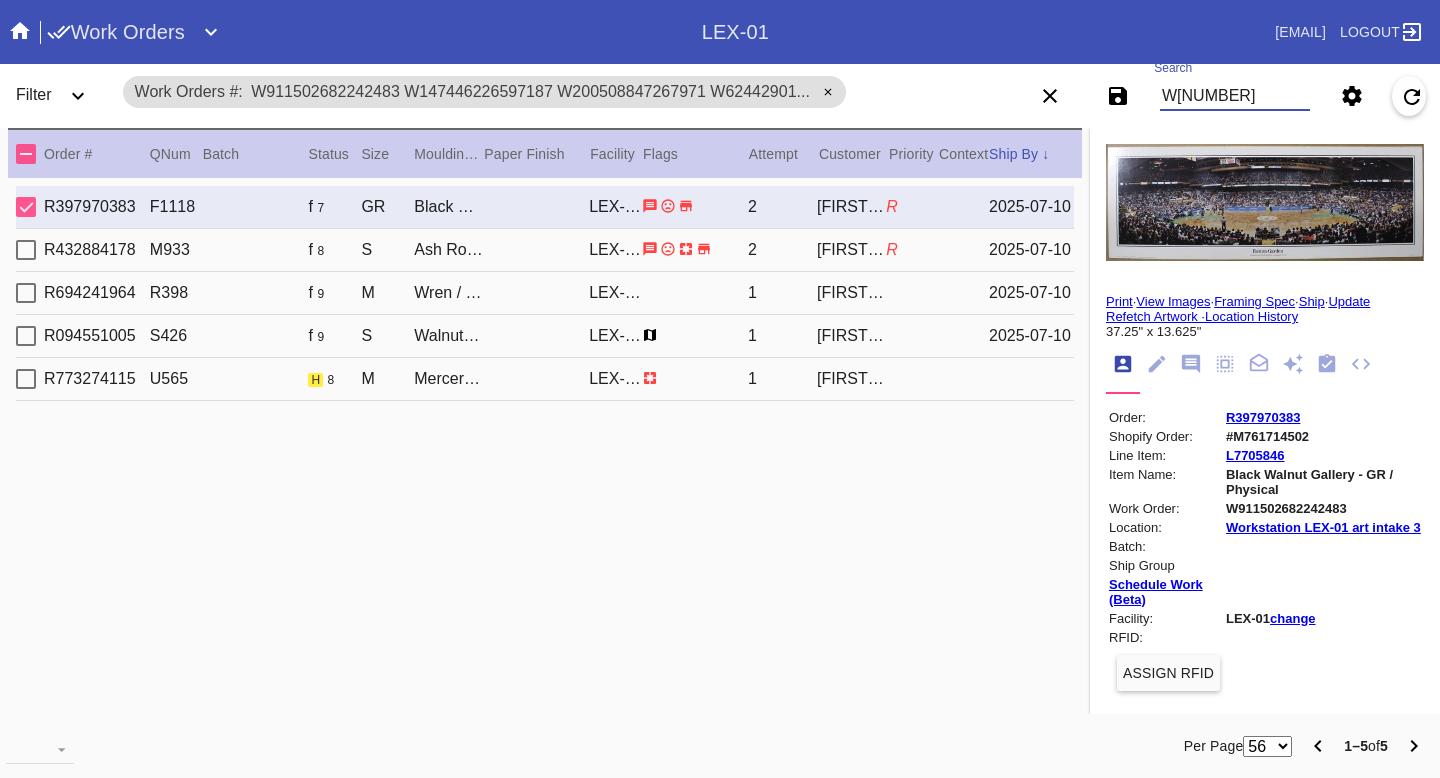 scroll, scrollTop: 0, scrollLeft: 3, axis: horizontal 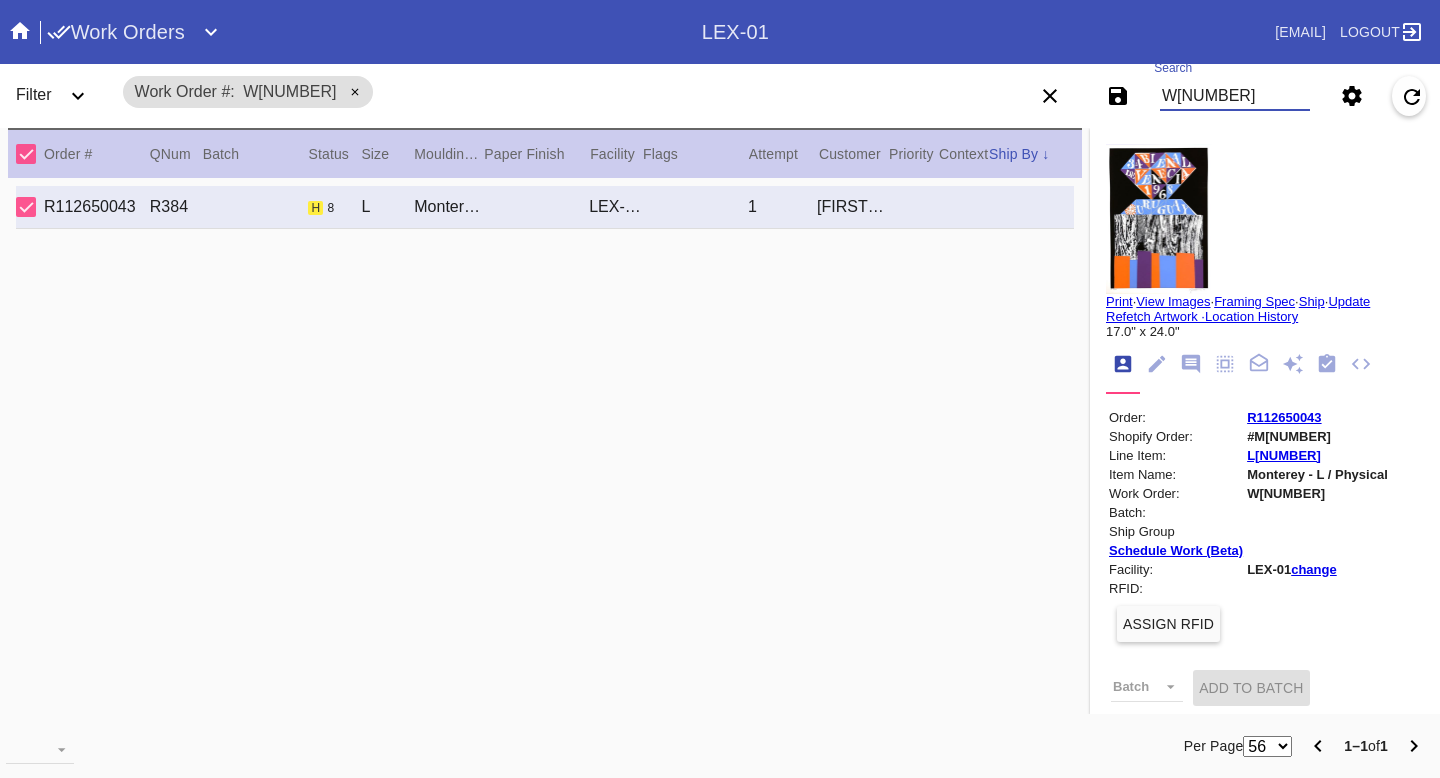 click on "W123413712549426" at bounding box center [1235, 96] 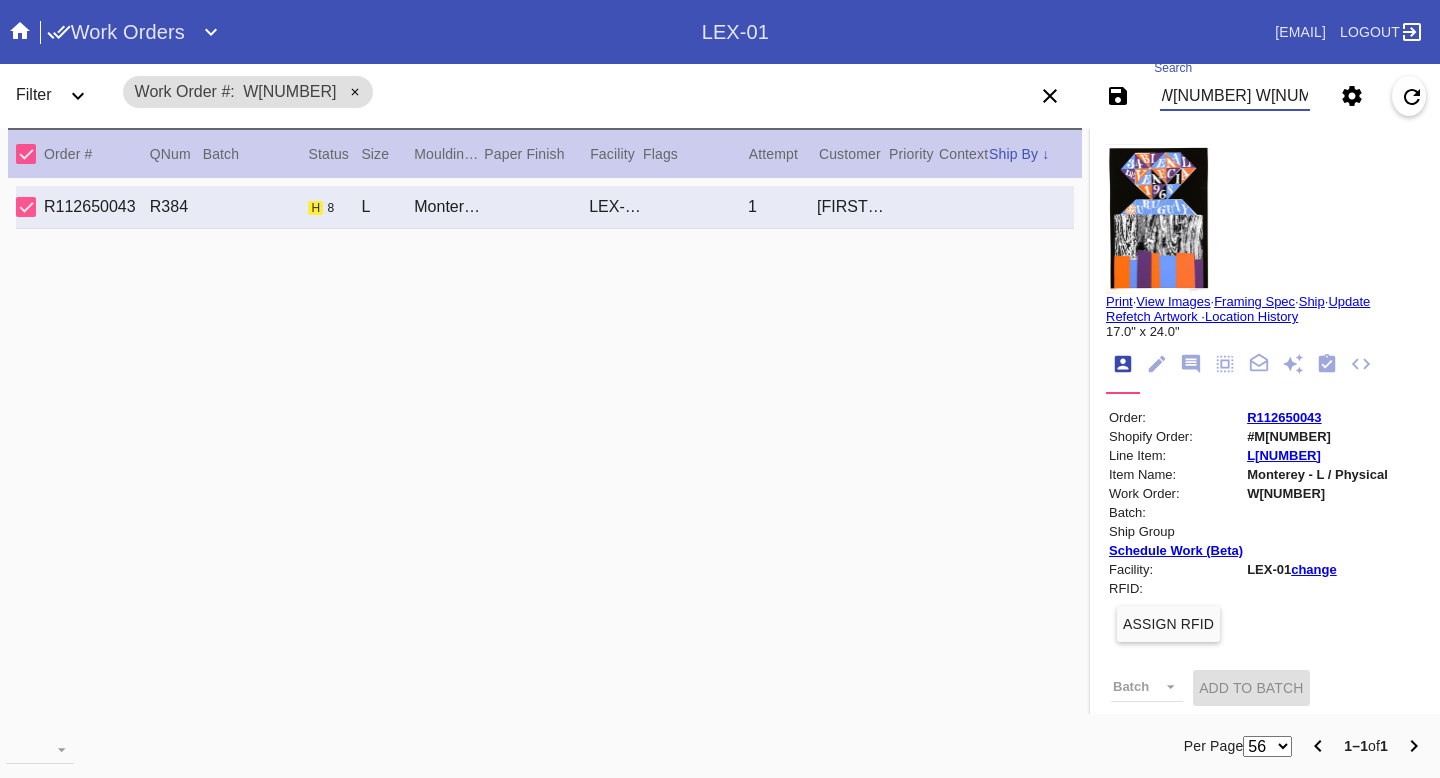 scroll, scrollTop: 0, scrollLeft: 8, axis: horizontal 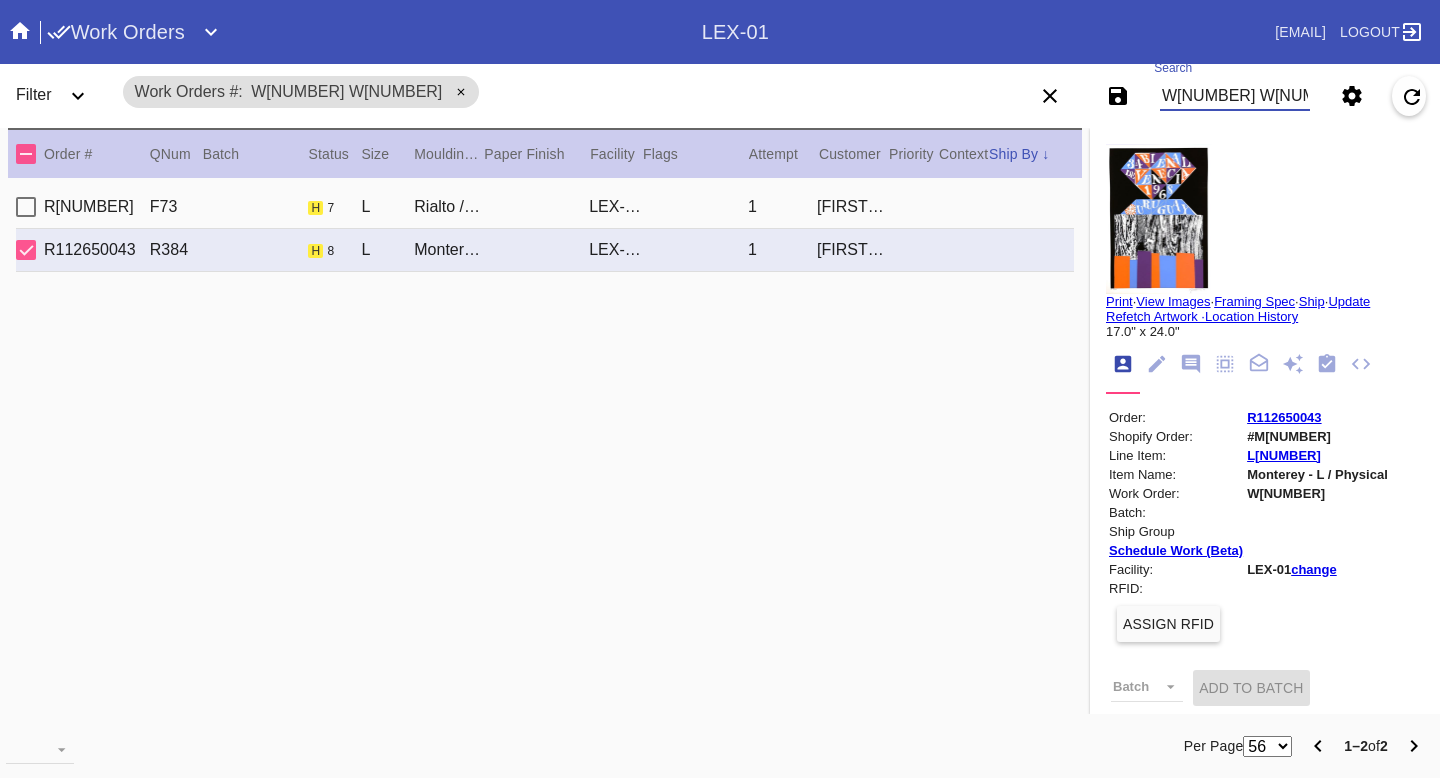 click on "W297754448879289 W123413712549426" at bounding box center [1235, 96] 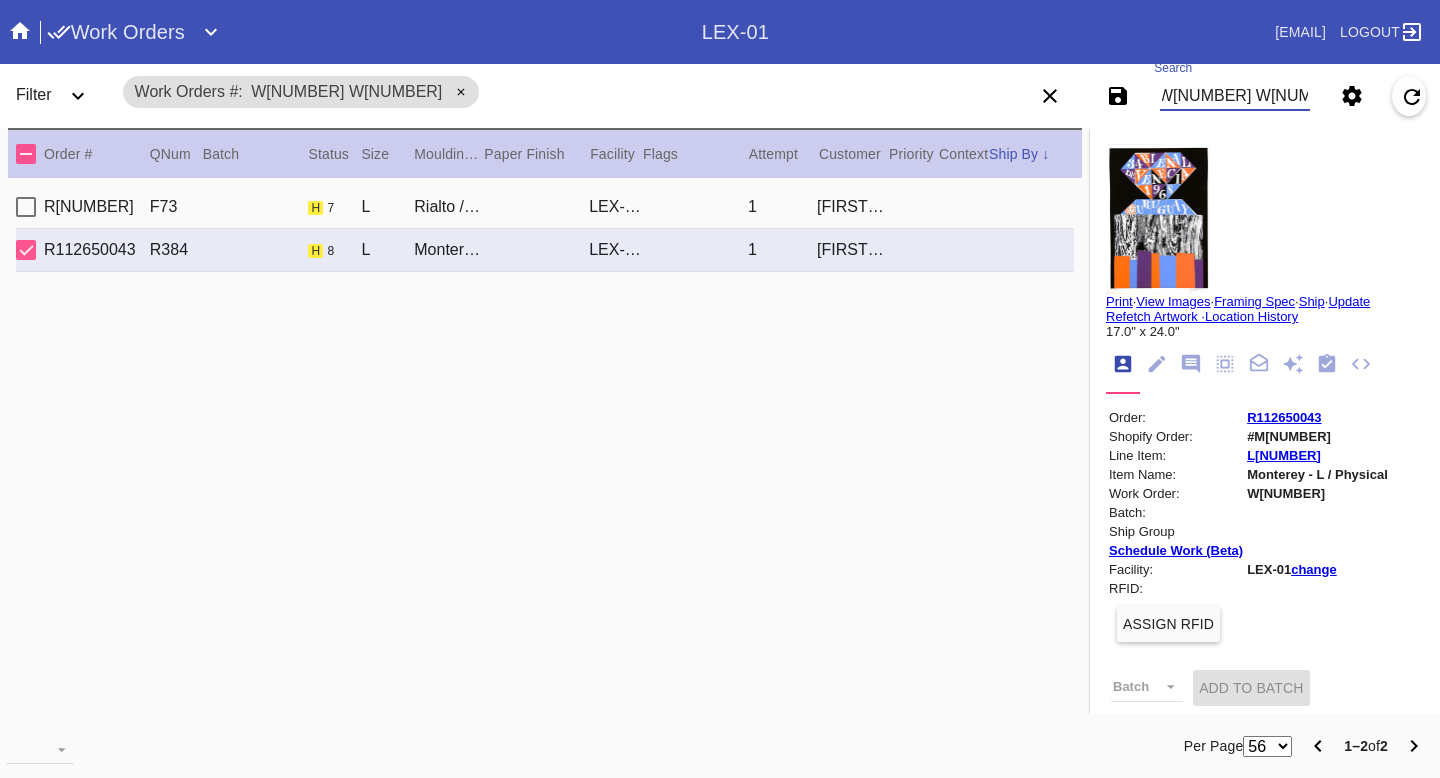 scroll, scrollTop: 0, scrollLeft: 8, axis: horizontal 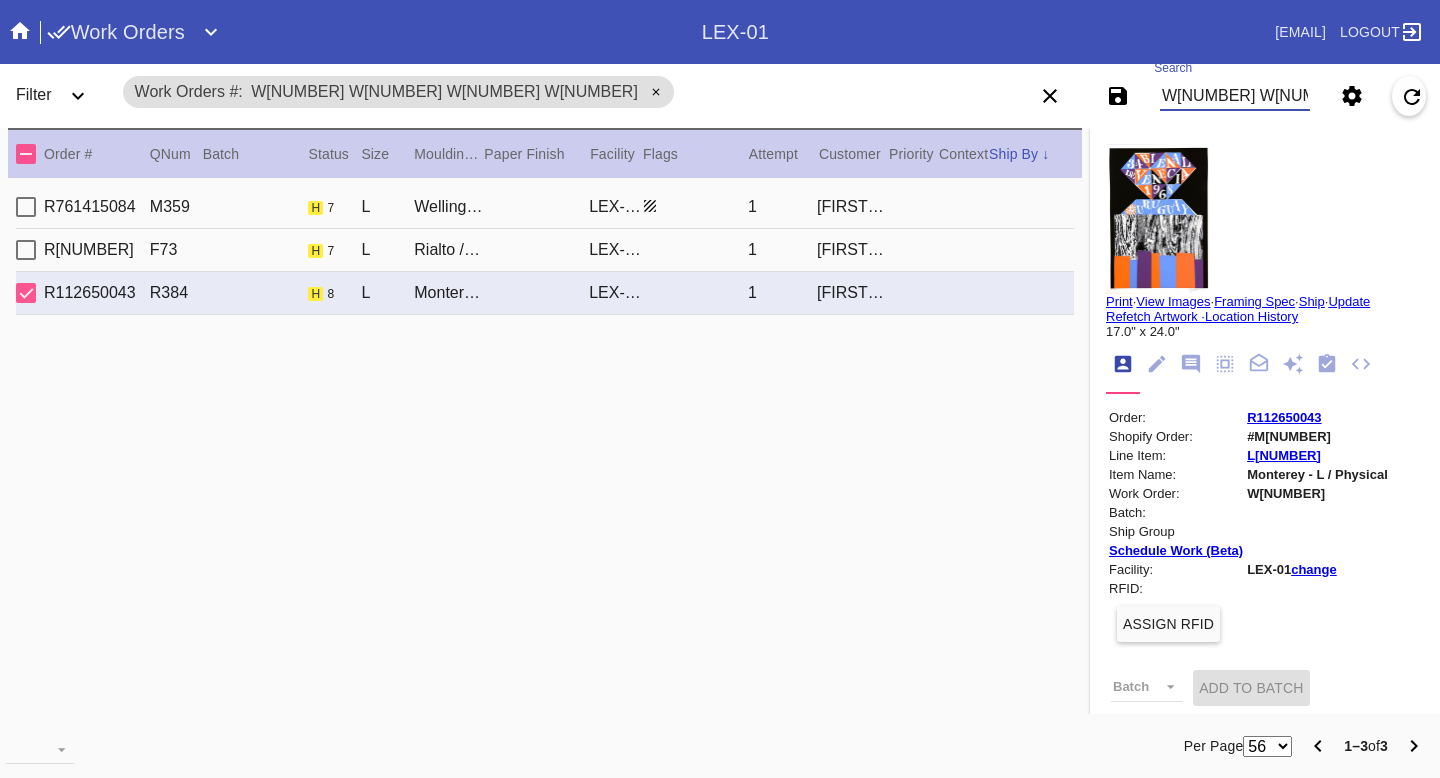 click on "W500224245726519 W297754448879289 W123413712549426" at bounding box center [1235, 96] 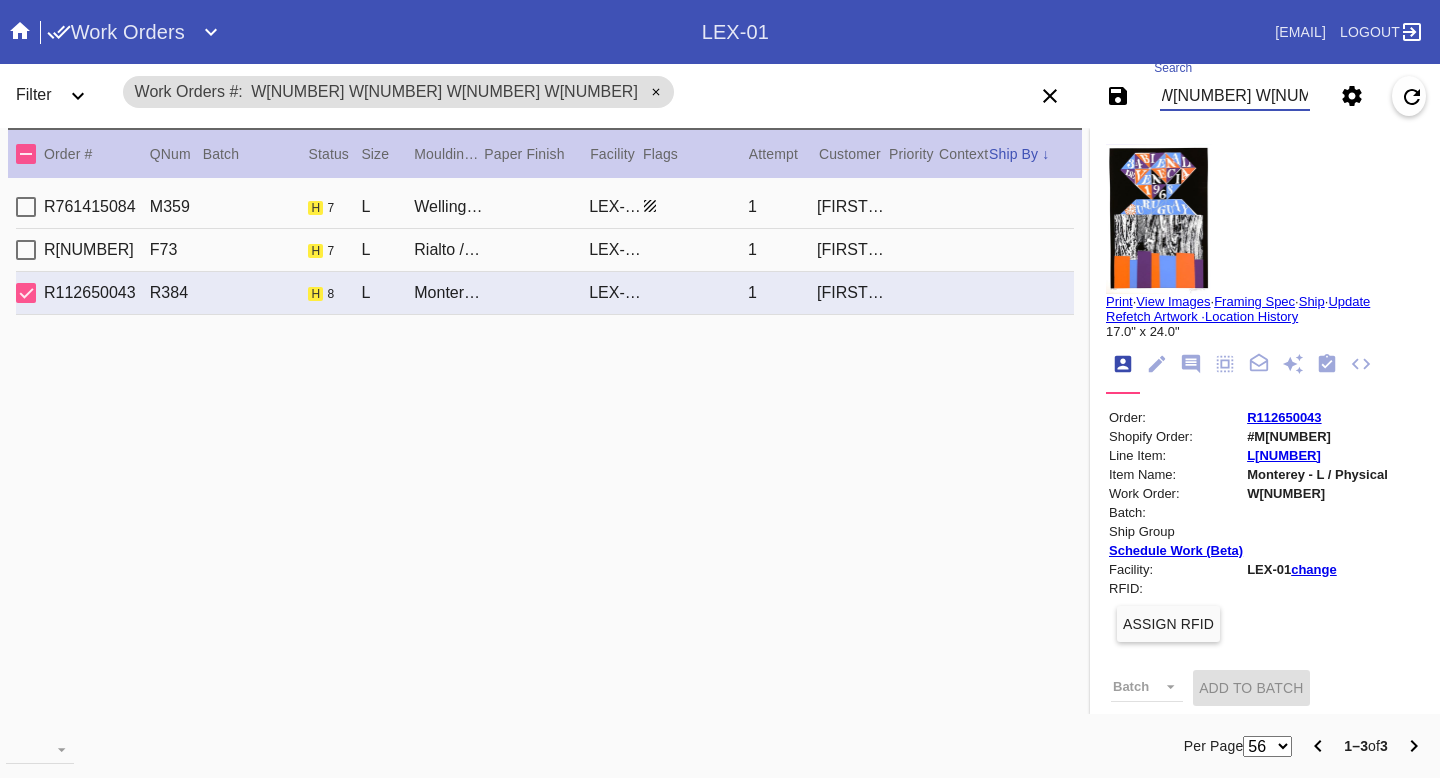 scroll, scrollTop: 0, scrollLeft: 8, axis: horizontal 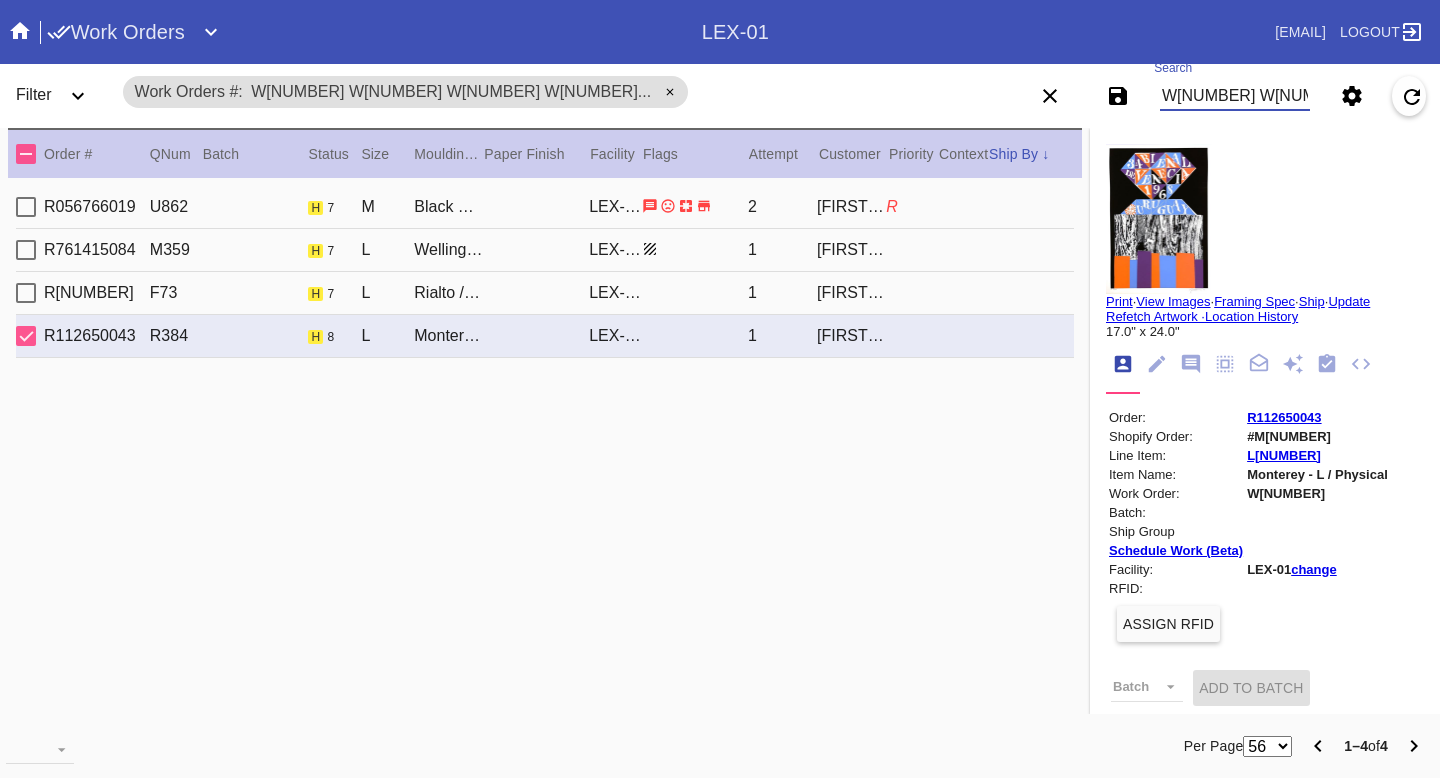 click on "W900416218025327 W500224245726519 W297754448879289 W123413712549426" at bounding box center (1235, 96) 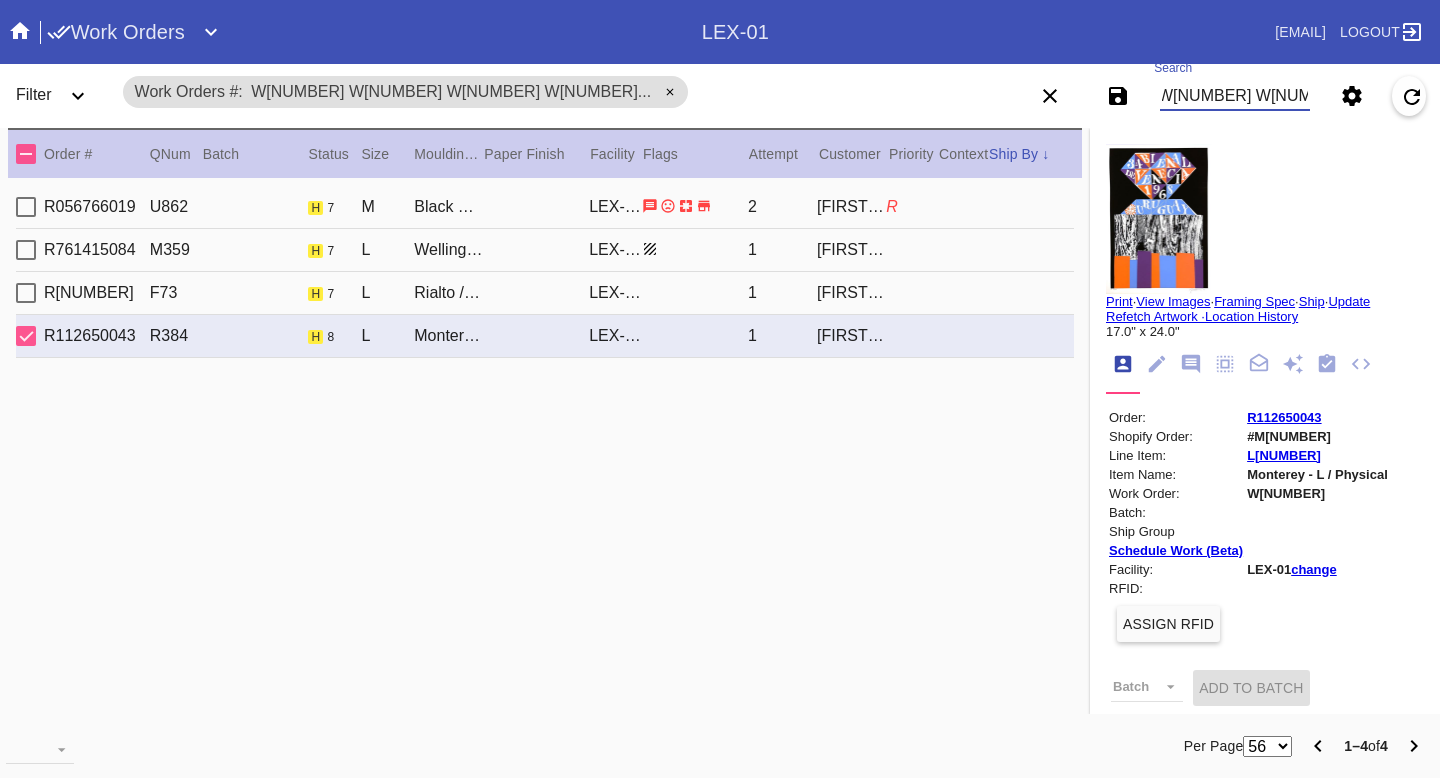 scroll, scrollTop: 0, scrollLeft: 8, axis: horizontal 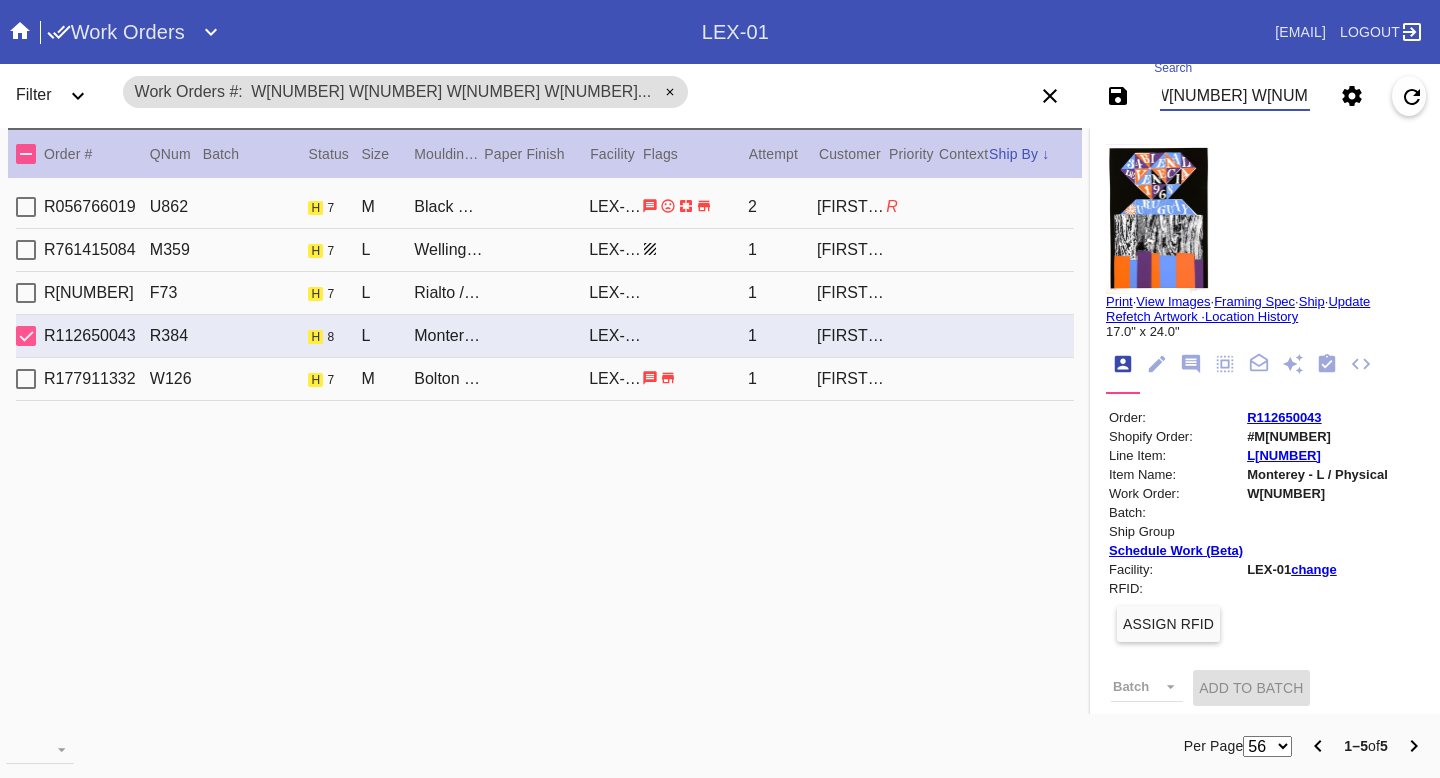 type on "W177098975451221 W900416218025327 W500224245726519 W297754448879289 W123413712549426" 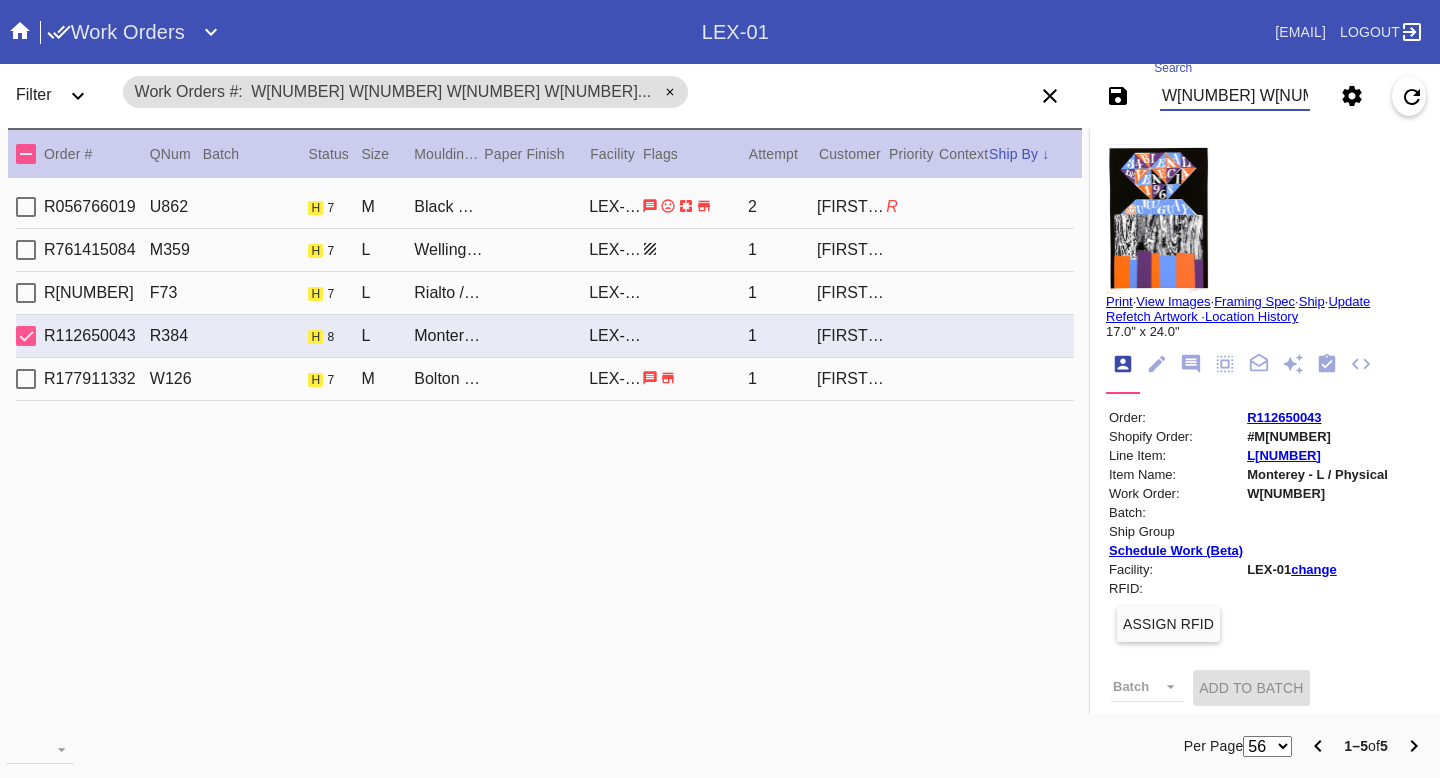 click on "R056766019 U862 h   7 M Black Walnut (Gallery) / White LEX-01 2 Suhaib Tawil
R" at bounding box center [545, 207] 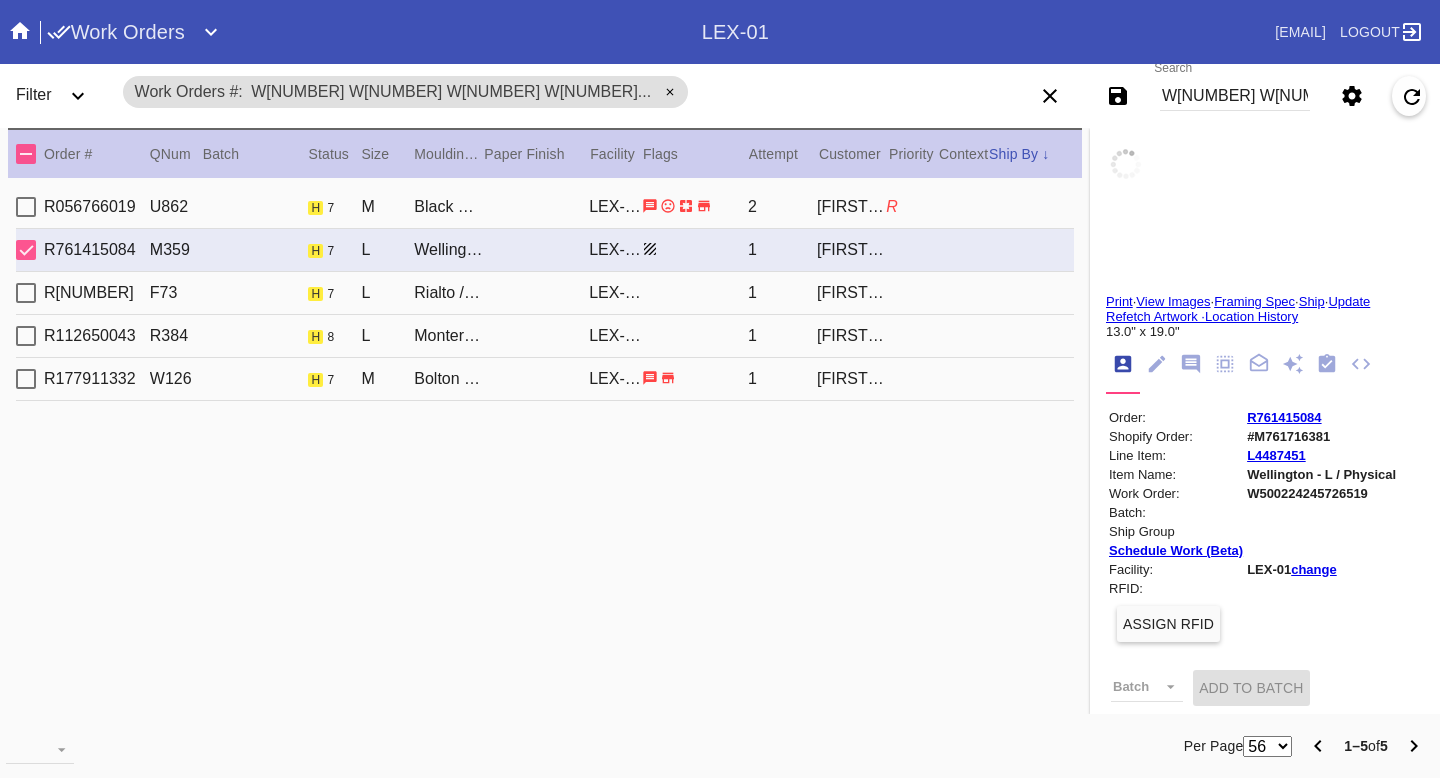 scroll, scrollTop: 7, scrollLeft: 0, axis: vertical 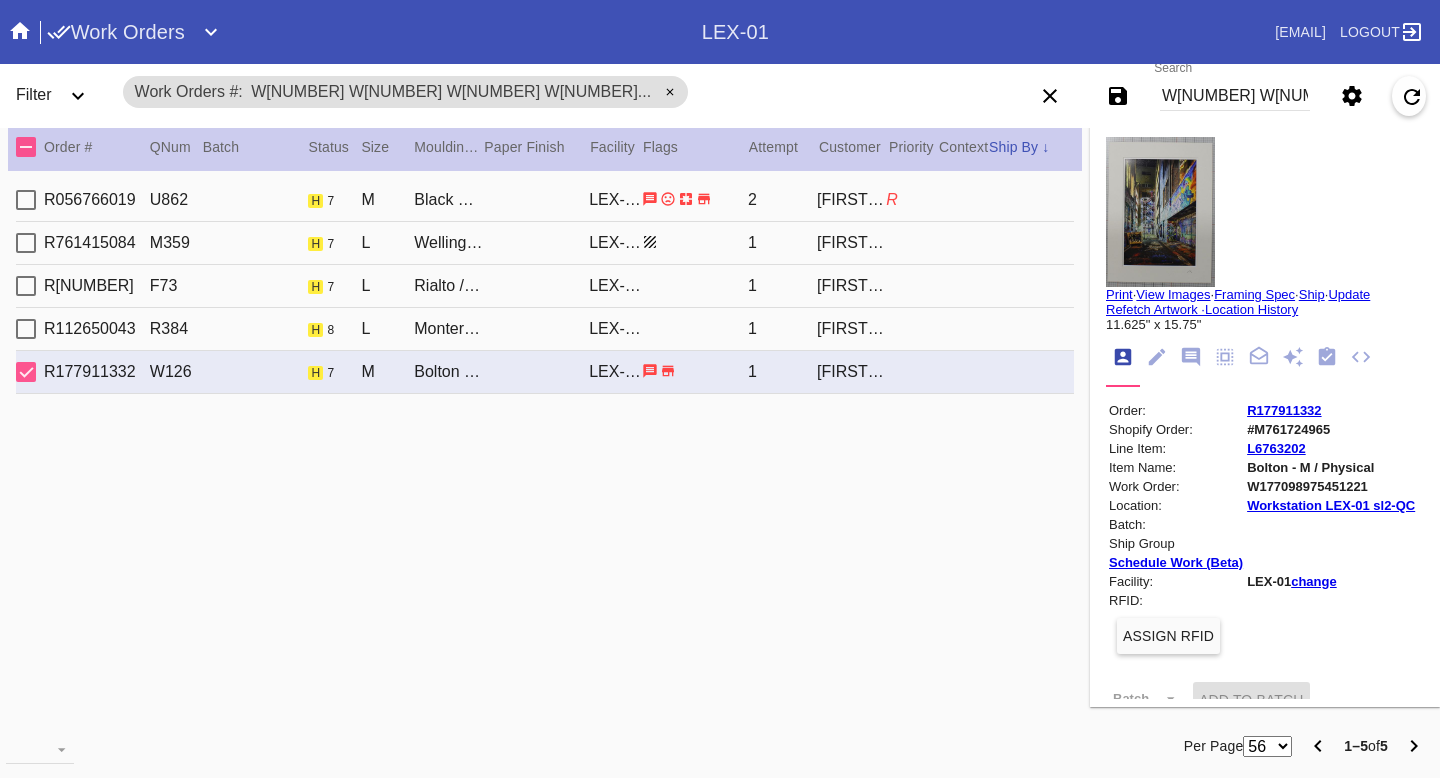 click on "R056766019 U862 h   7 M Black Walnut (Gallery) / White LEX-01 2 Suhaib Tawil
R" at bounding box center (545, 200) 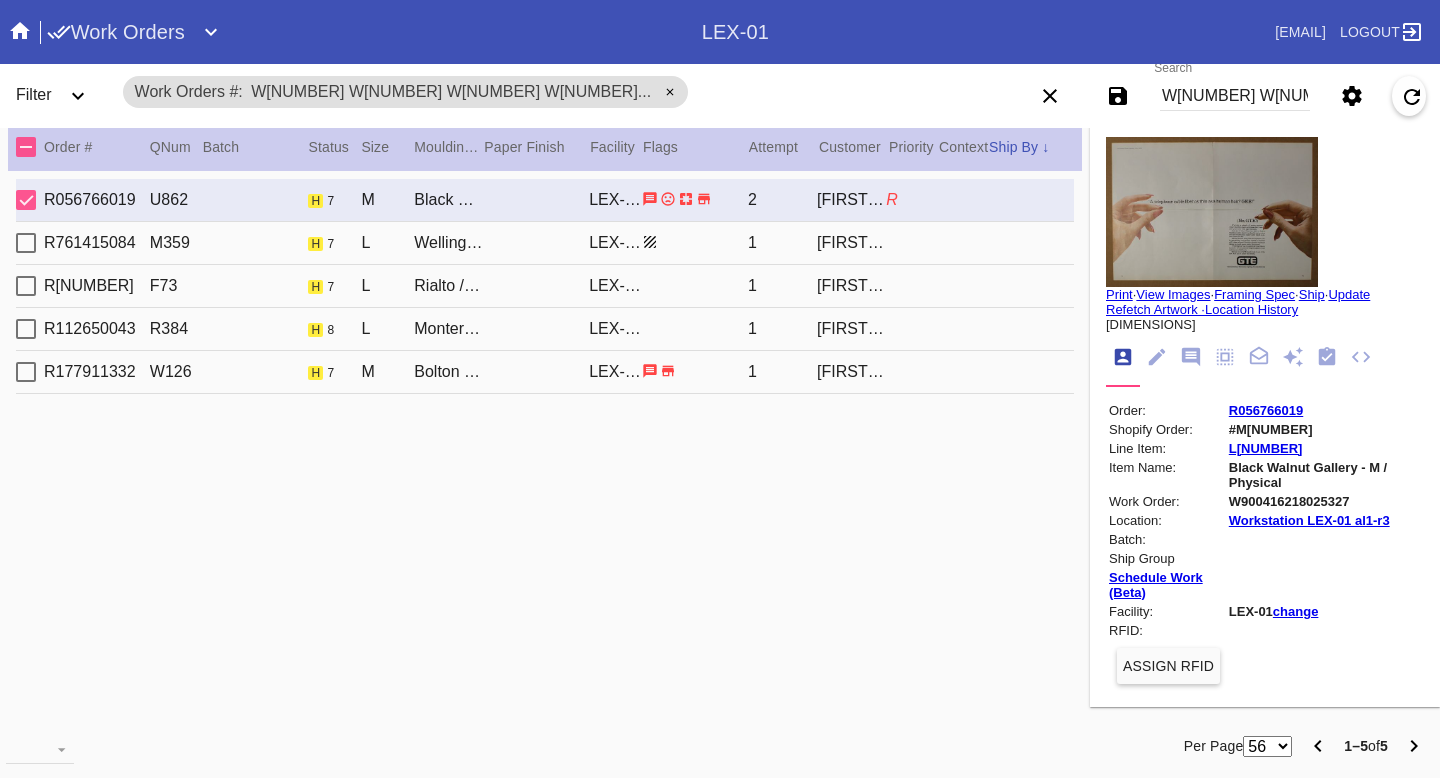 click on "R761415084 M359 h   7 L Wellington / Forest Green LEX-01 1 Alexander Gilberti" at bounding box center [545, 243] 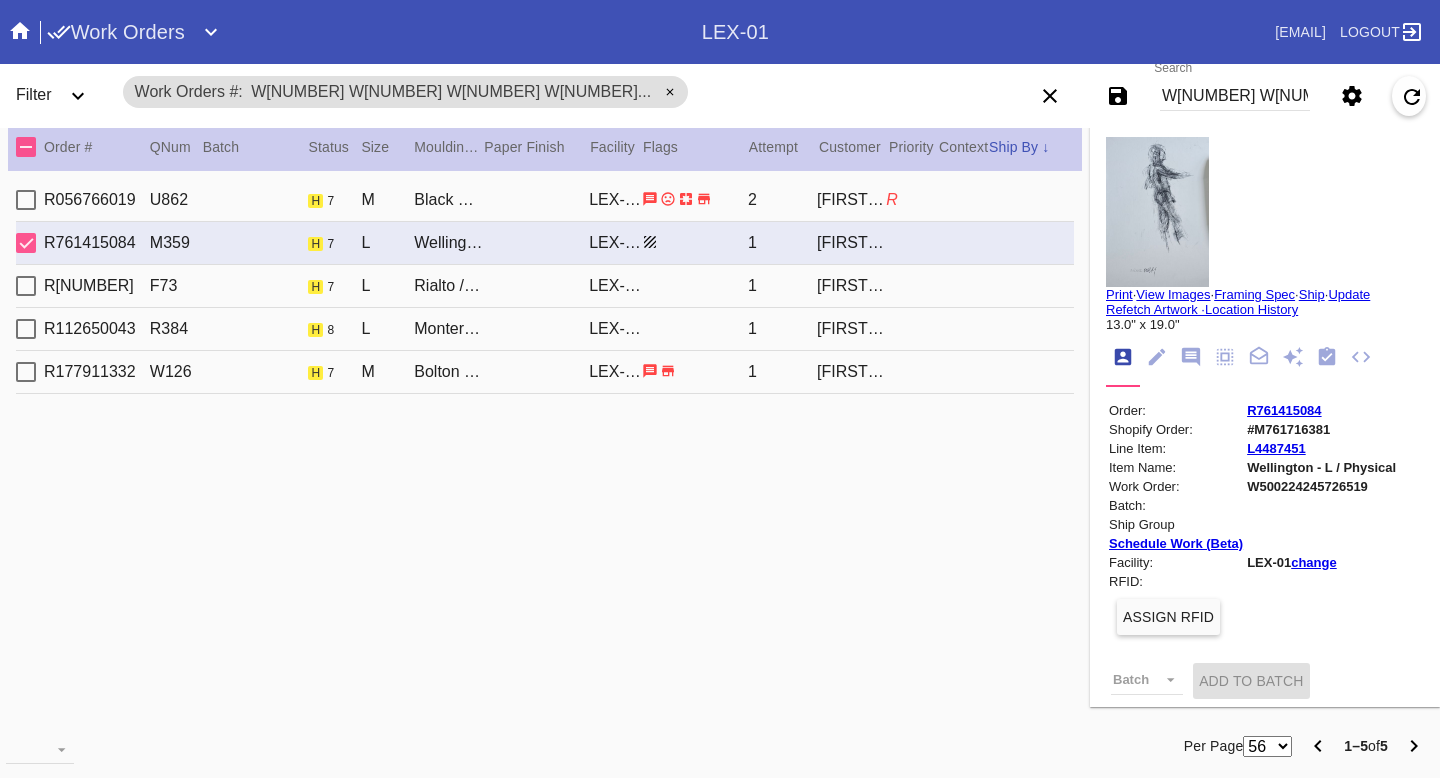 click on "R697568975 F73 h   7 L Rialto / No Mat LEX-01 1 Kira Asatryan" at bounding box center [545, 286] 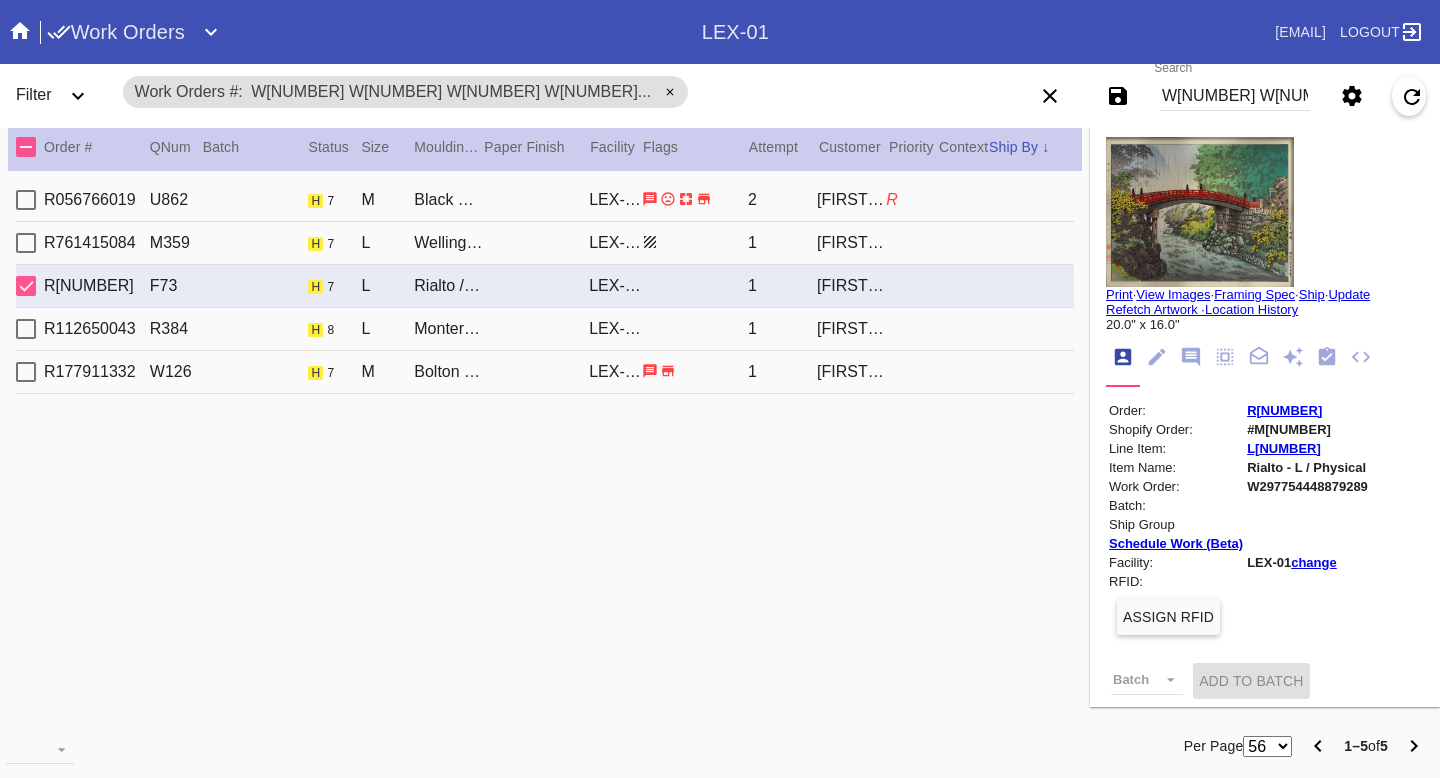 click on "R112650043 R384 h   8 L Monterey / Fabric White LEX-01 1 Brice McGowen" at bounding box center [545, 329] 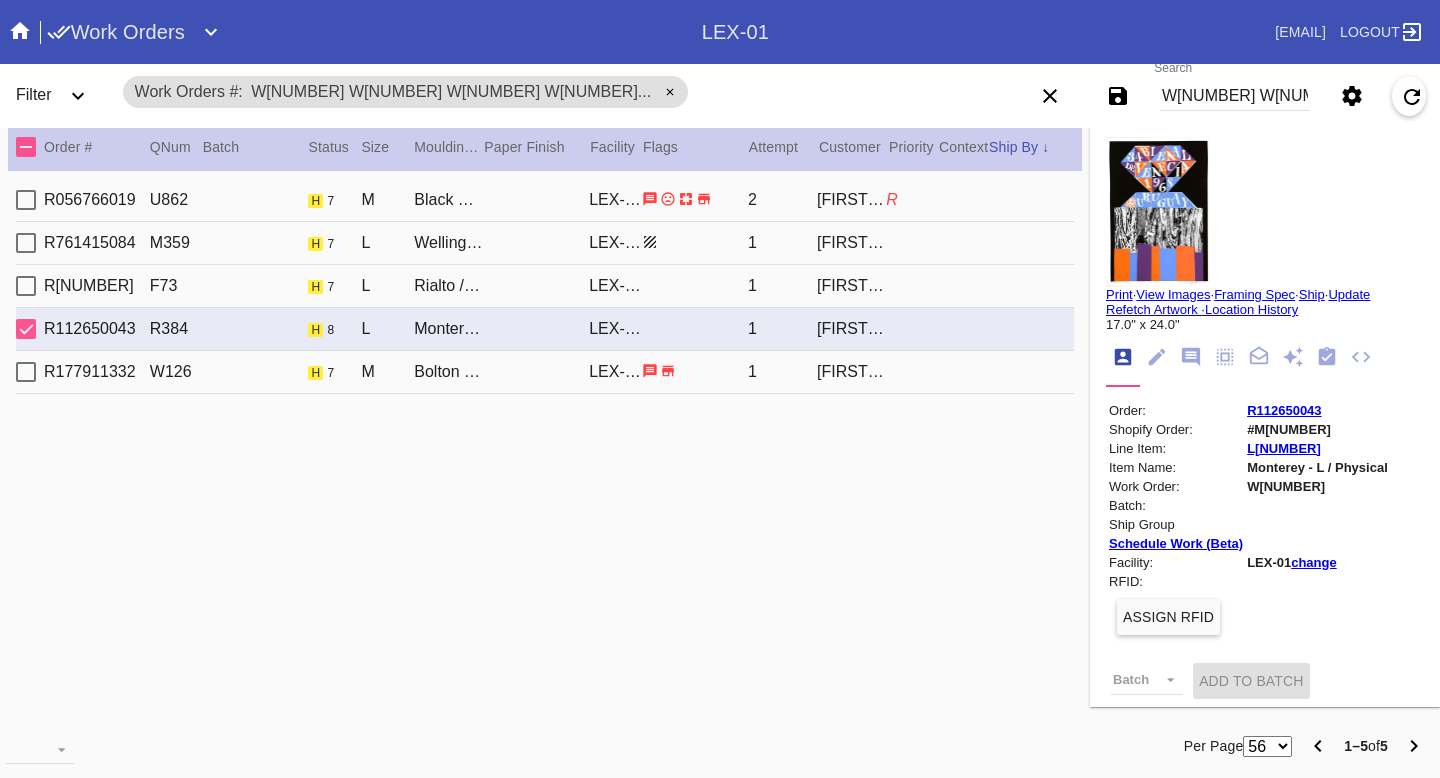 click on "R177911332 W126 h   7 M Bolton / No Mat LEX-01 1 Alex Head" at bounding box center (545, 372) 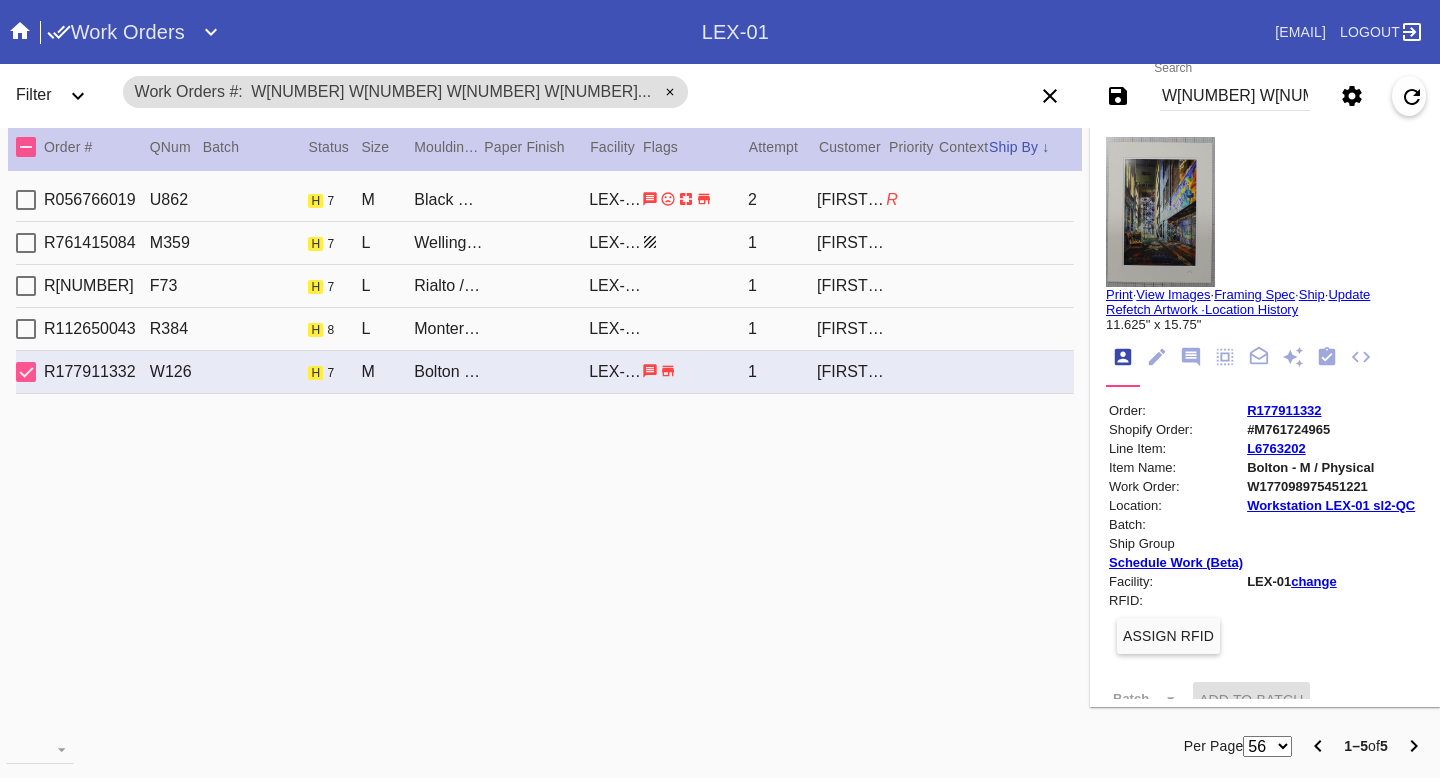 click on "R697568975 F73 h   7 L Rialto / No Mat LEX-01 1 Kira Asatryan" at bounding box center [545, 286] 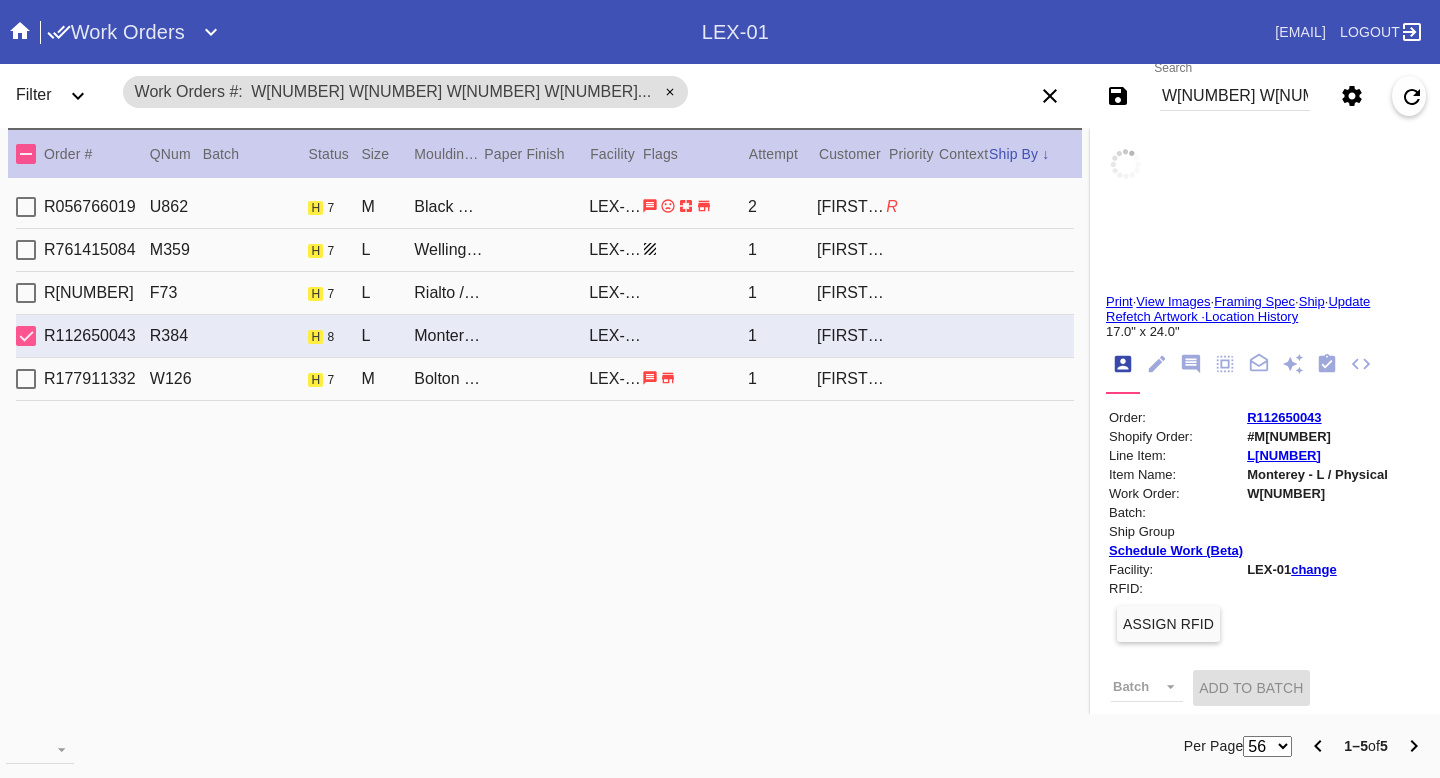 scroll, scrollTop: 7, scrollLeft: 0, axis: vertical 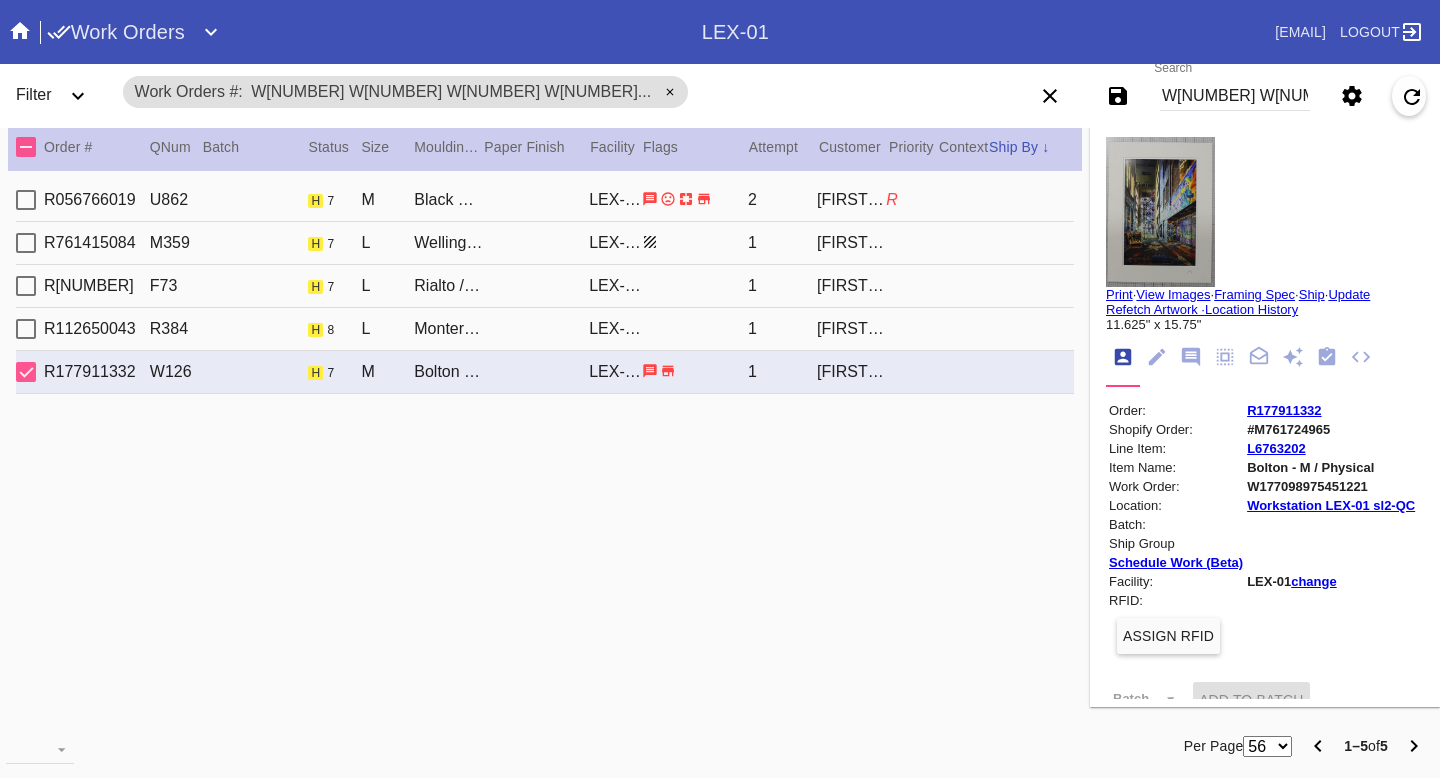 click on "1" at bounding box center (782, 200) 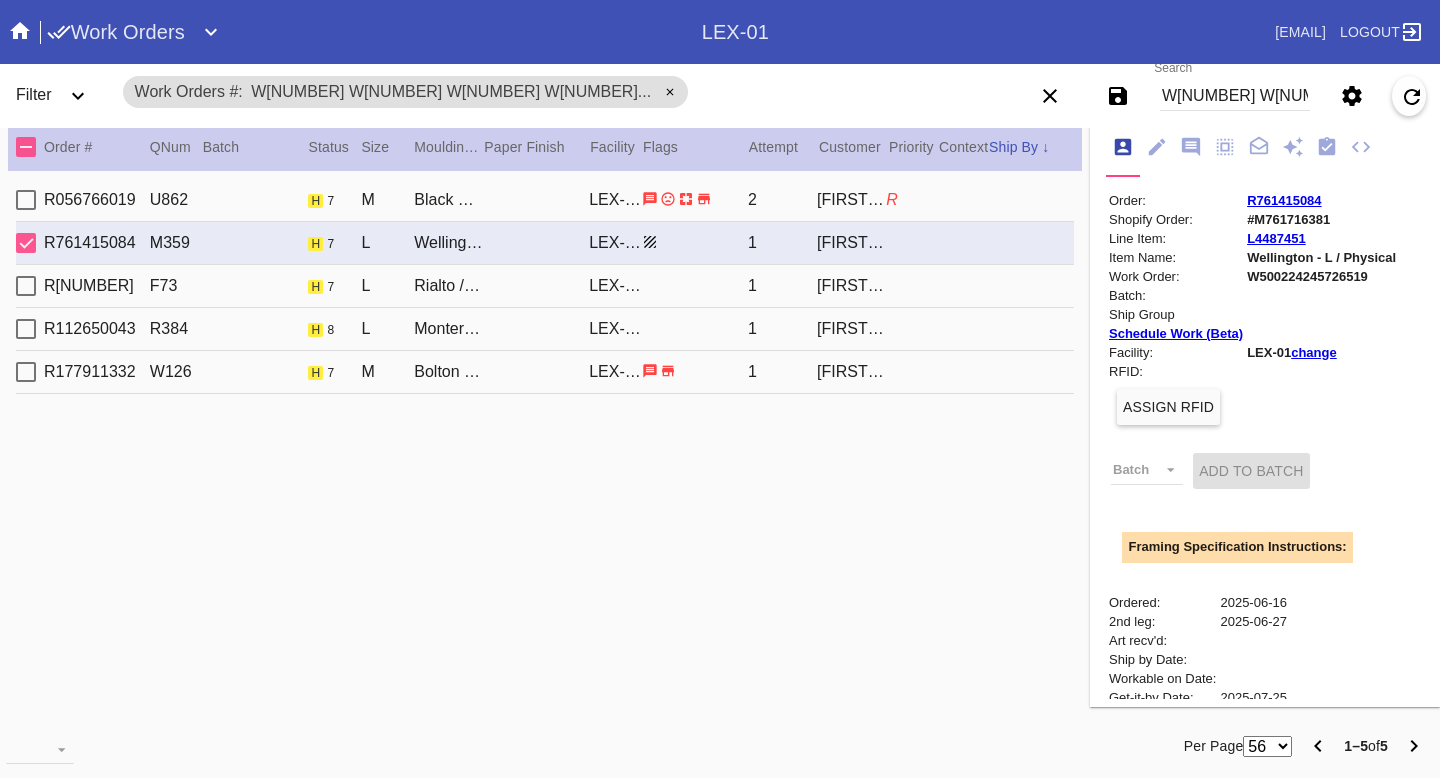 scroll, scrollTop: 212, scrollLeft: 0, axis: vertical 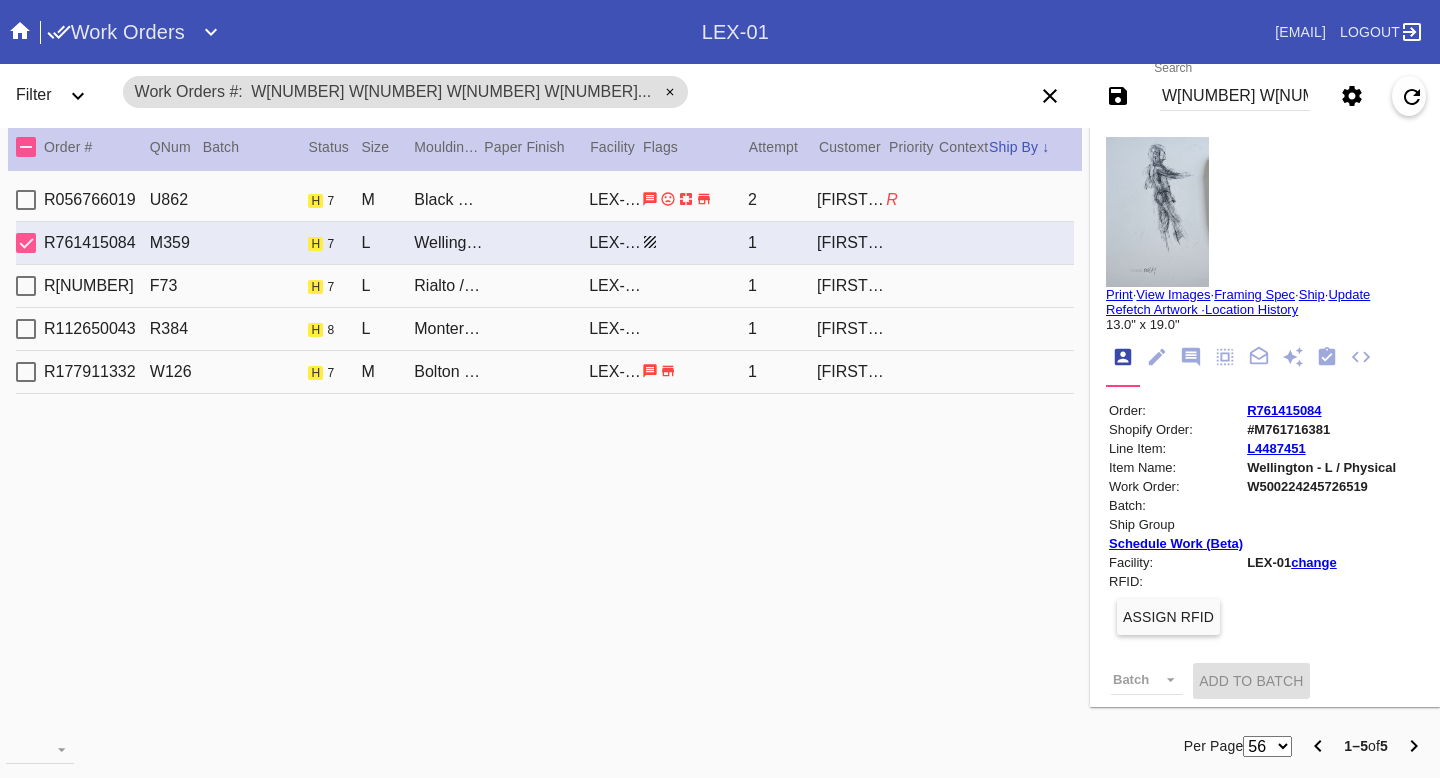 click on "View Images" at bounding box center (1173, 294) 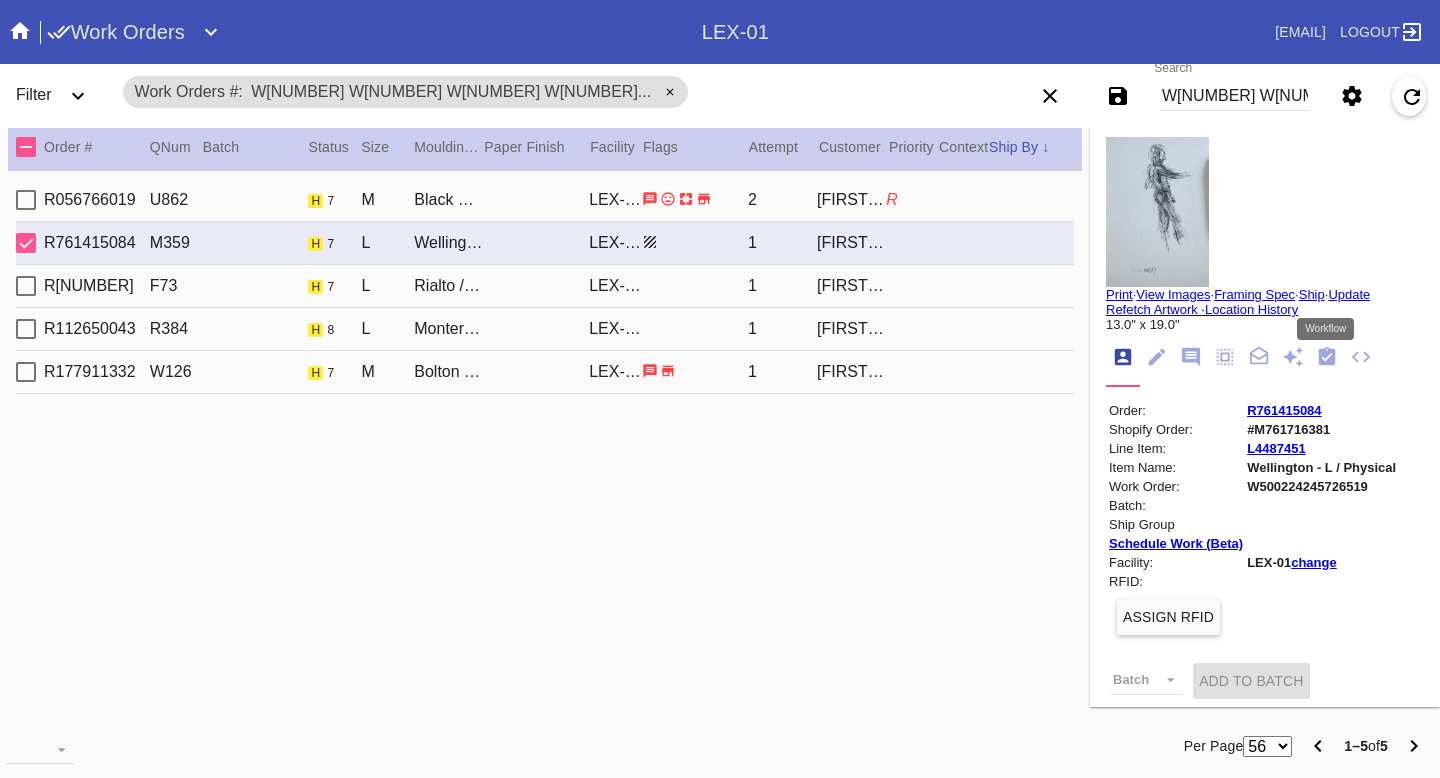 click at bounding box center (1327, 357) 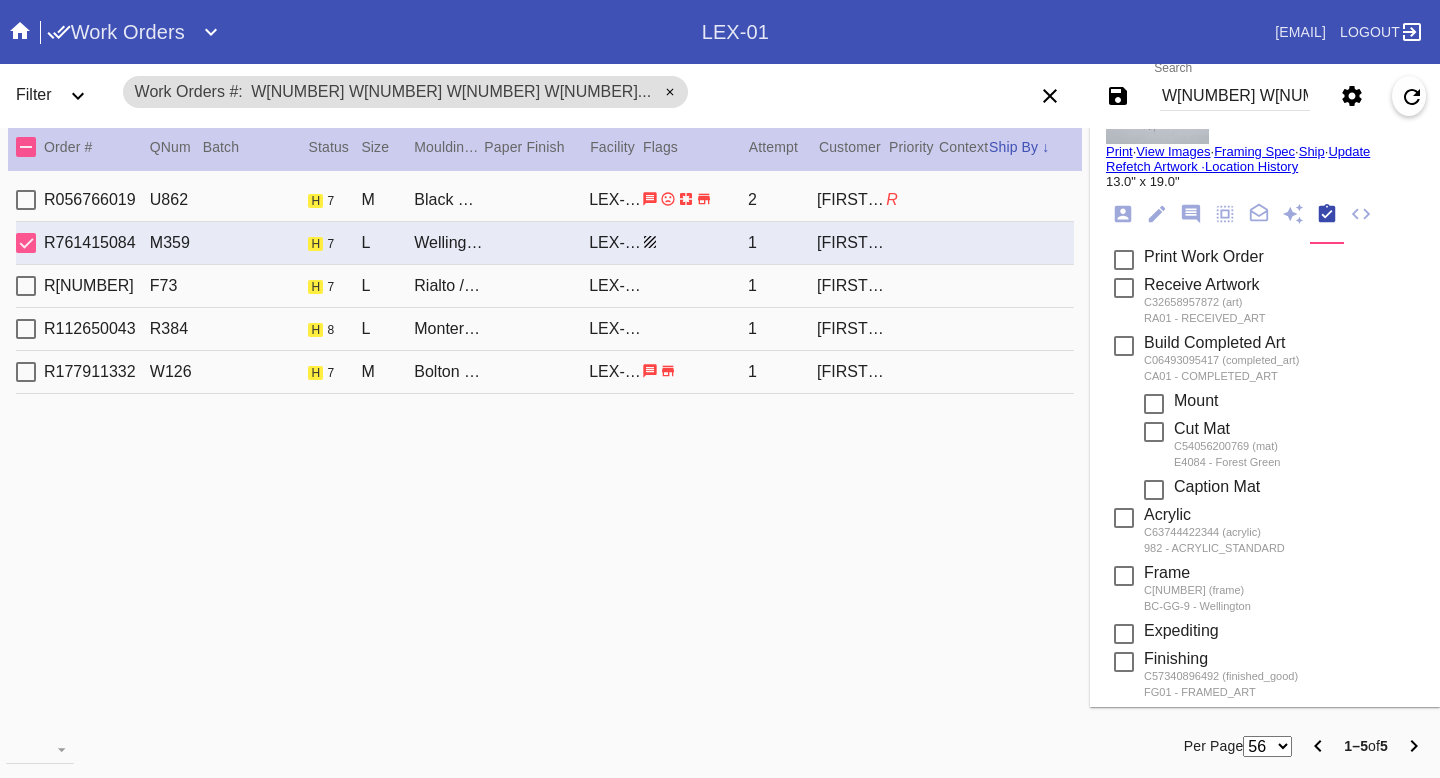 scroll, scrollTop: 251, scrollLeft: 0, axis: vertical 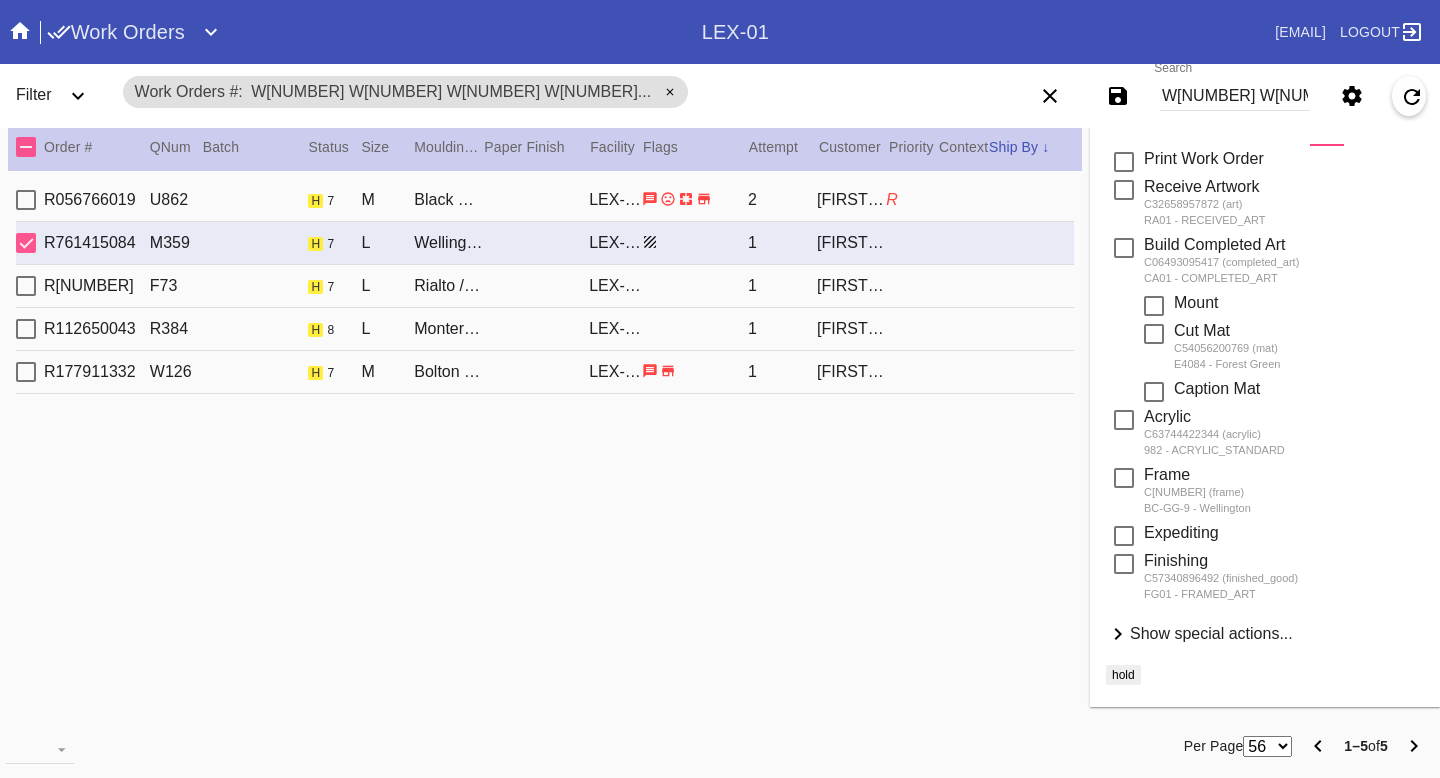 click on "Show special actions..." at bounding box center [1211, 633] 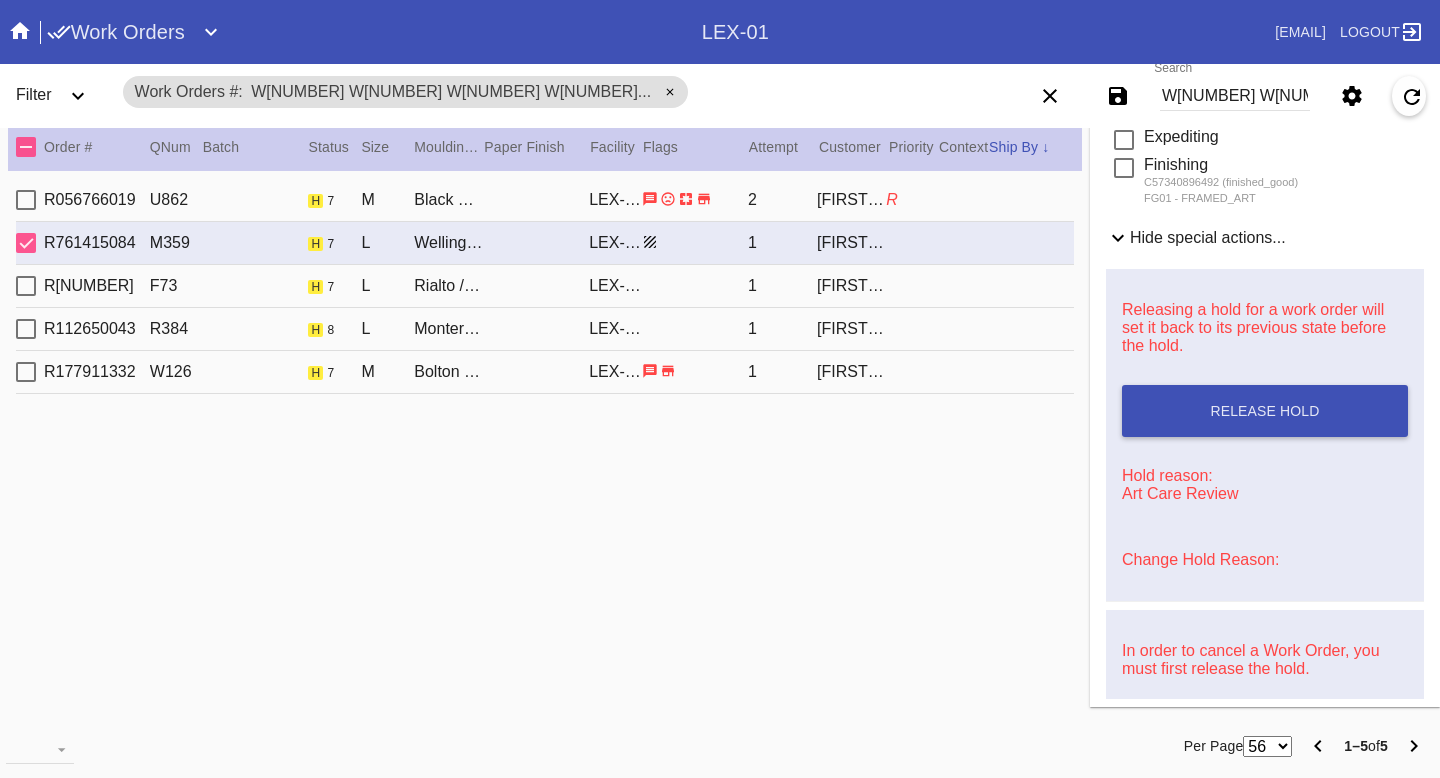 scroll, scrollTop: 660, scrollLeft: 0, axis: vertical 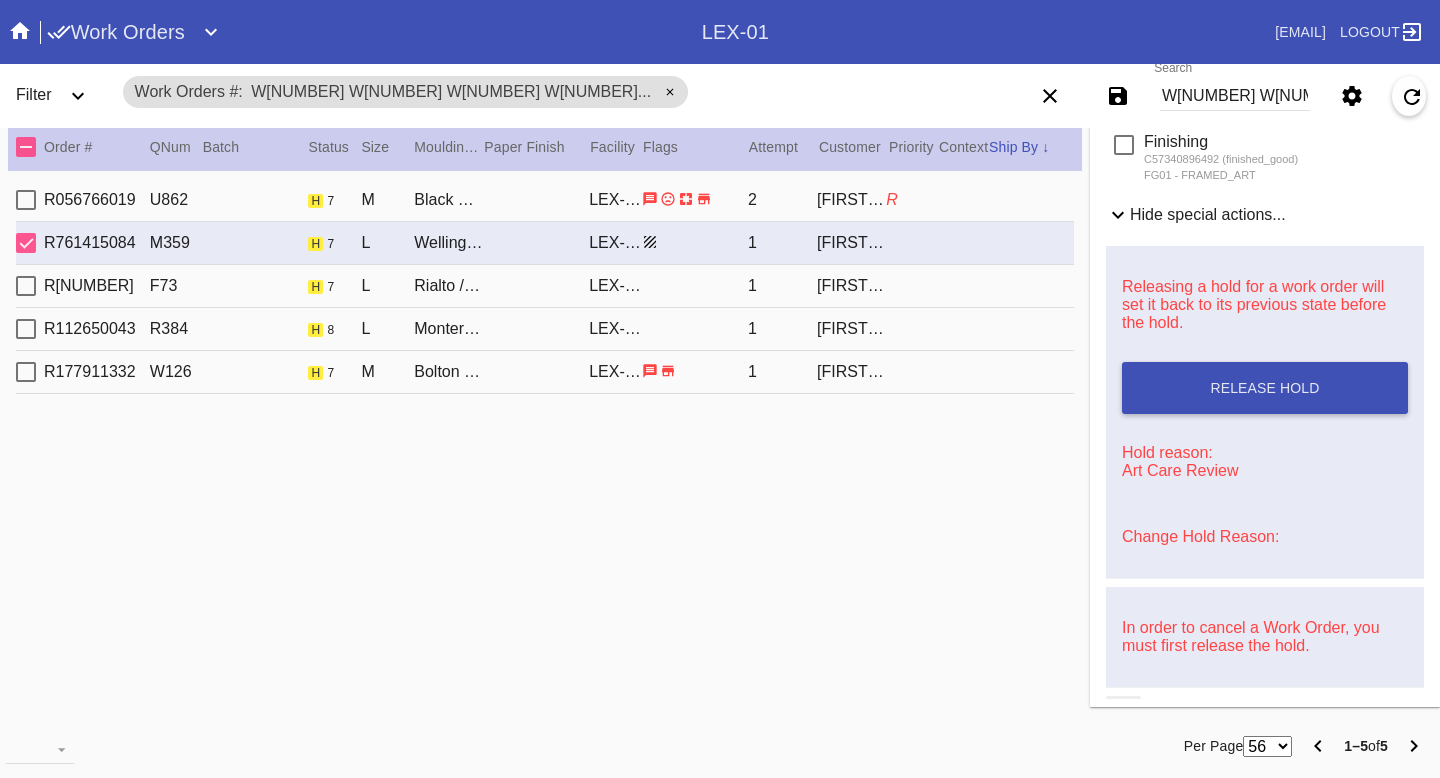 click on "Change Hold Reason:" at bounding box center [1265, 537] 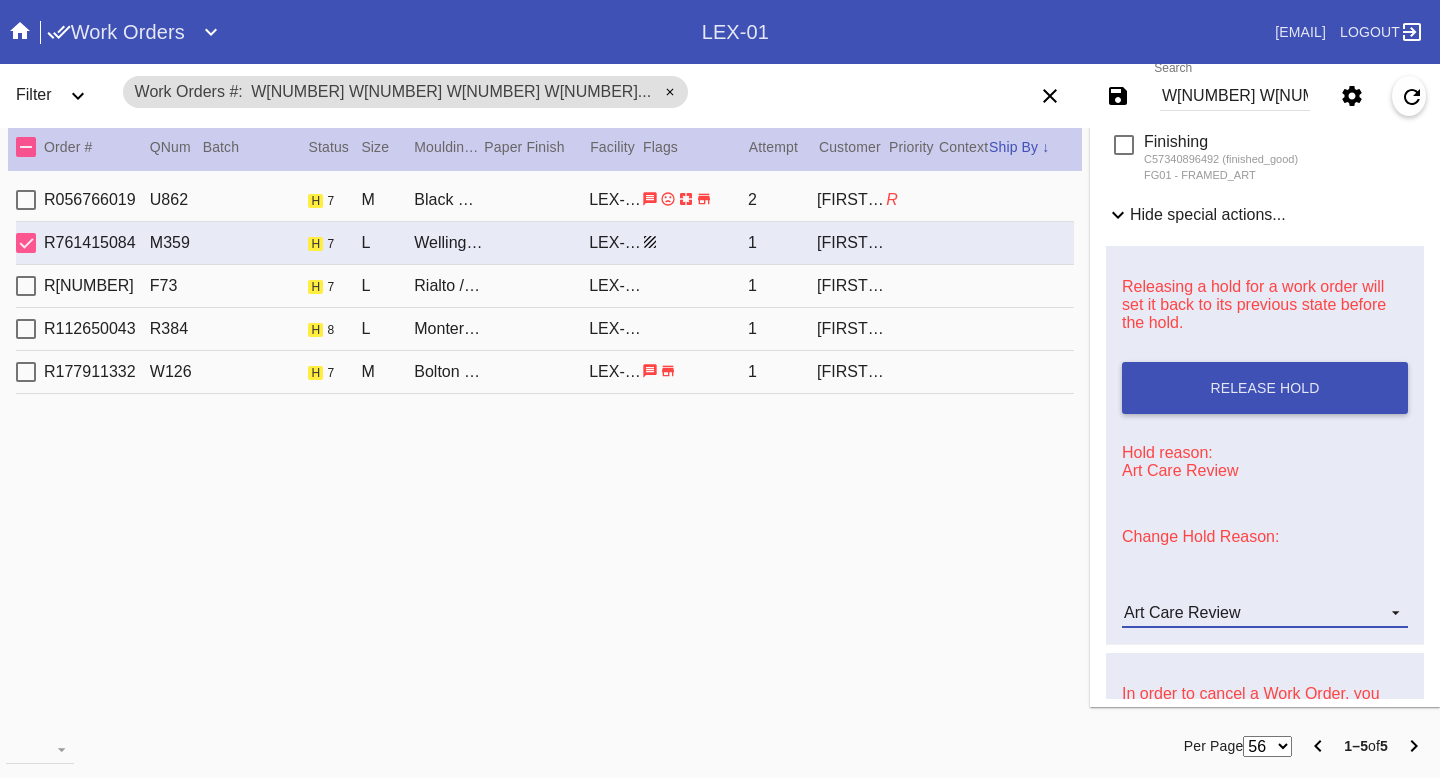 click on "Art Care Review" at bounding box center (1249, 613) 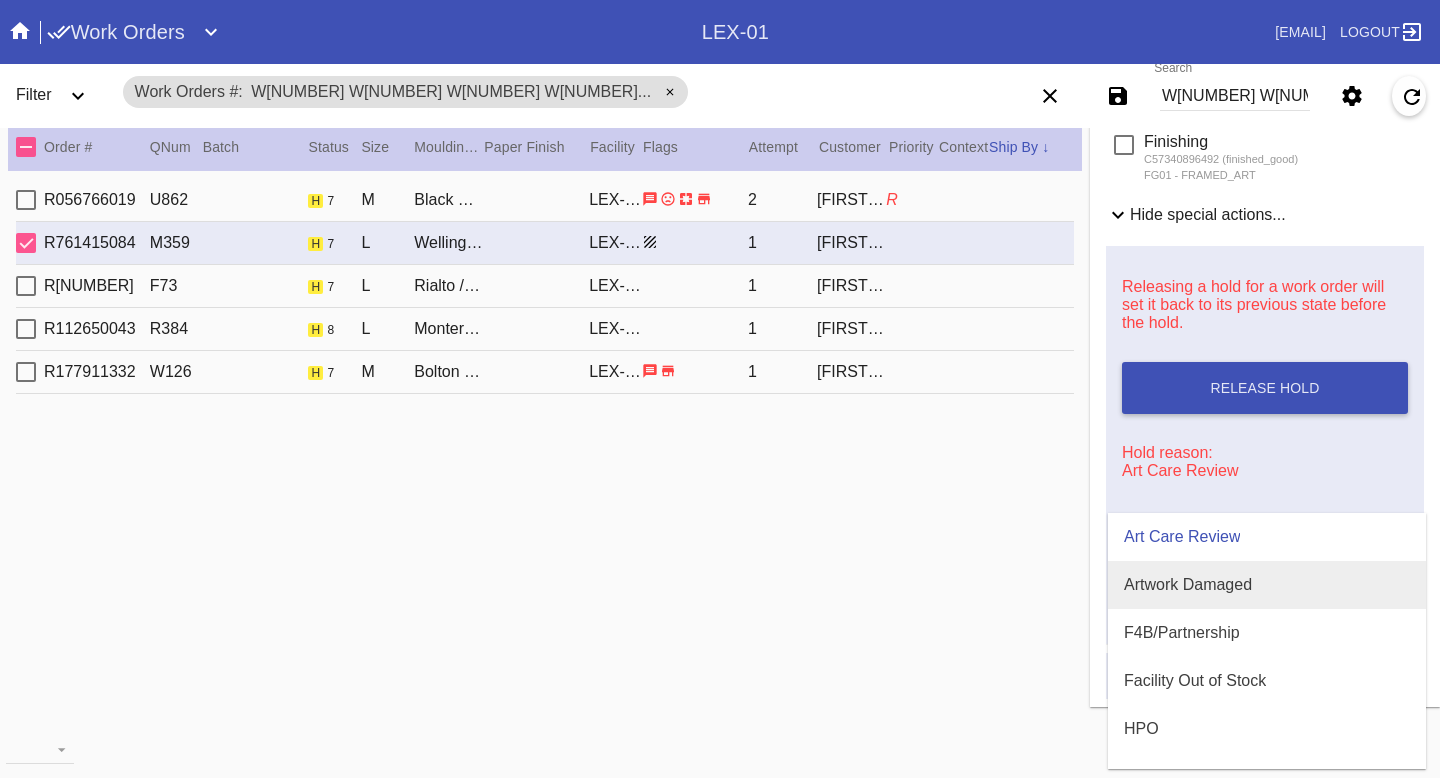 click on "Artwork Damaged" at bounding box center [1267, 585] 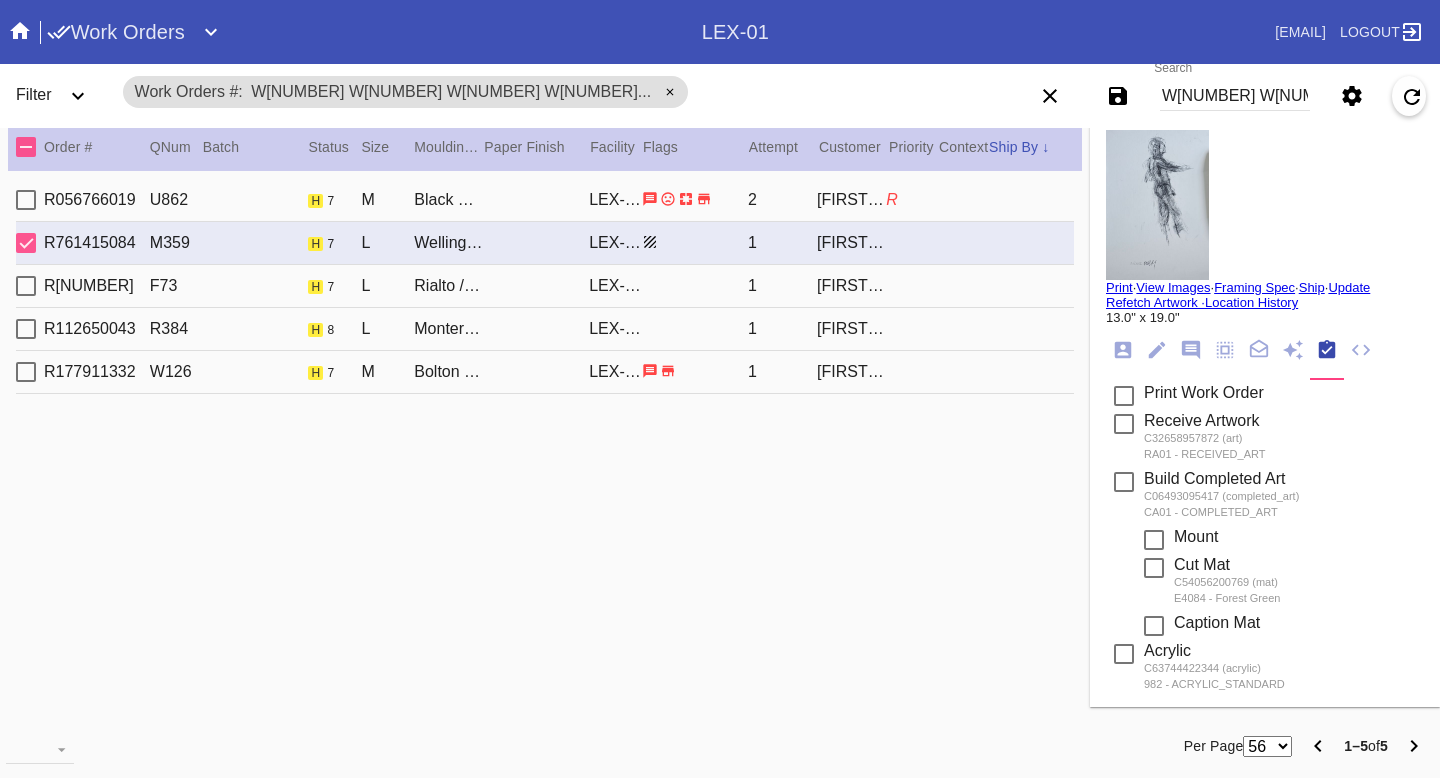 scroll, scrollTop: 0, scrollLeft: 0, axis: both 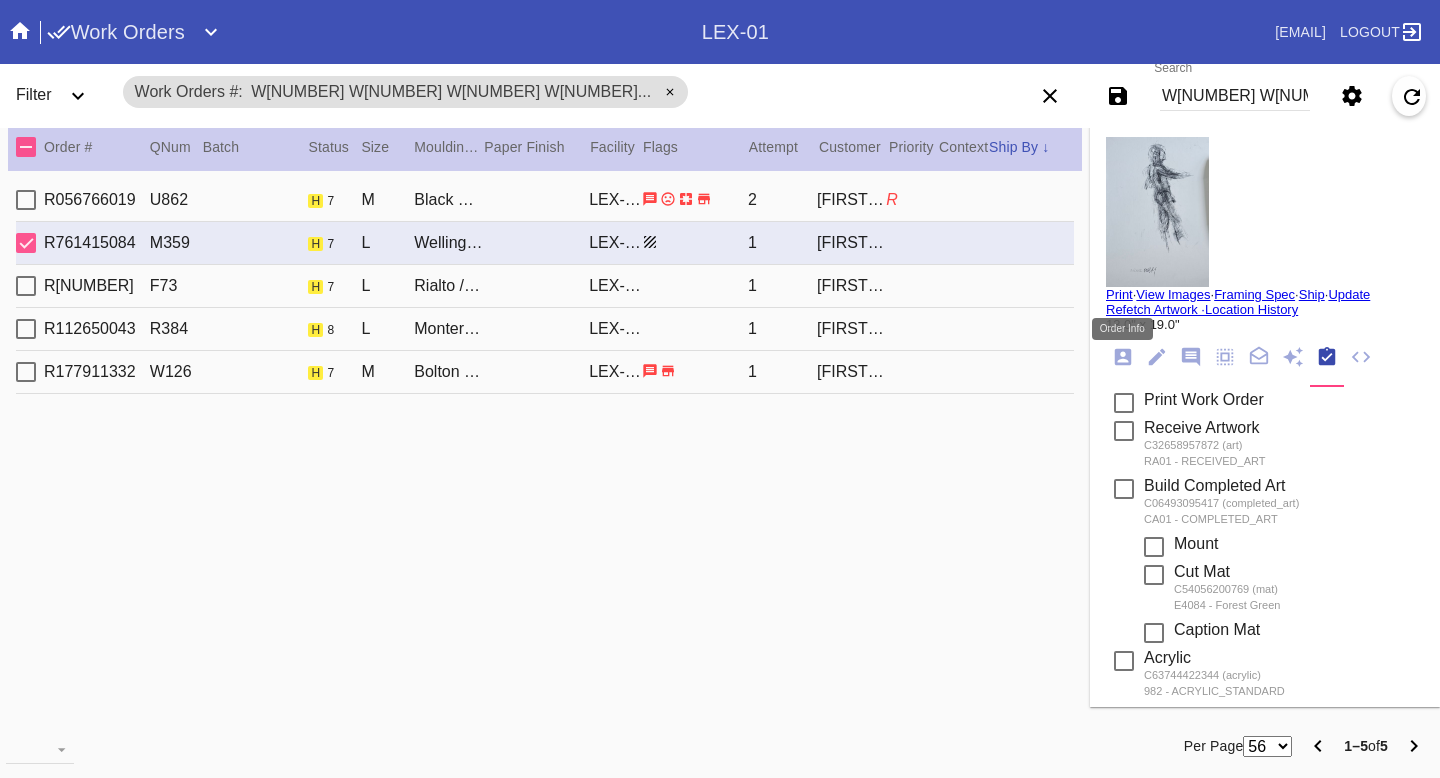 click at bounding box center (1123, 357) 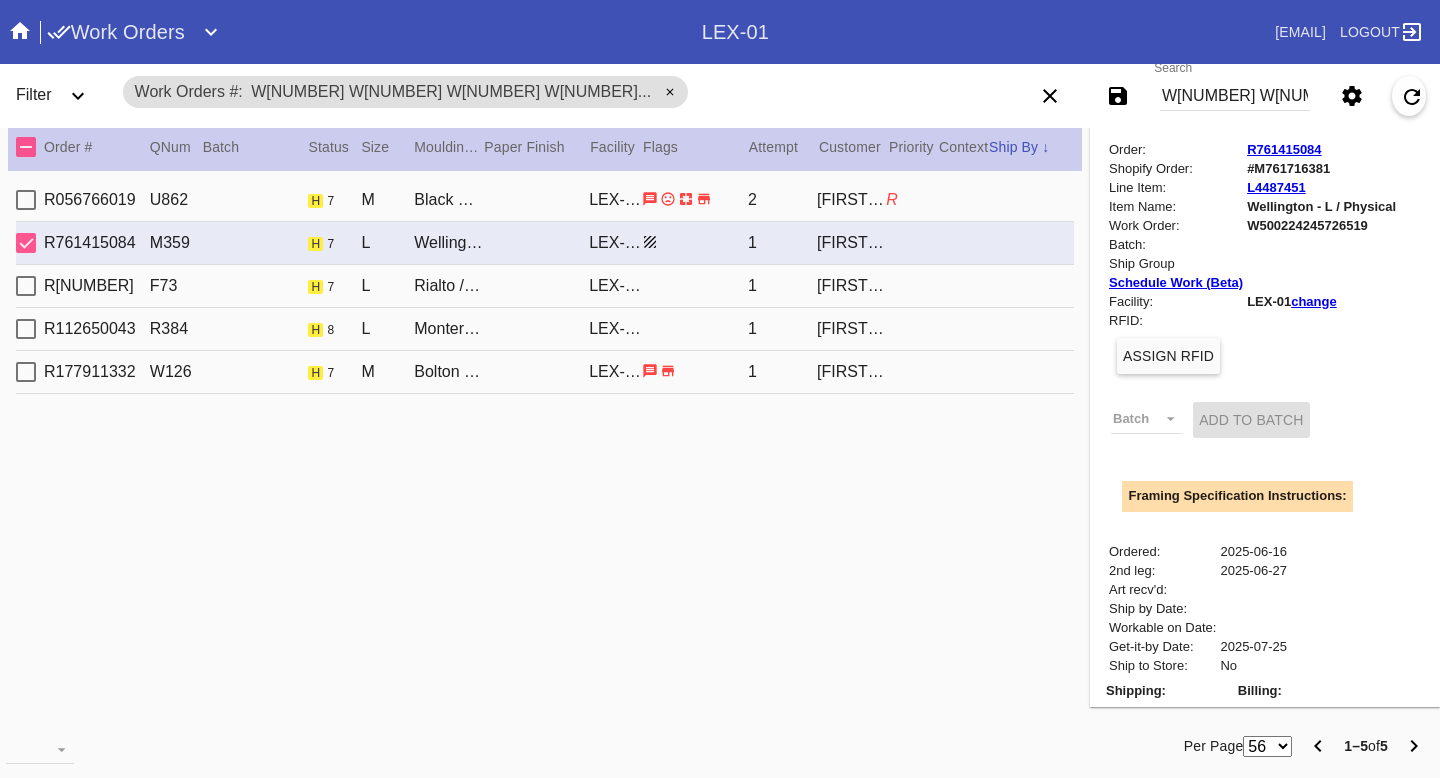 scroll, scrollTop: 475, scrollLeft: 0, axis: vertical 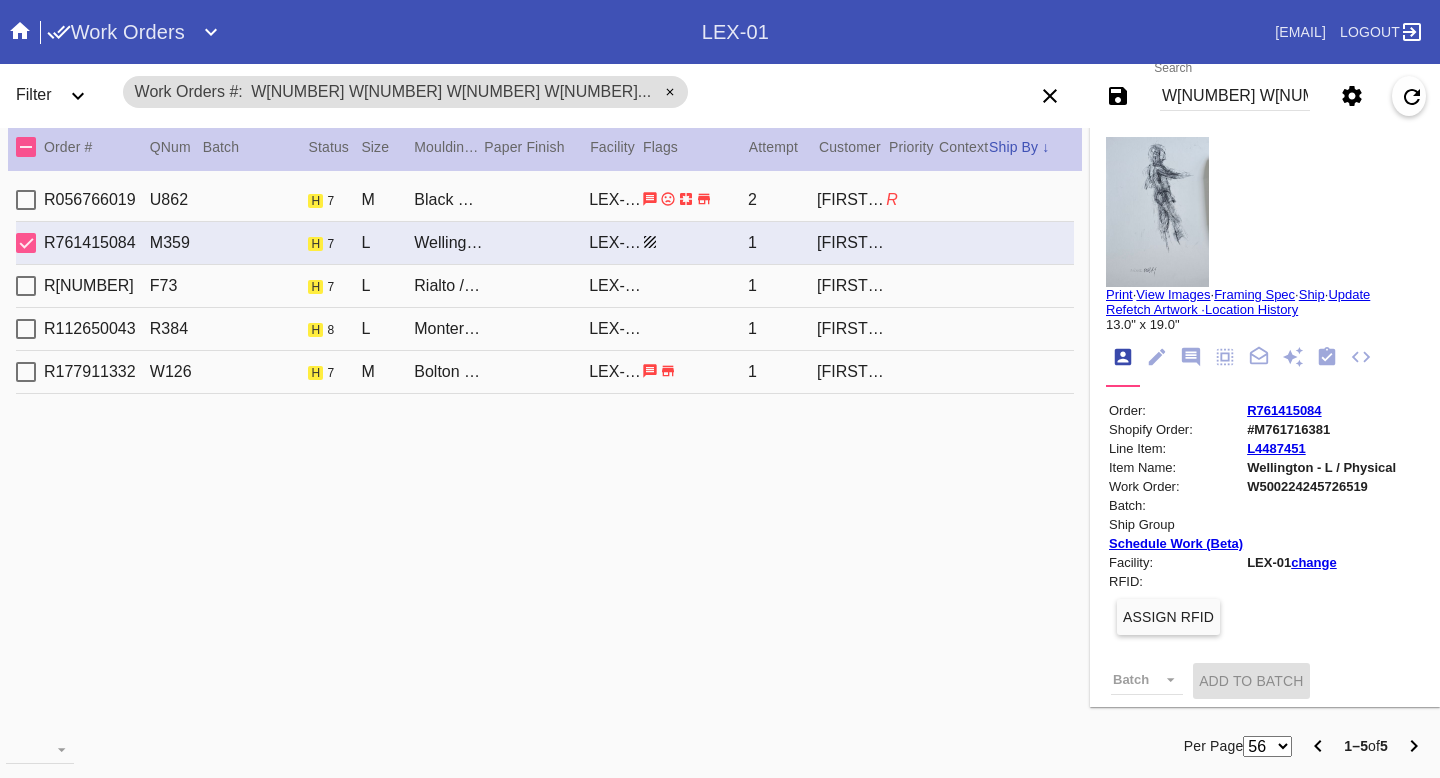 click at bounding box center [695, 199] 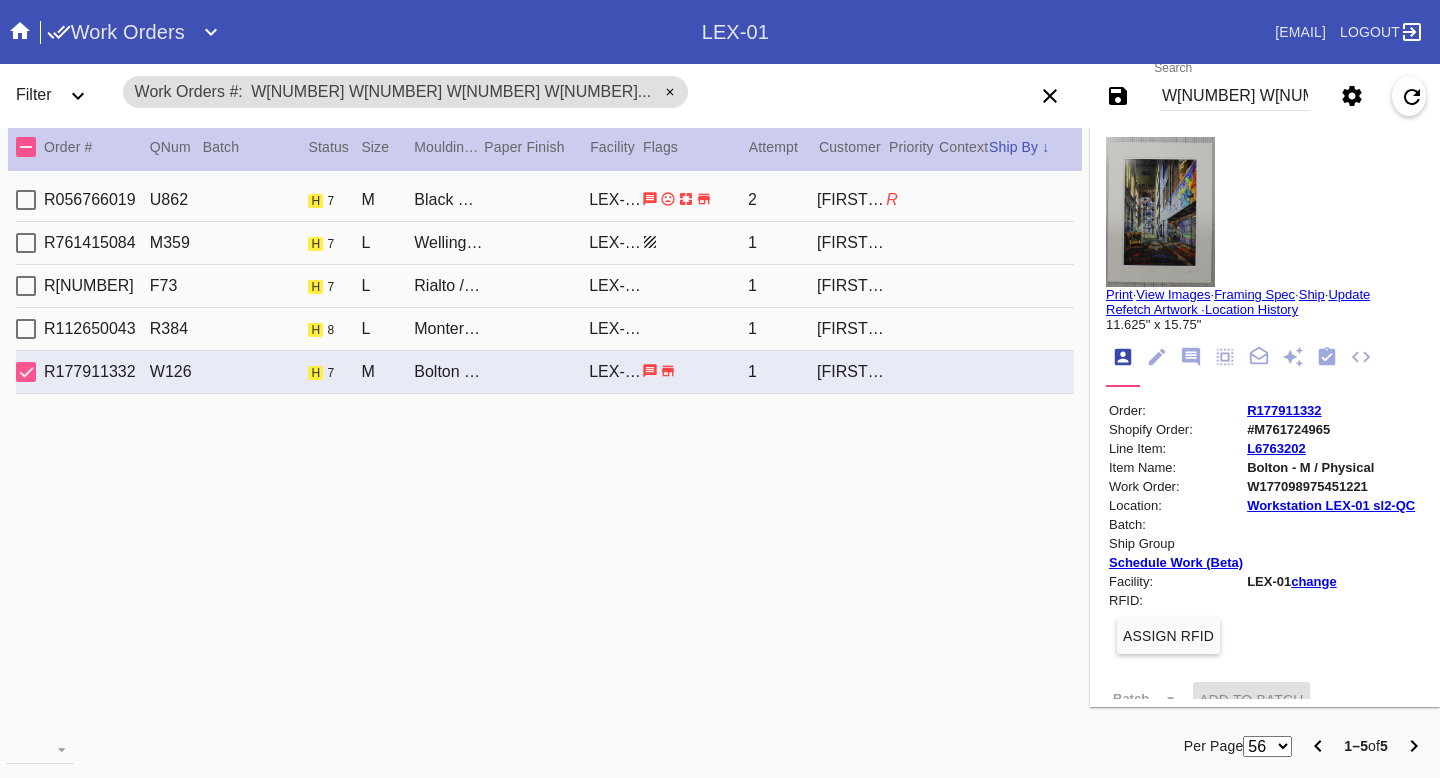 click on "R112650043 R384 h   8 L Monterey / Fabric White LEX-01 1 Brice McGowen" at bounding box center [545, 329] 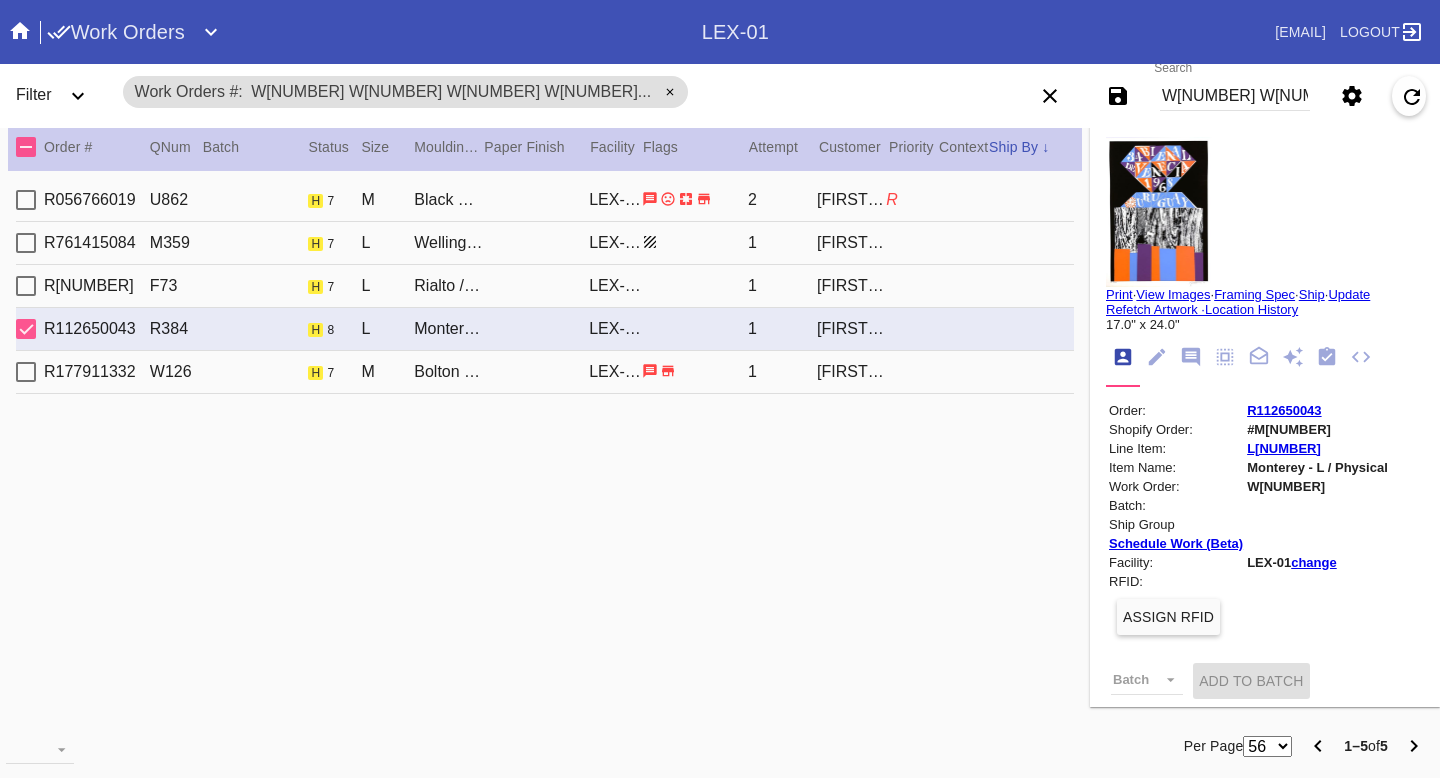 click on "R697568975 F73 h   7 L Rialto / No Mat LEX-01 1 Kira Asatryan" at bounding box center [545, 286] 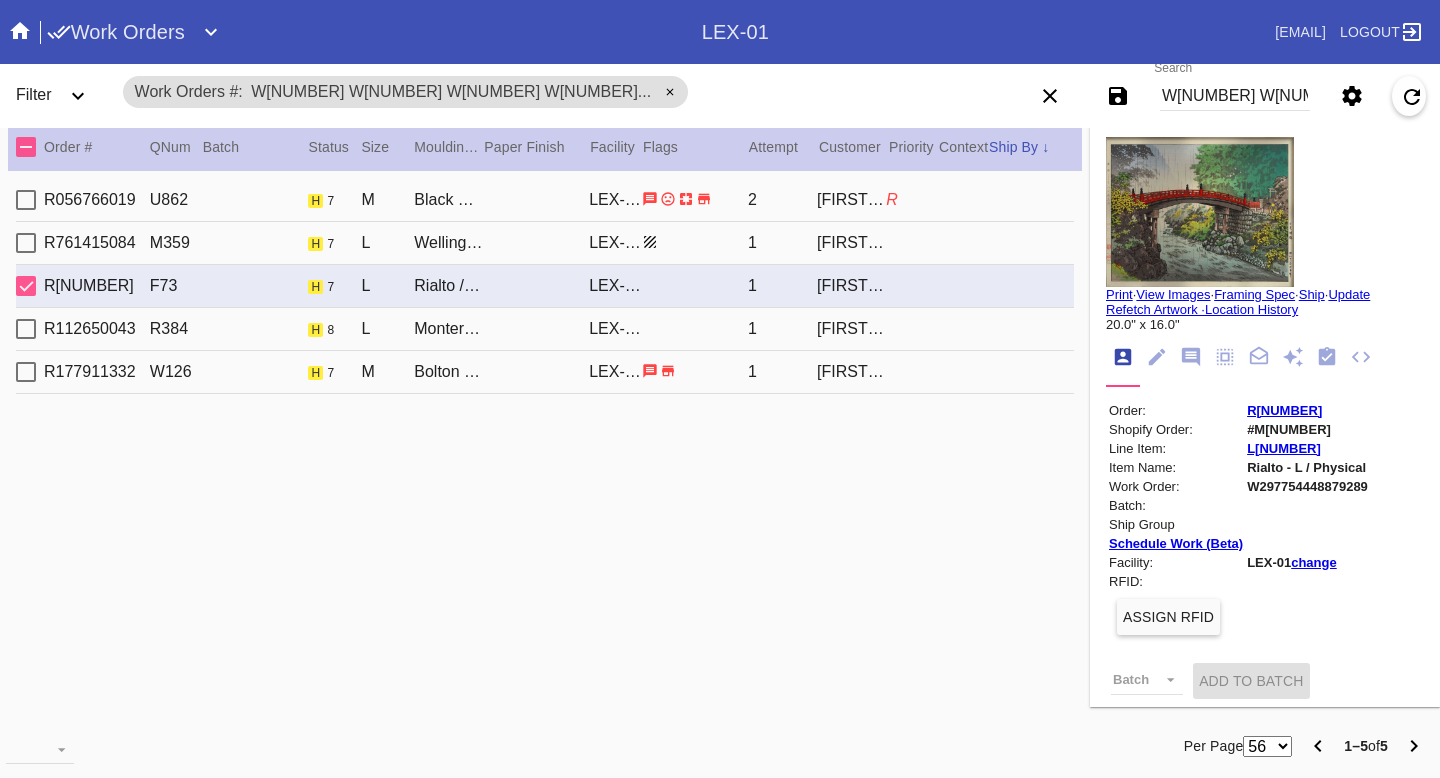 click at bounding box center (695, 199) 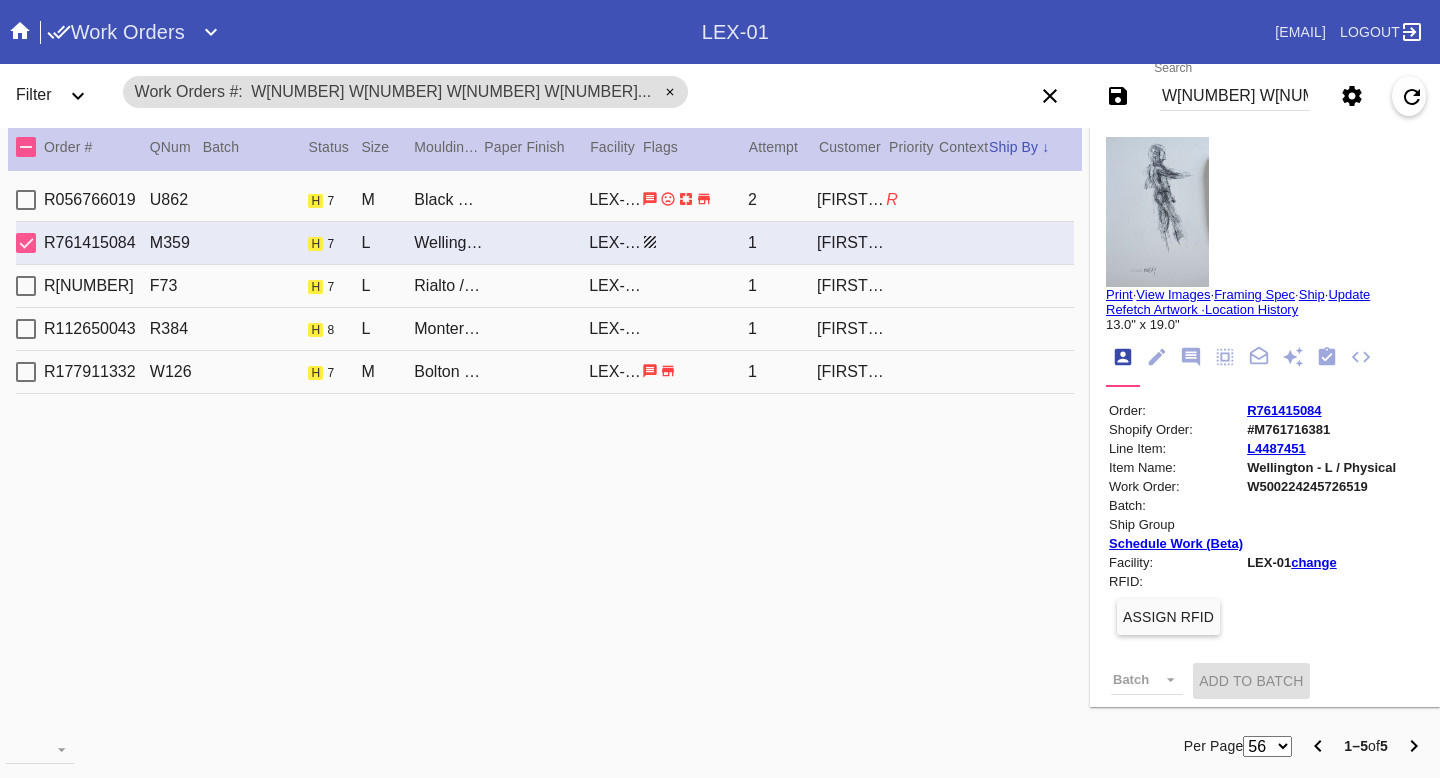 click on "R761415084 M359 h   7 L Wellington / Forest Green LEX-01 1 Alexander Gilberti" at bounding box center (545, 243) 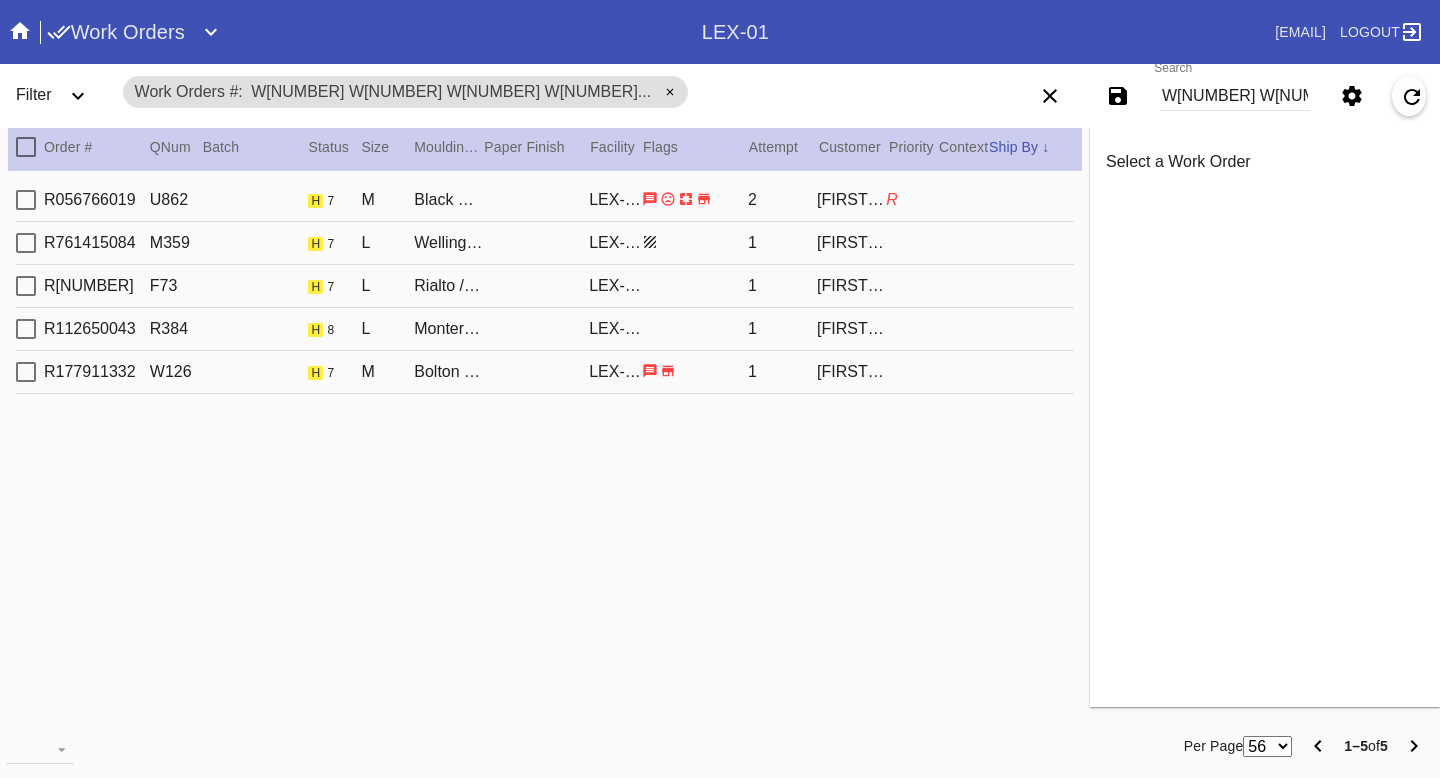 click on "R056766019 U862 h   7 M Black Walnut (Gallery) / White LEX-01 2 Suhaib Tawil
R" at bounding box center (545, 200) 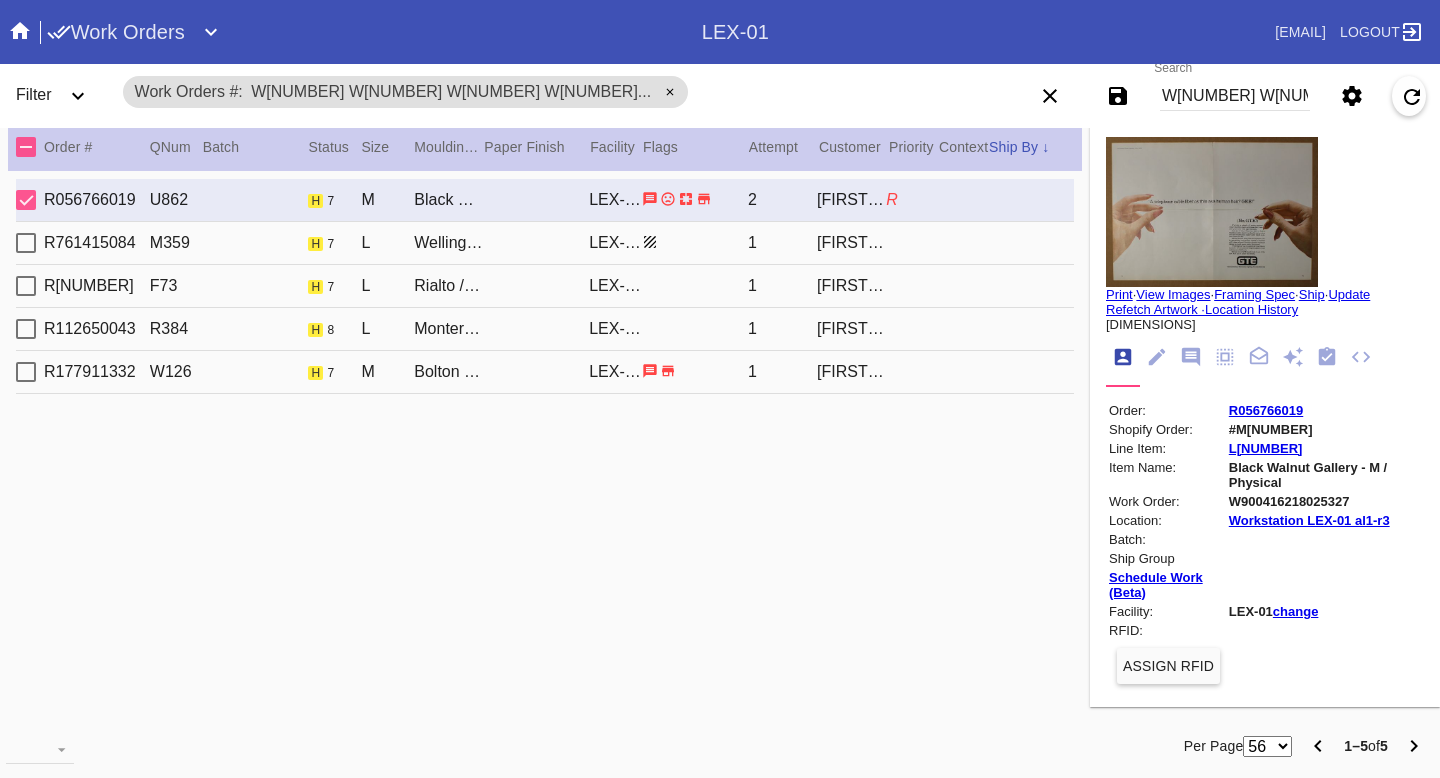 click on "R177911332 W126 h   7 M Bolton / No Mat LEX-01 1 Alex Head" at bounding box center (545, 372) 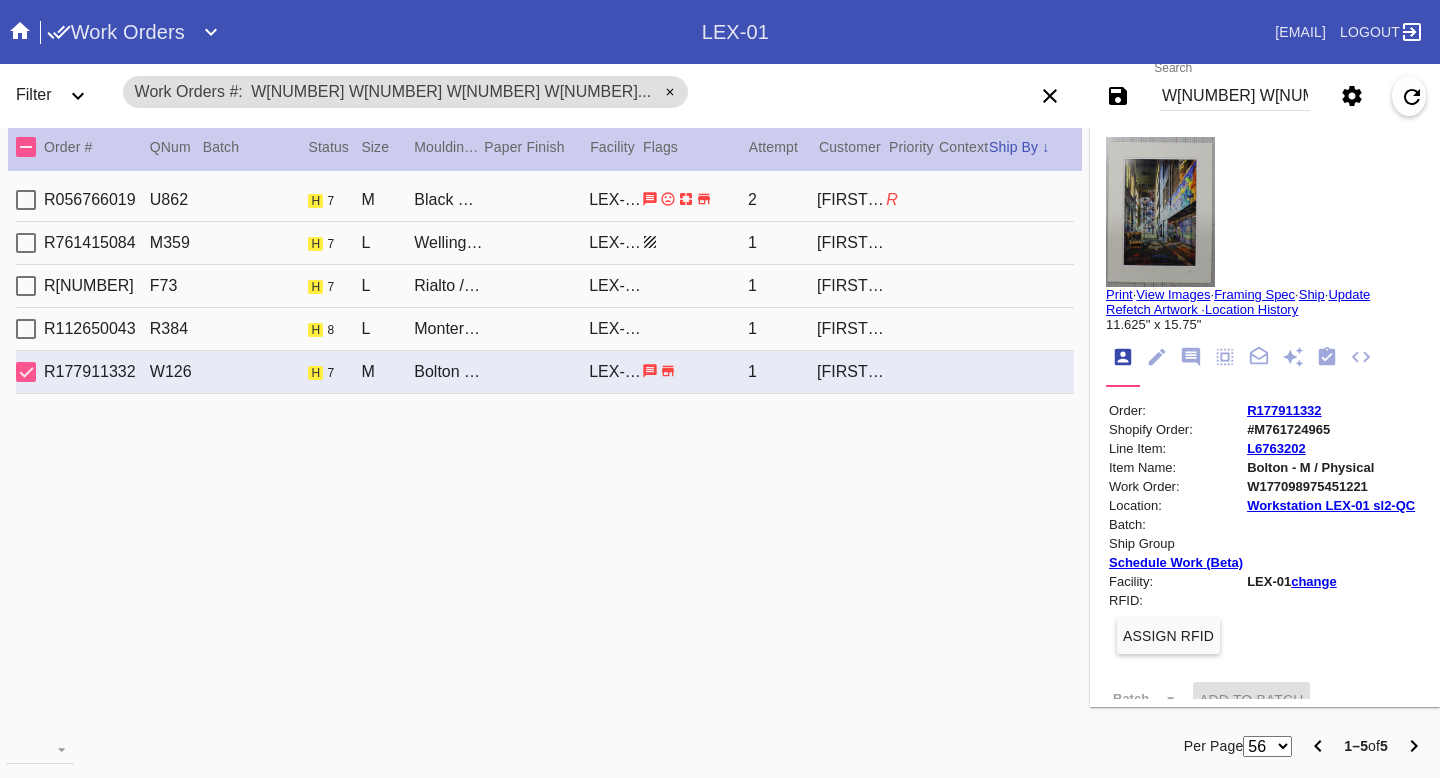 click on "R112650043 R384 h   8 L Monterey / Fabric White LEX-01 1 Brice McGowen" at bounding box center [545, 329] 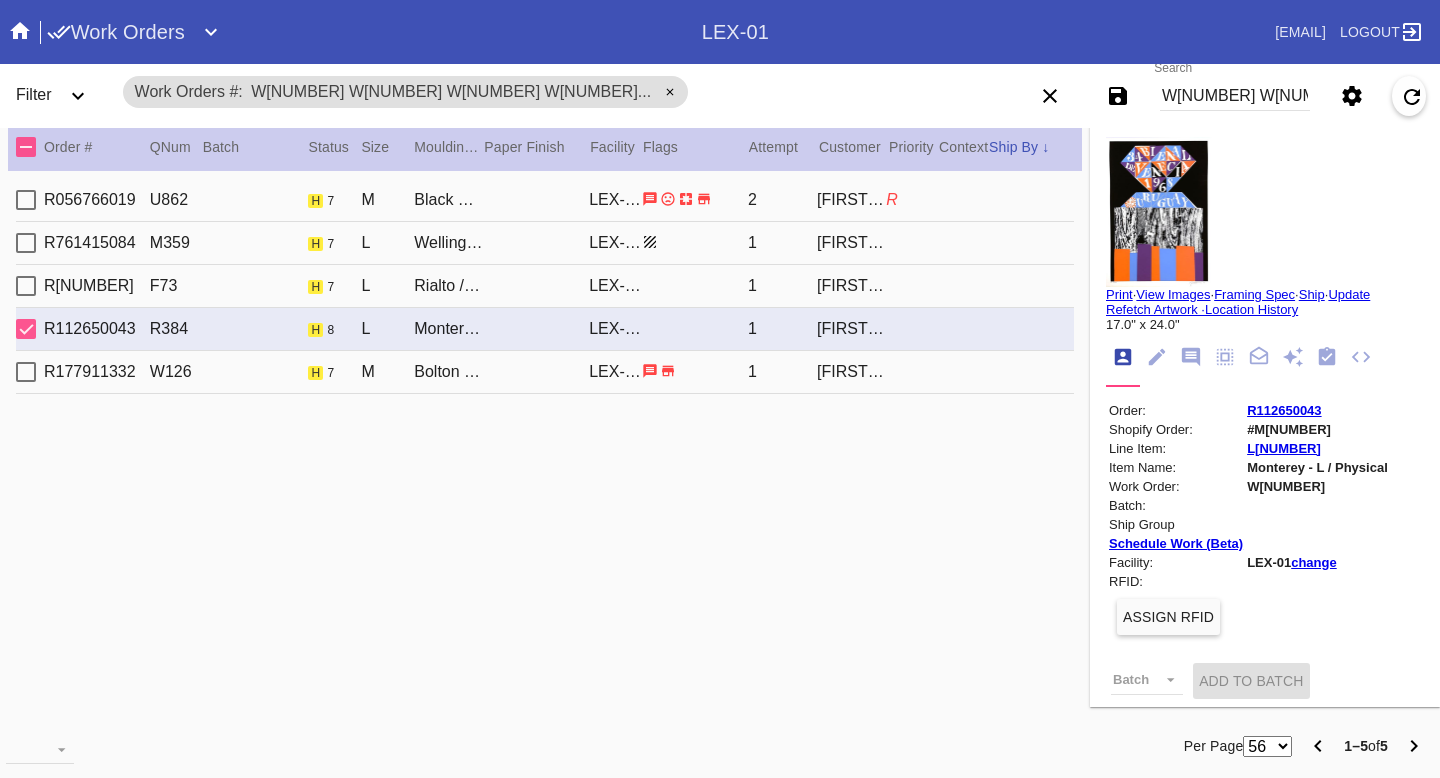 click on "R697568975 F73 h   7 L Rialto / No Mat LEX-01 1 Kira Asatryan" at bounding box center [545, 286] 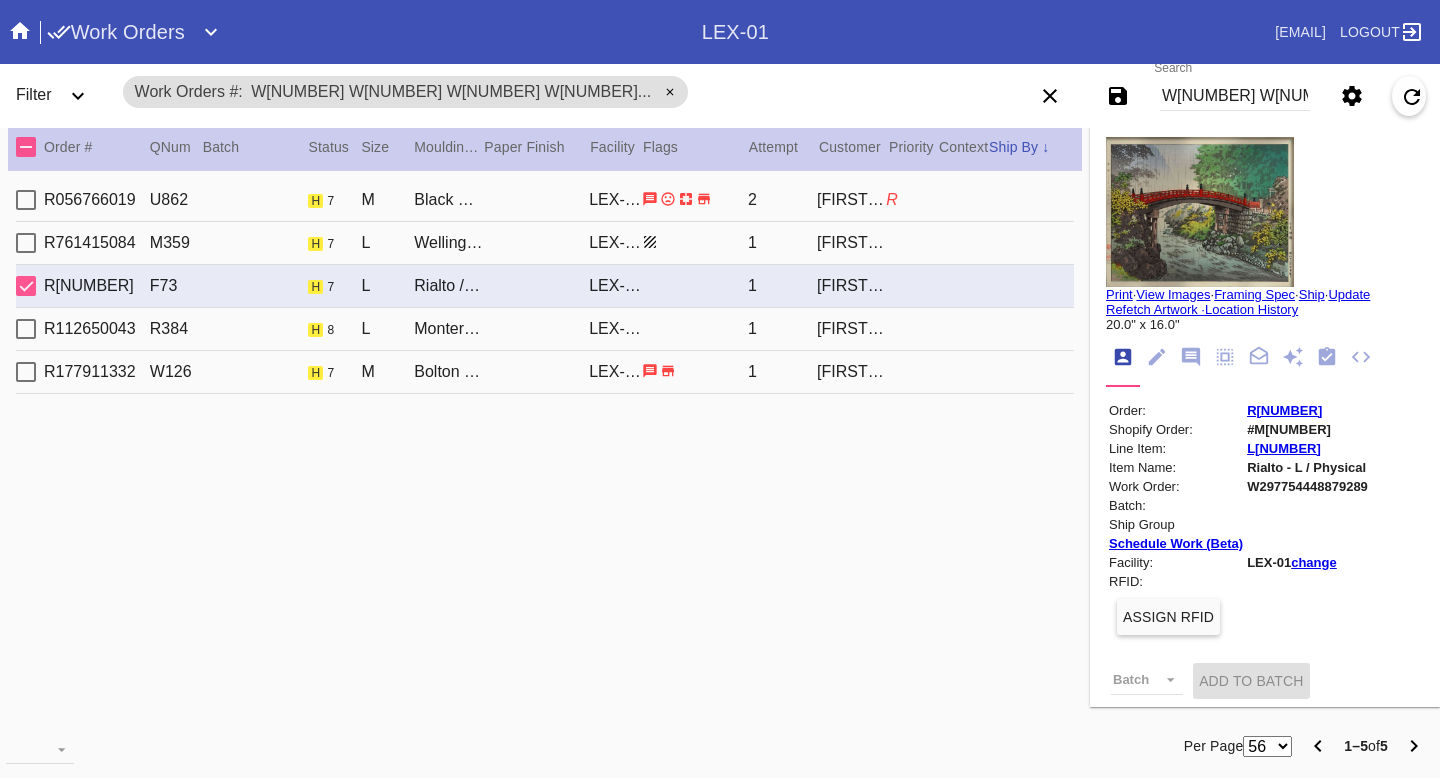 click on "R761415084 M359 h   7 L Wellington / Forest Green LEX-01 1 Alexander Gilberti" at bounding box center [545, 243] 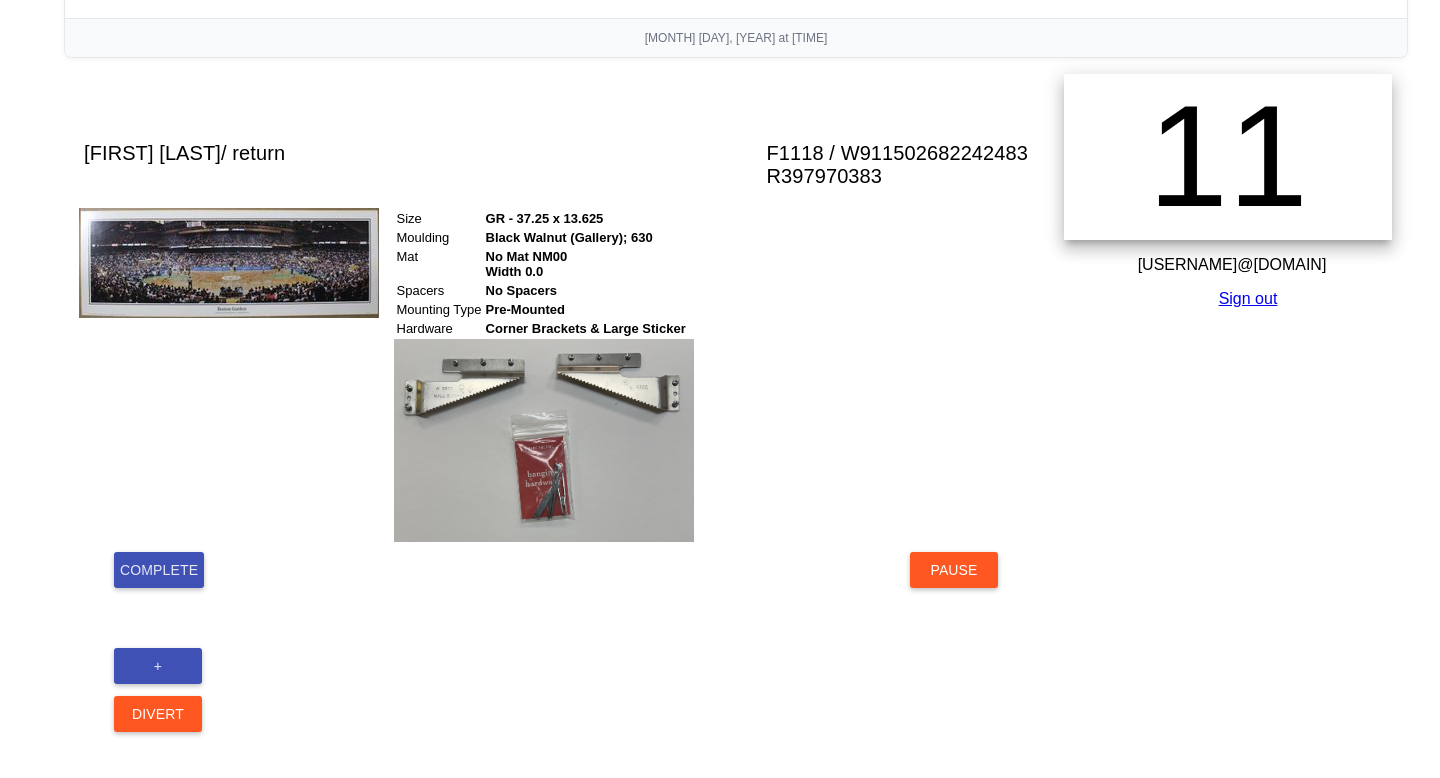 scroll, scrollTop: 240, scrollLeft: 0, axis: vertical 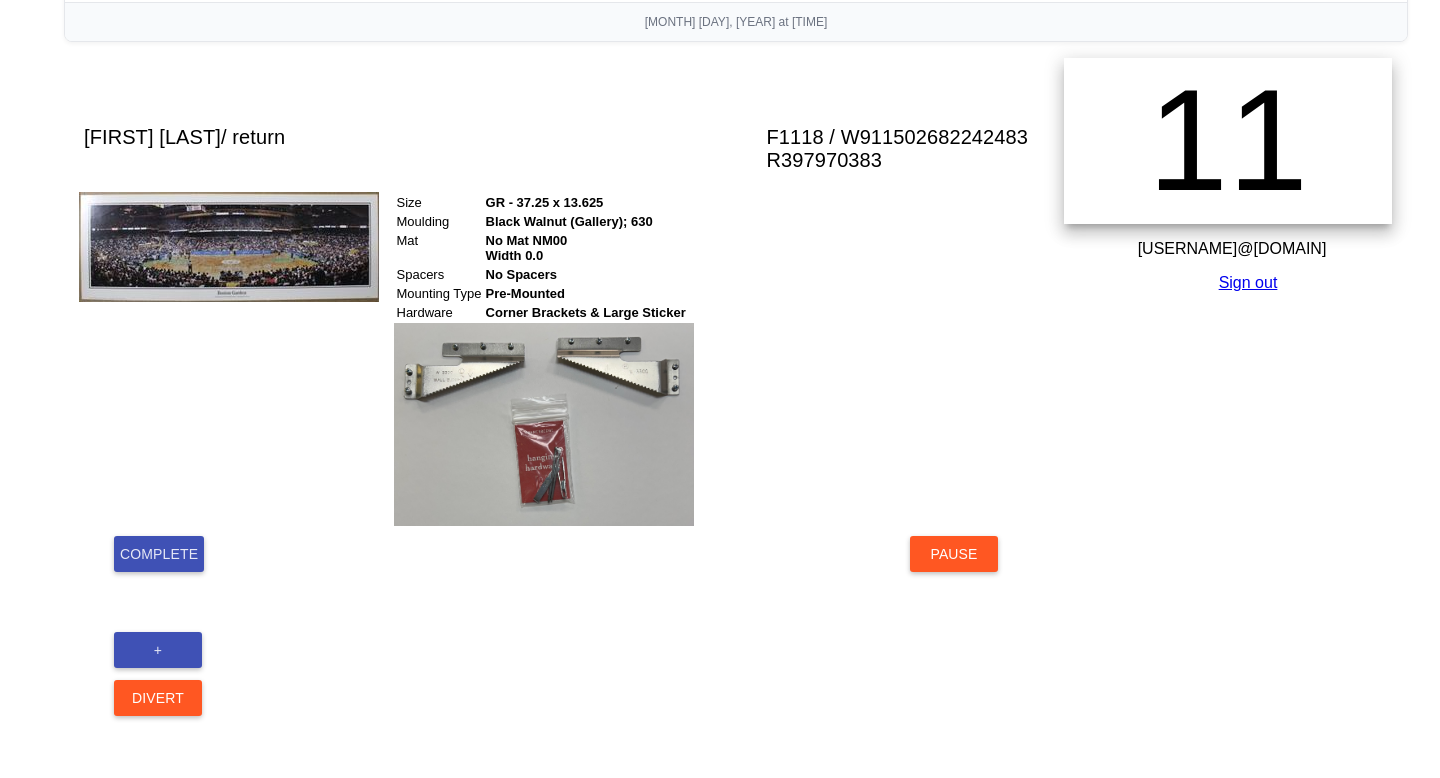 click on "Complete" at bounding box center (159, 554) 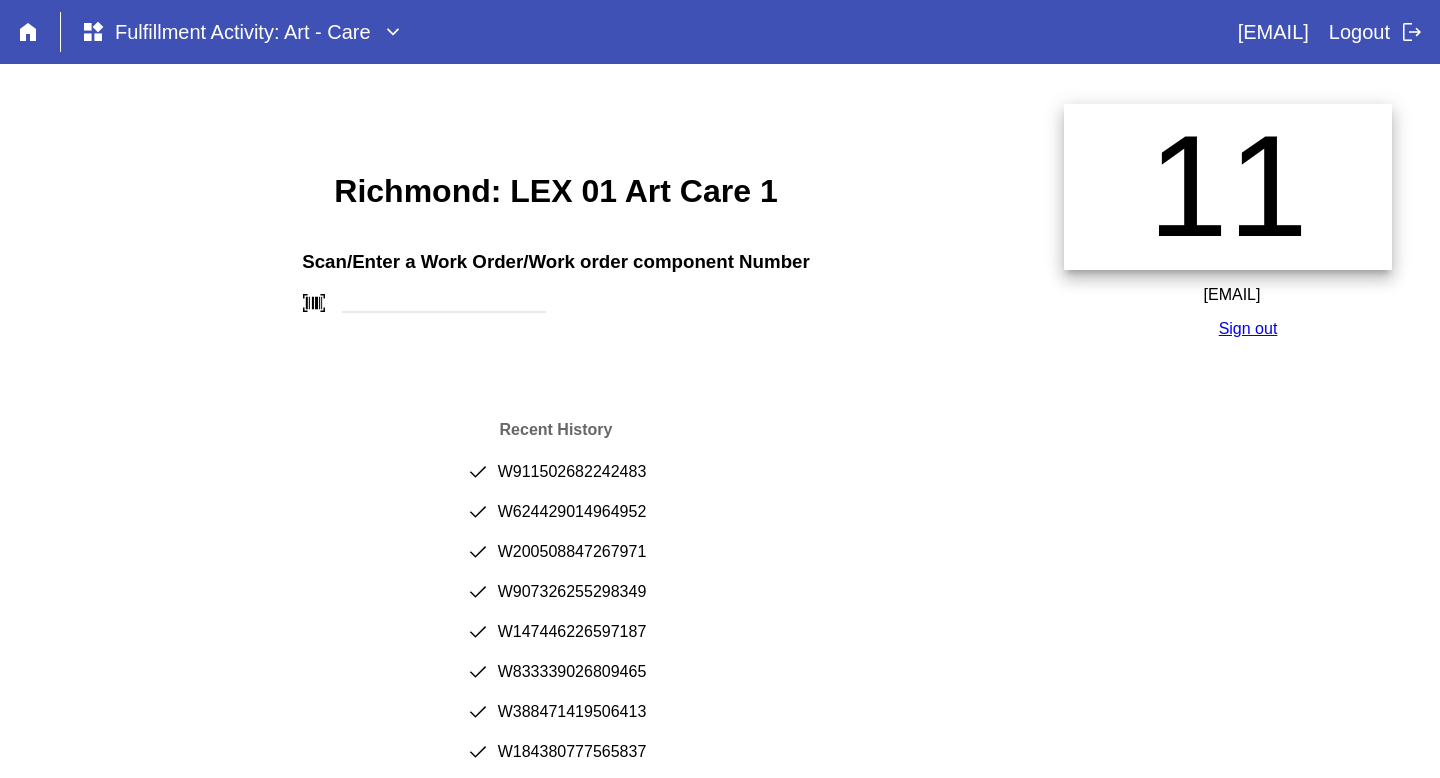scroll, scrollTop: 0, scrollLeft: 0, axis: both 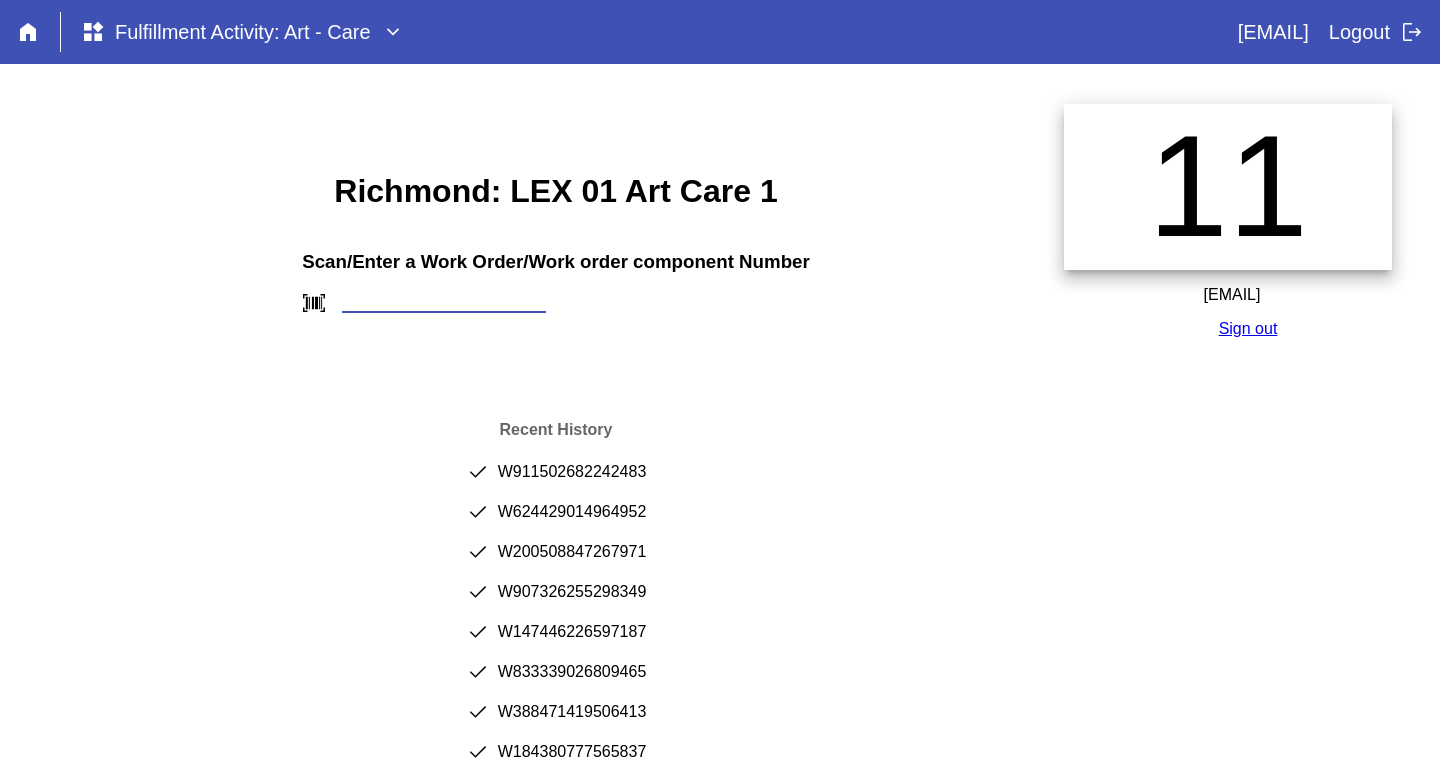paste on "W813398790291938" 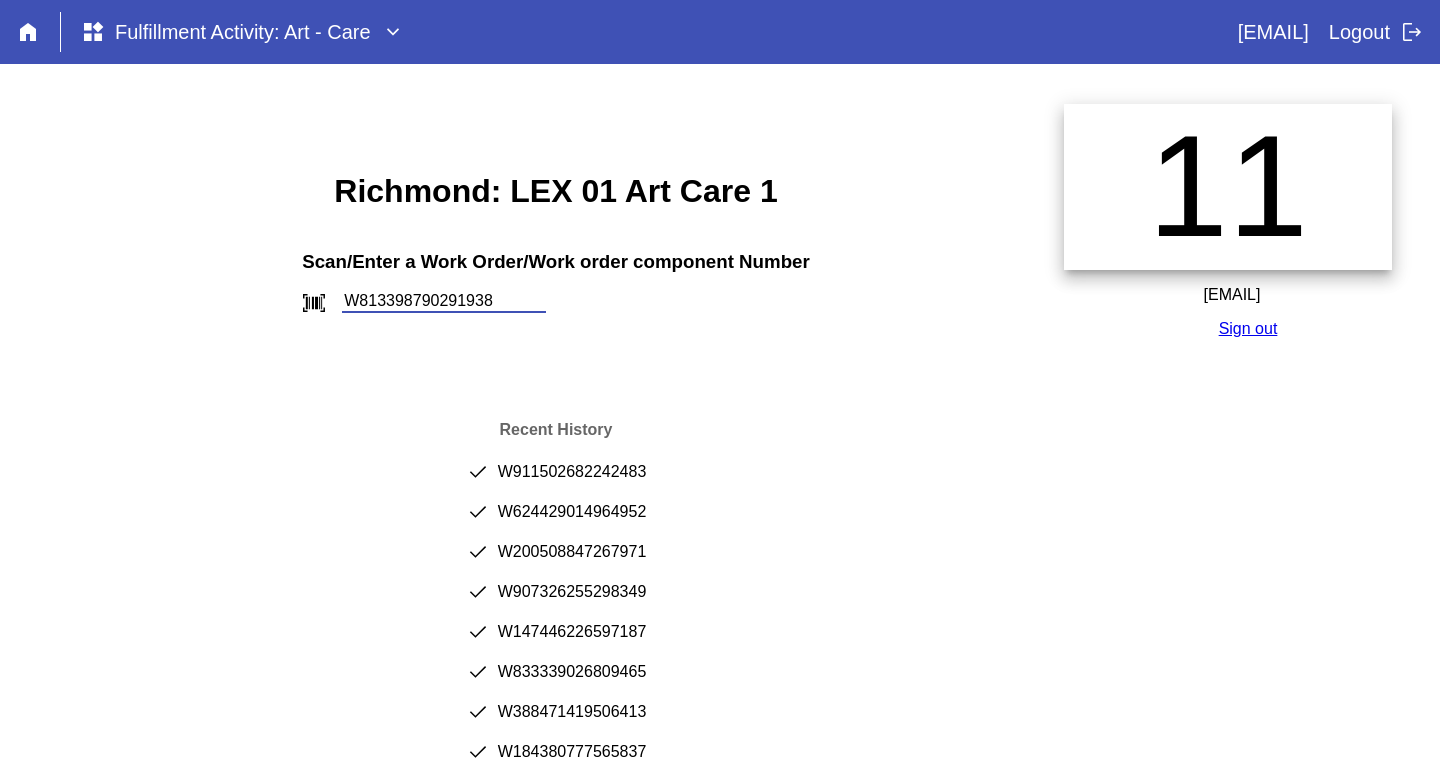 type on "W813398790291938" 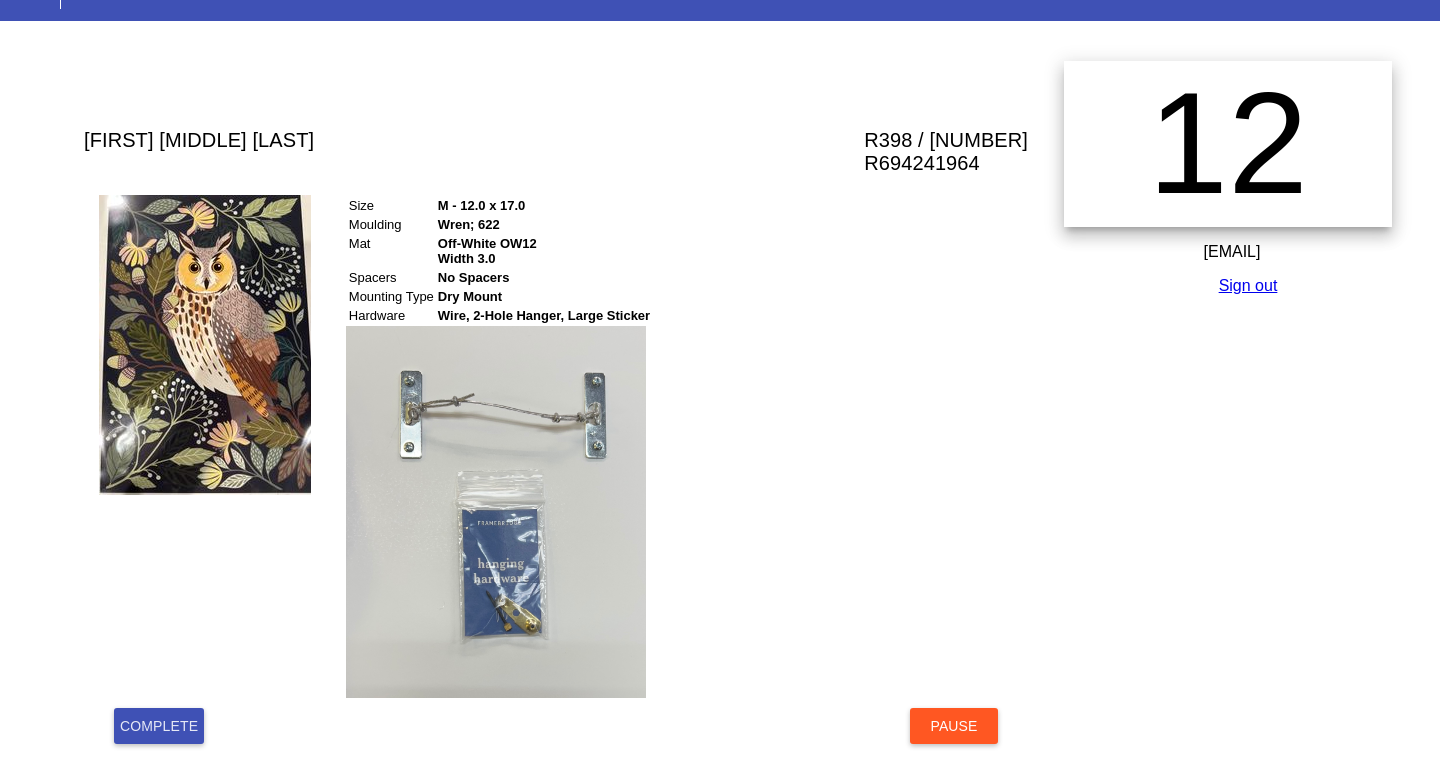 scroll, scrollTop: 94, scrollLeft: 0, axis: vertical 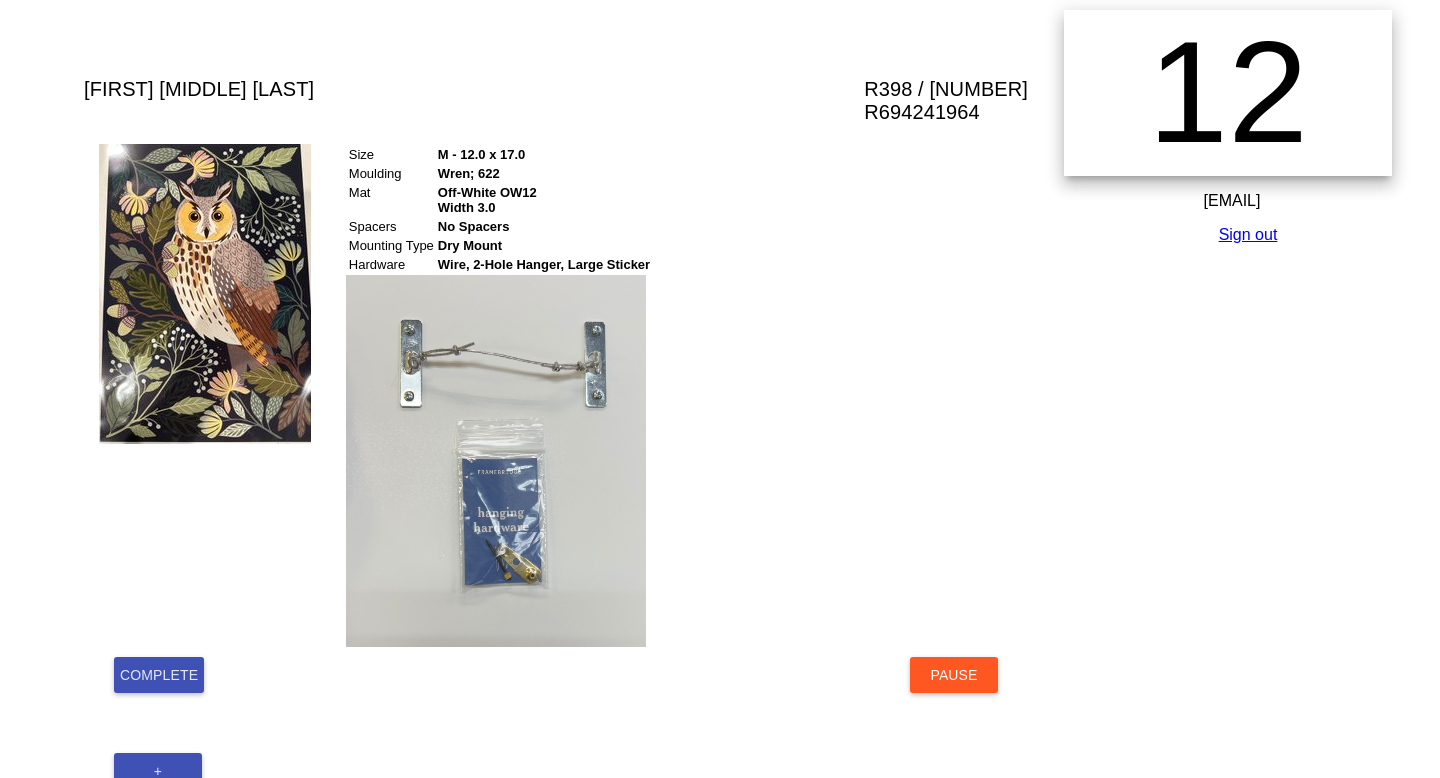click on "Complete" at bounding box center [159, 675] 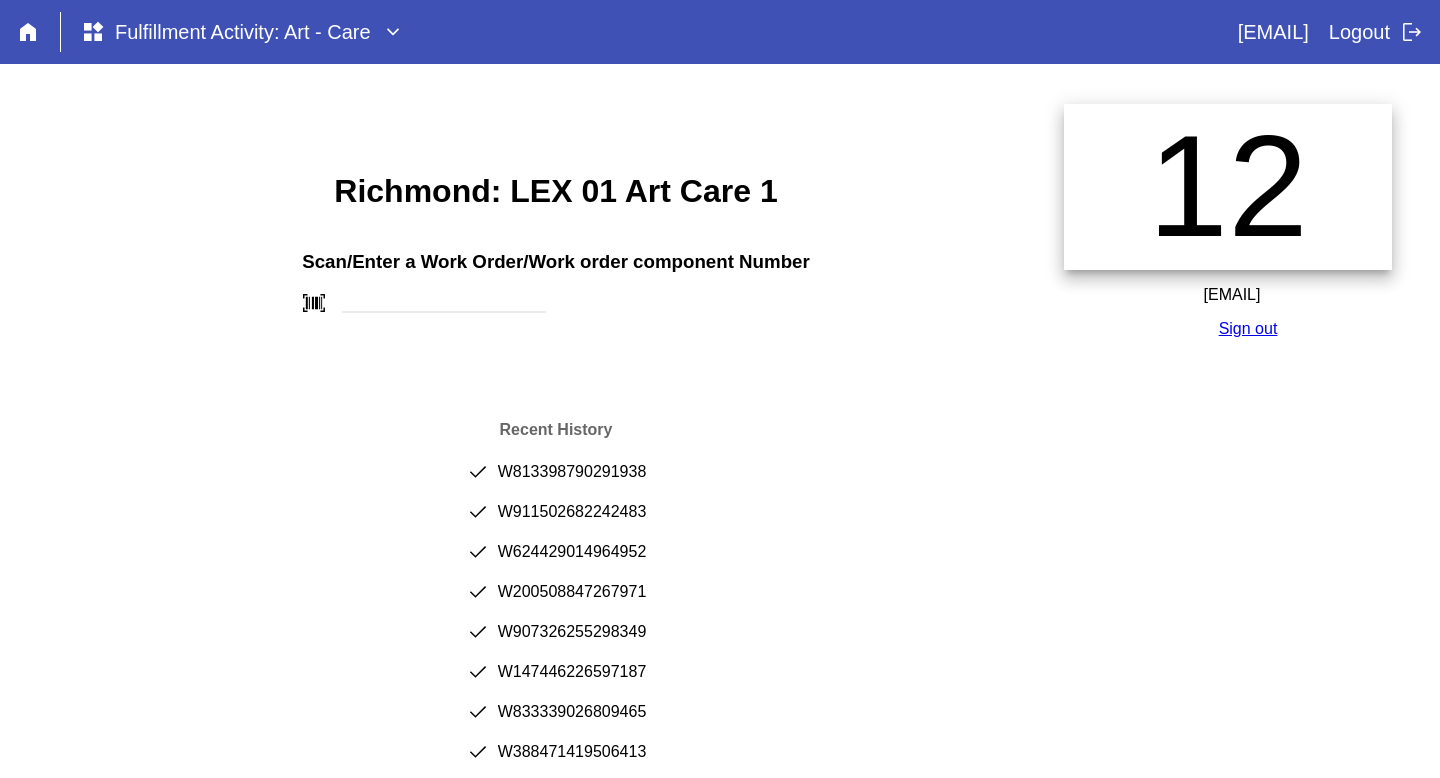 scroll, scrollTop: 0, scrollLeft: 0, axis: both 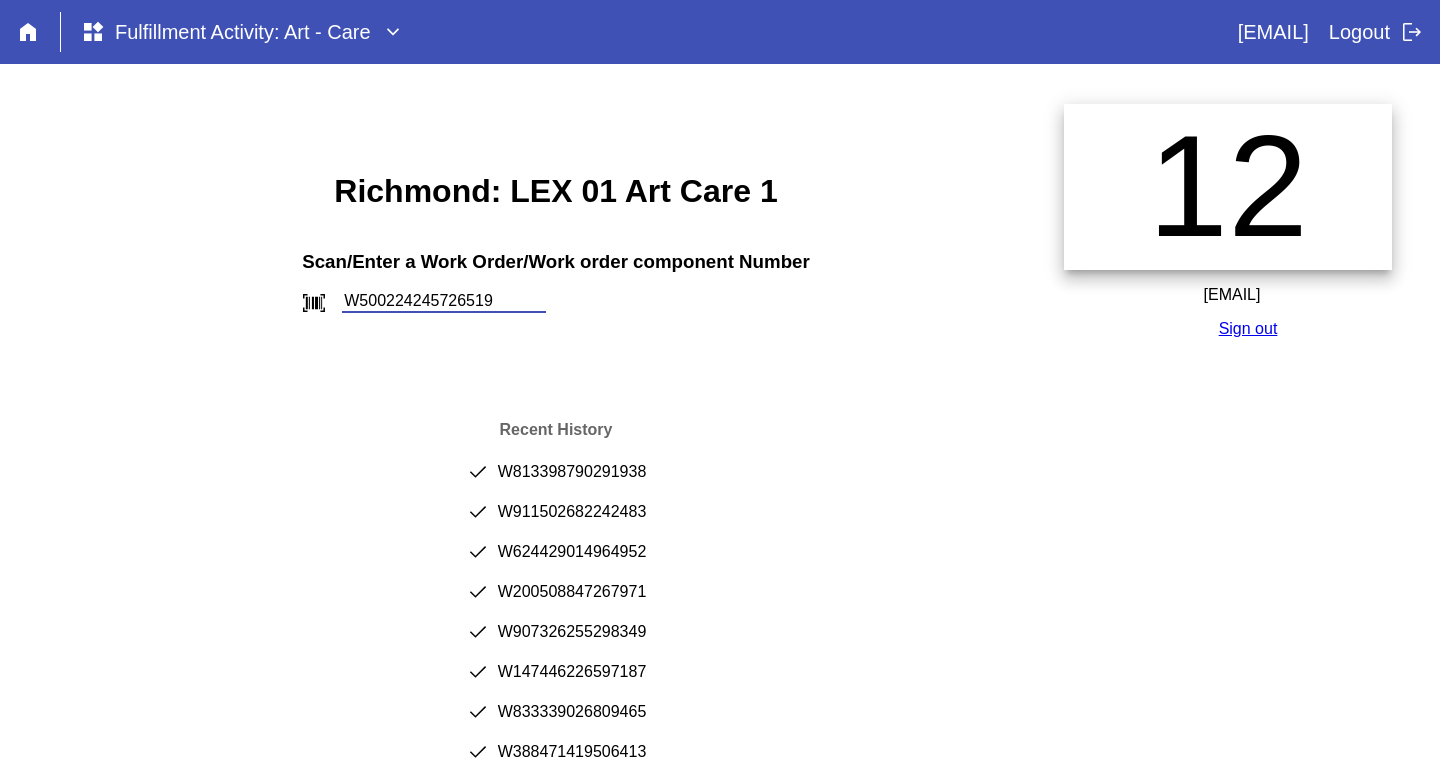 type on "W500224245726519" 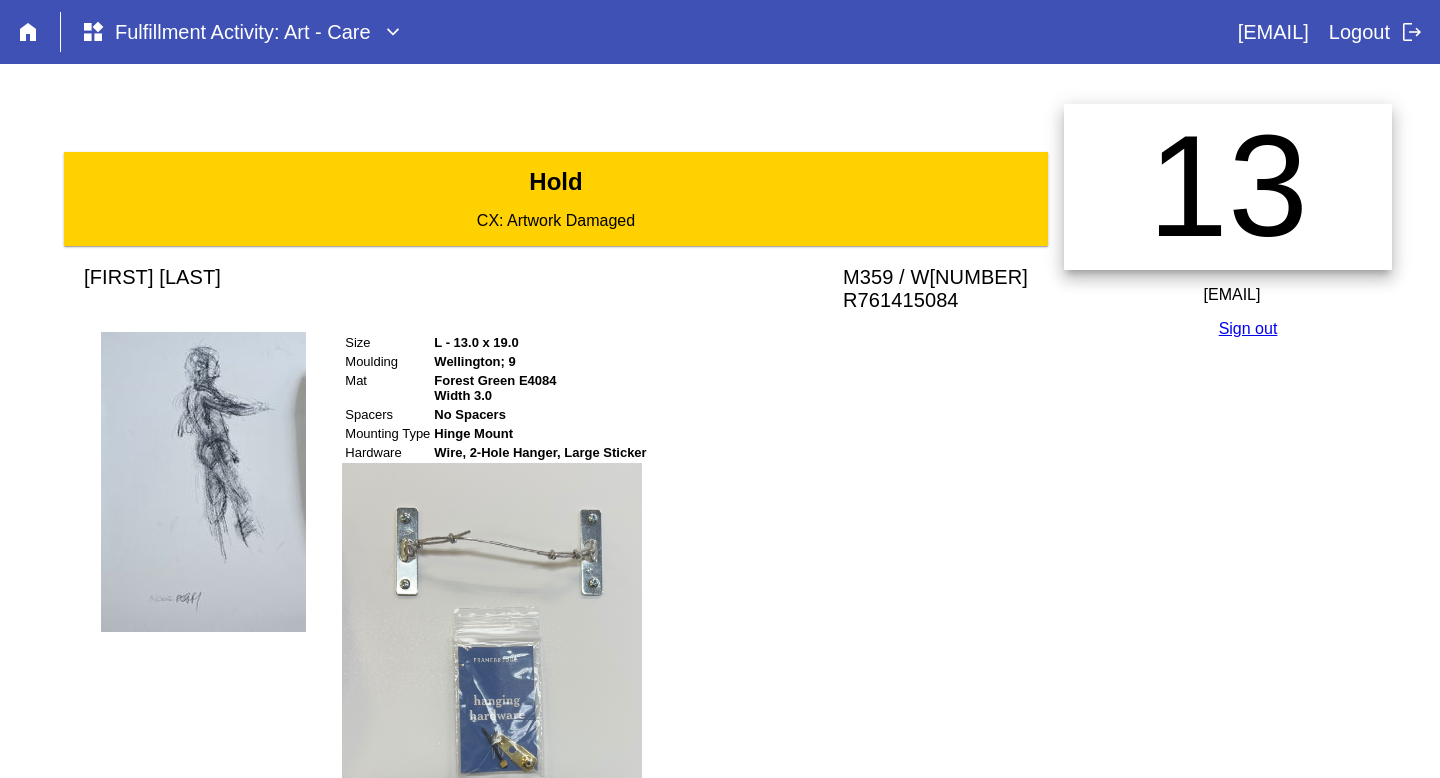 scroll, scrollTop: 0, scrollLeft: 0, axis: both 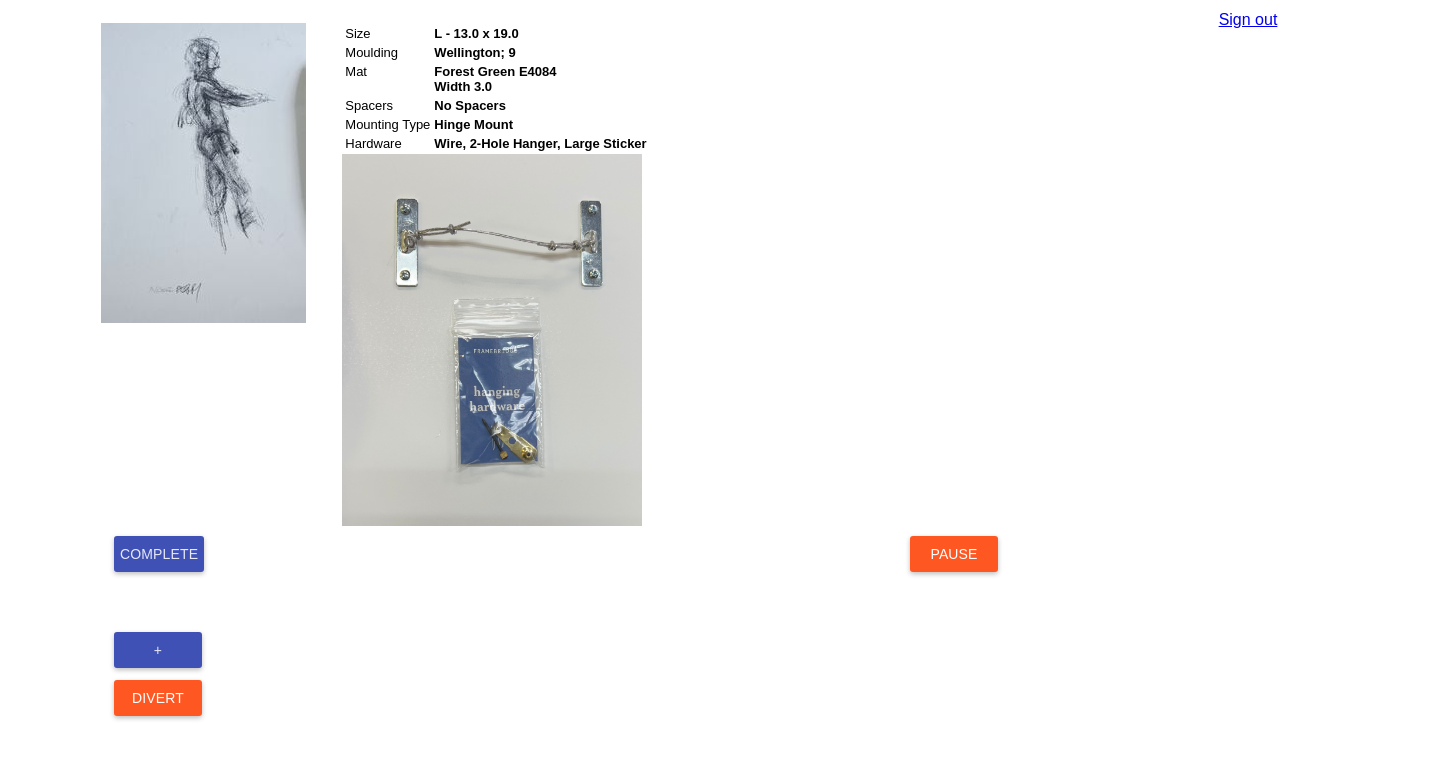click on "Complete" at bounding box center (159, 554) 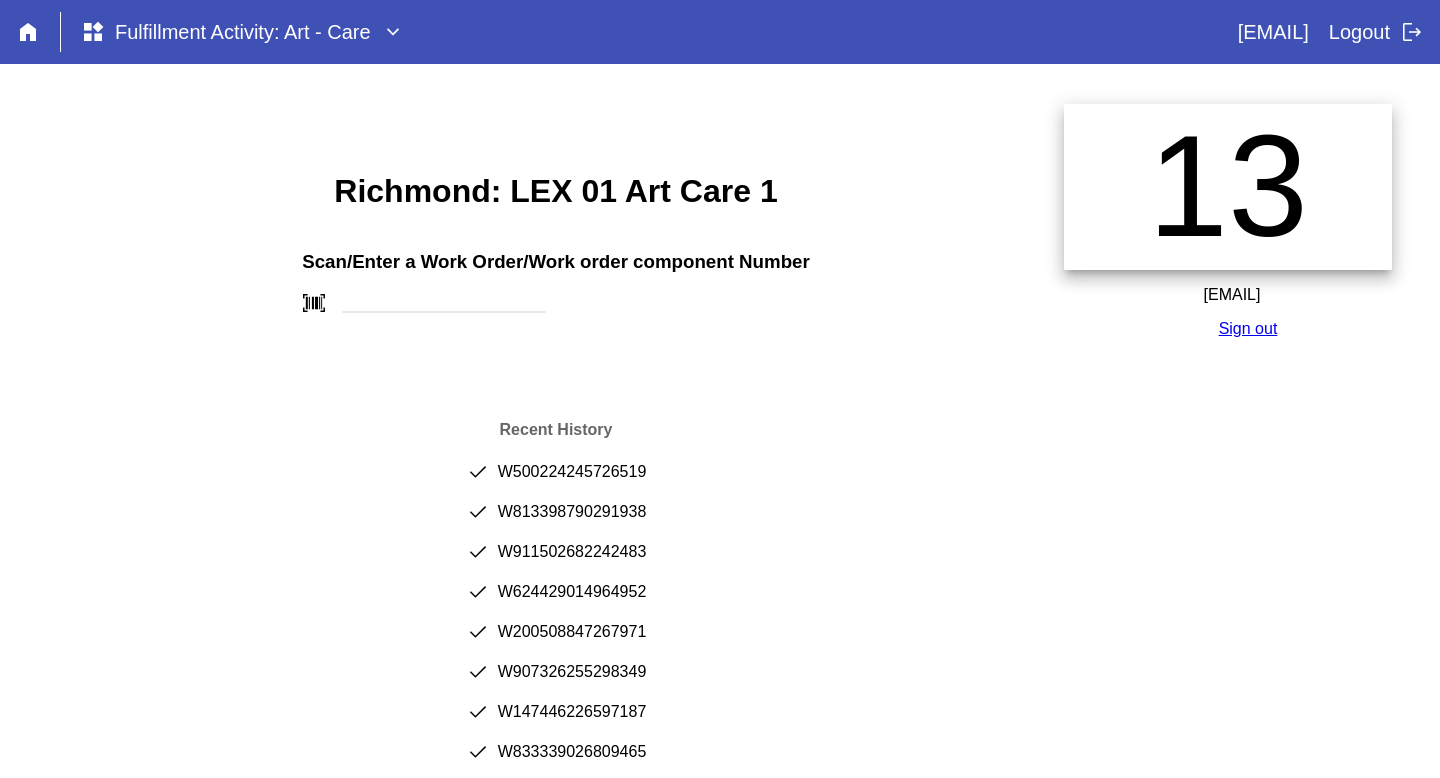 scroll, scrollTop: 0, scrollLeft: 0, axis: both 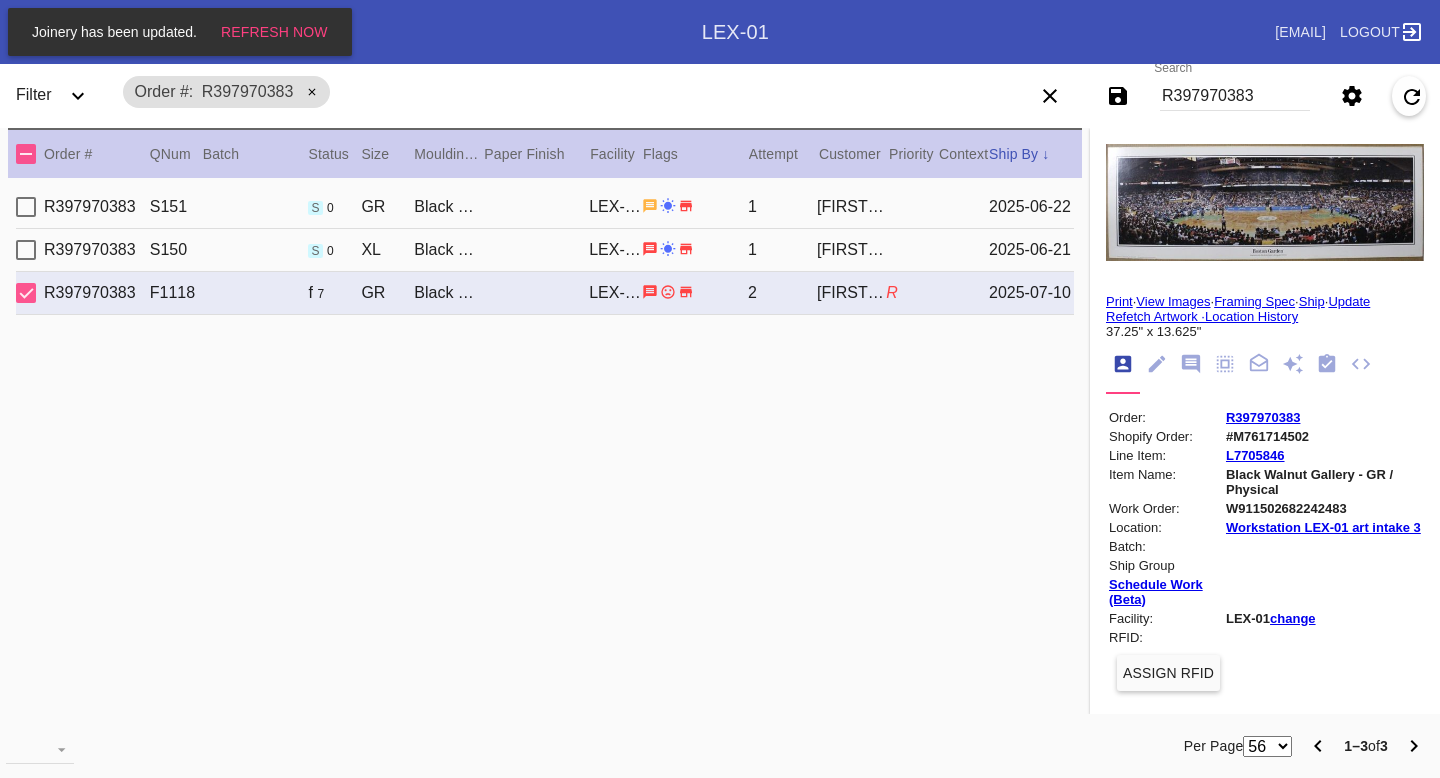 click on "[FIRST] [LAST]" at bounding box center [851, 207] 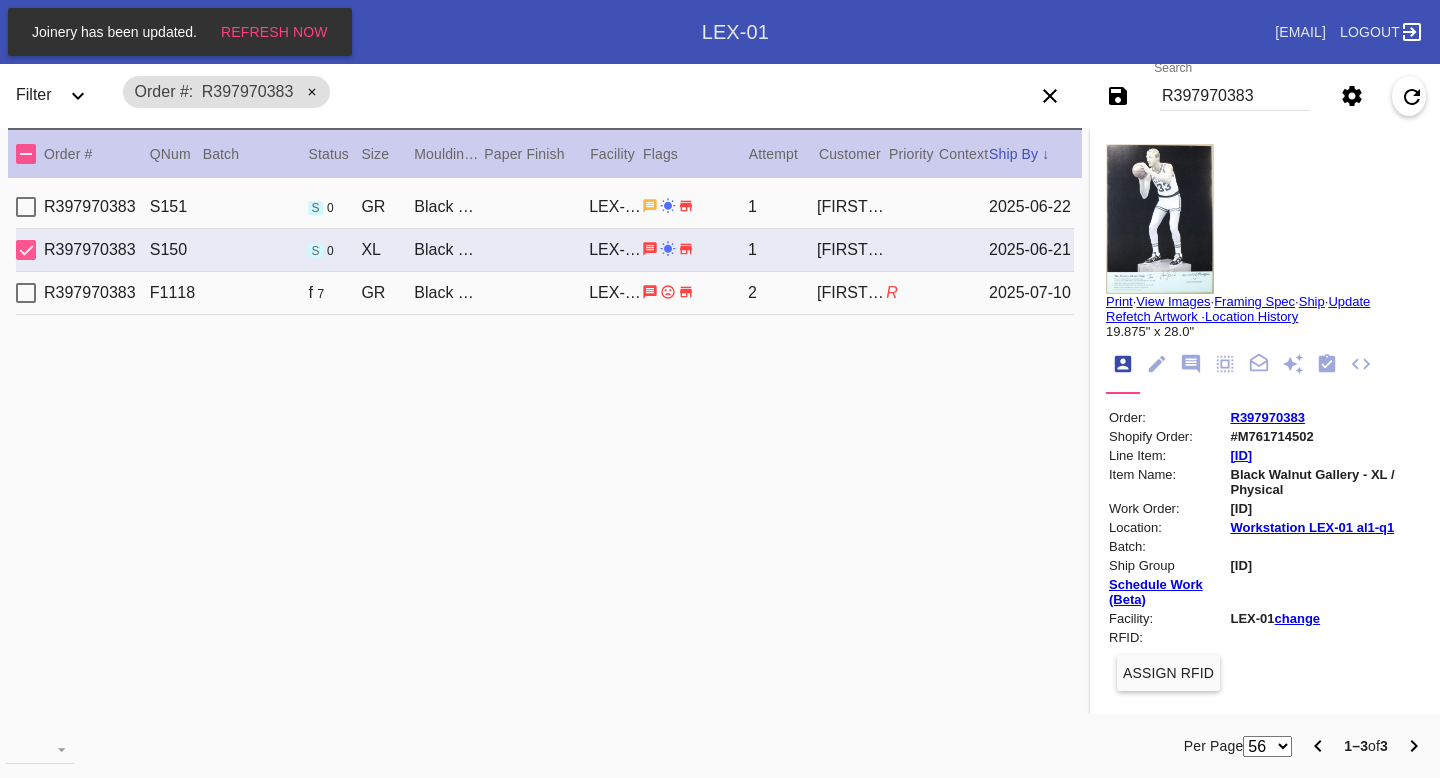 click on "[FIRST] [LAST]" at bounding box center (851, 207) 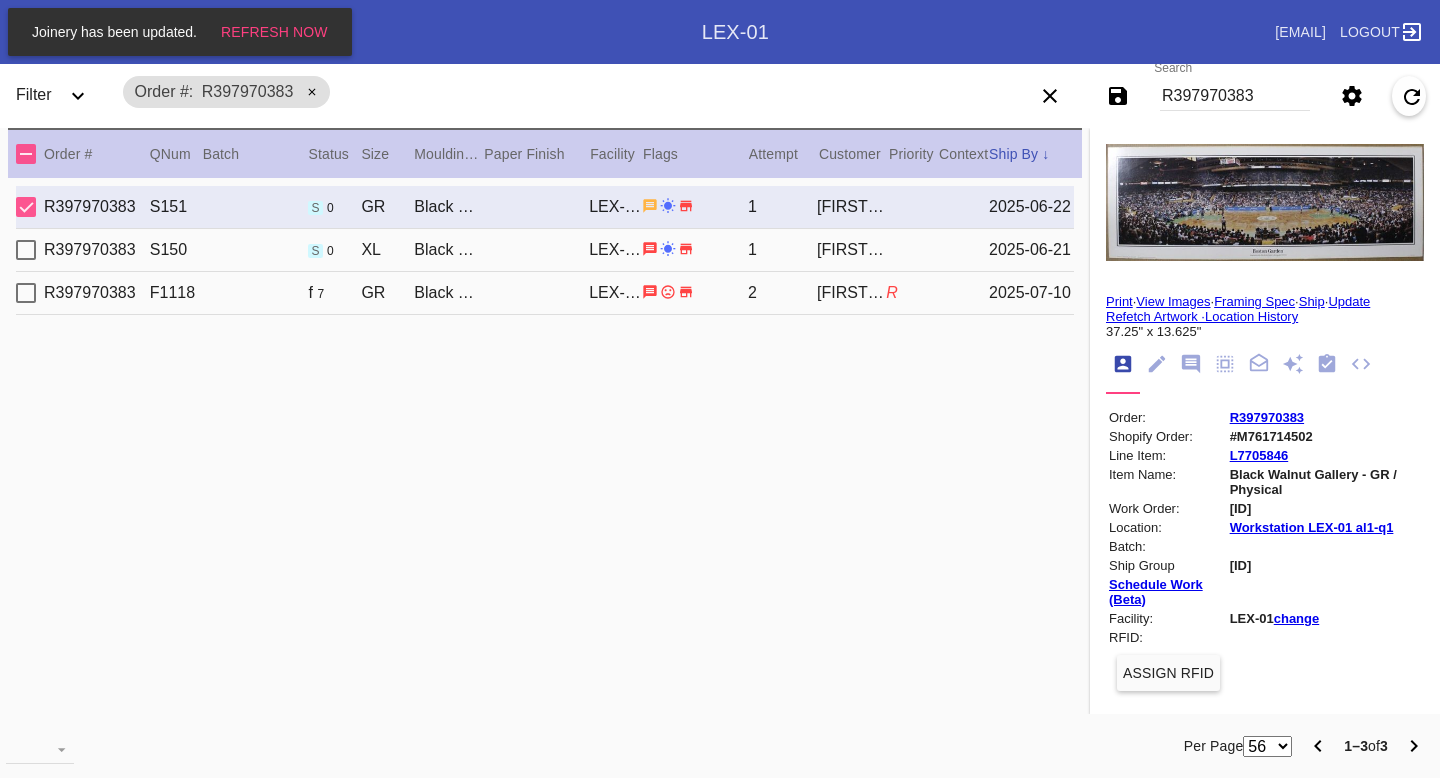 click on "[FIRST] [LAST]" at bounding box center (851, 207) 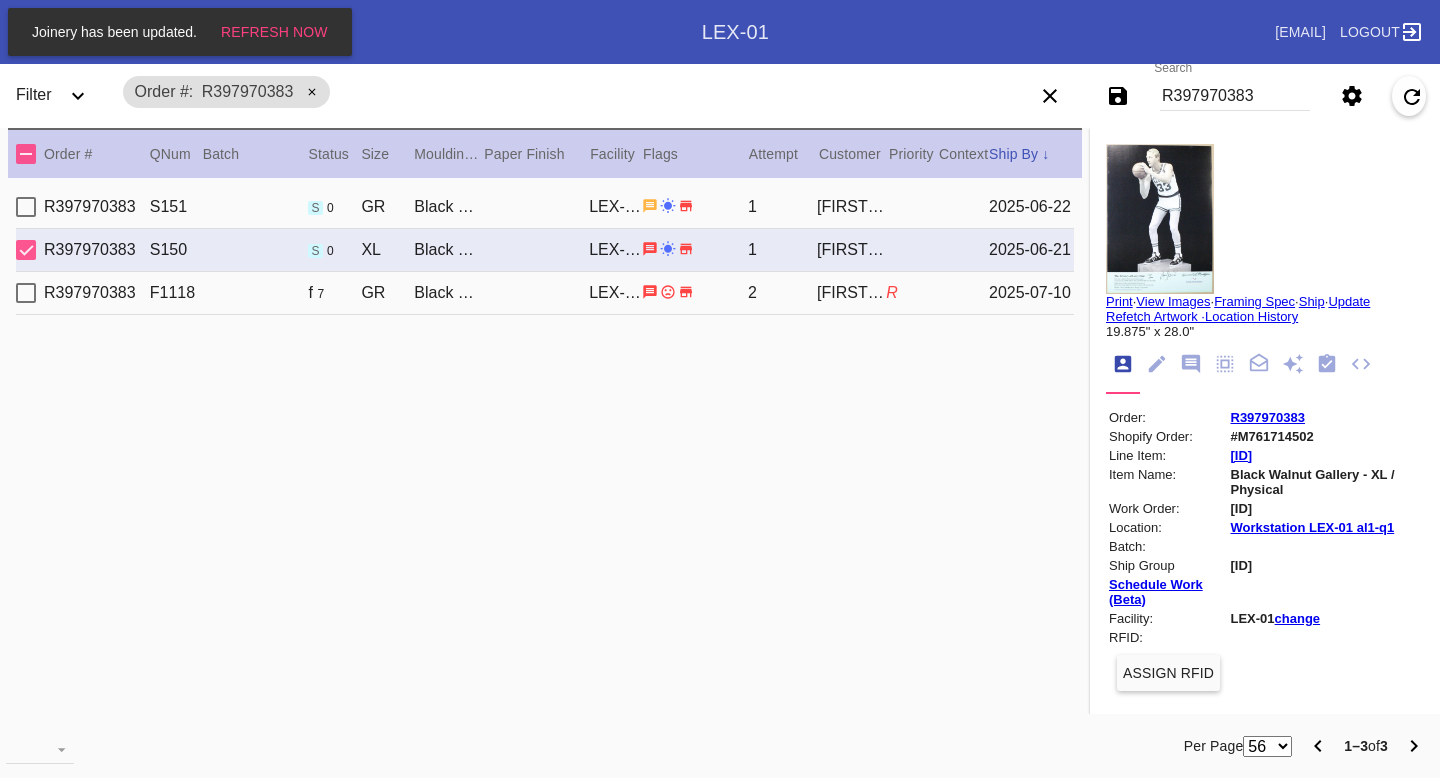 click on "[FIRST] [LAST]" at bounding box center (851, 207) 